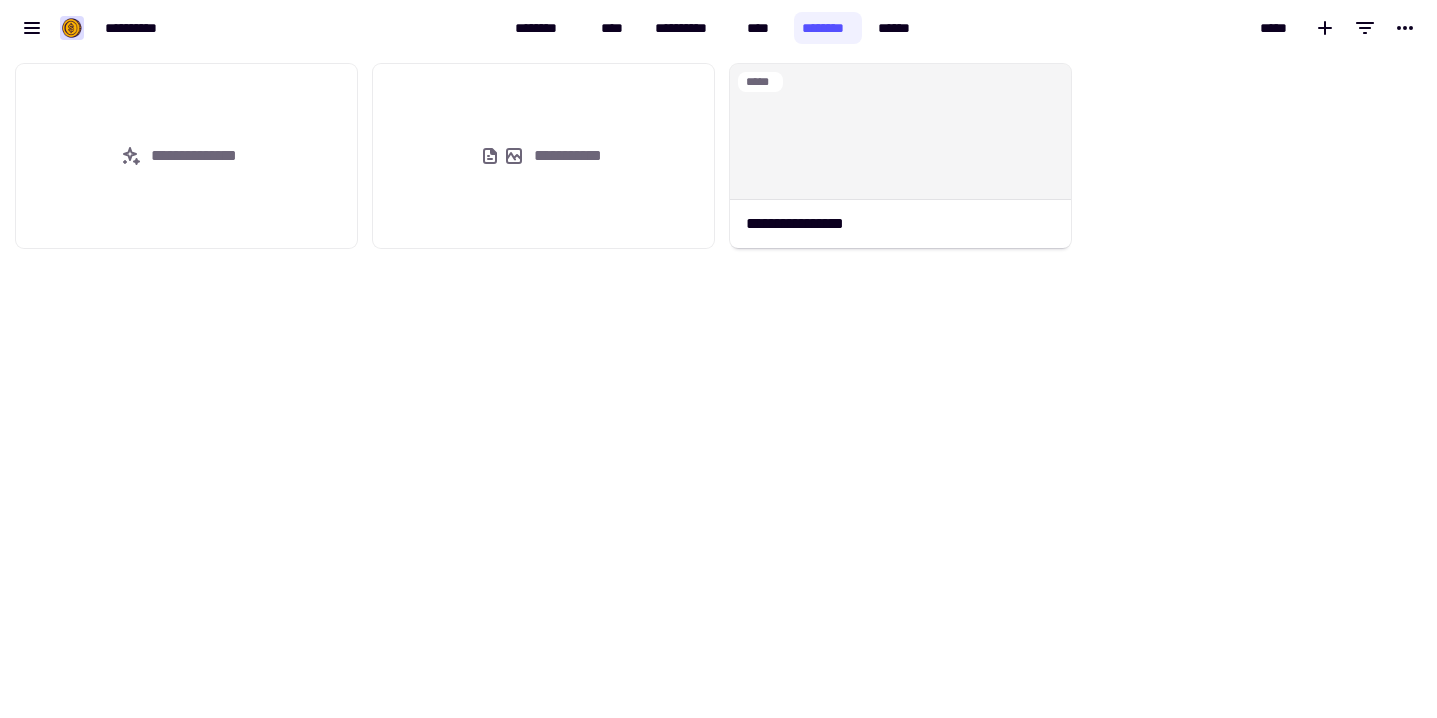 scroll, scrollTop: 0, scrollLeft: 0, axis: both 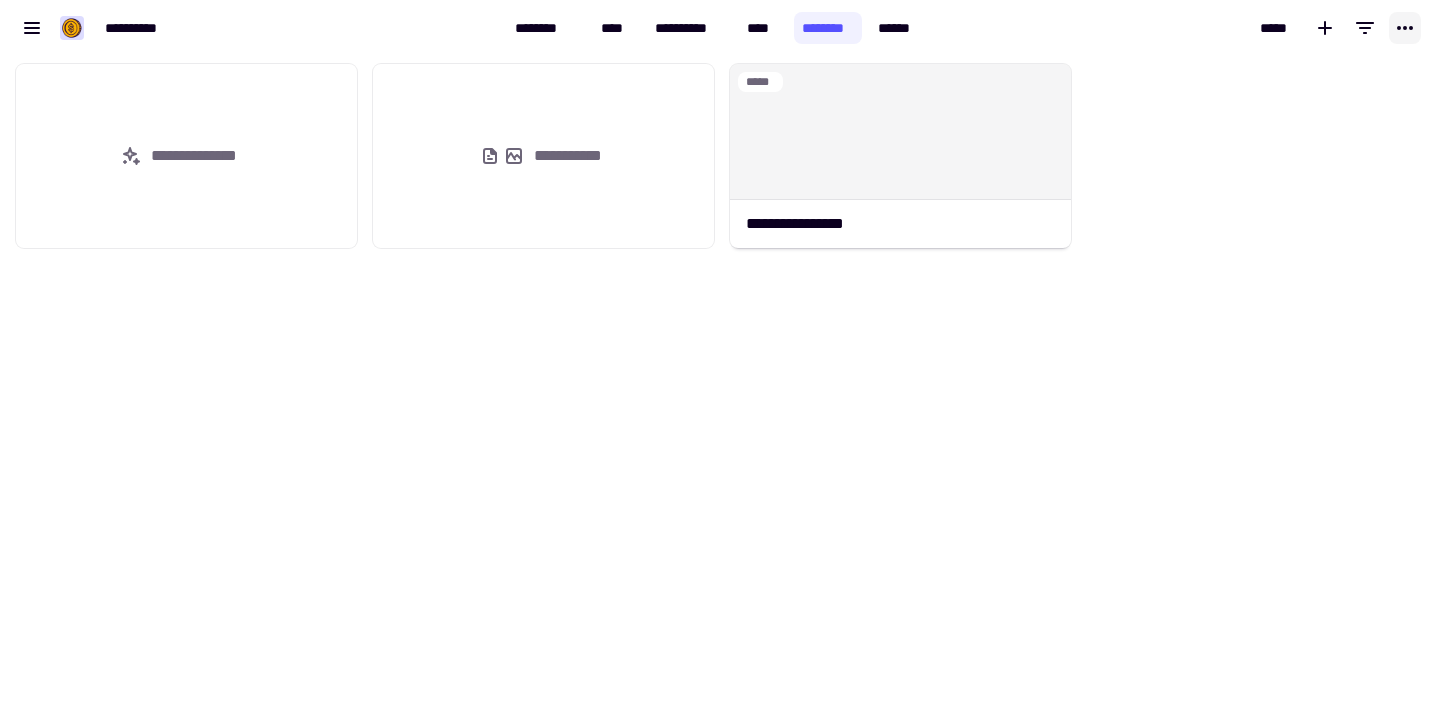 click 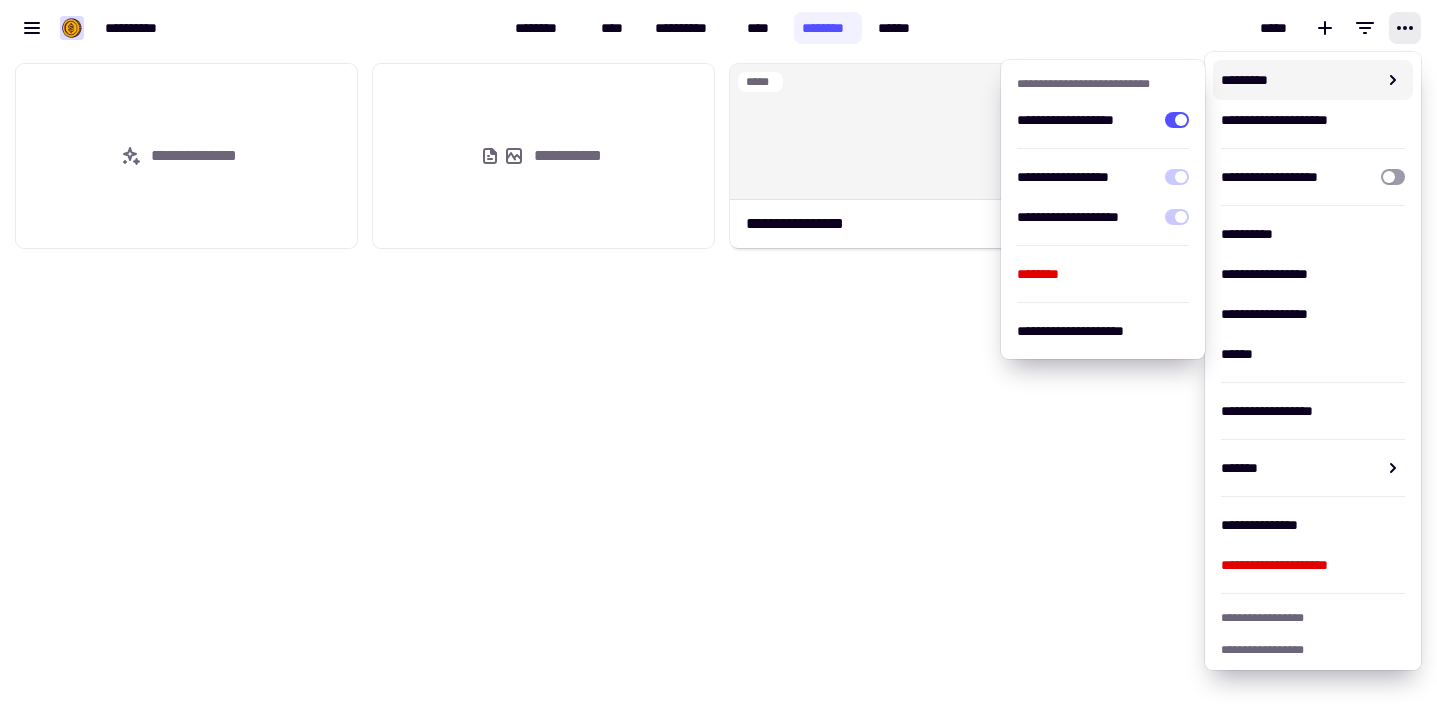 click on "**********" 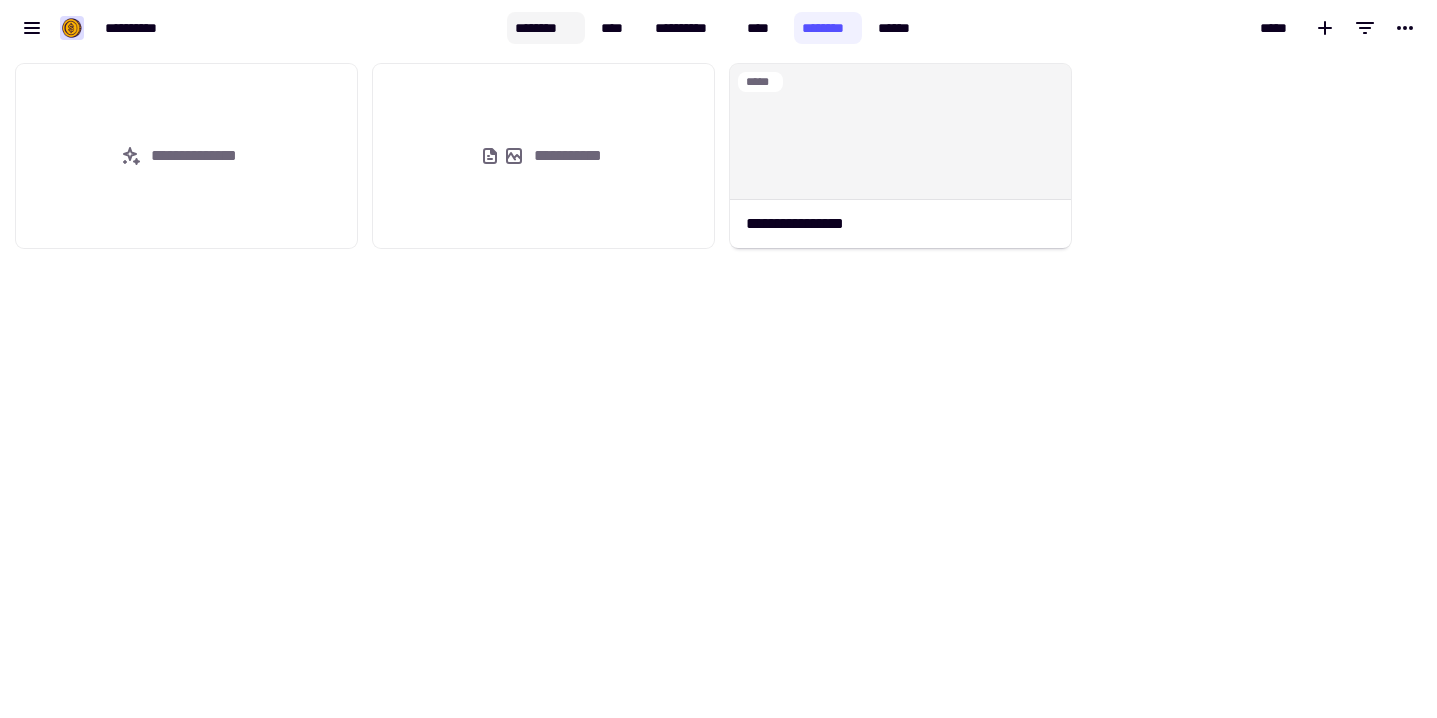 click on "********" 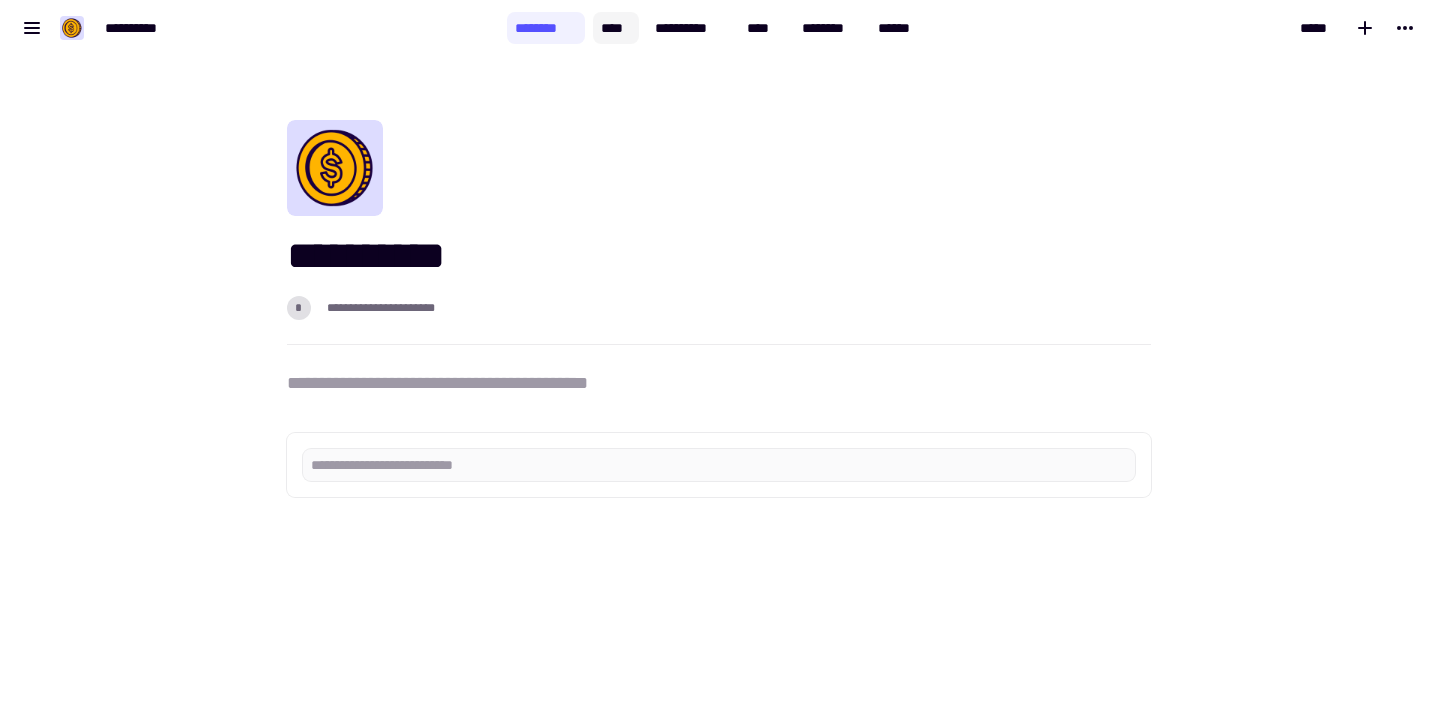 click on "****" 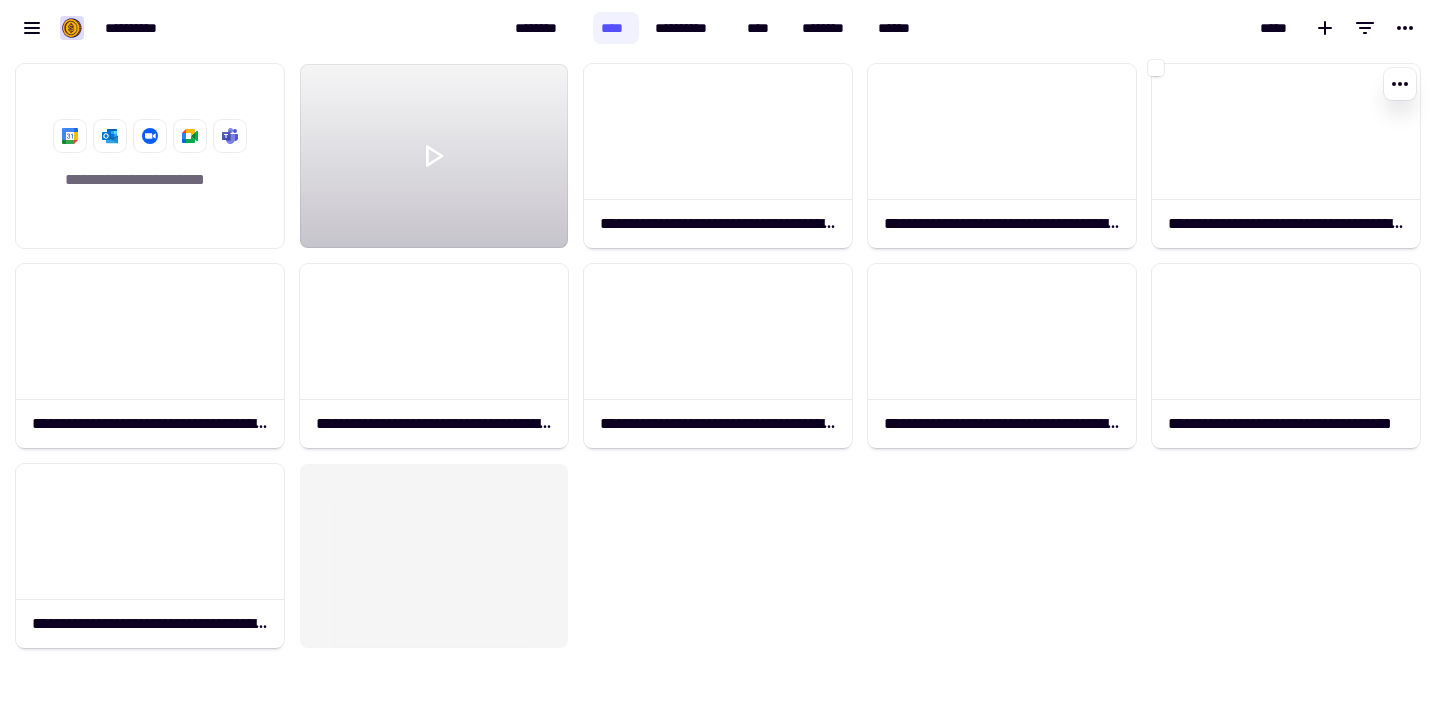 scroll, scrollTop: 1, scrollLeft: 1, axis: both 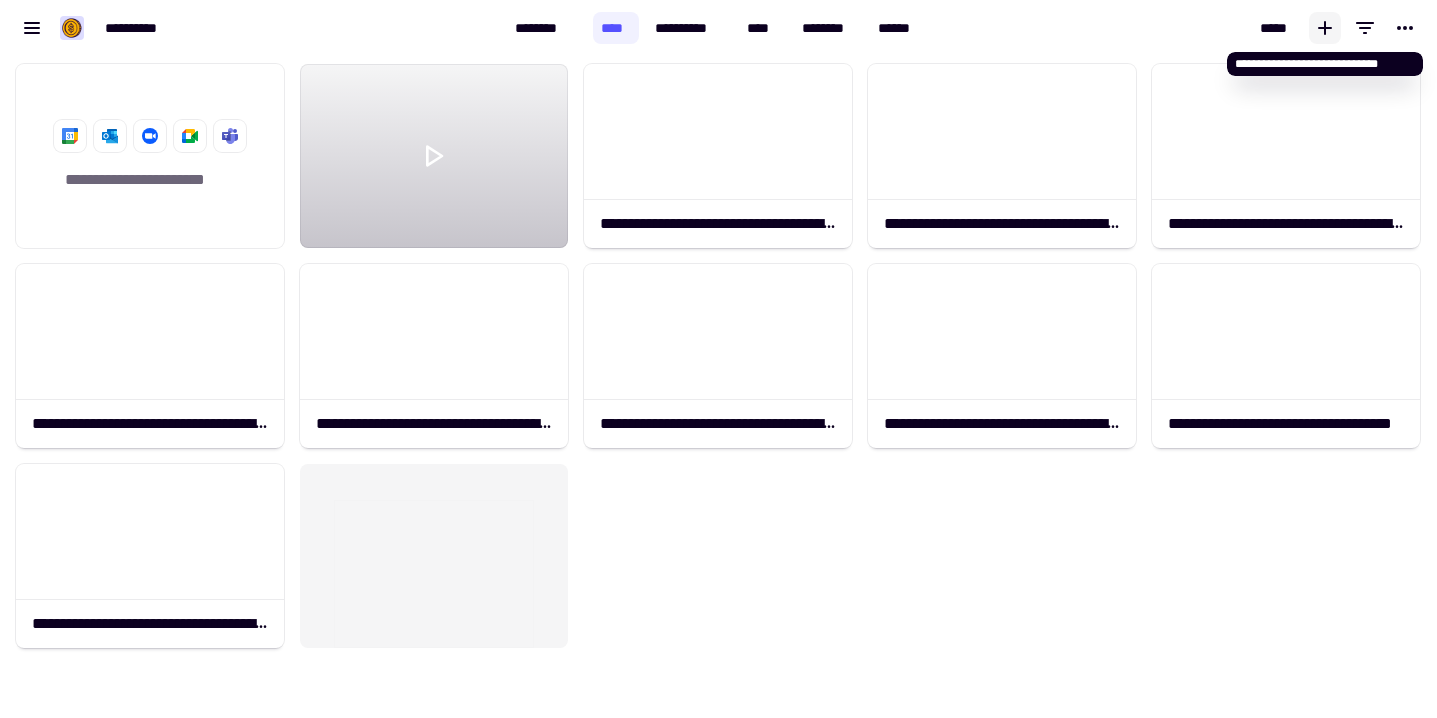 click 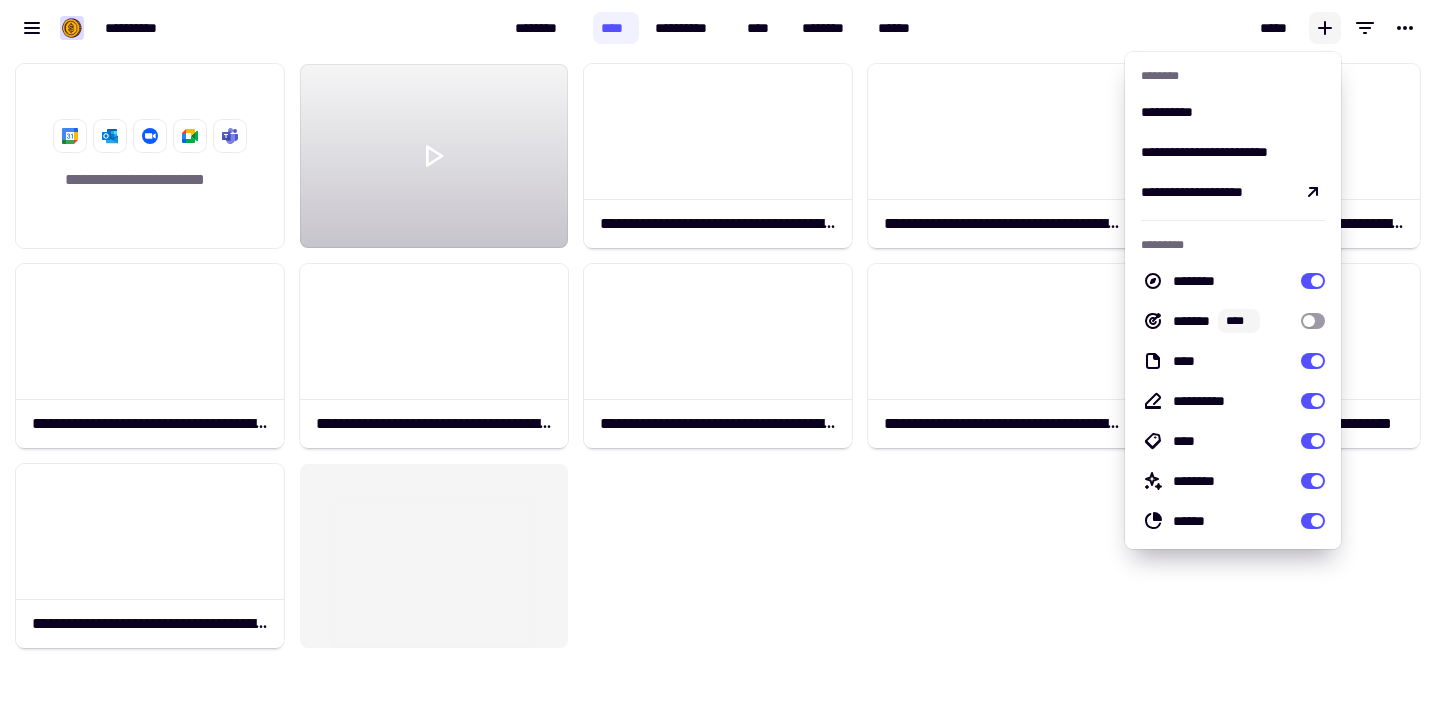 click 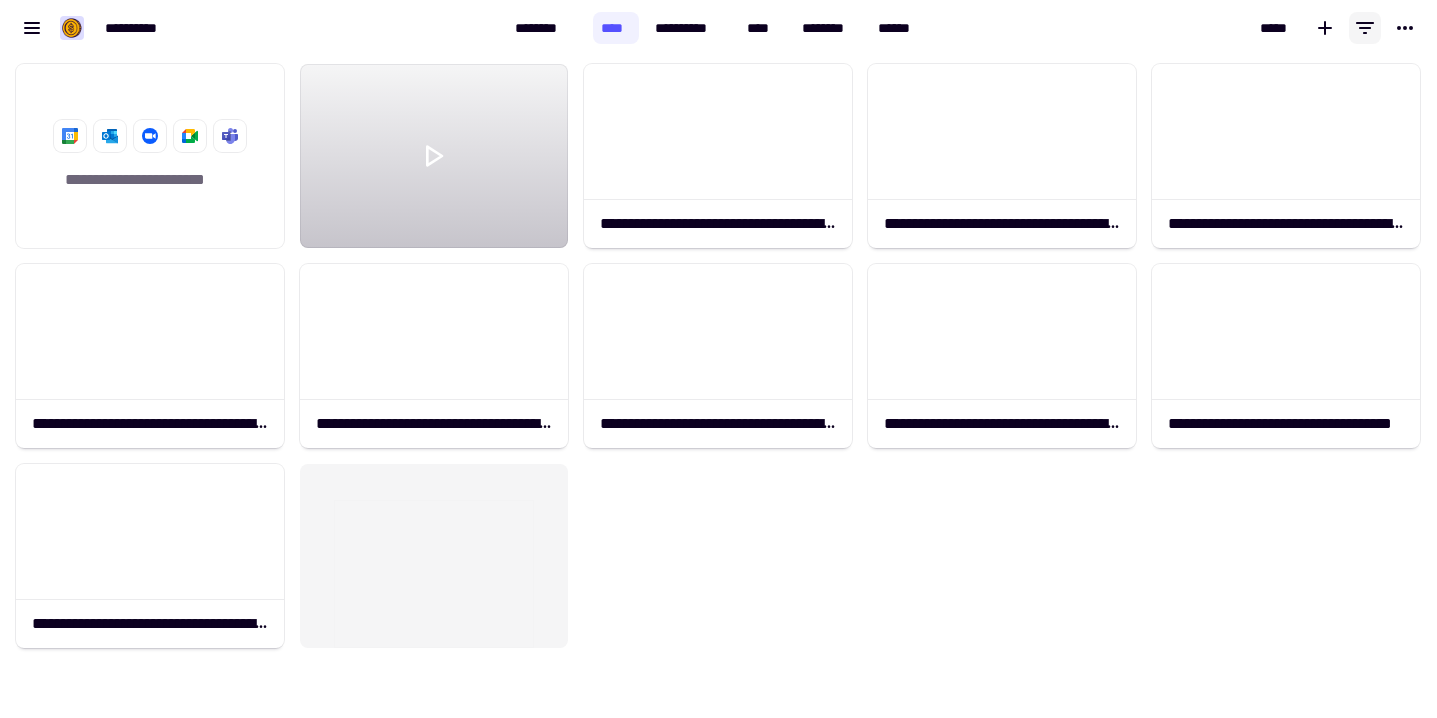 click 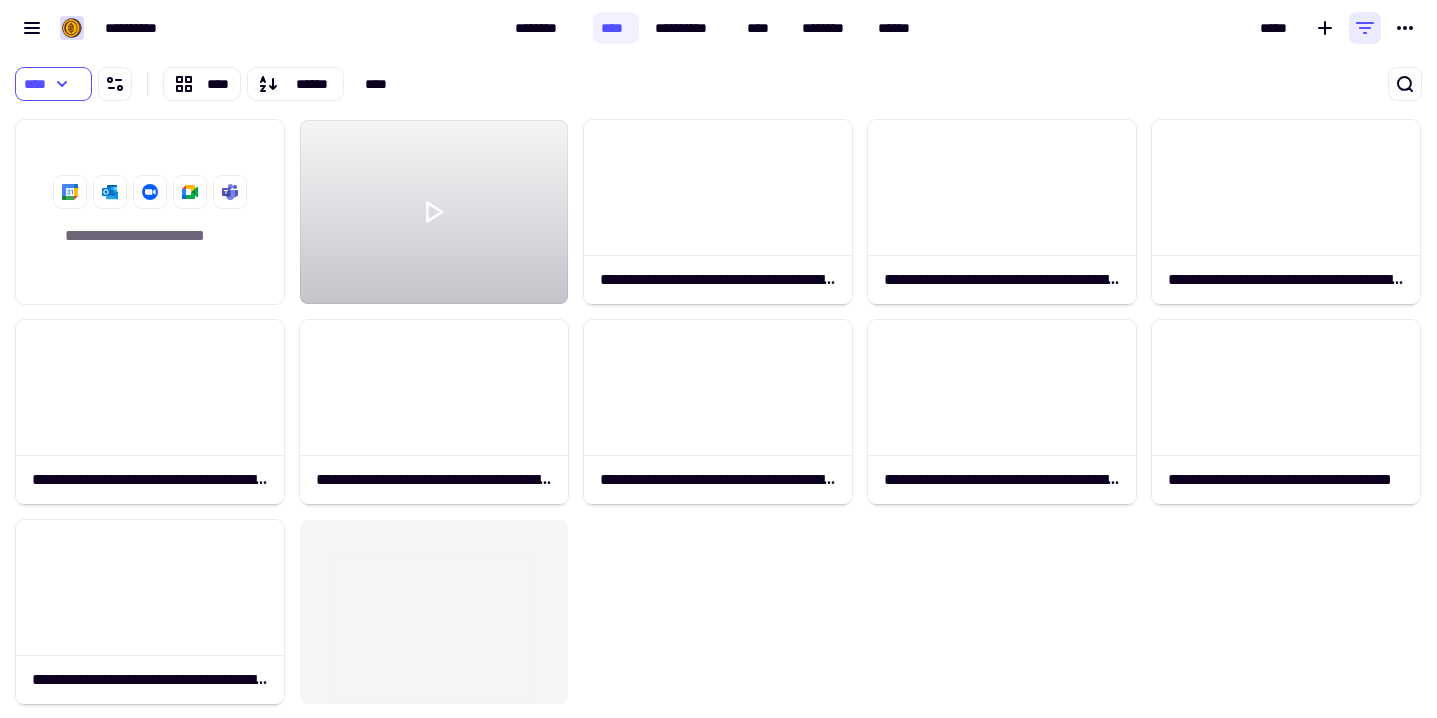 scroll, scrollTop: 606, scrollLeft: 1437, axis: both 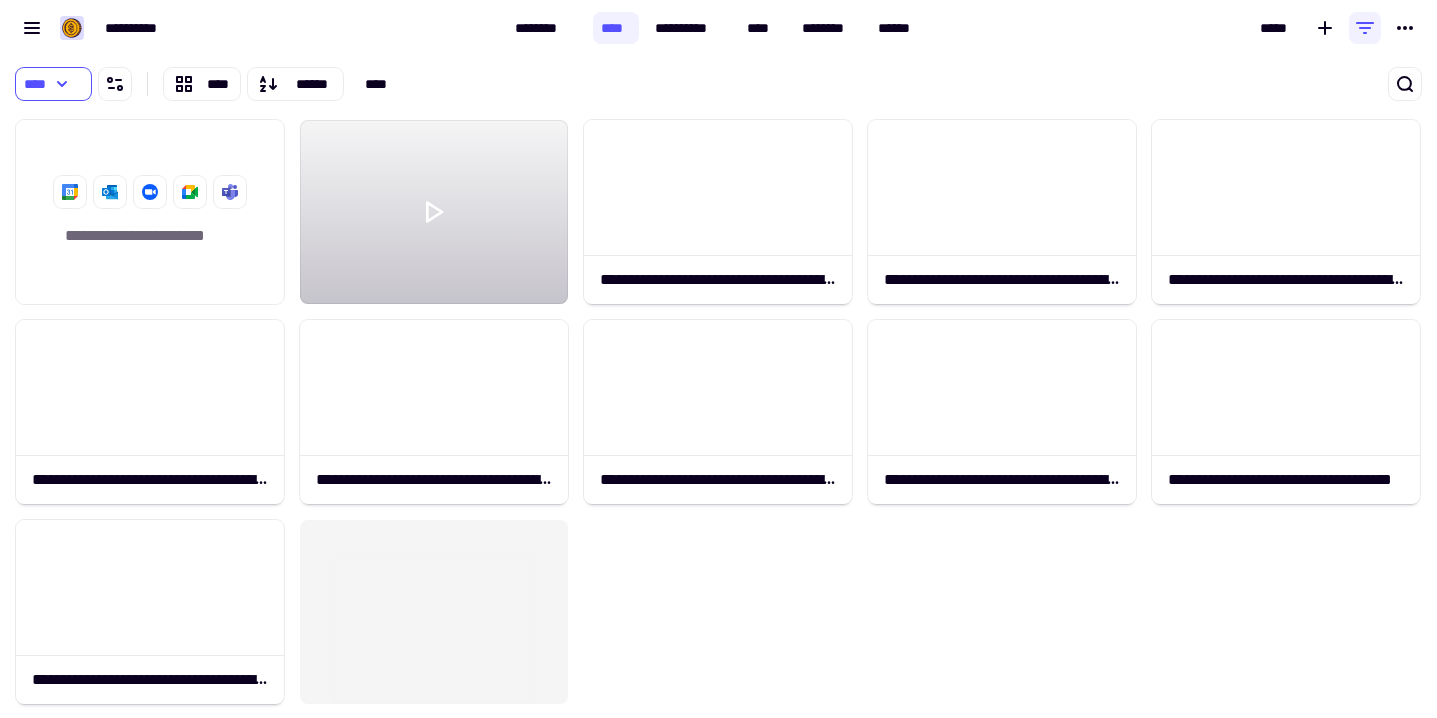 click on "*****" at bounding box center (1183, 28) 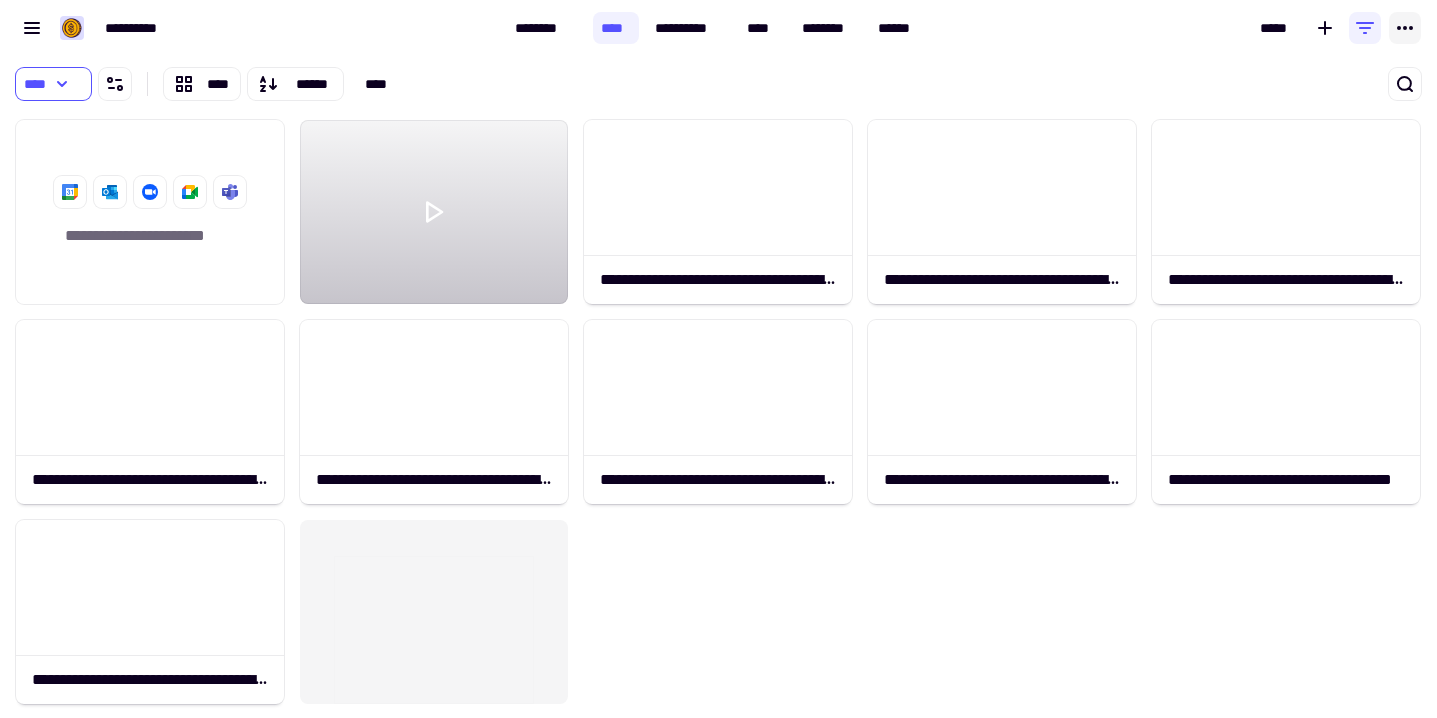 click 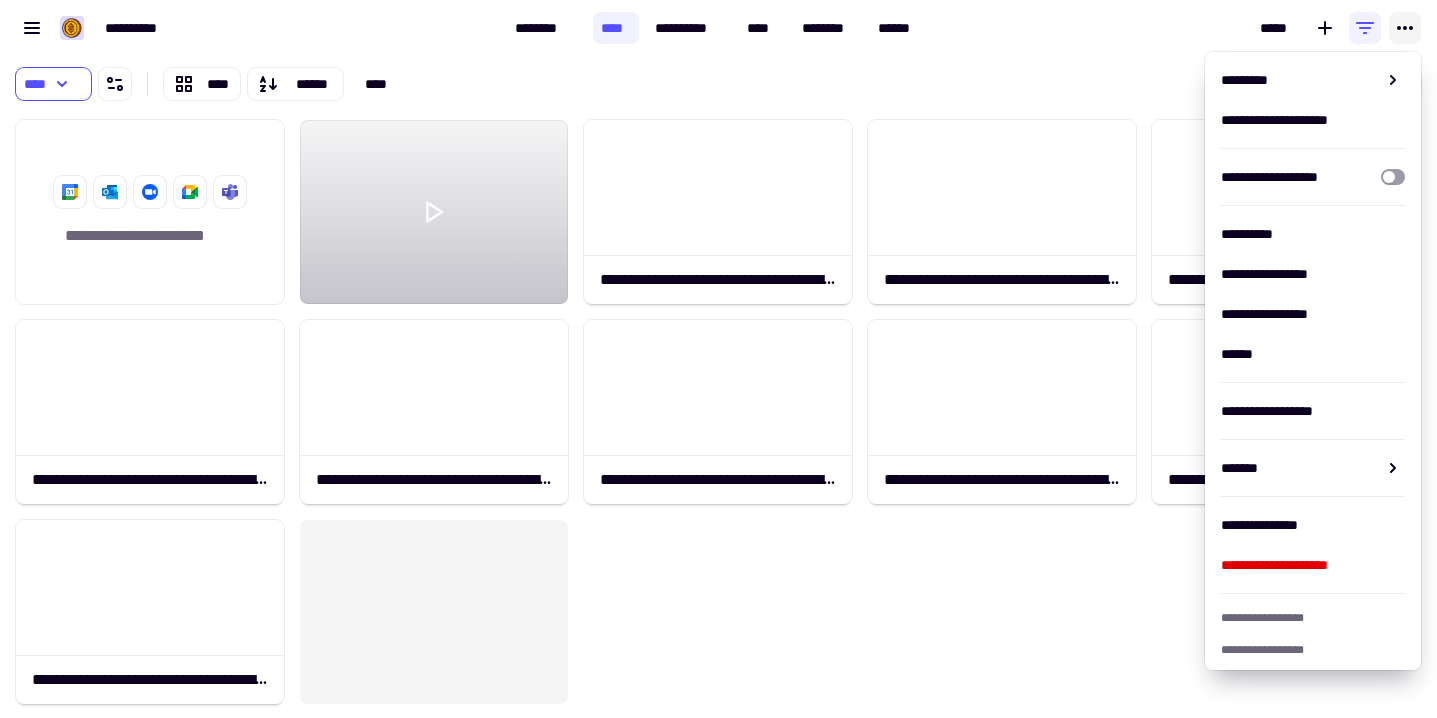 click 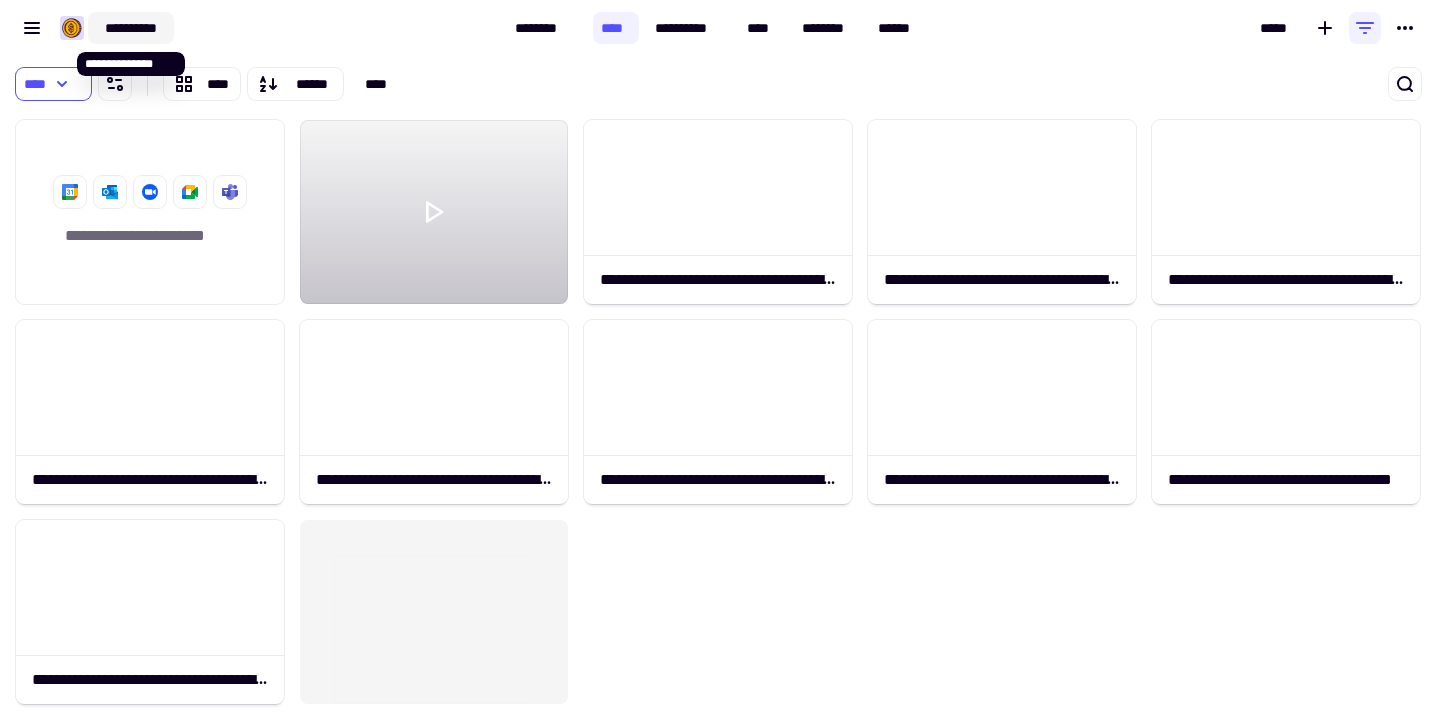 click on "**********" 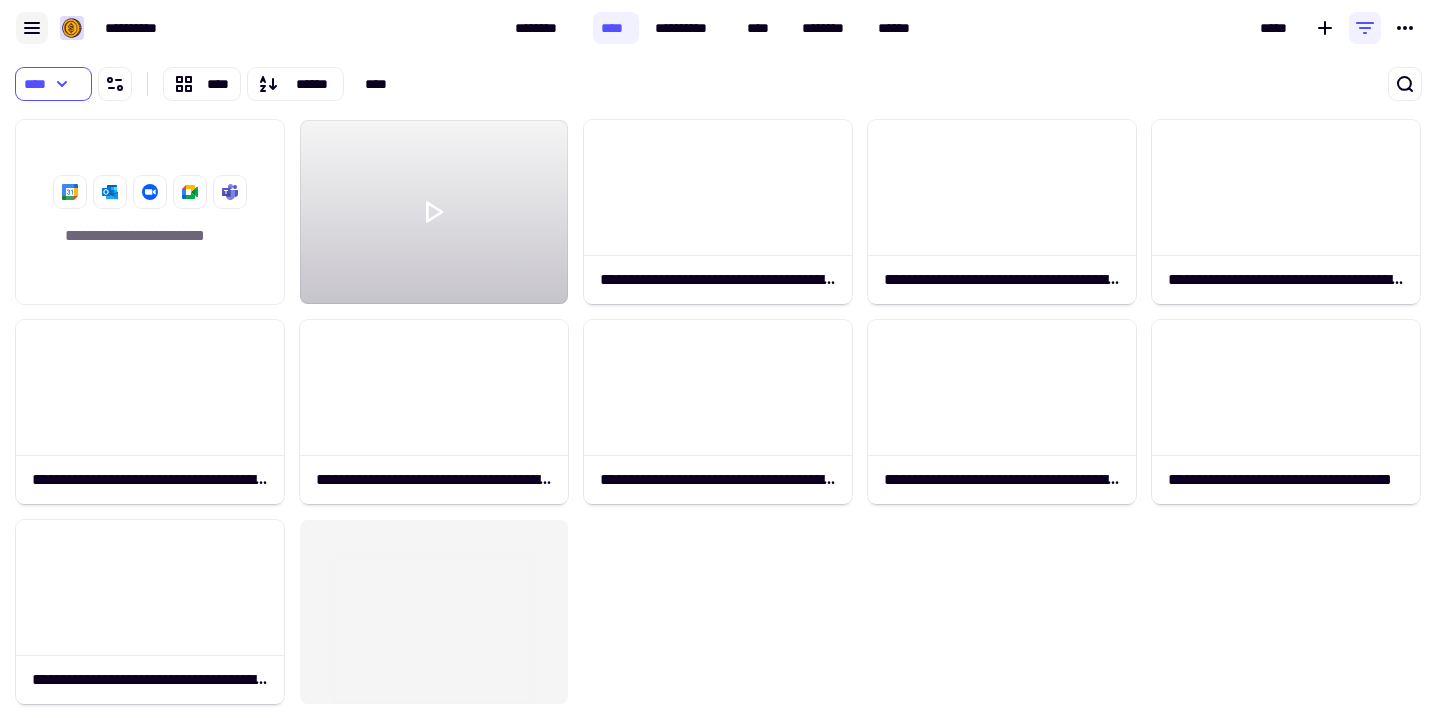 click 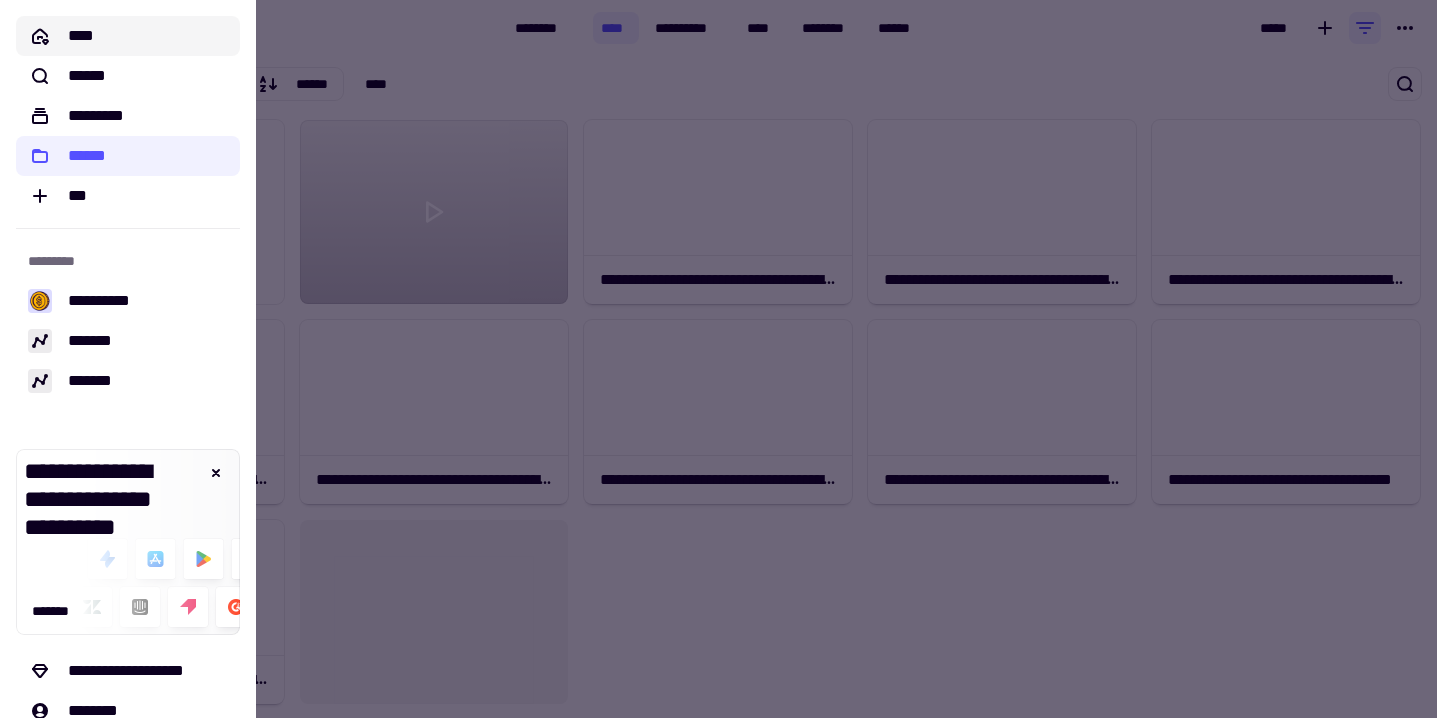click on "****" 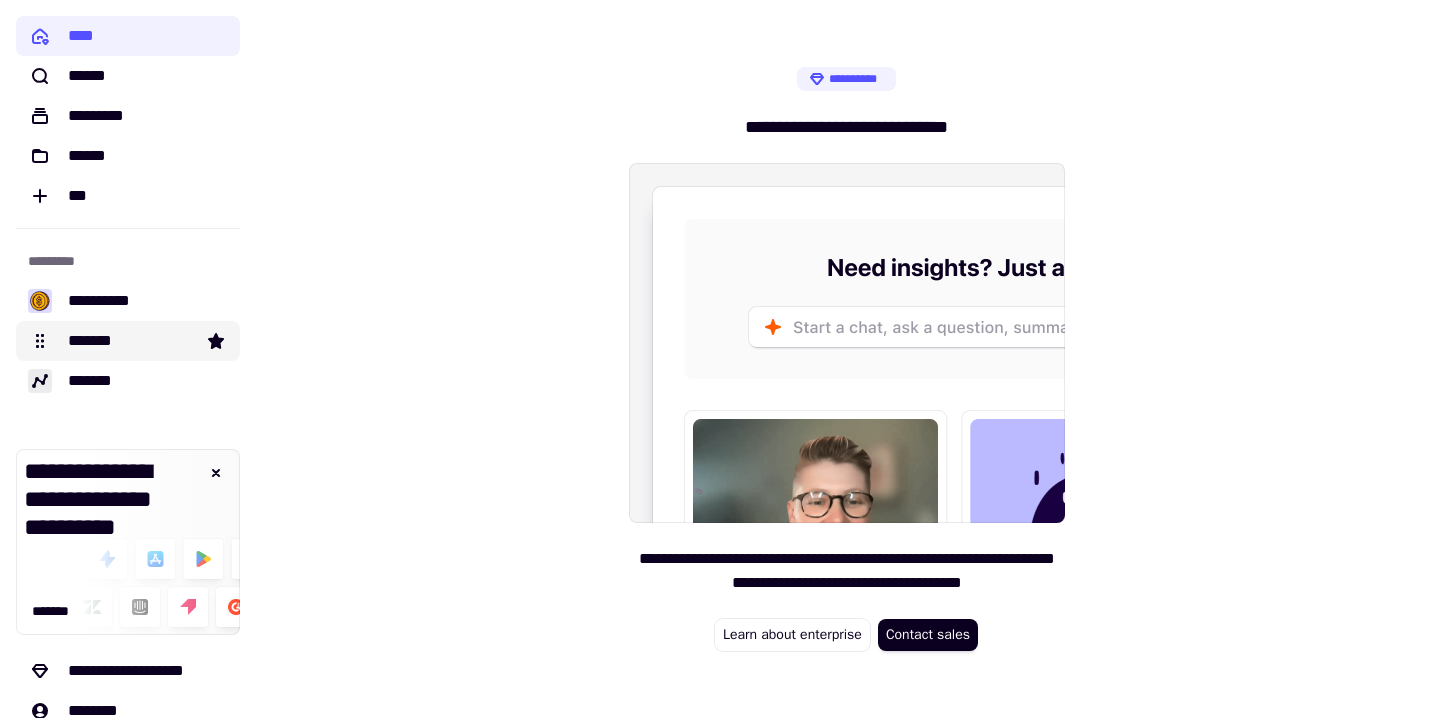click on "*******" 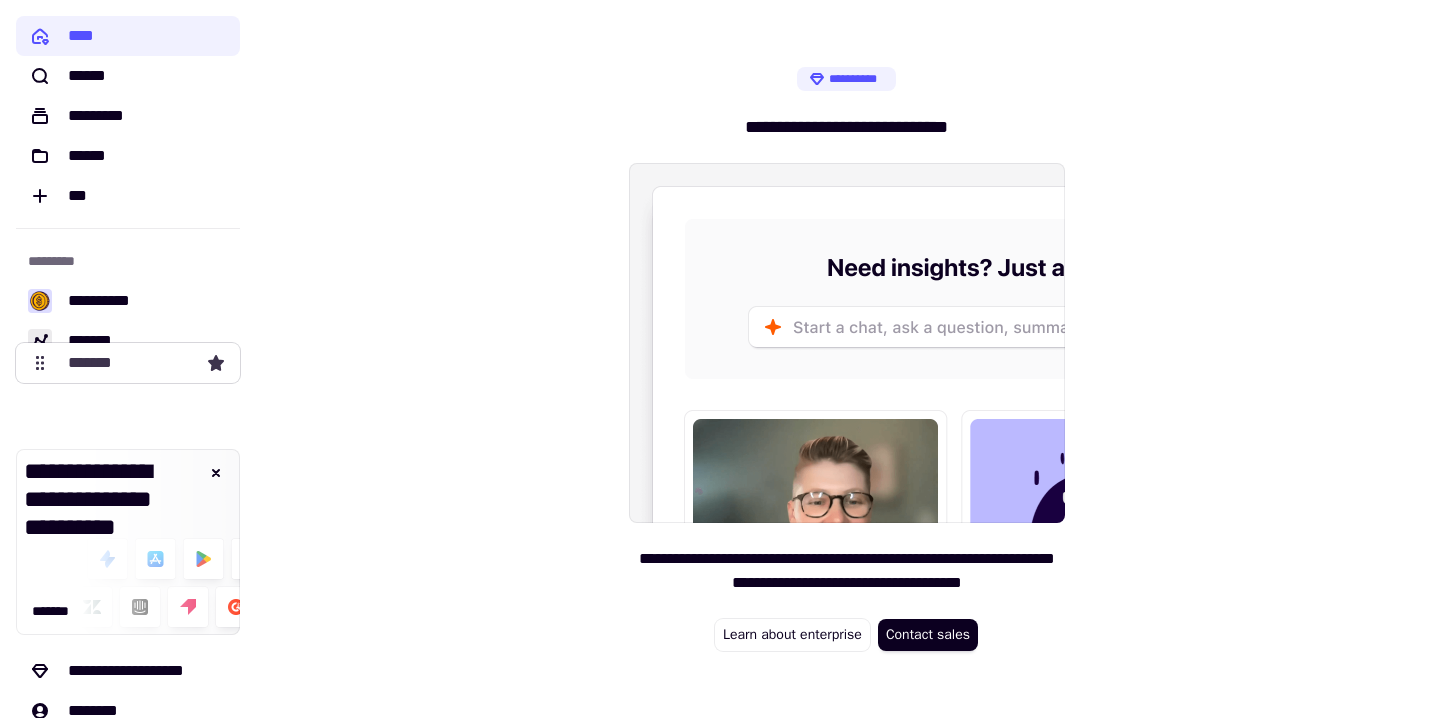 drag, startPoint x: 46, startPoint y: 339, endPoint x: 197, endPoint y: 363, distance: 152.89539 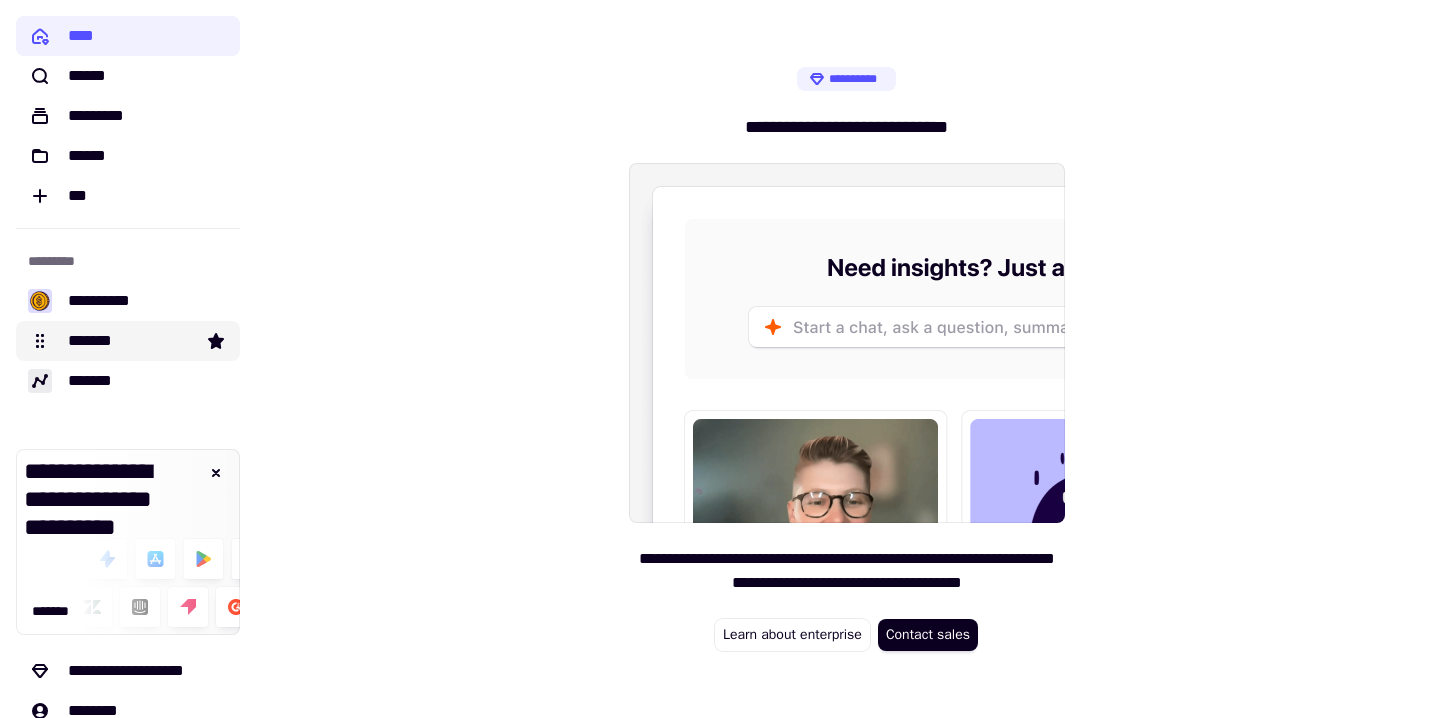 click on "*******" 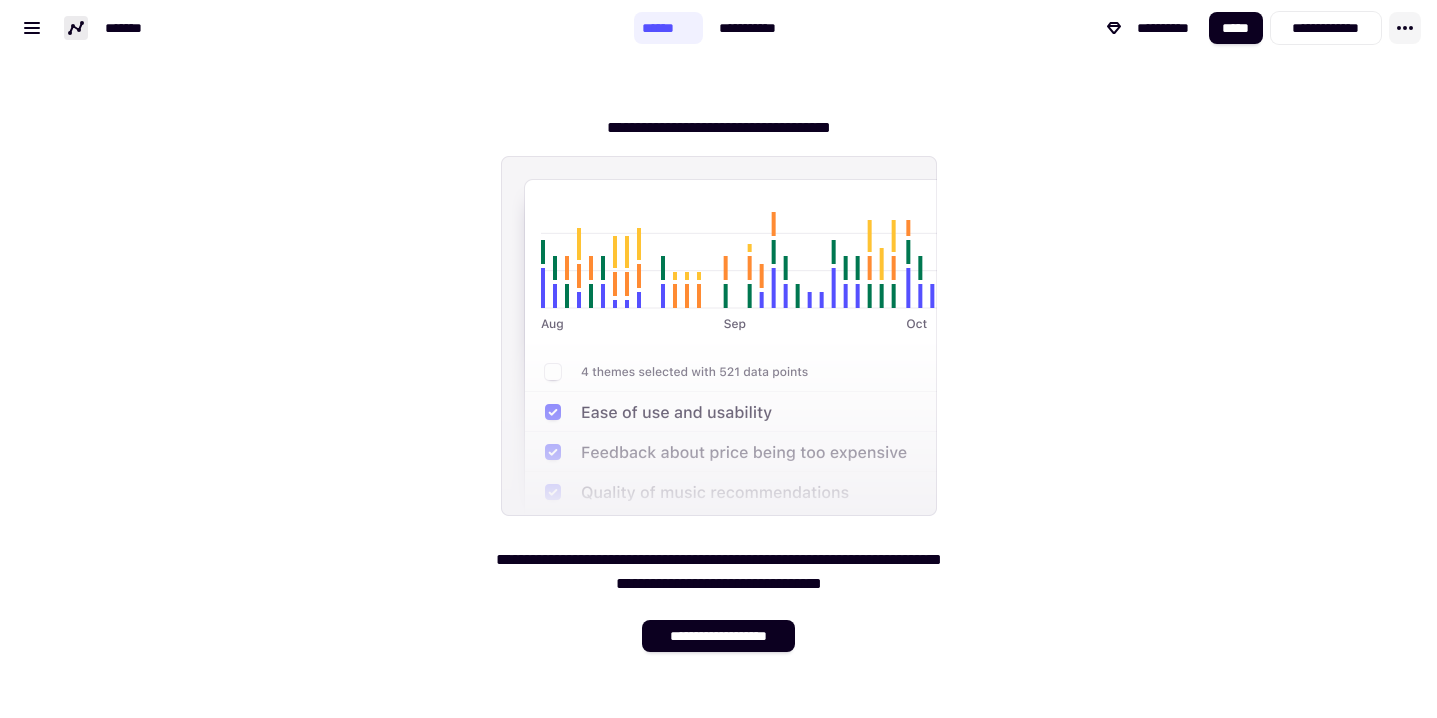 click 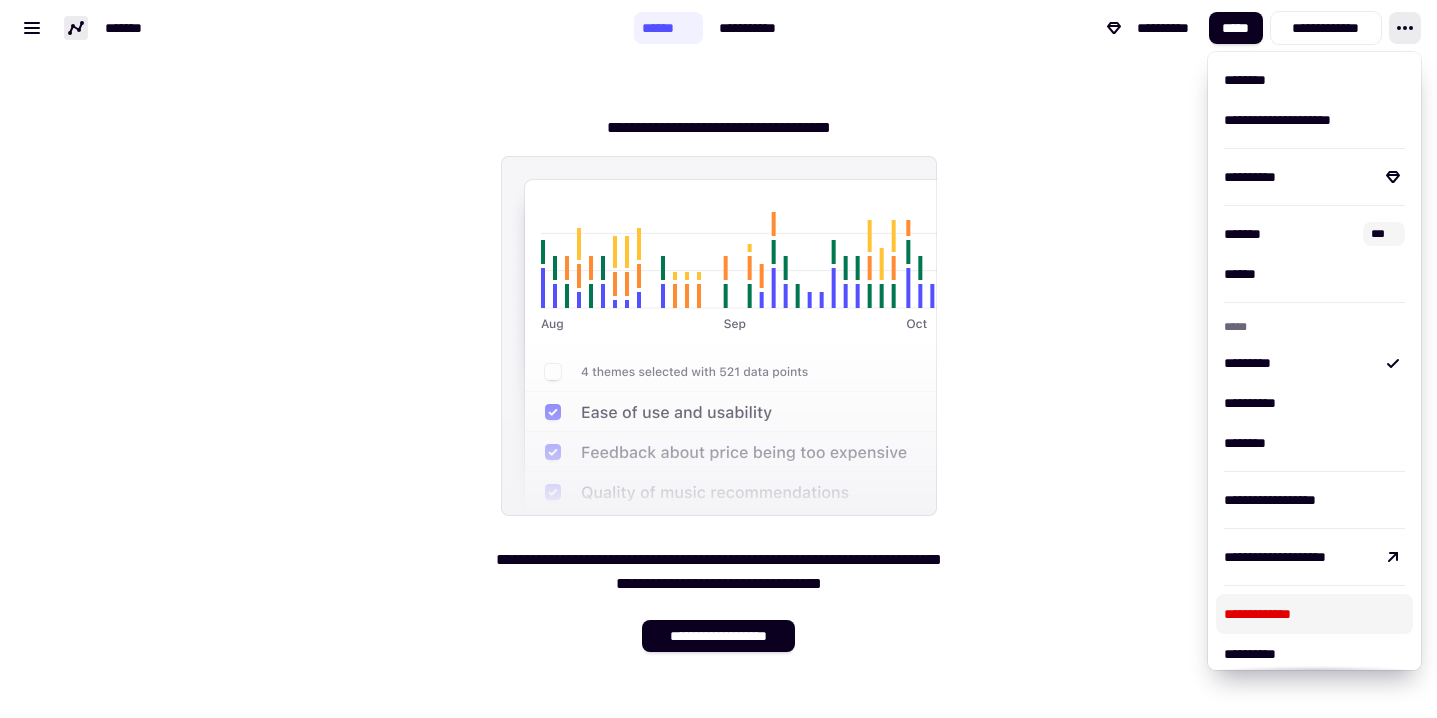 click on "**********" at bounding box center (1314, 614) 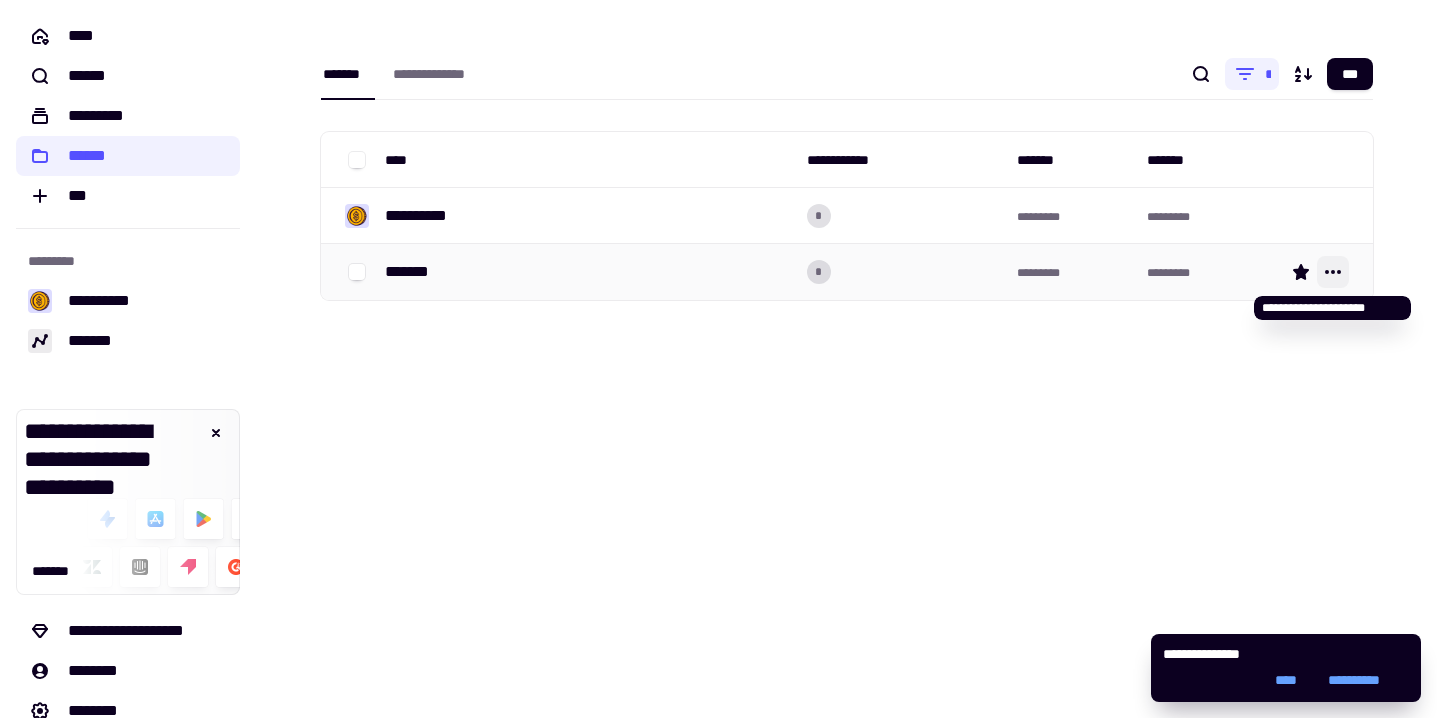 click 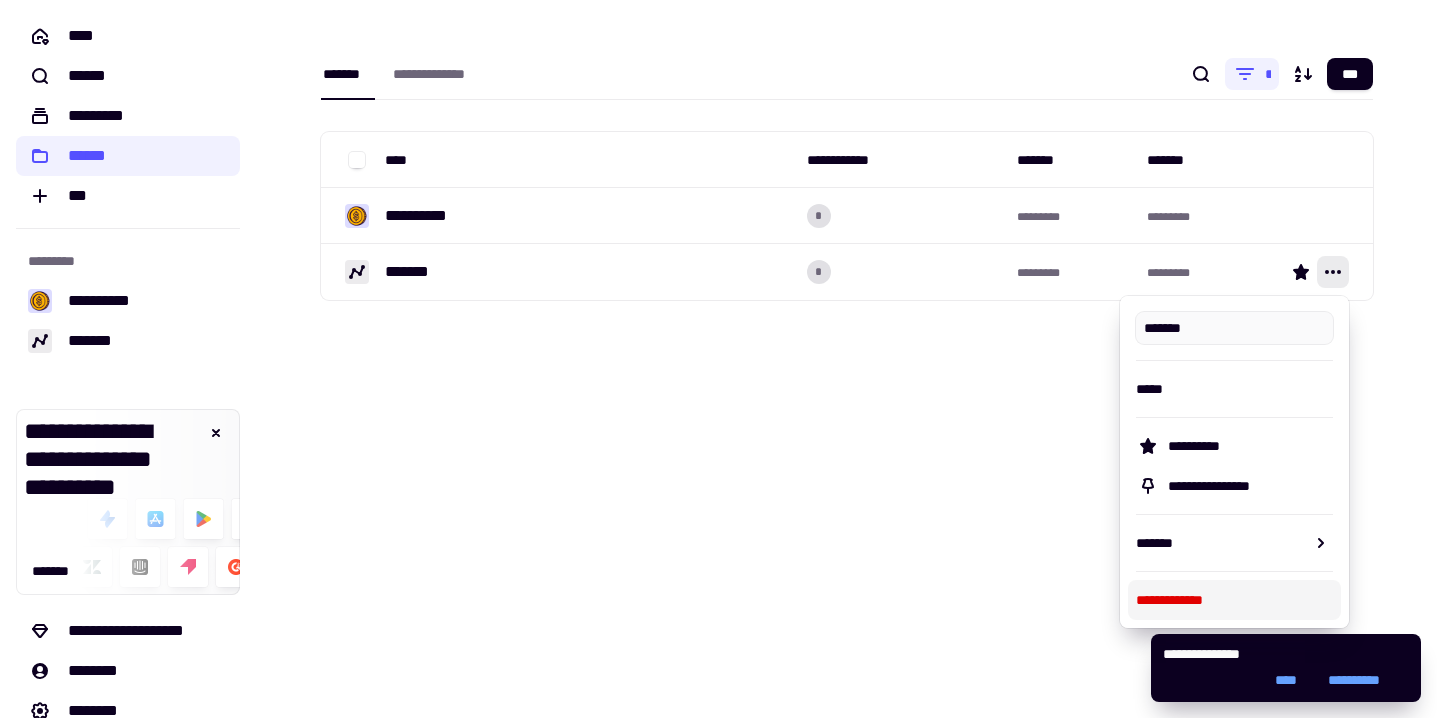 click on "**********" at bounding box center (1234, 600) 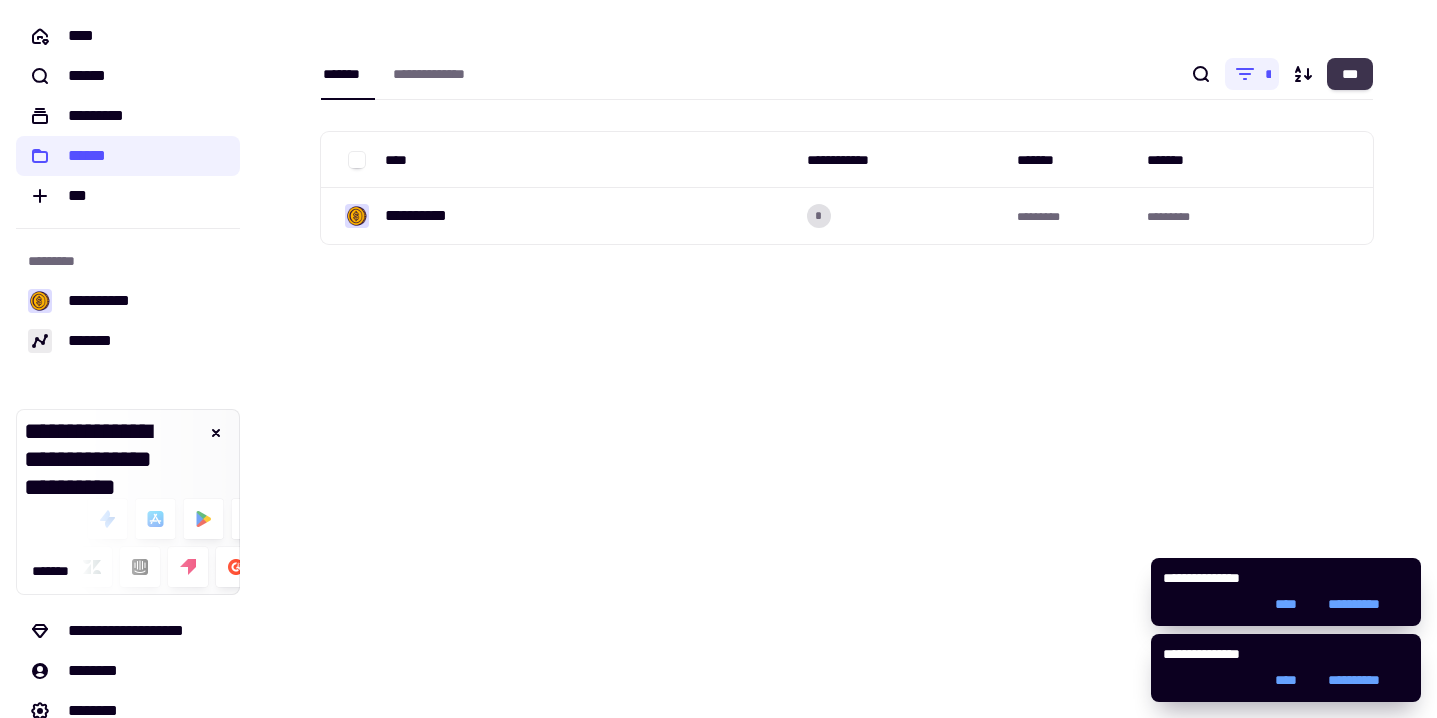 click on "***" 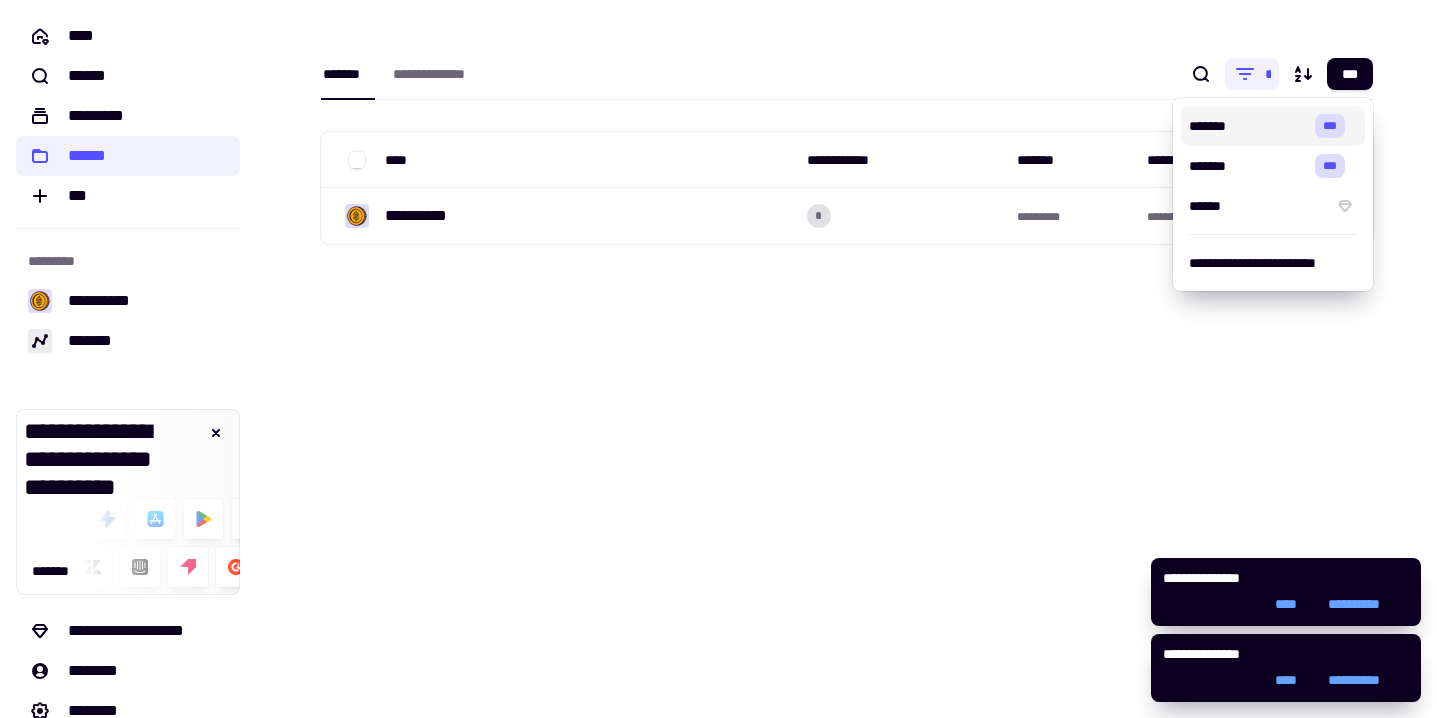 click on "*******" at bounding box center [1248, 126] 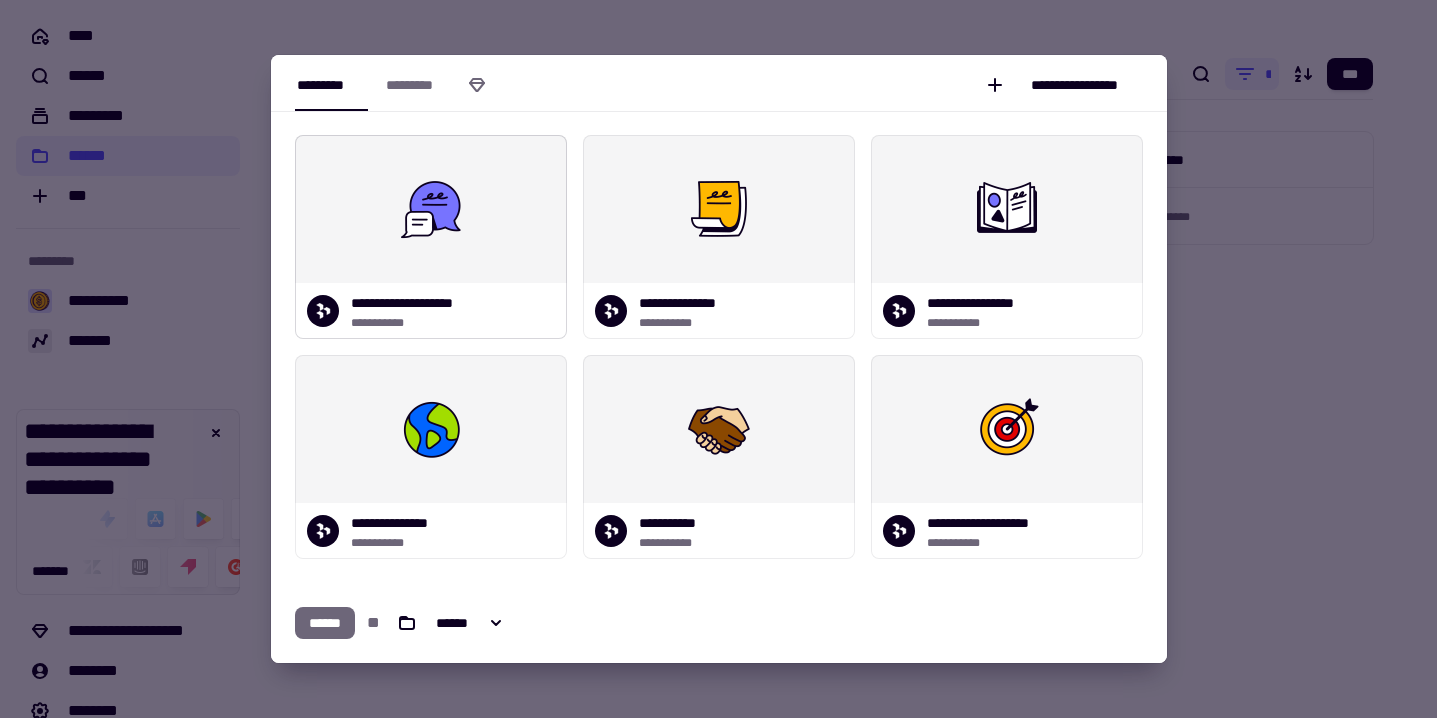 click on "**********" at bounding box center (422, 303) 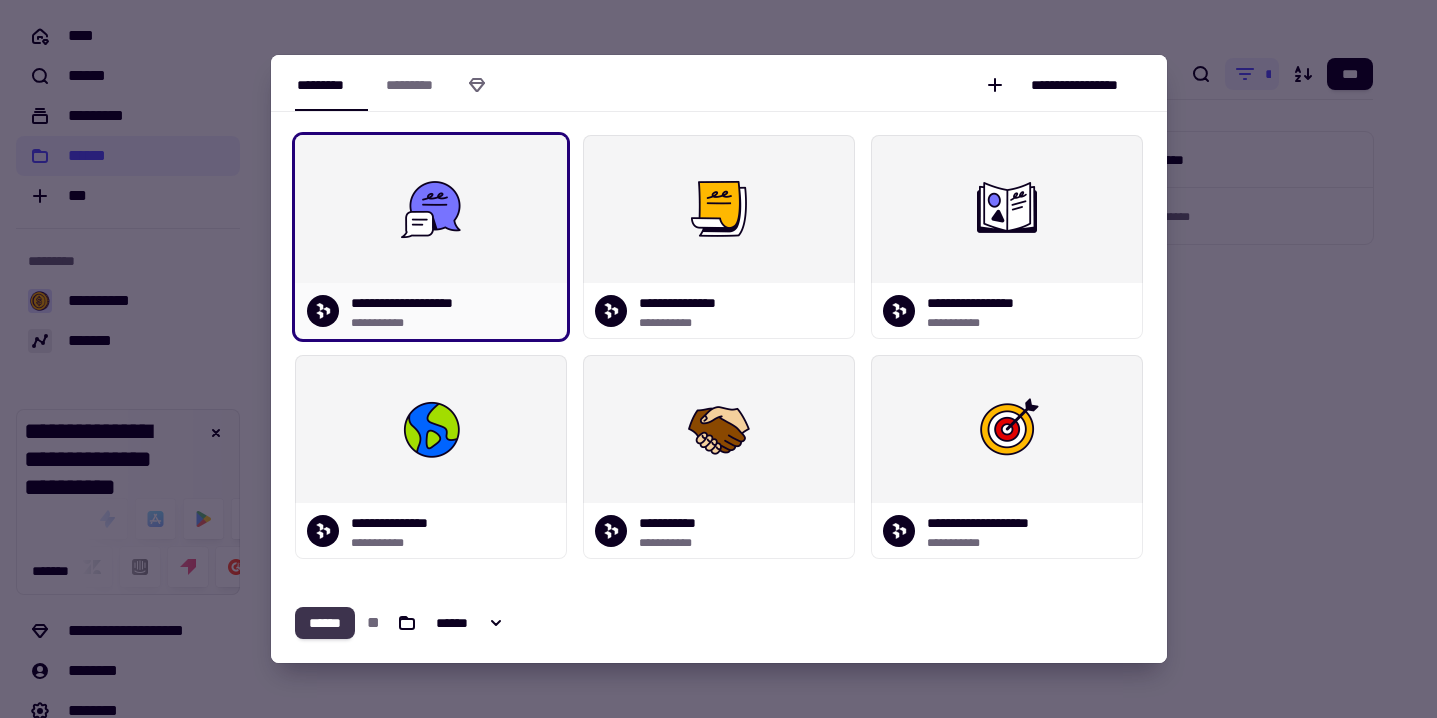 click on "******" 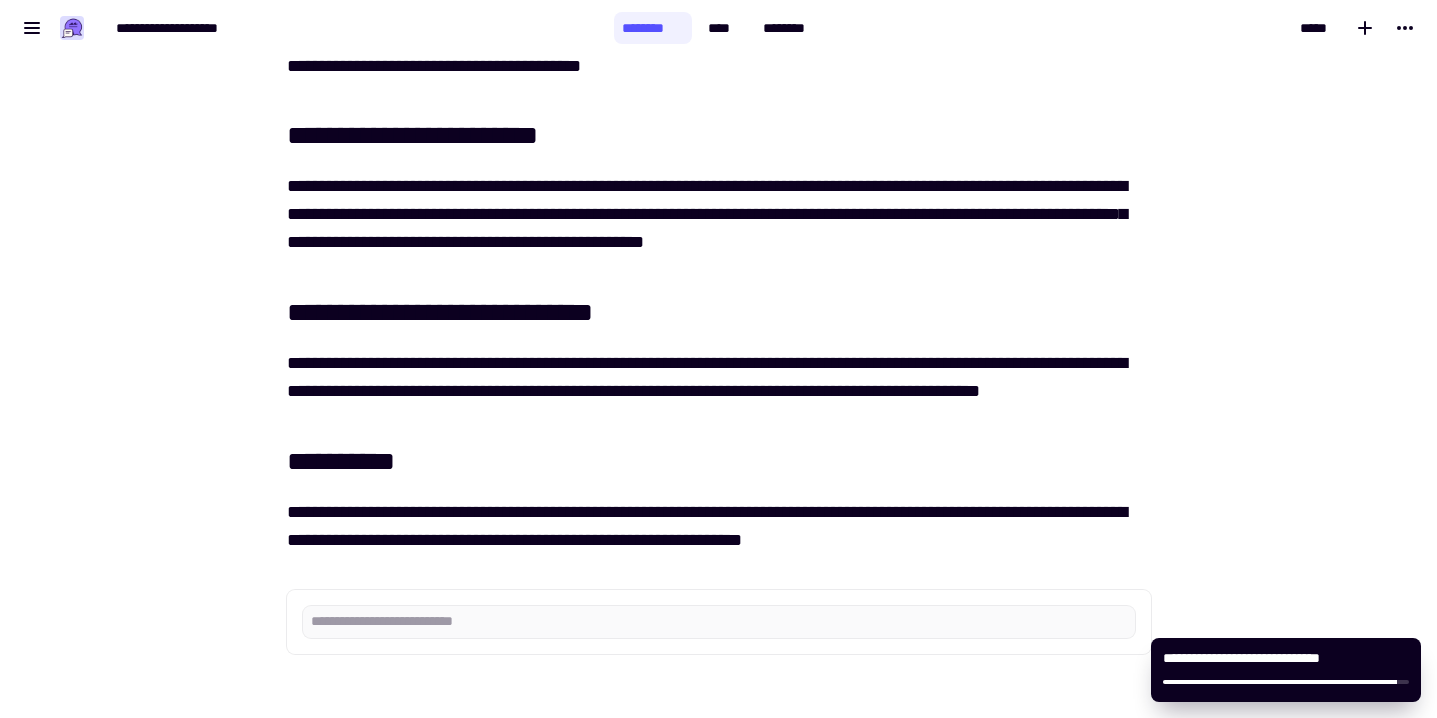 scroll, scrollTop: 703, scrollLeft: 0, axis: vertical 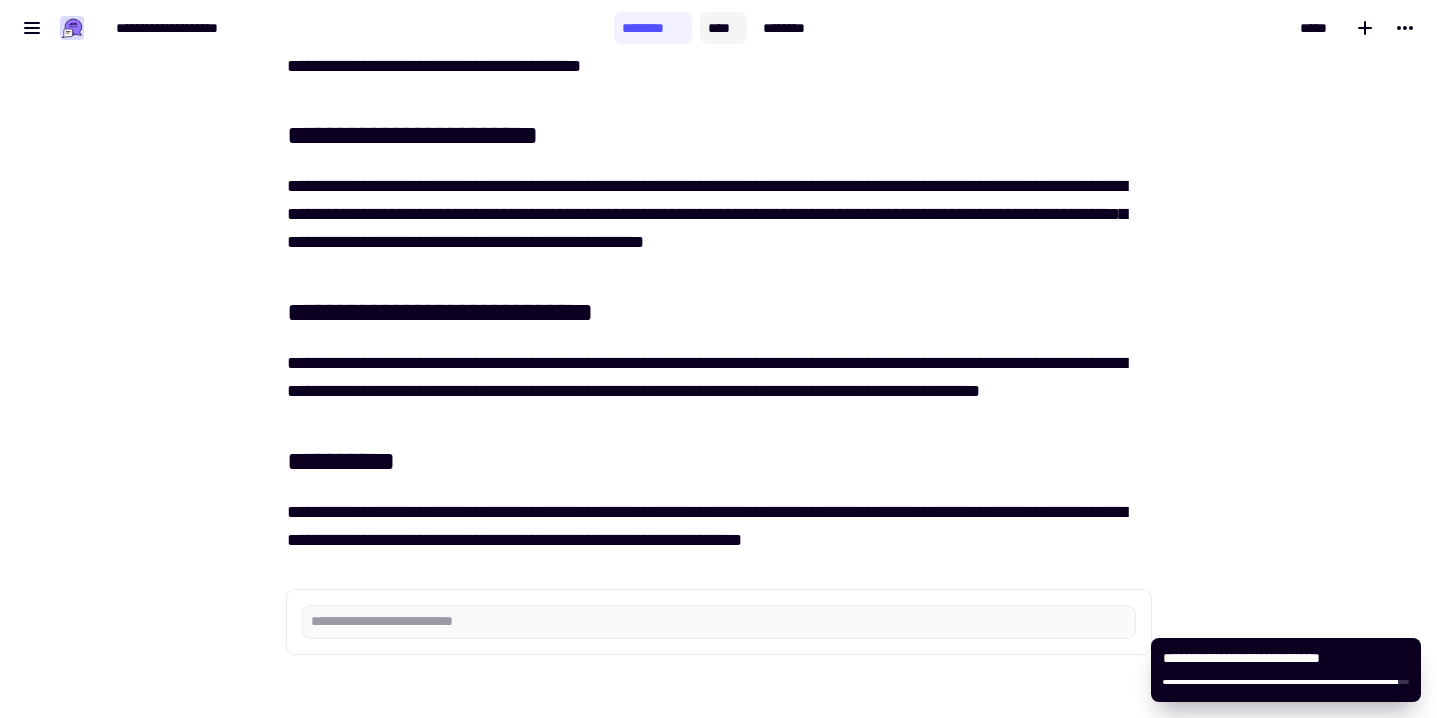 click on "****" 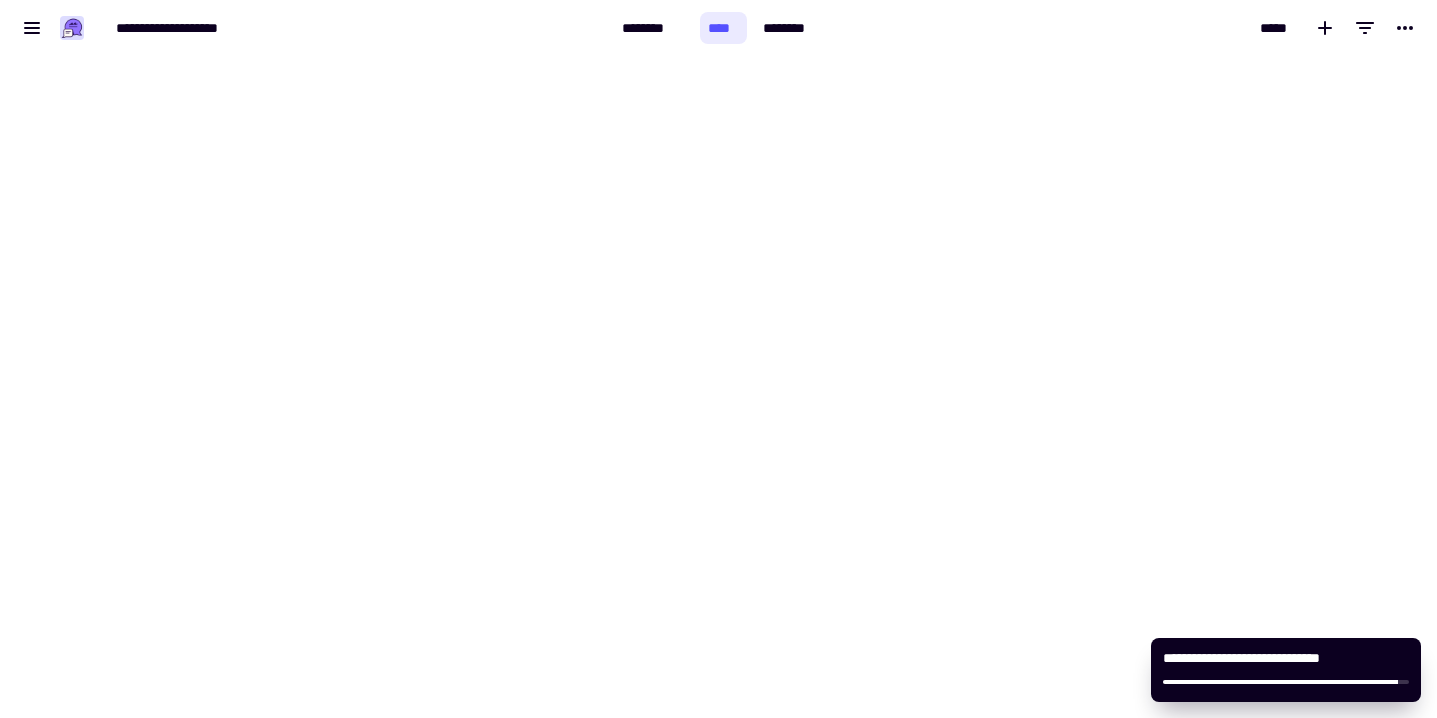 scroll, scrollTop: 0, scrollLeft: 0, axis: both 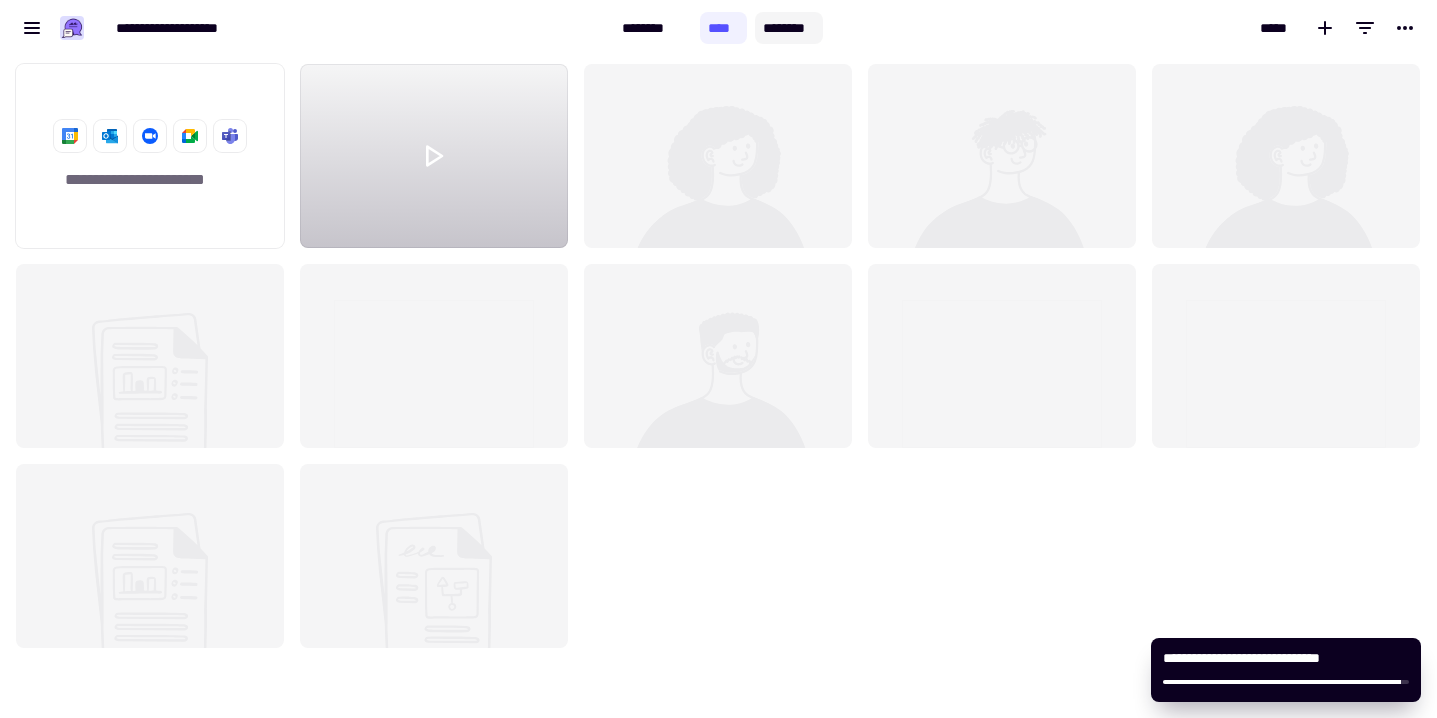 click on "********" 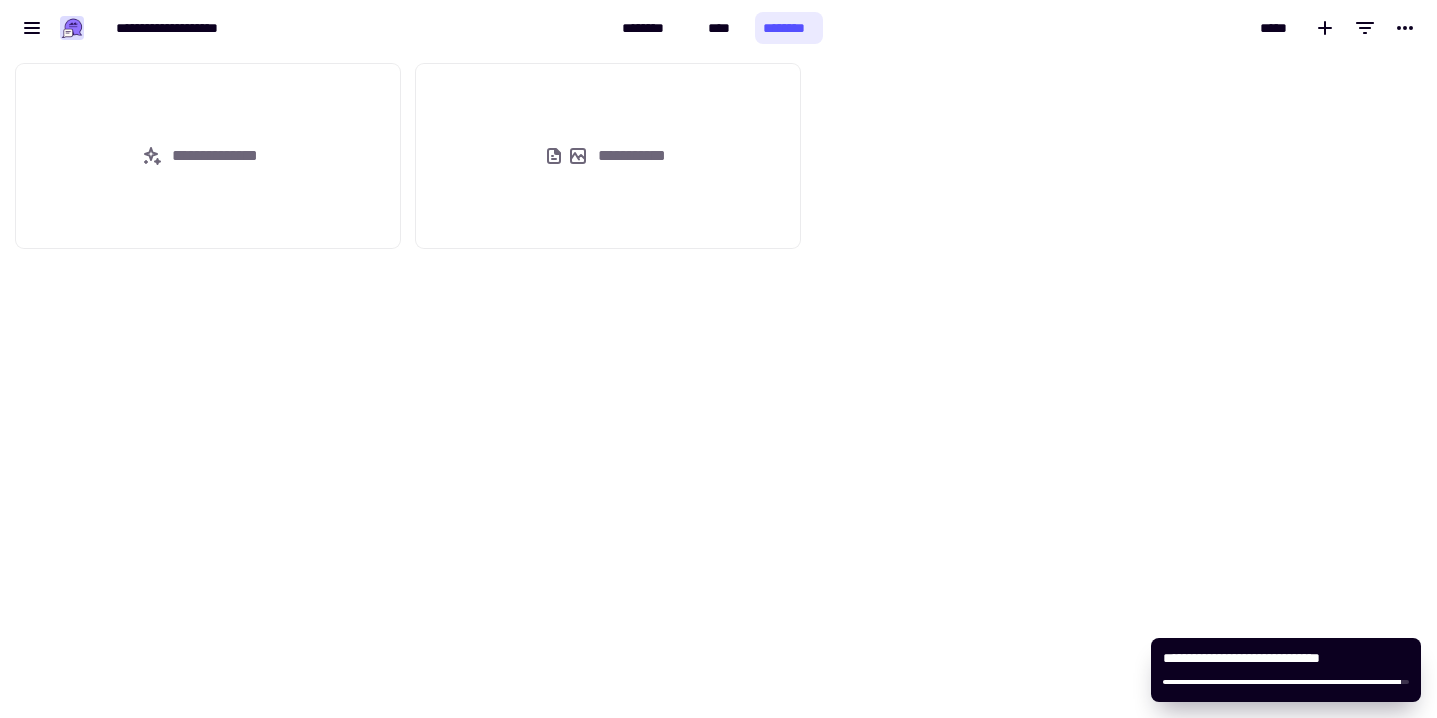 scroll, scrollTop: 1, scrollLeft: 1, axis: both 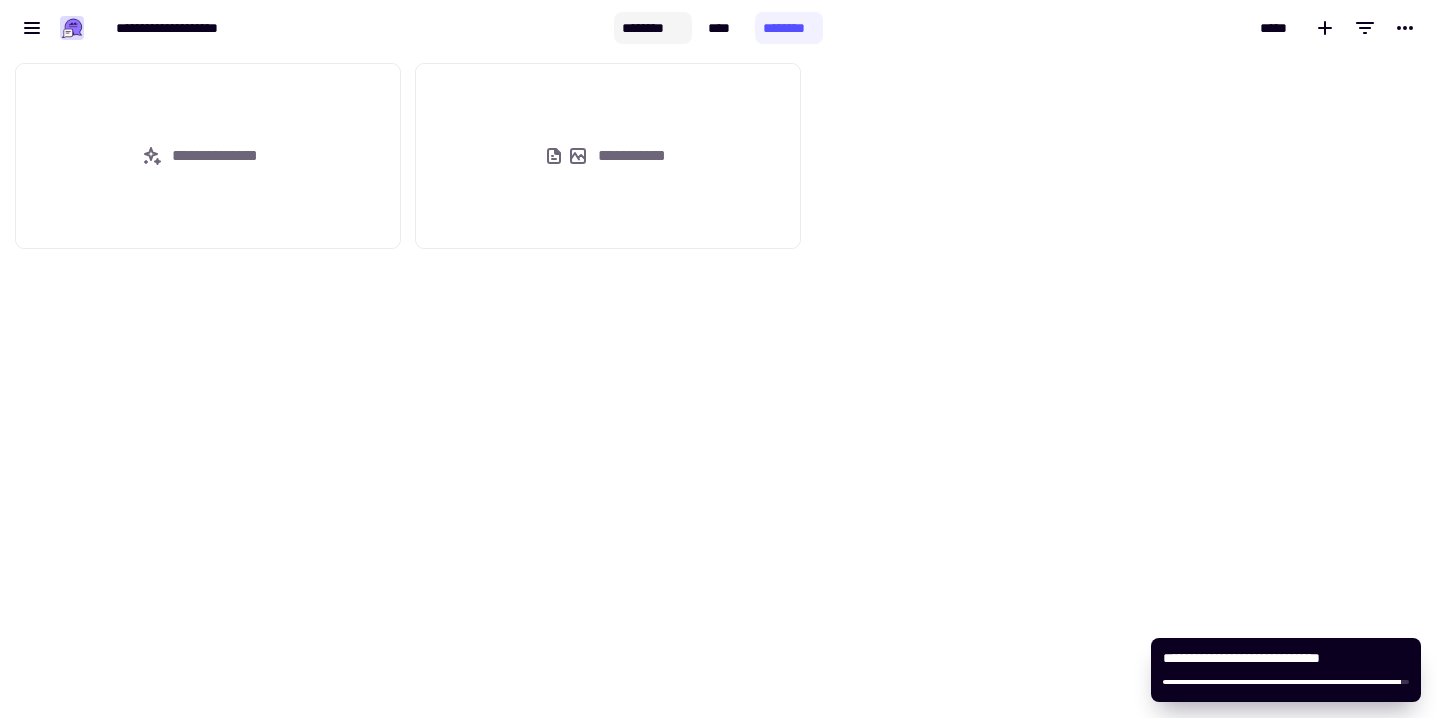 click on "********" 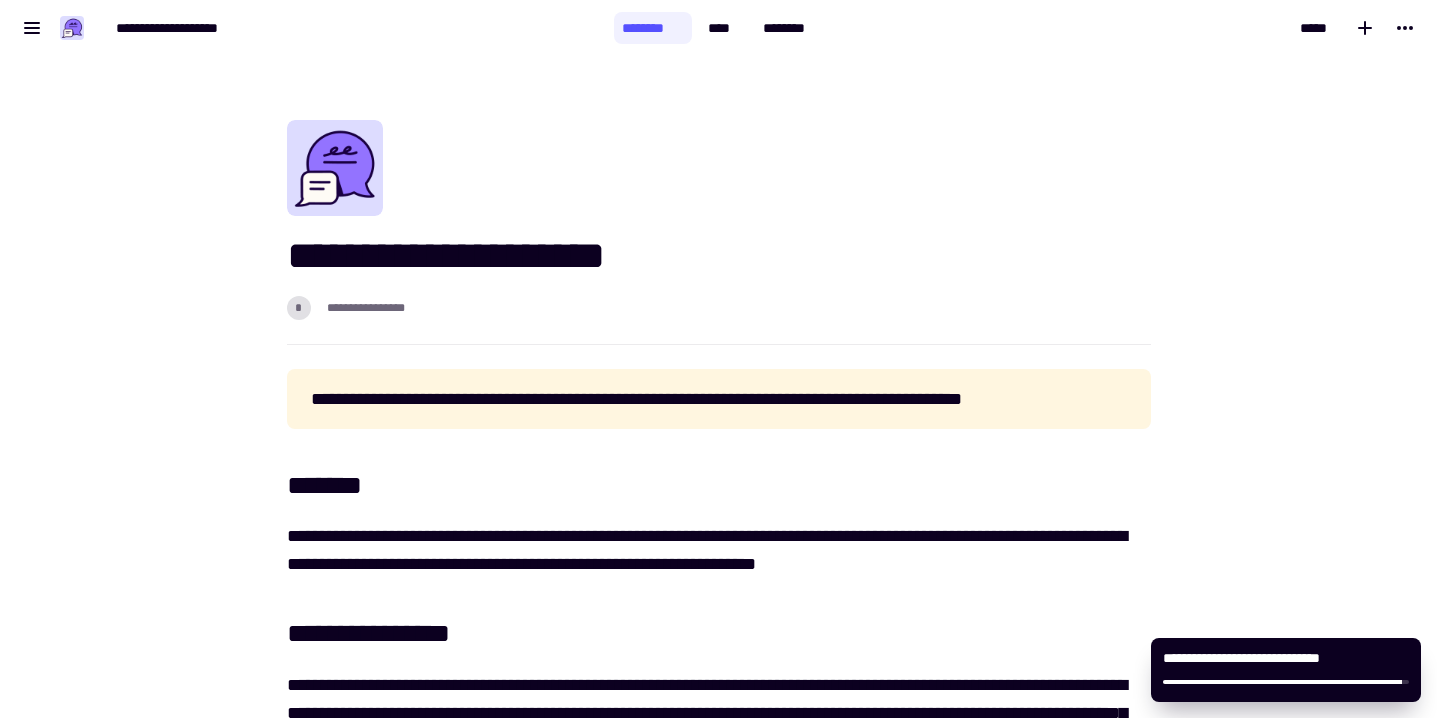 click on "[FIRST] [LAST] [STREET] [CITY] [STATE] [POSTAL_CODE] [COUNTRY] [PHONE] [EMAIL] [CREDIT_CARD] [EXPIRY_DATE] [CVV] [NAME_ON_CARD] [BILLING_ADDRESS]" at bounding box center [307, 28] 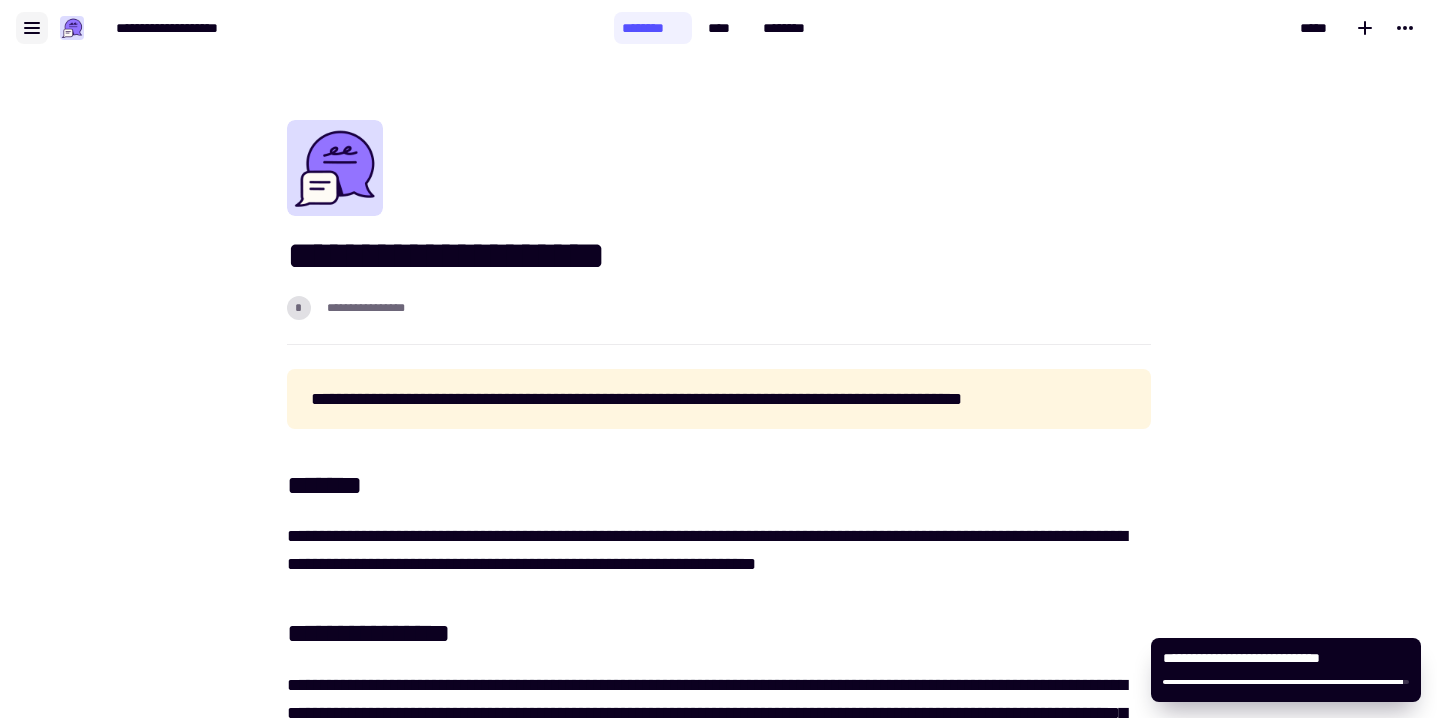 click 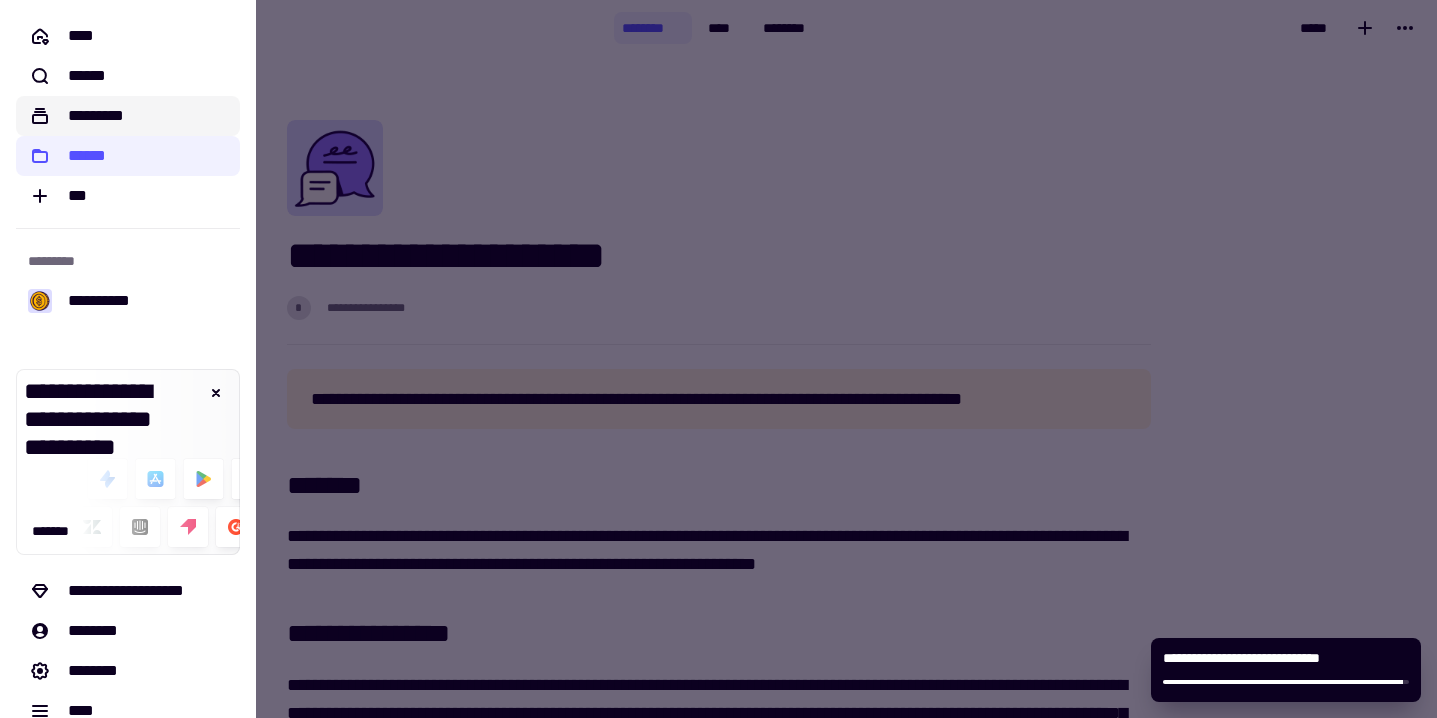 click on "*********" 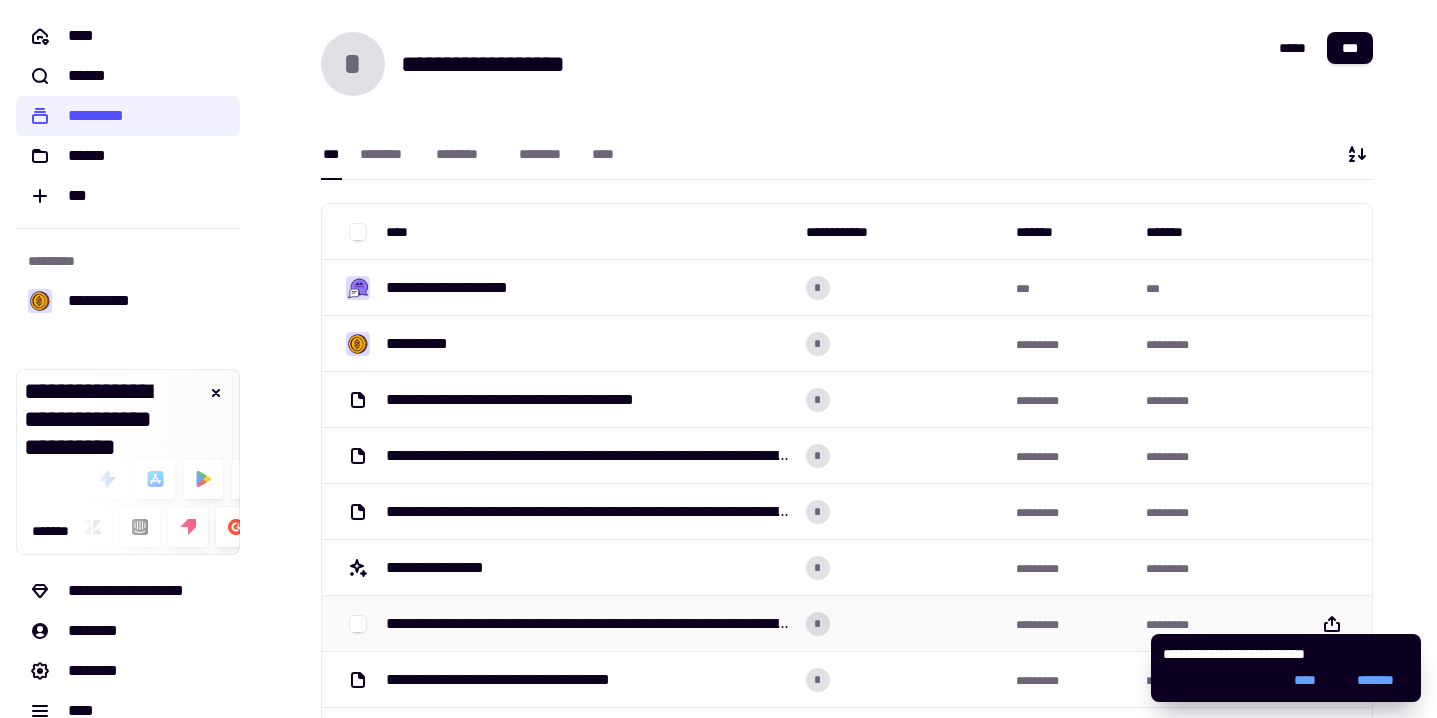 scroll, scrollTop: 0, scrollLeft: 0, axis: both 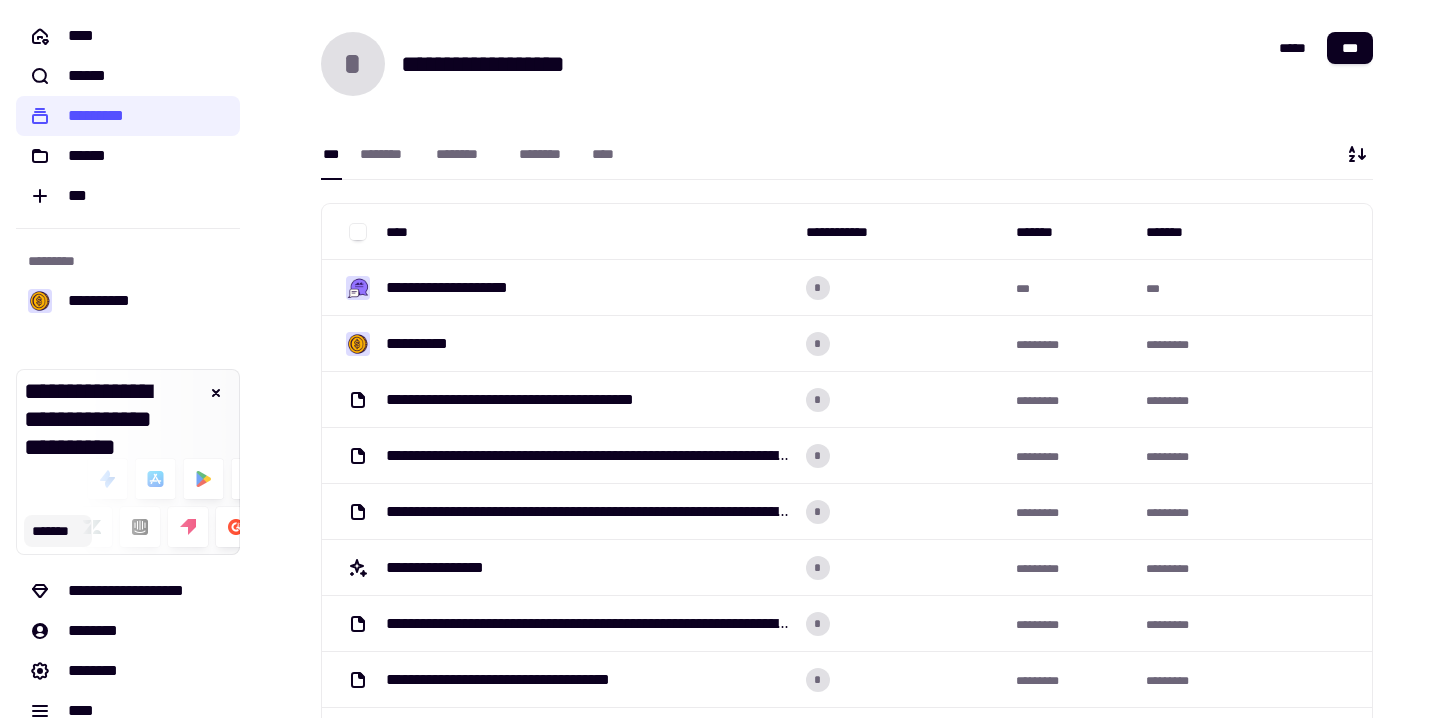 click on "*******" 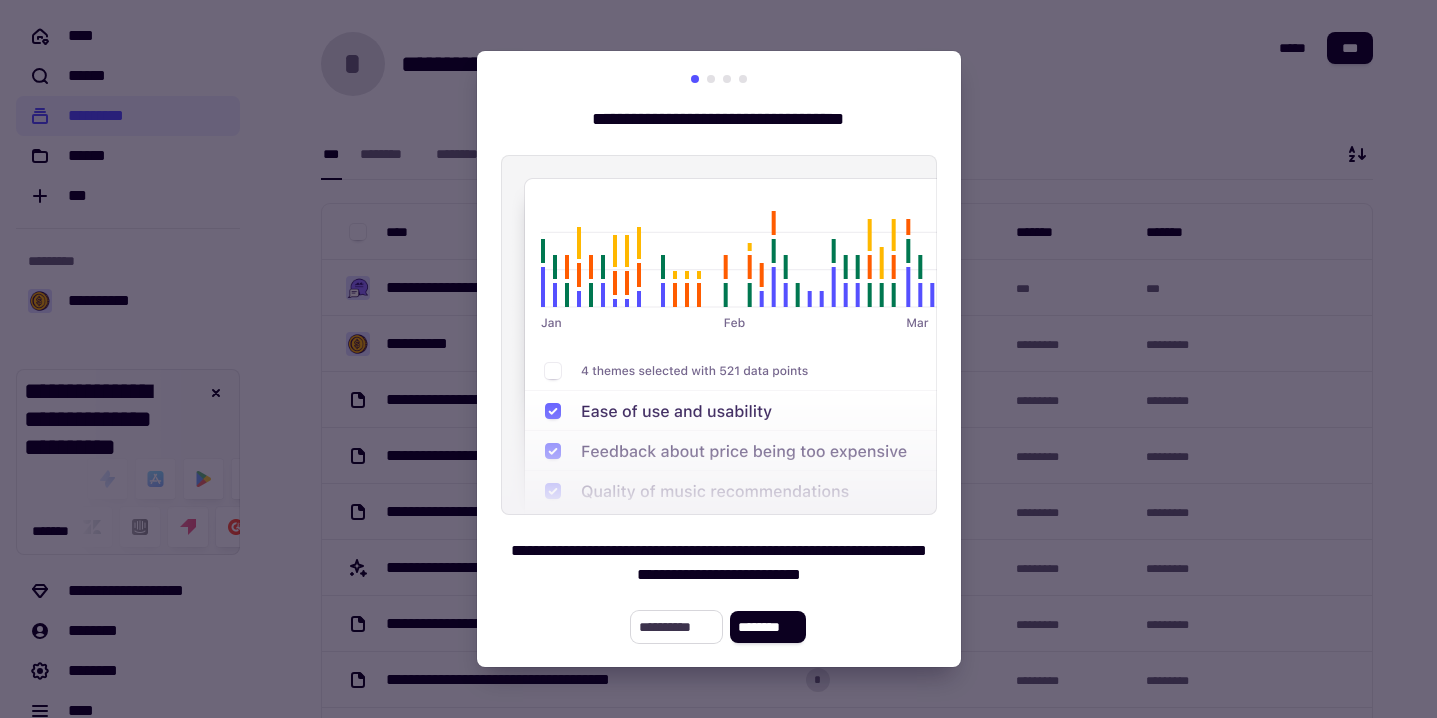 click on "**********" 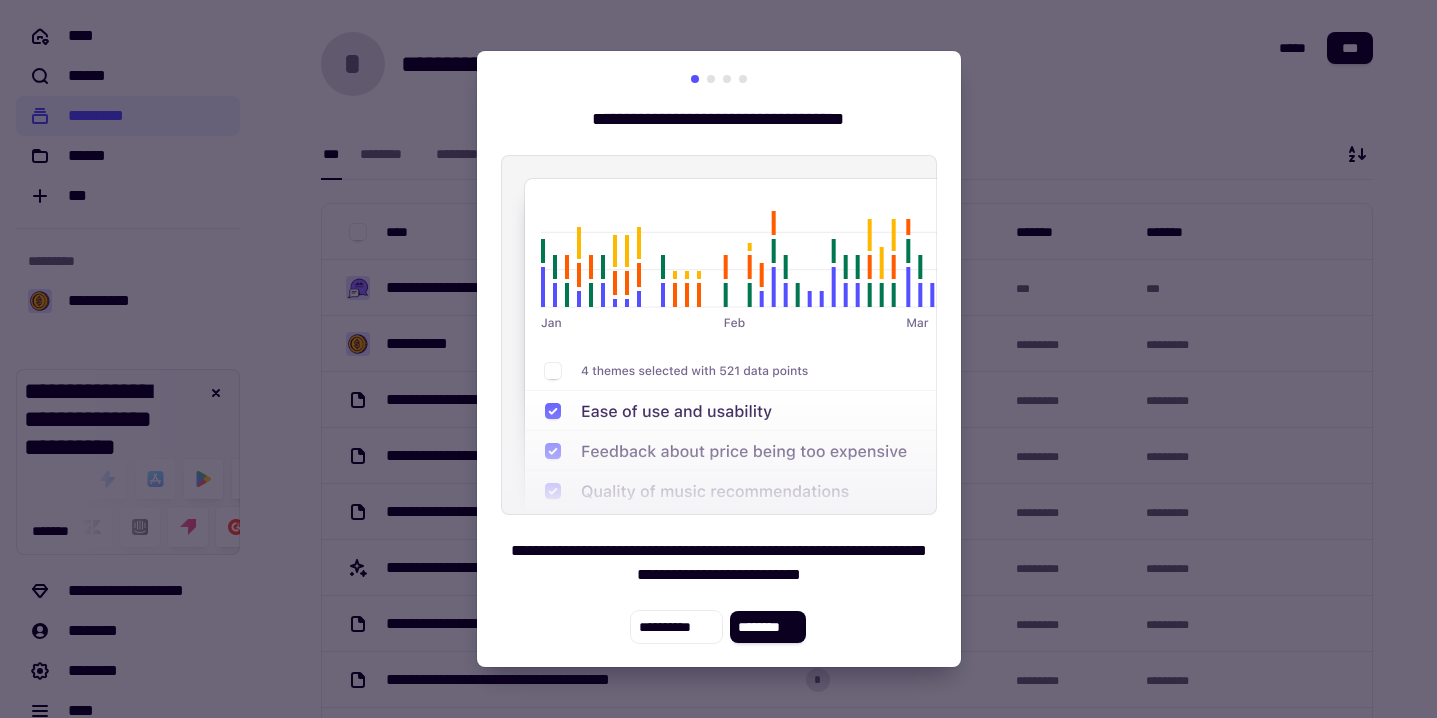 click at bounding box center [718, 359] 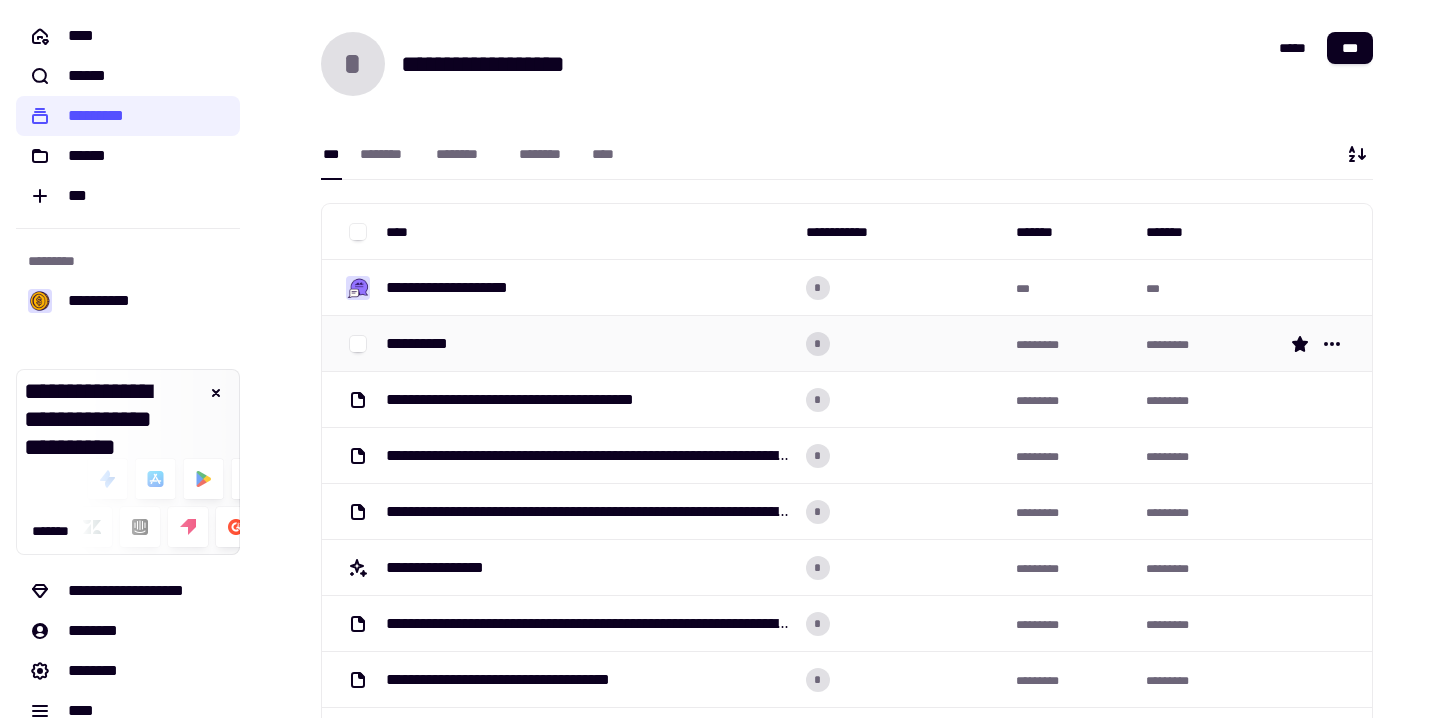click on "**********" at bounding box center (425, 344) 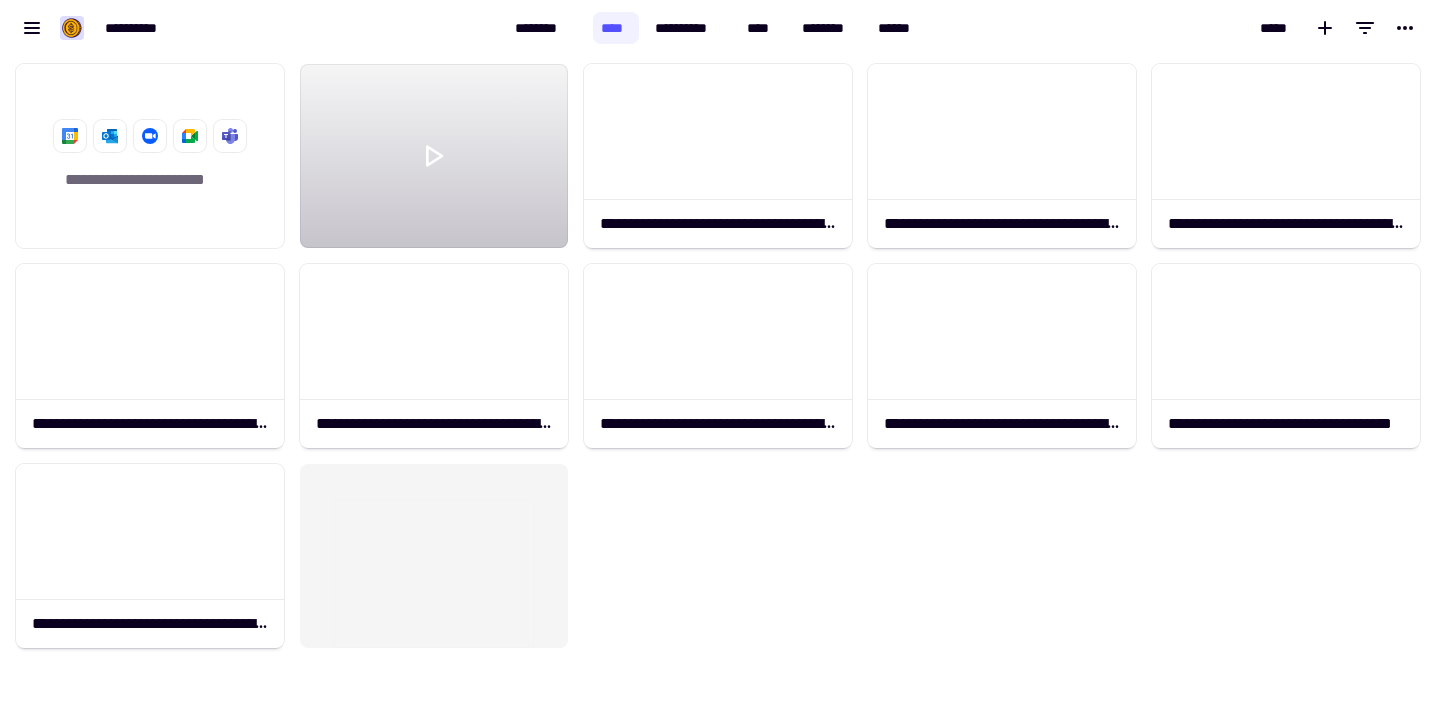 scroll, scrollTop: 1, scrollLeft: 1, axis: both 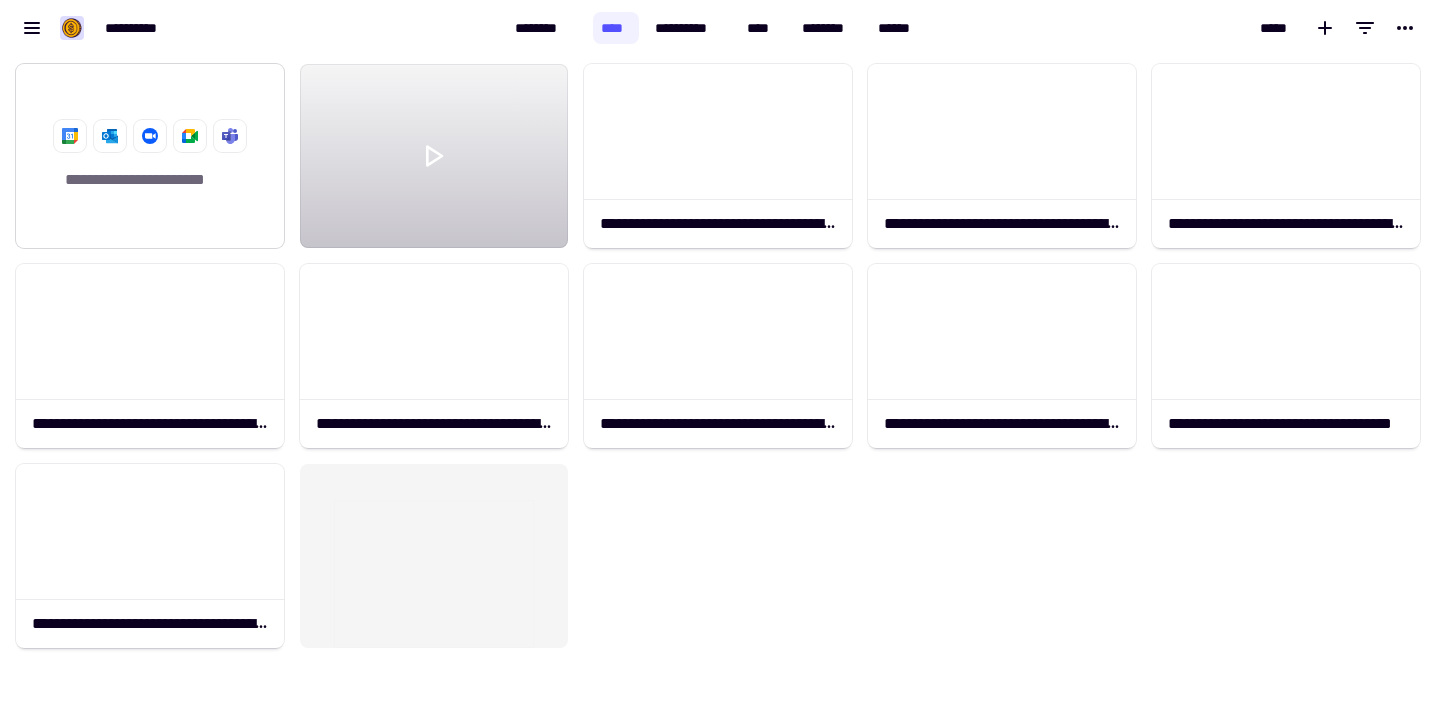 click on "**********" 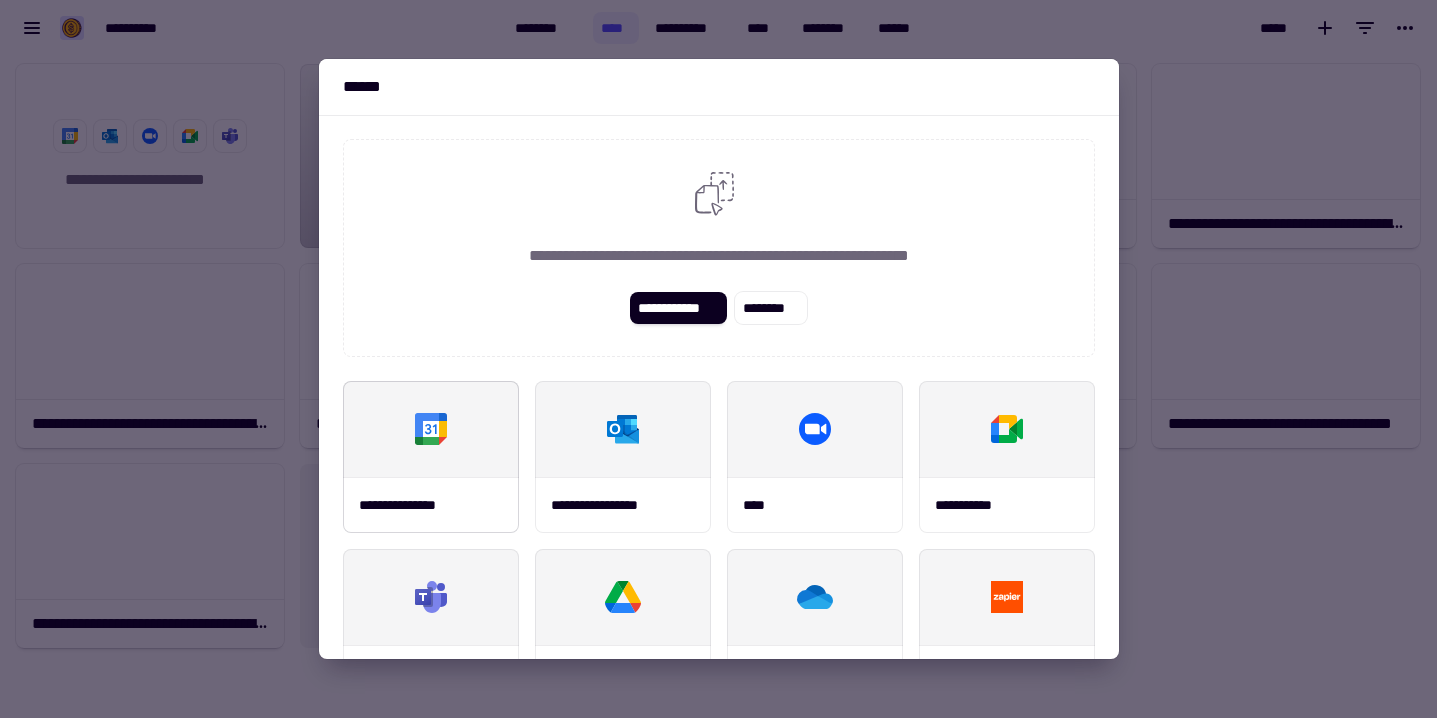 click 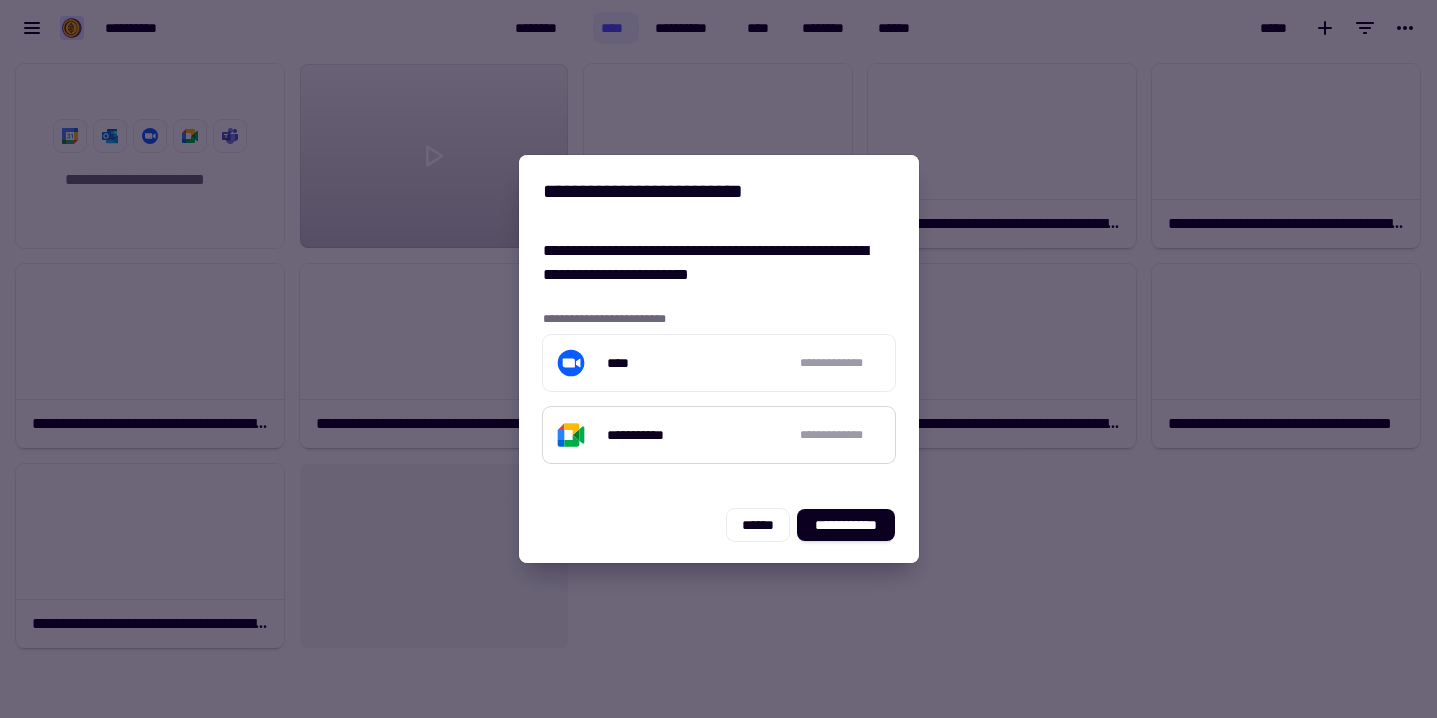 click on "**********" at bounding box center (719, 435) 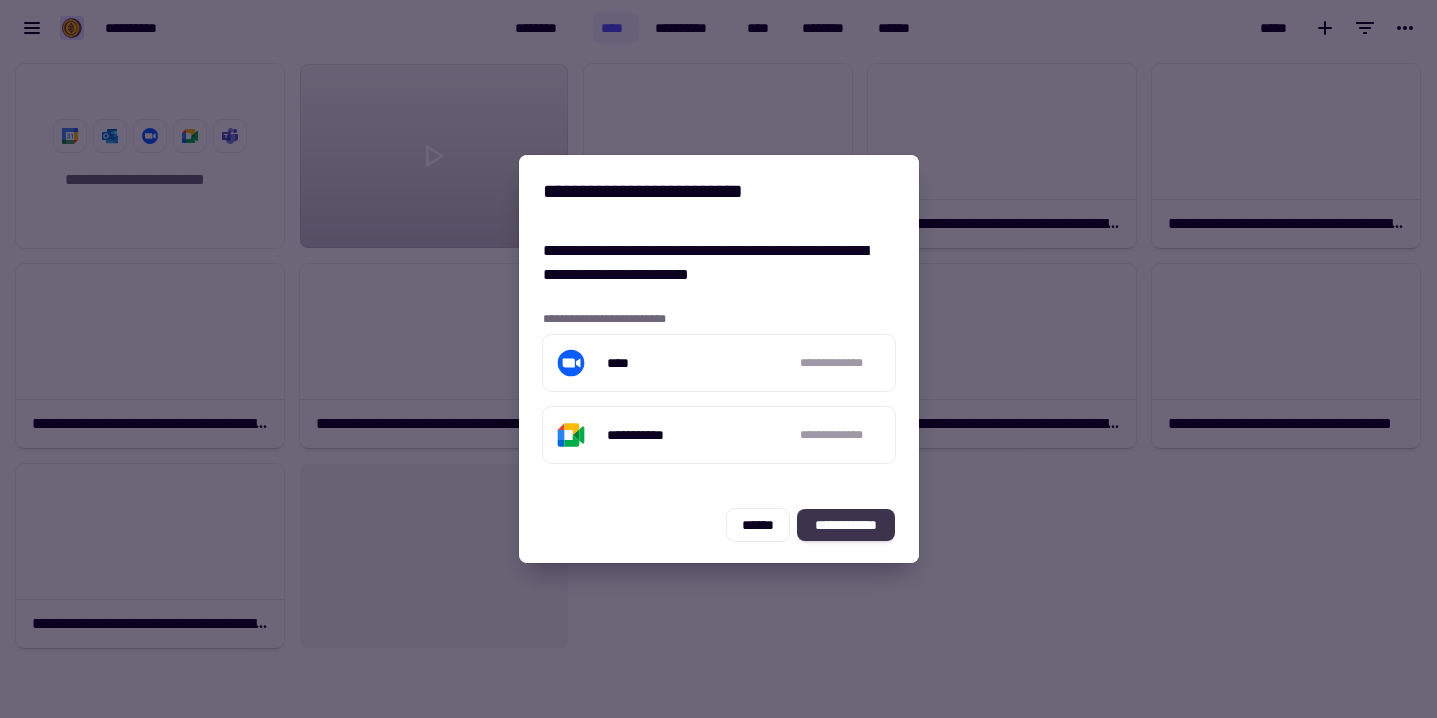 click on "**********" 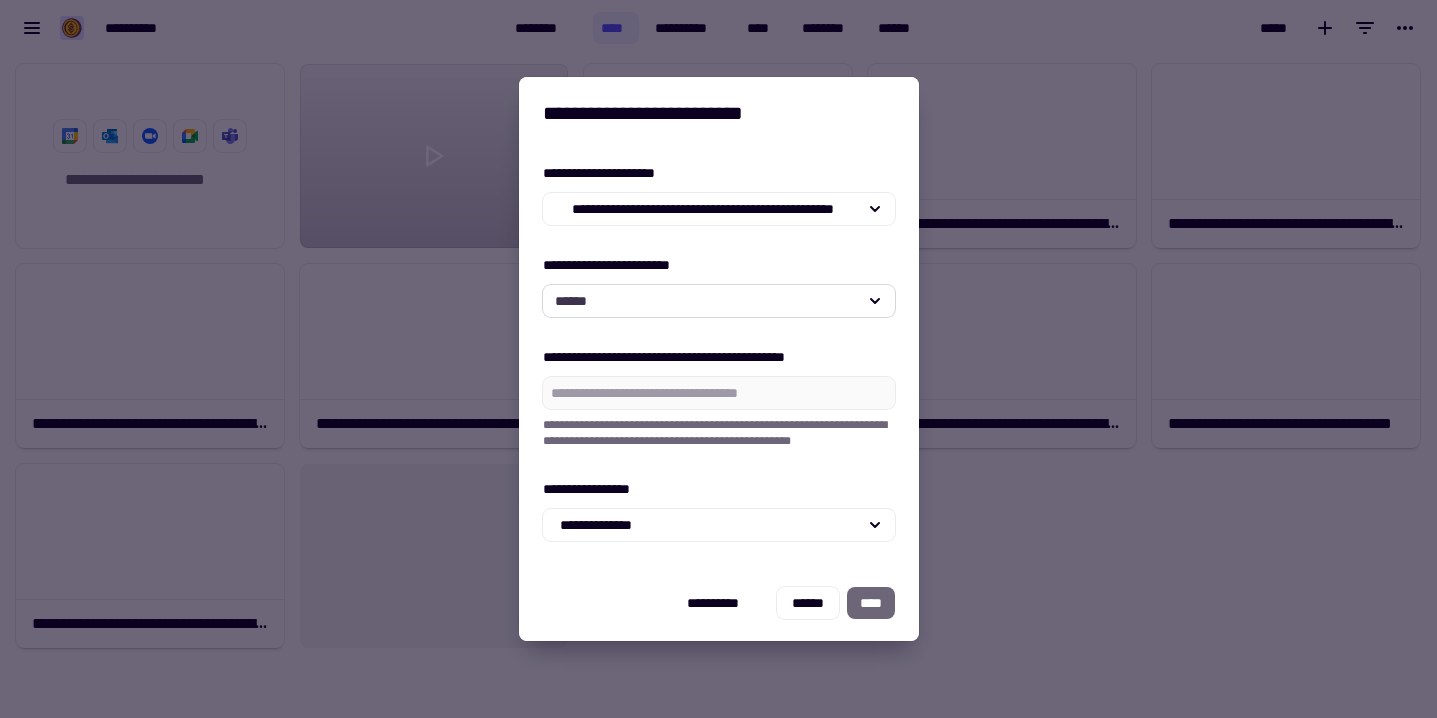 click 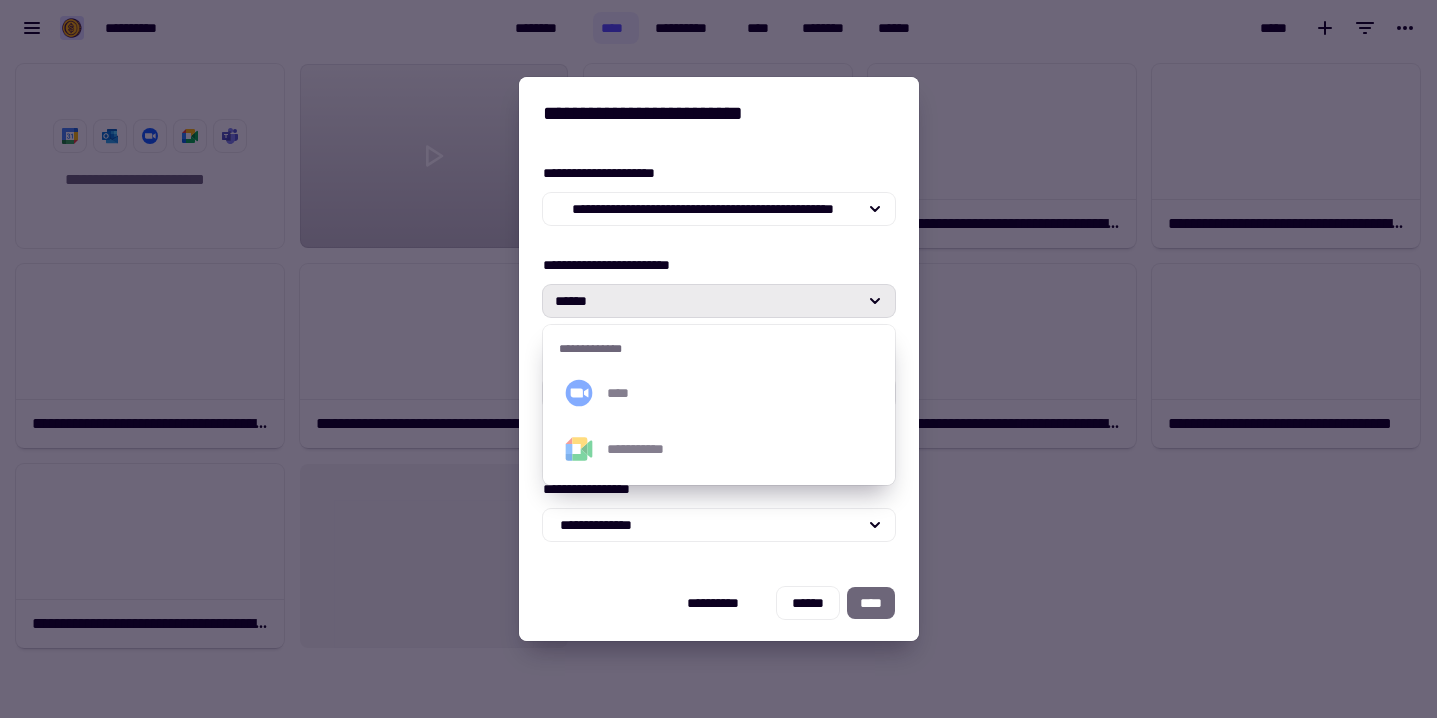 click on "**********" at bounding box center [719, 357] 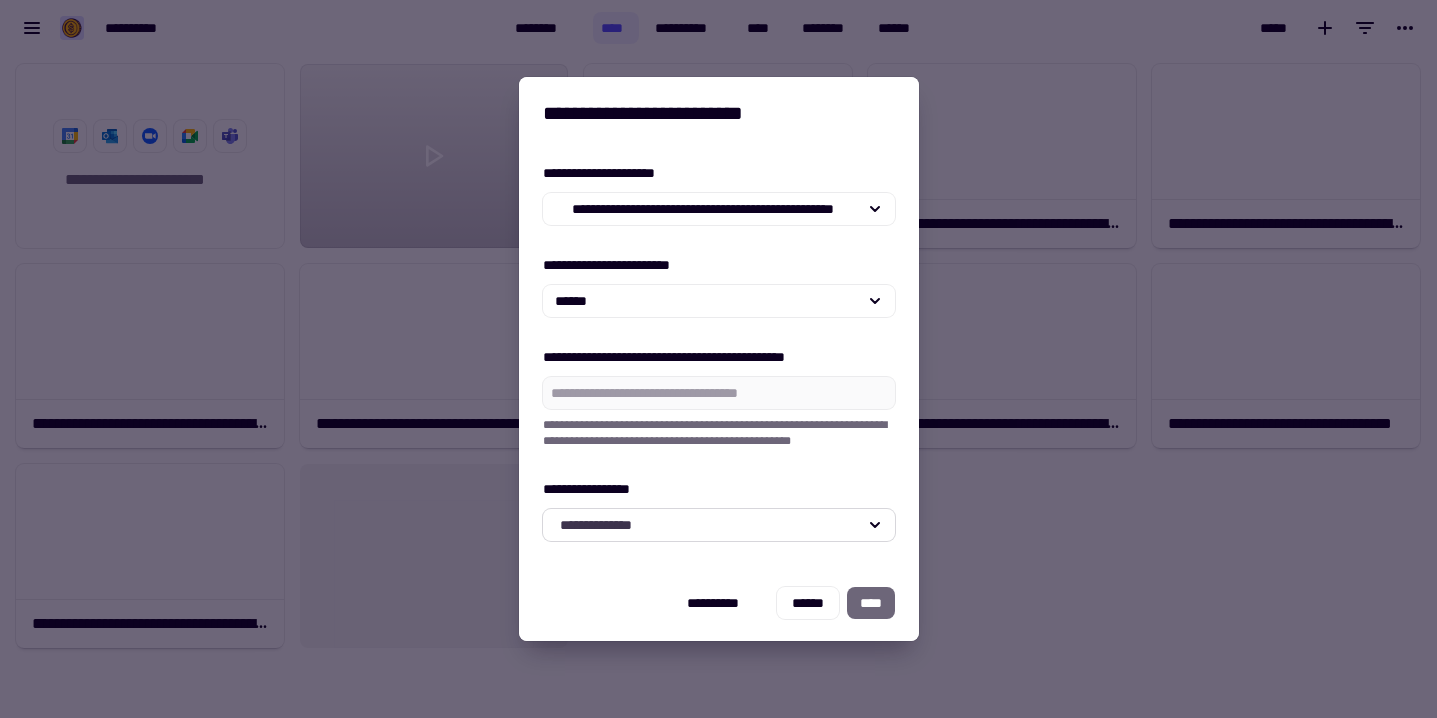 click on "**********" 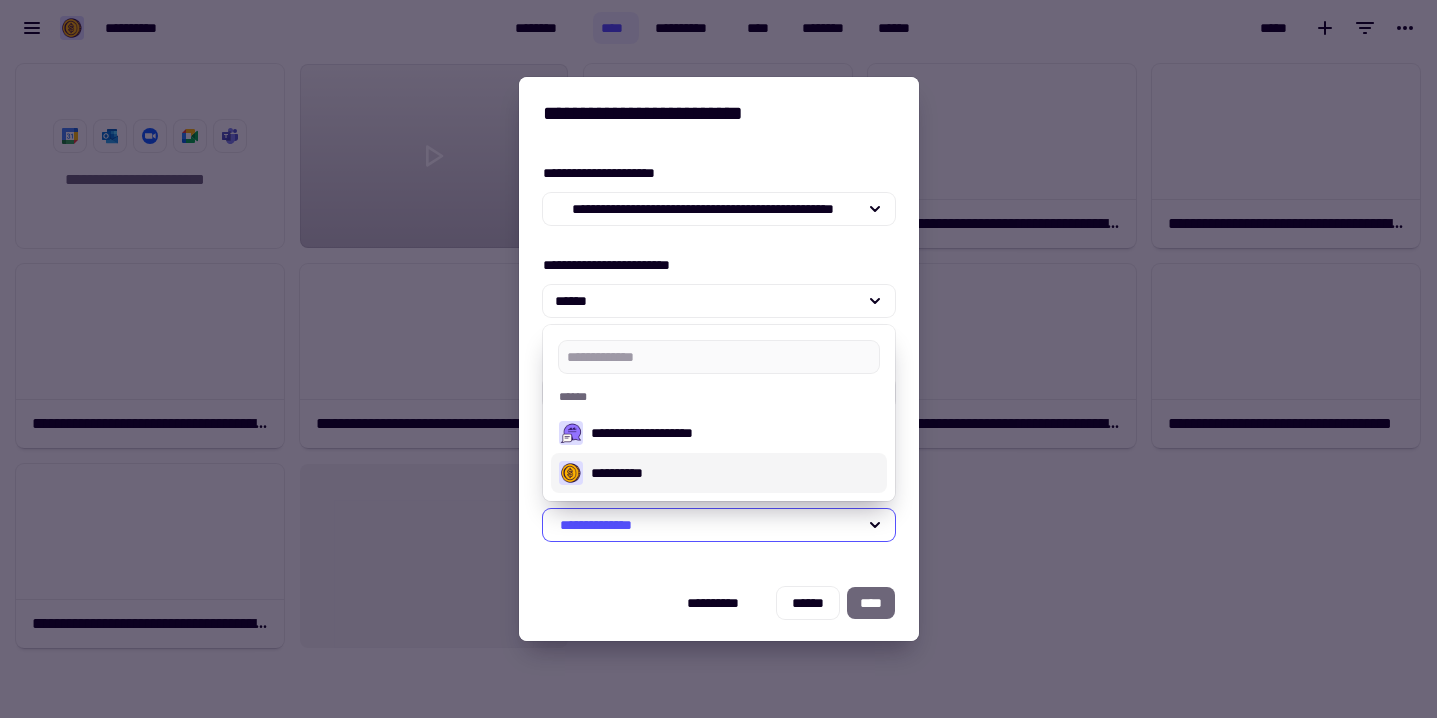 click on "**********" at bounding box center [735, 473] 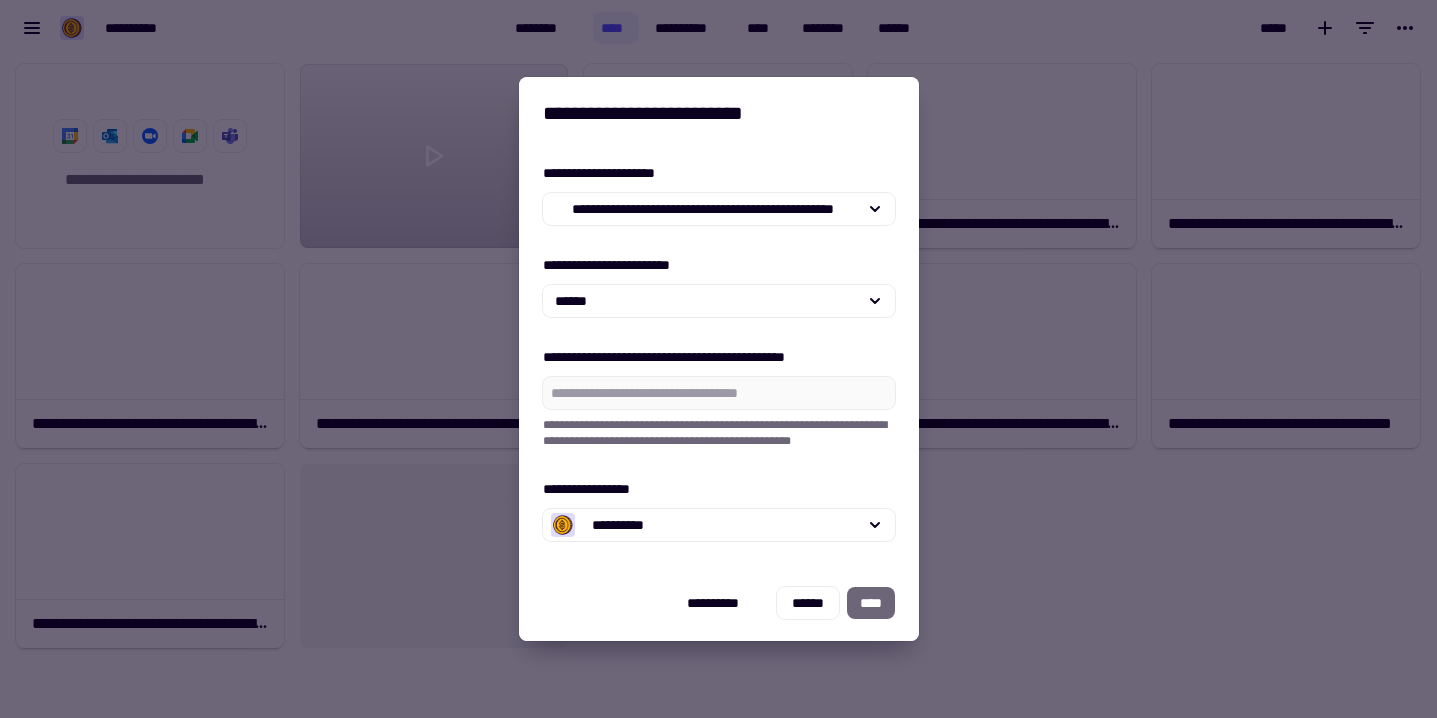 click on "****" 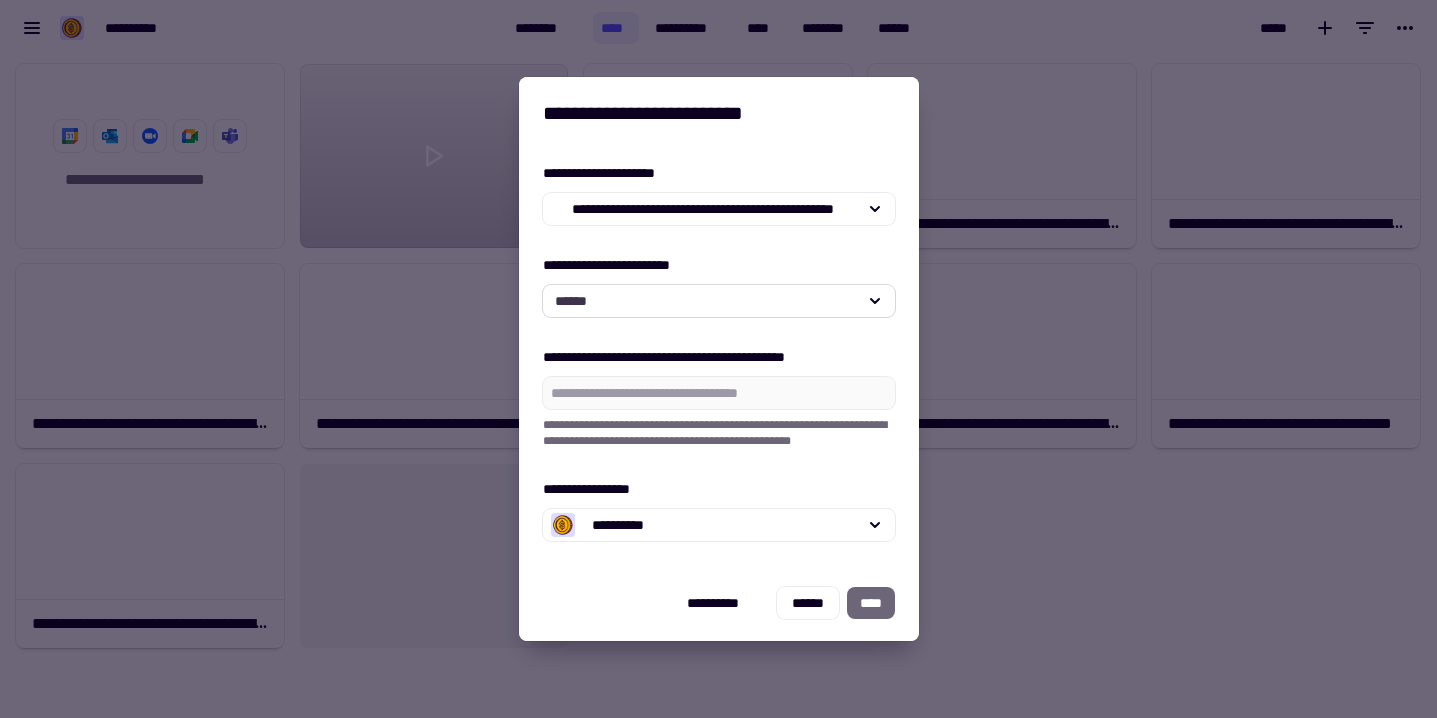click on "******" 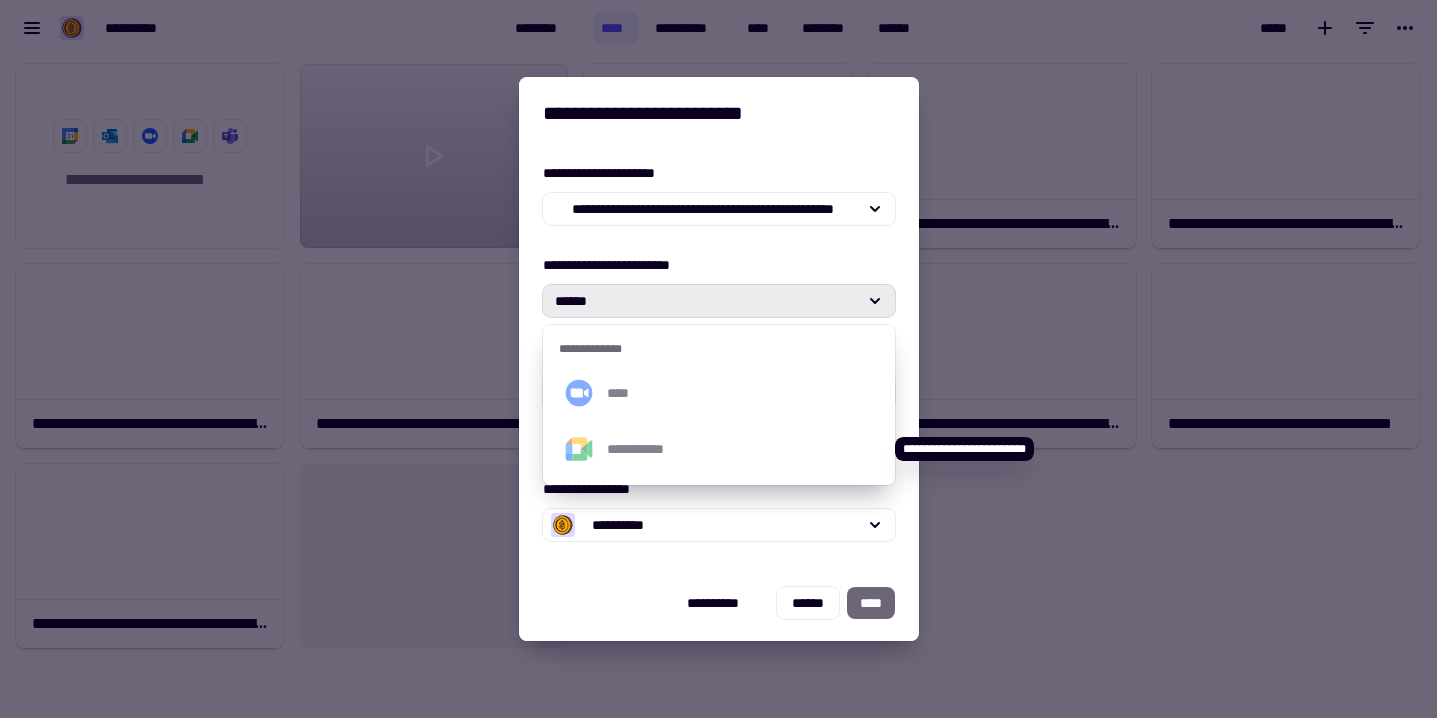 click on "**********" at bounding box center [743, 449] 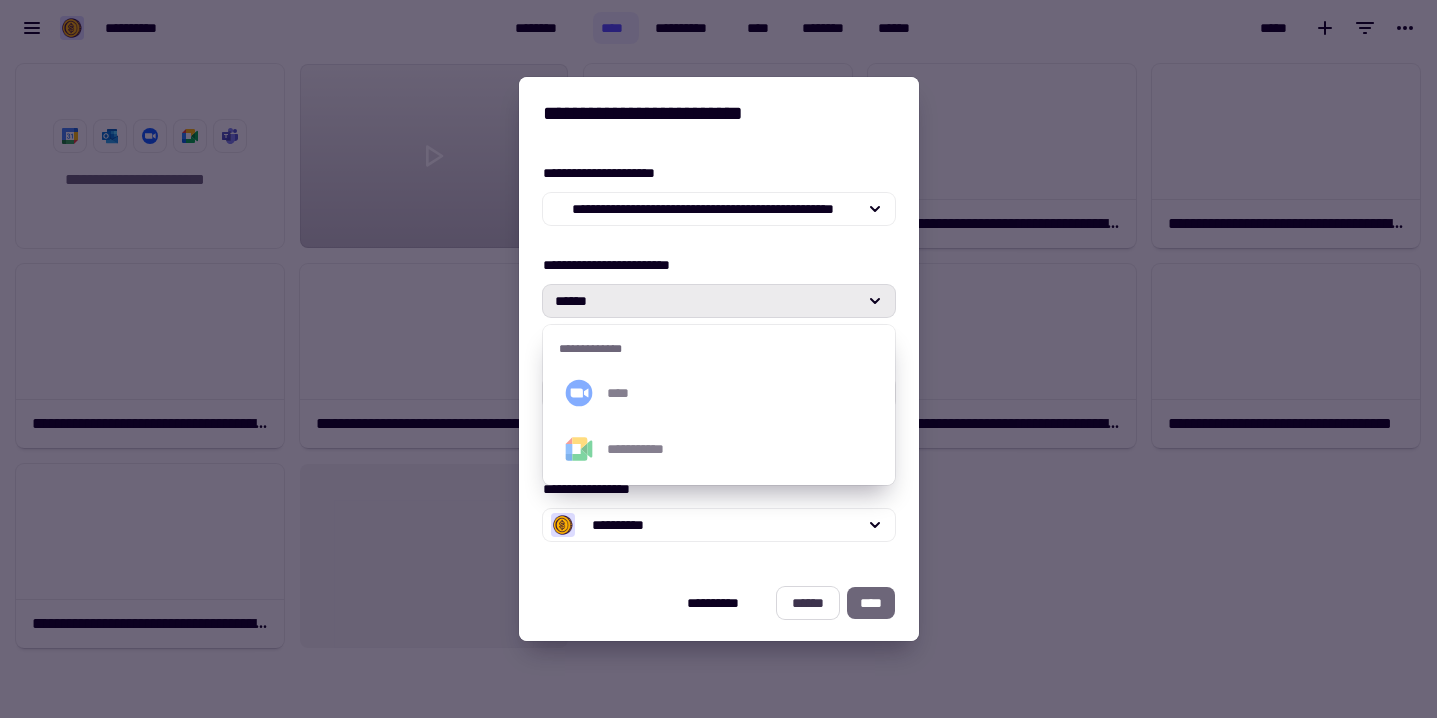 click on "******" 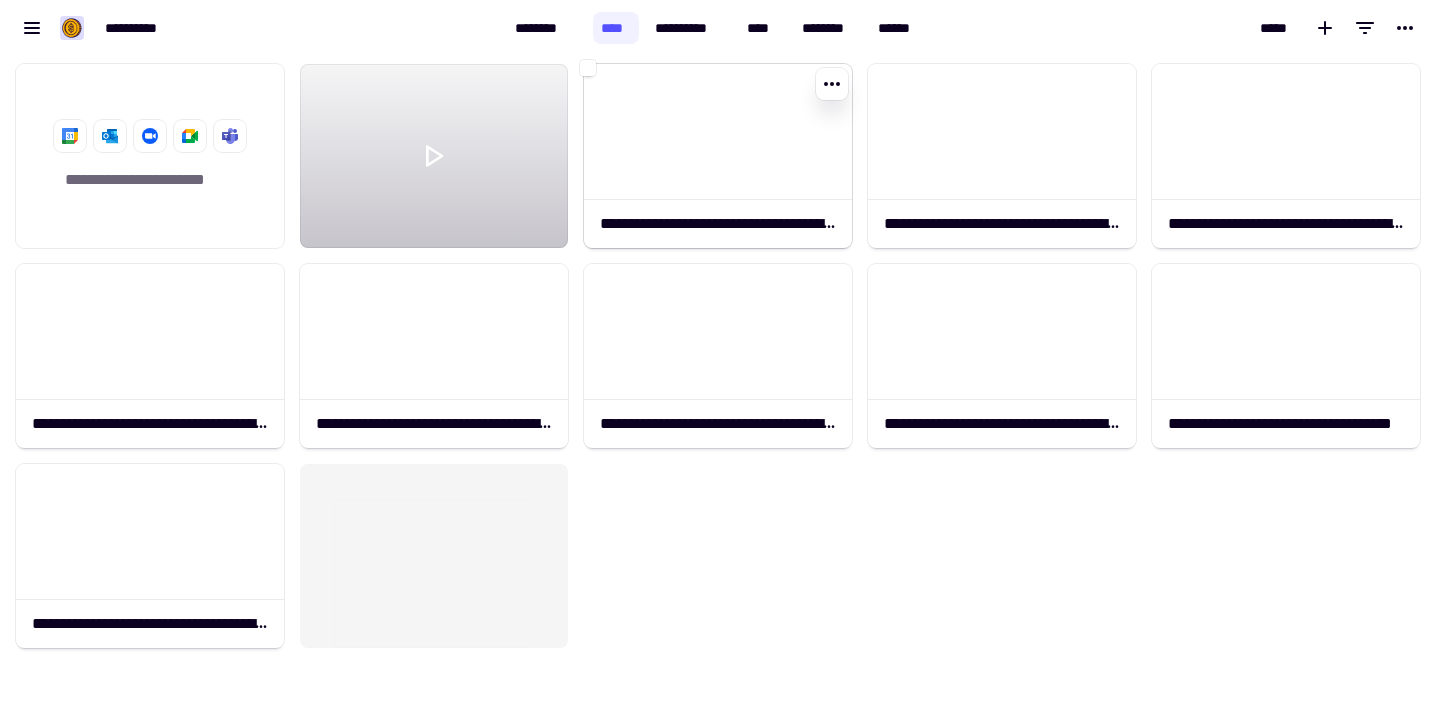 click 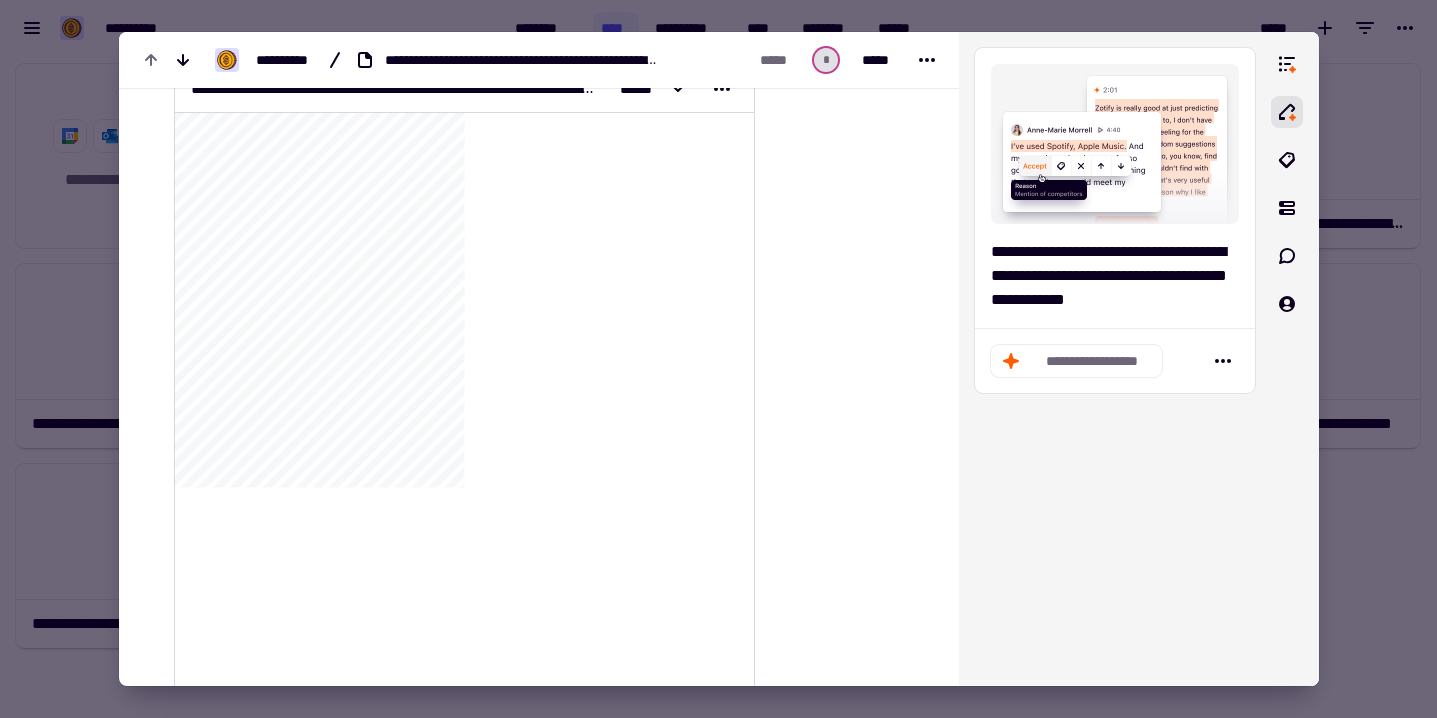 scroll, scrollTop: 340, scrollLeft: 0, axis: vertical 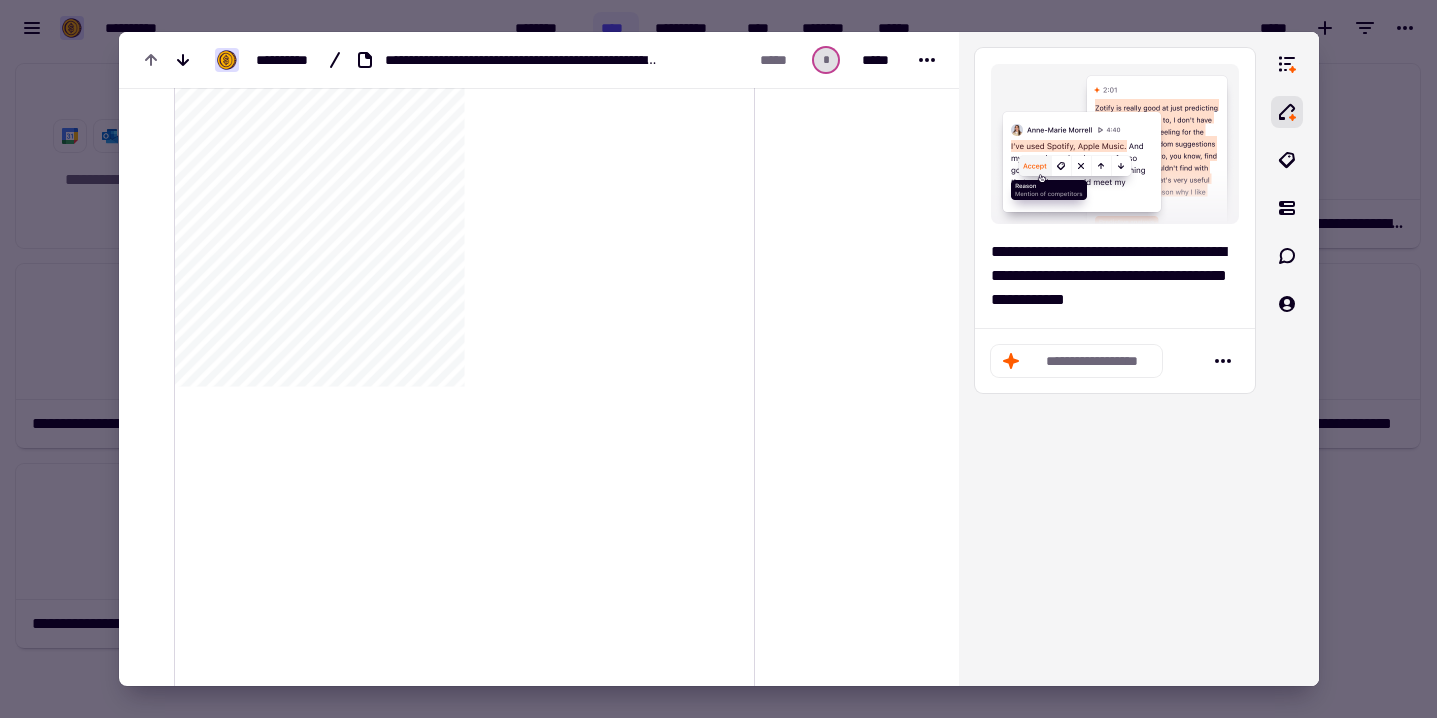 click on "**********" 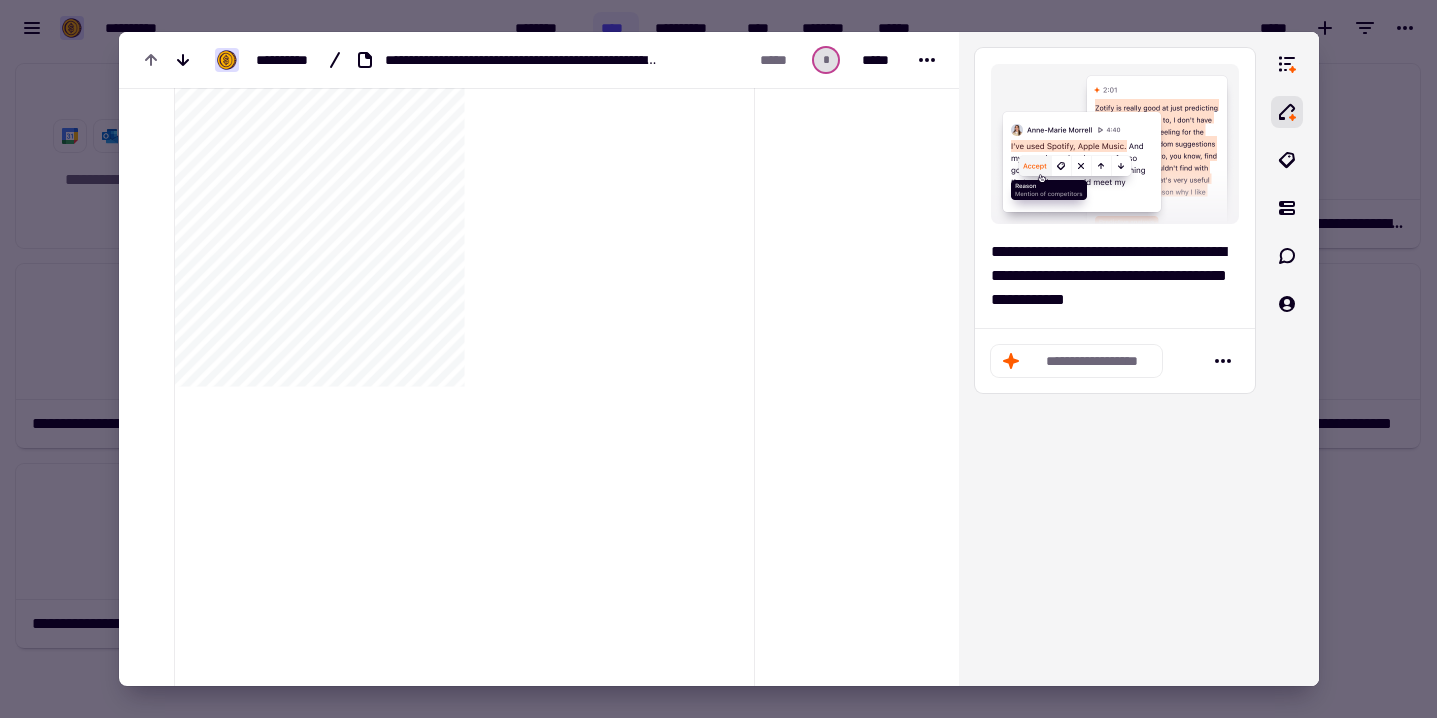 click at bounding box center [718, 359] 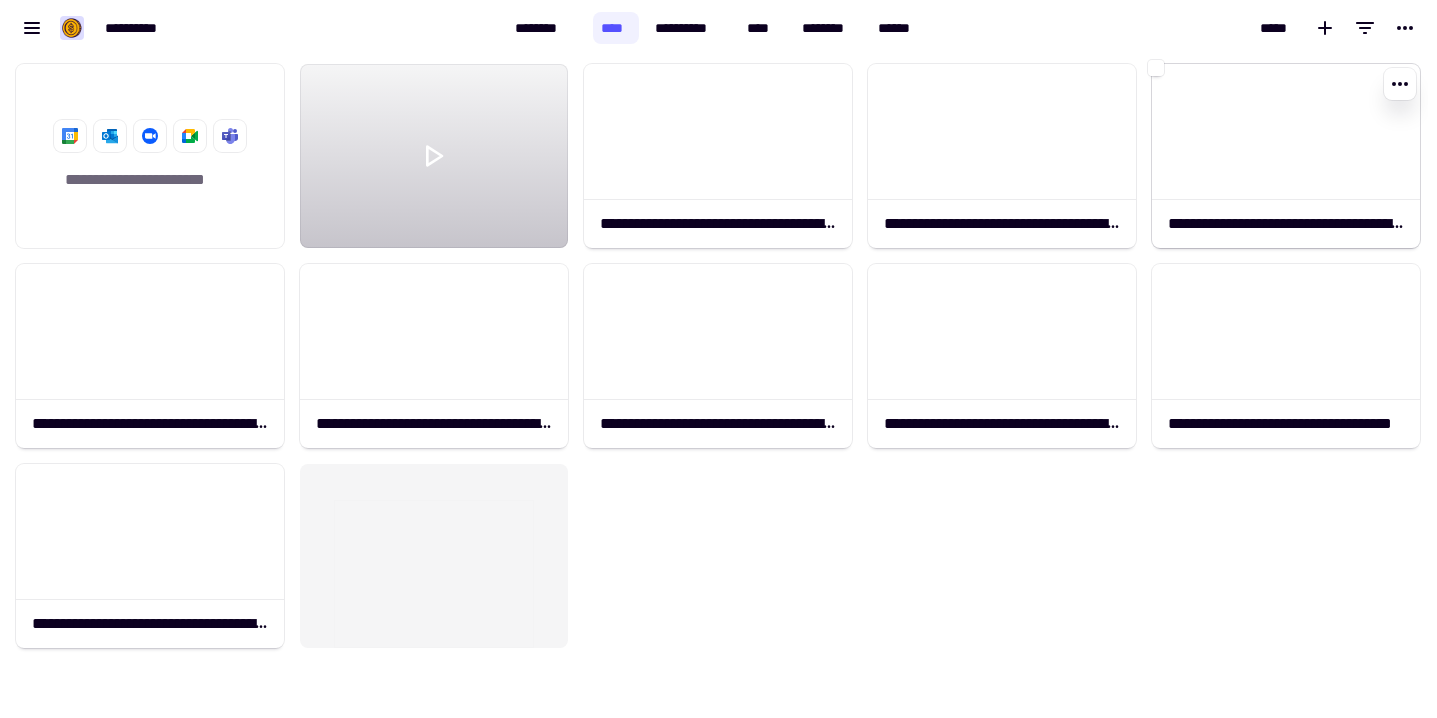 click on "**********" 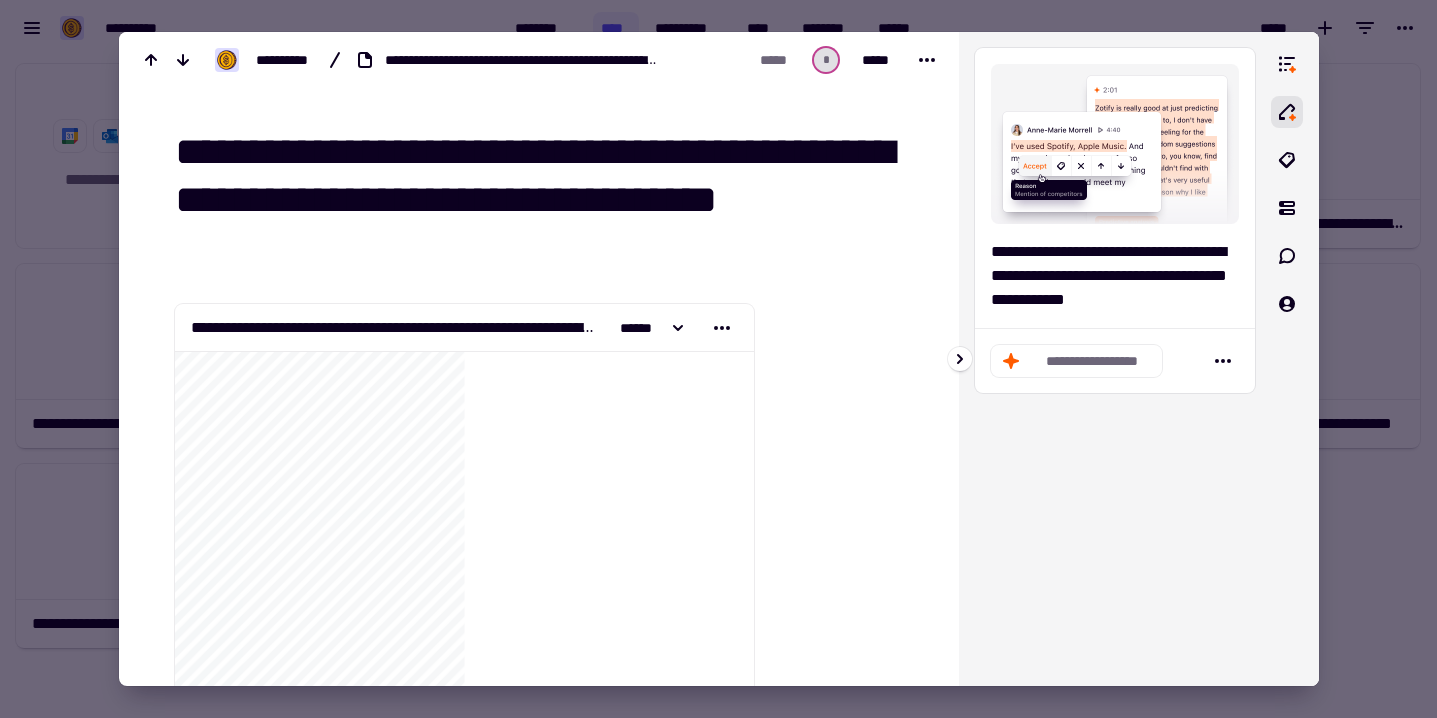 click on "**********" 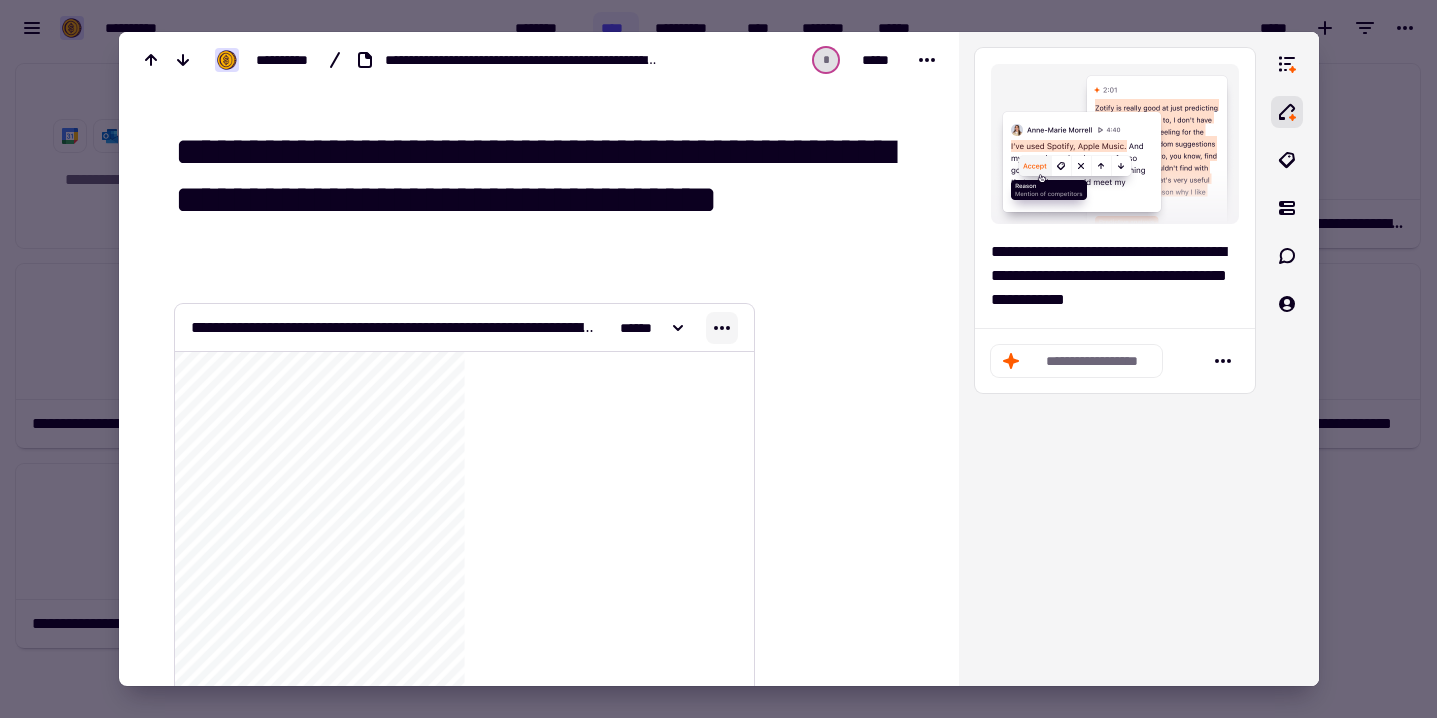 click 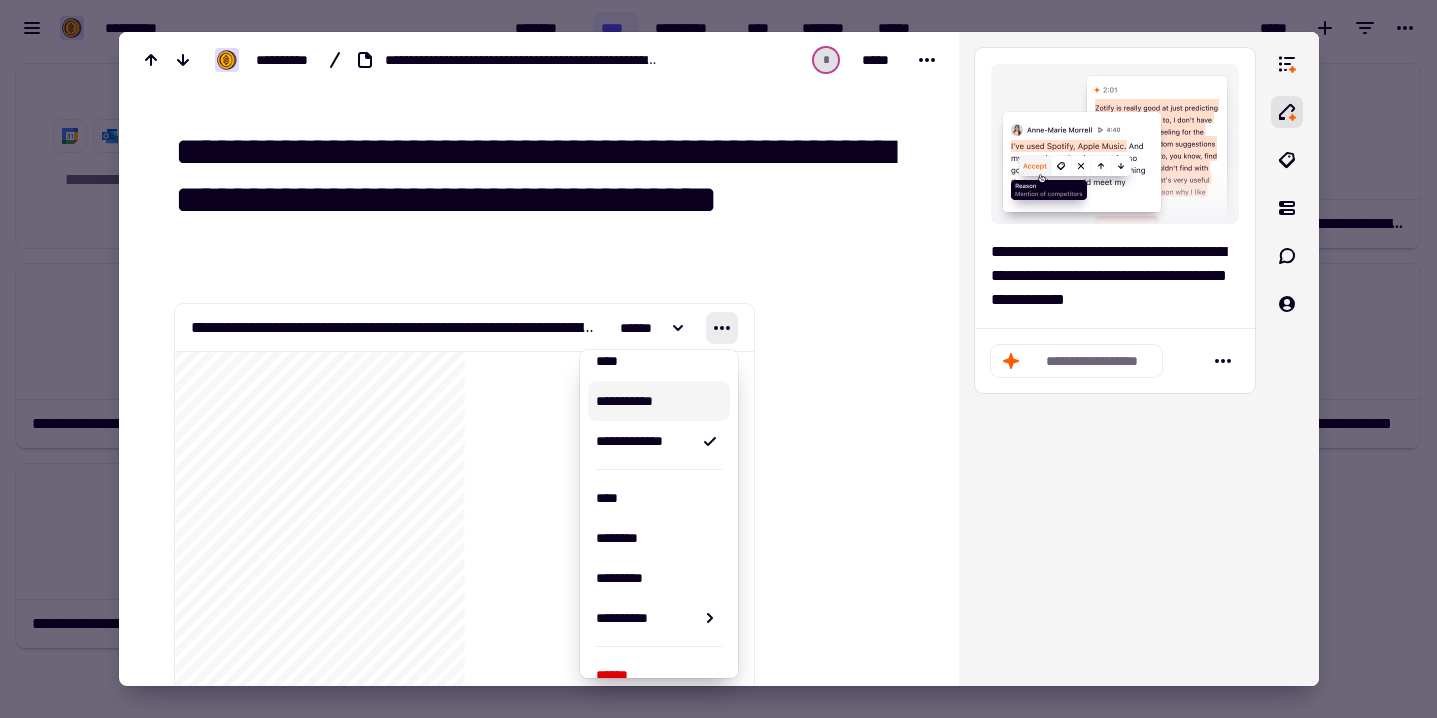 scroll, scrollTop: 74, scrollLeft: 0, axis: vertical 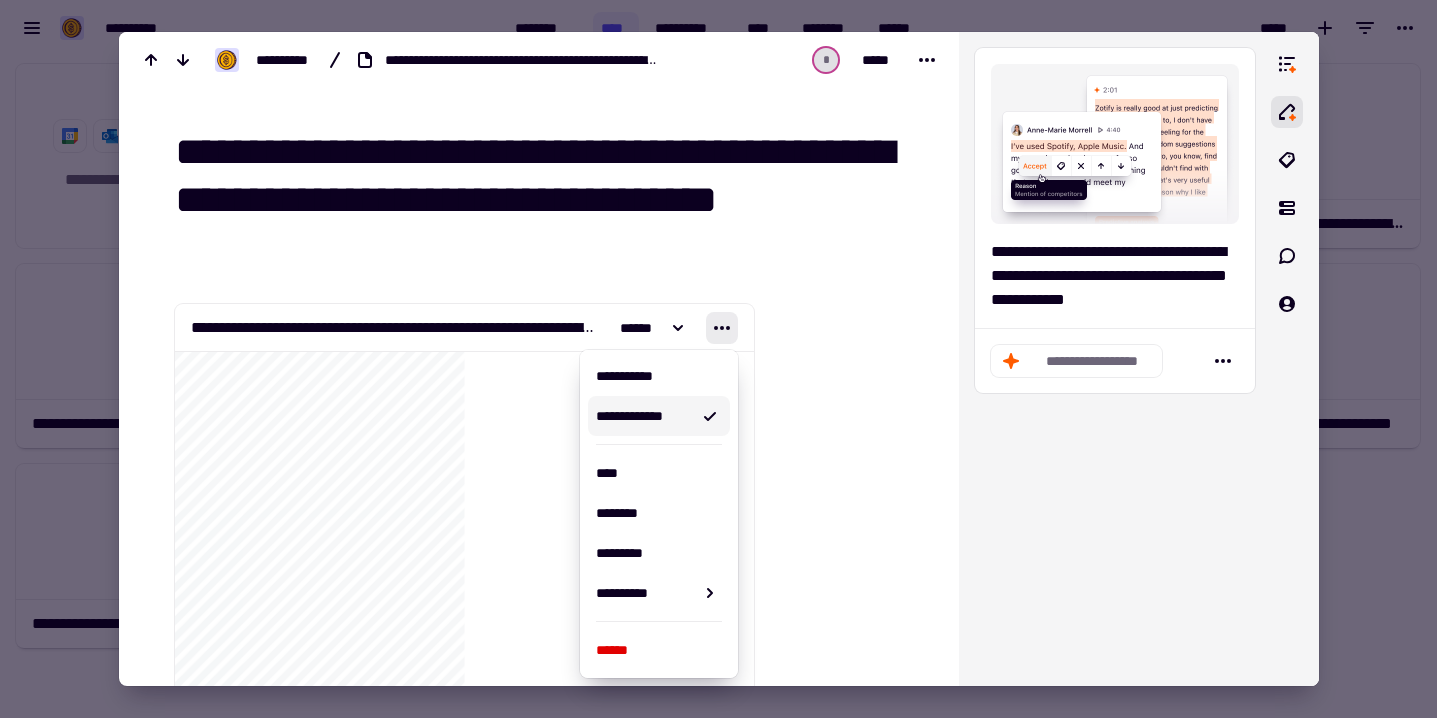 click at bounding box center [842, 8455] 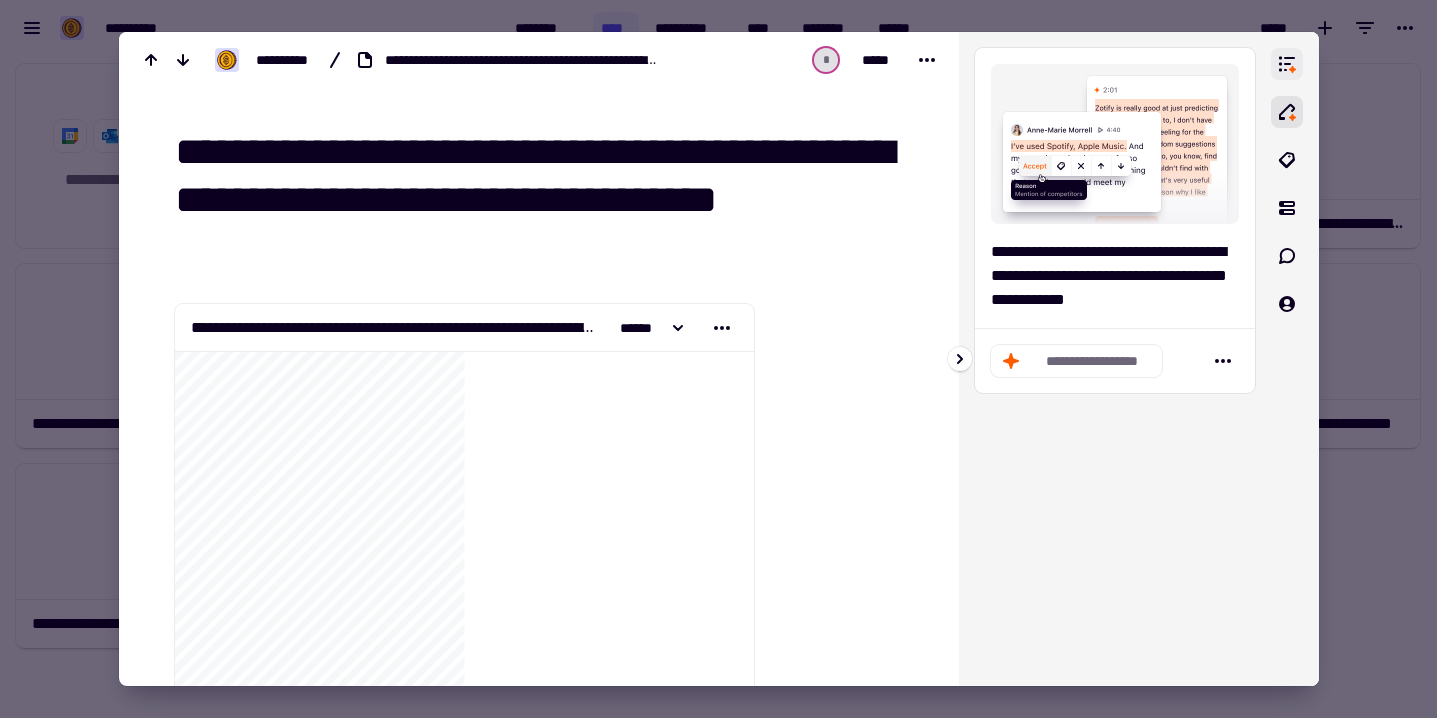 scroll, scrollTop: 0, scrollLeft: 0, axis: both 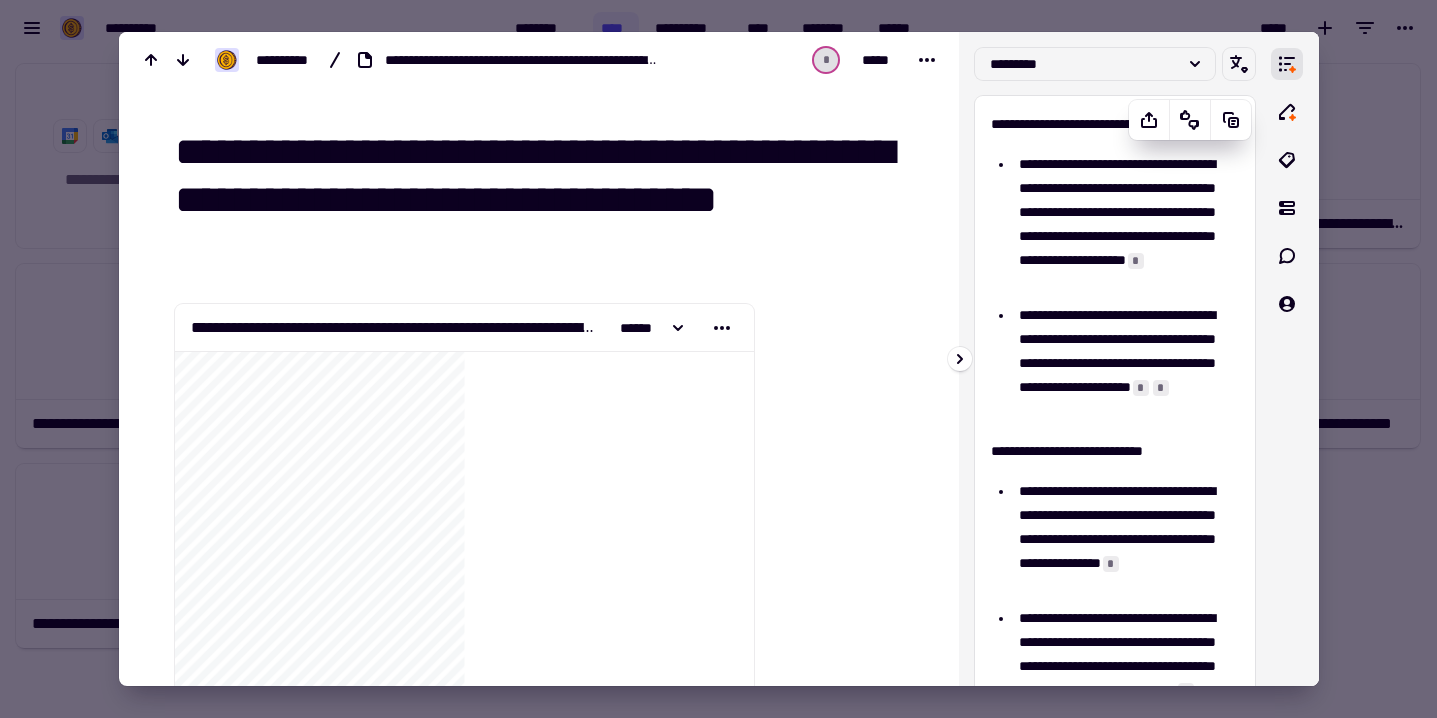 click on "**********" at bounding box center [1125, 224] 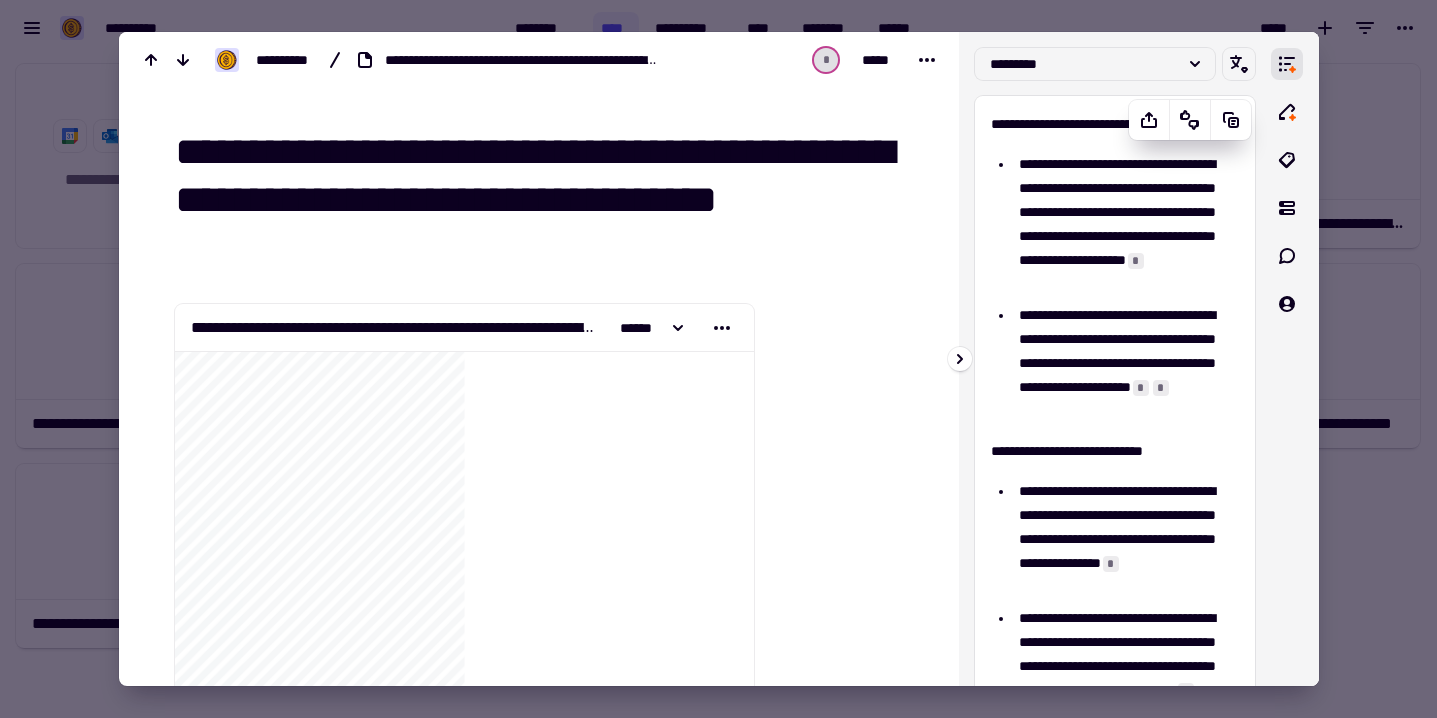click on "**********" at bounding box center [1125, 224] 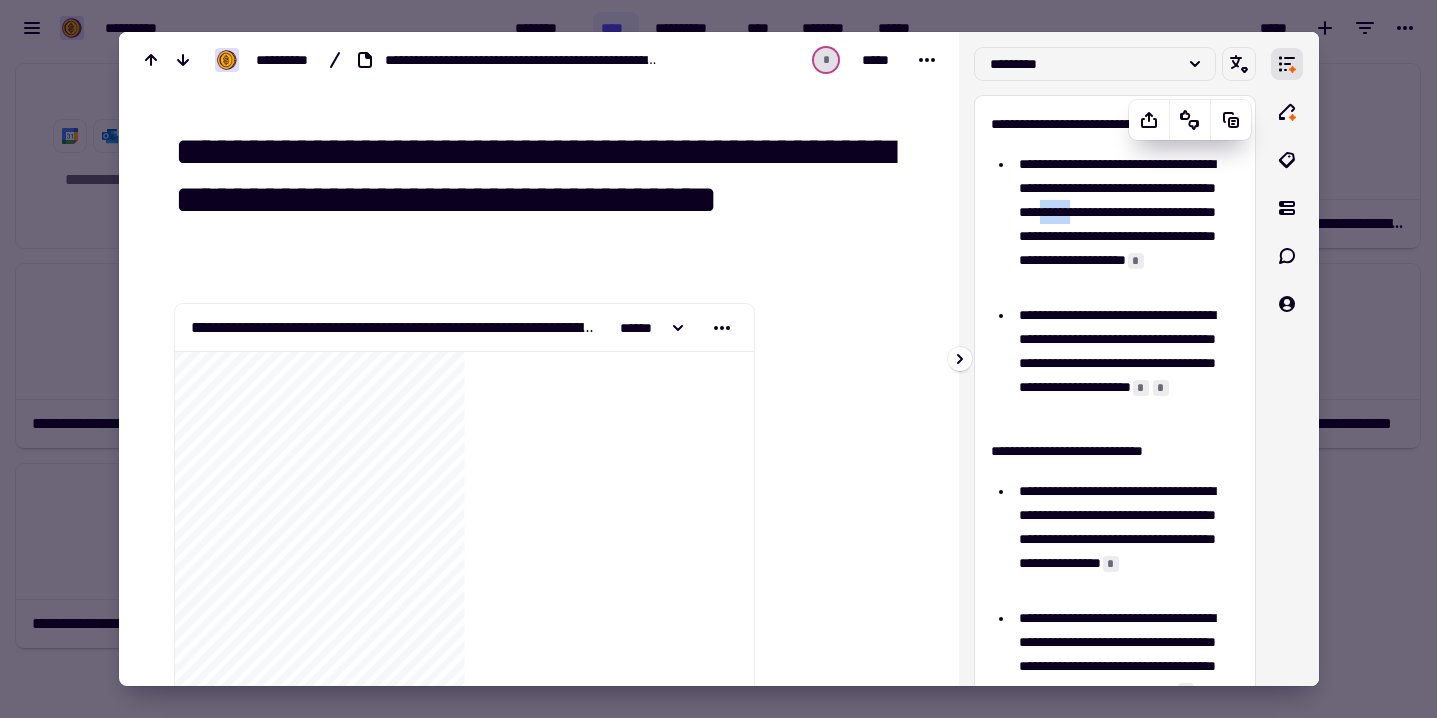 click on "**********" at bounding box center [1125, 224] 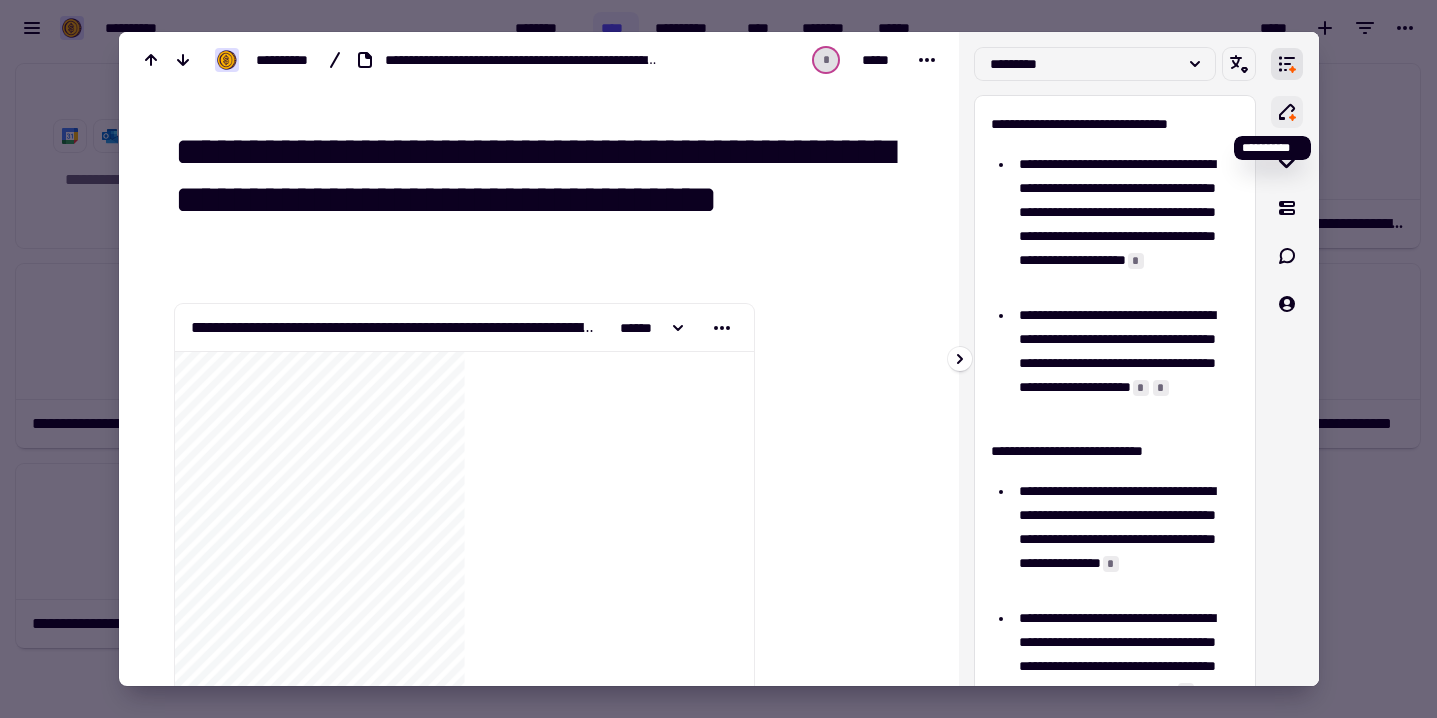 click 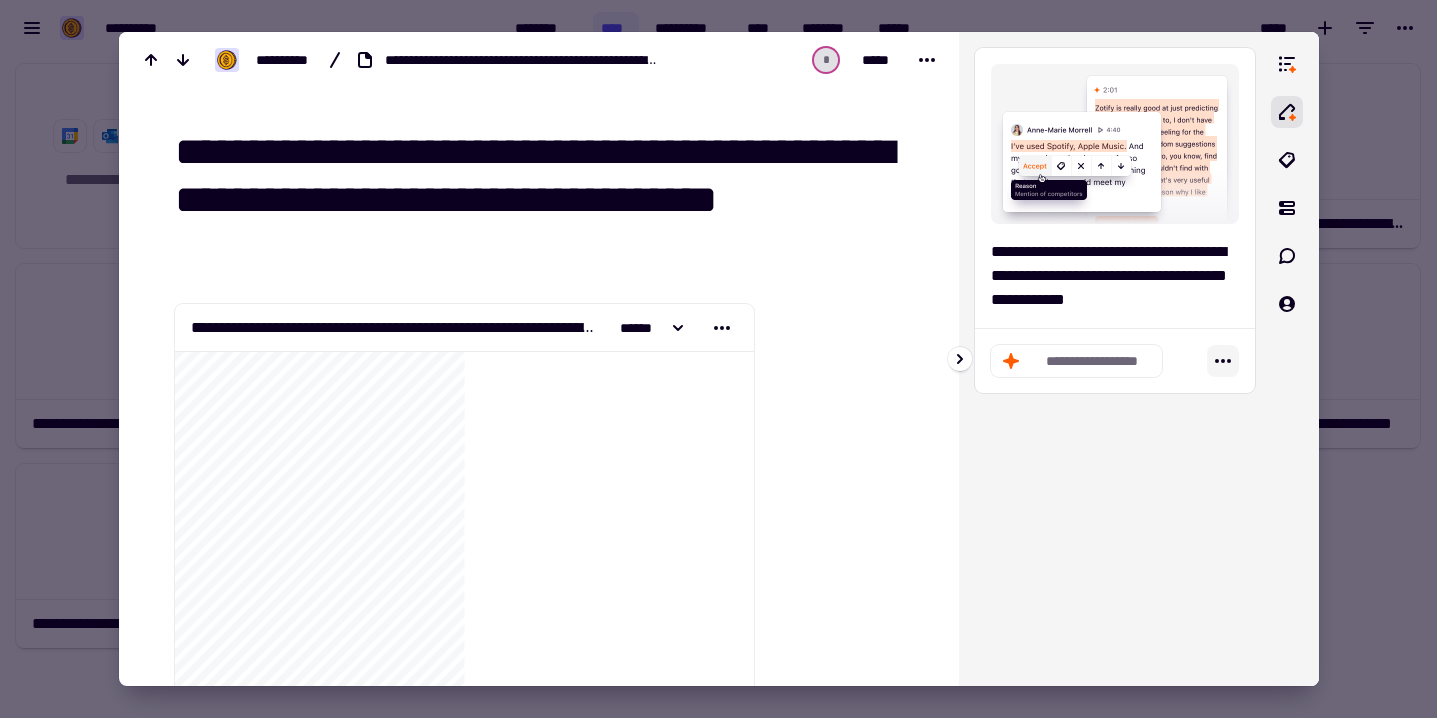 click 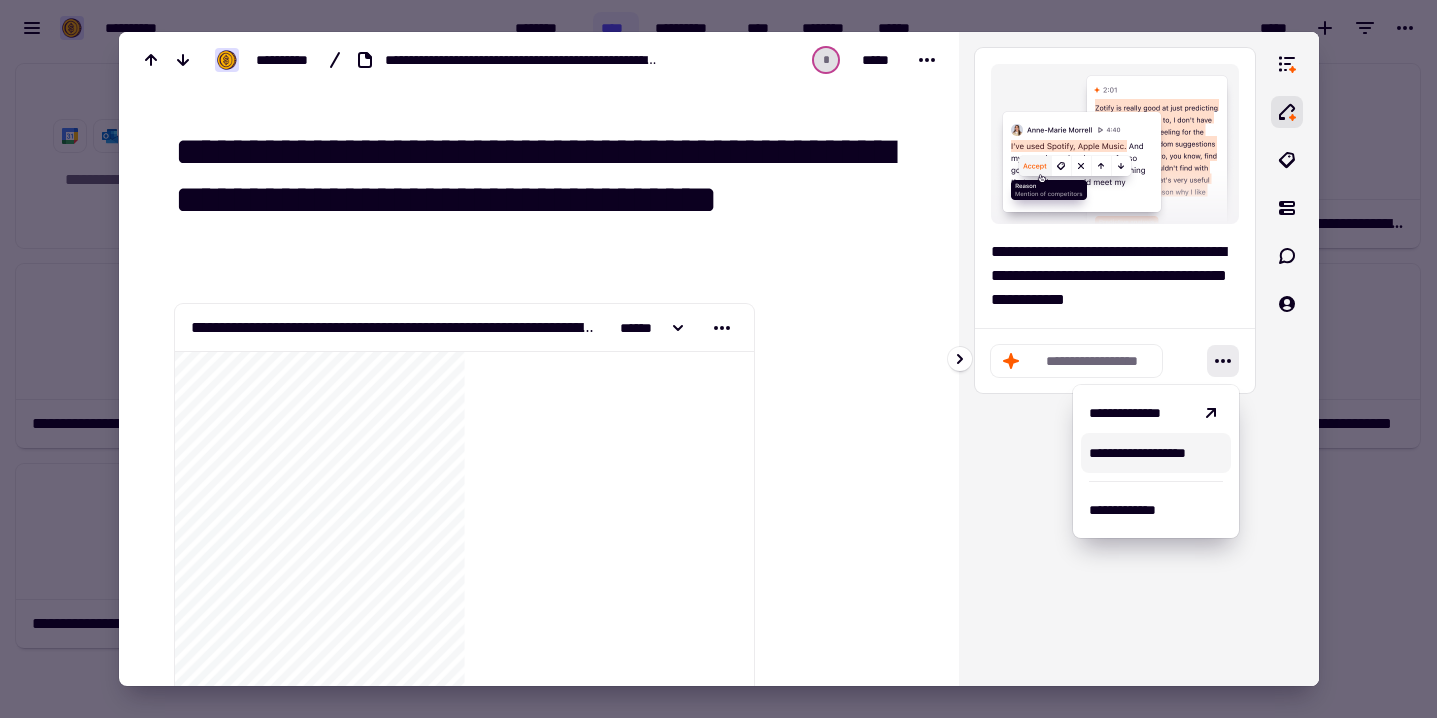 click on "**********" at bounding box center [1155, 453] 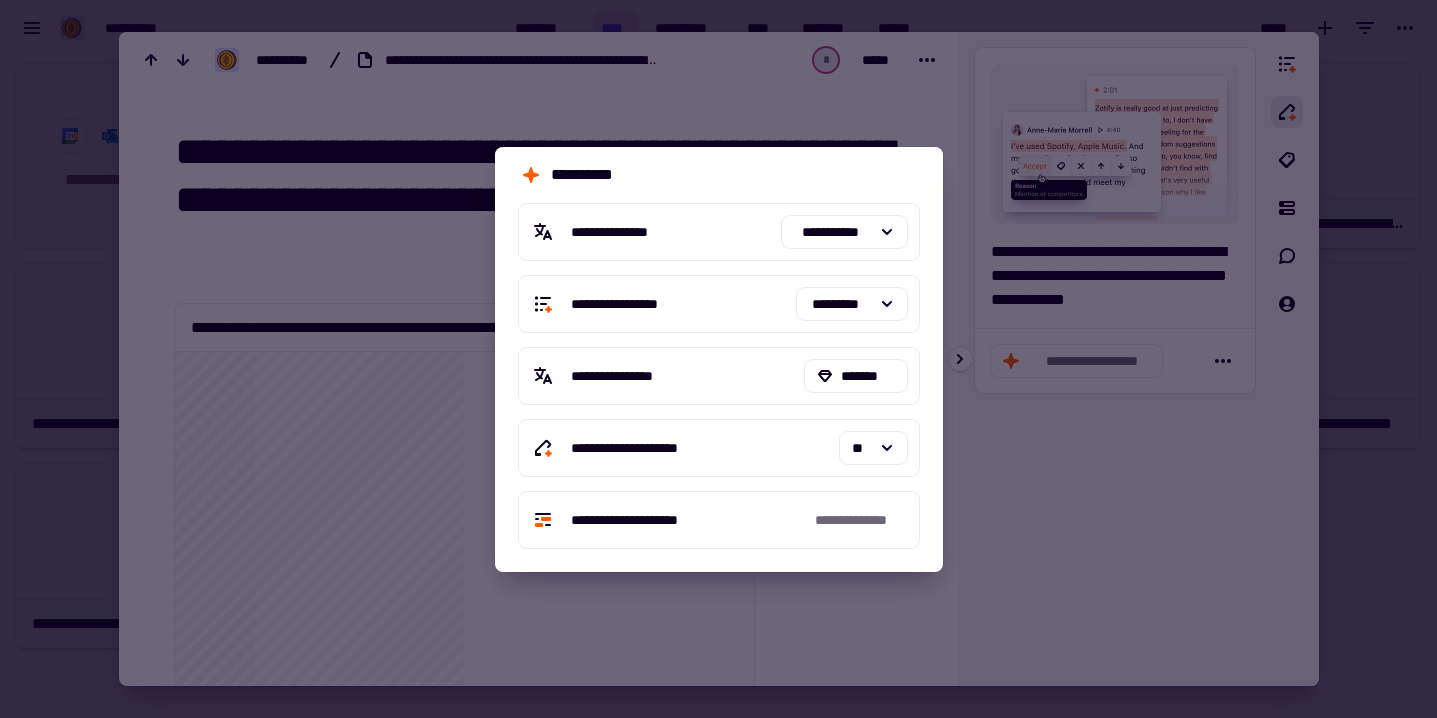 click at bounding box center (718, 359) 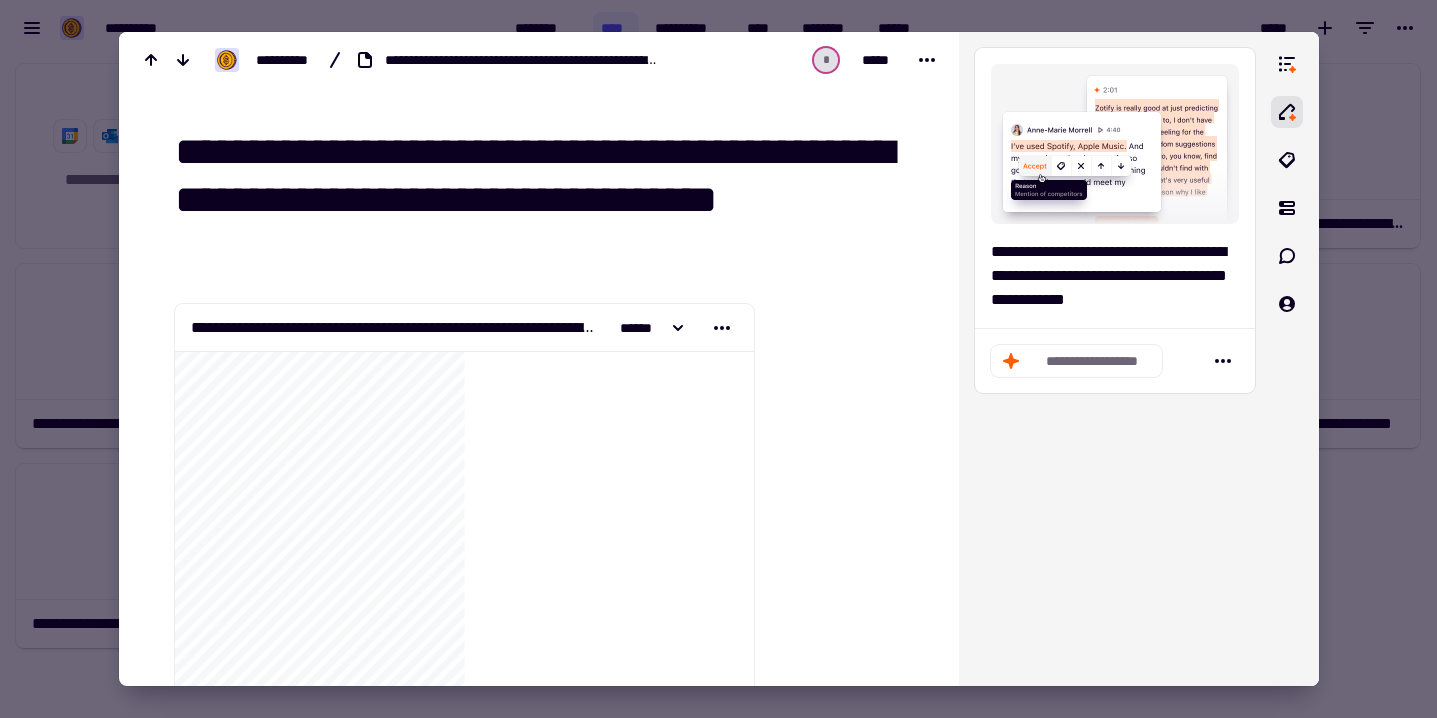 click at bounding box center [718, 359] 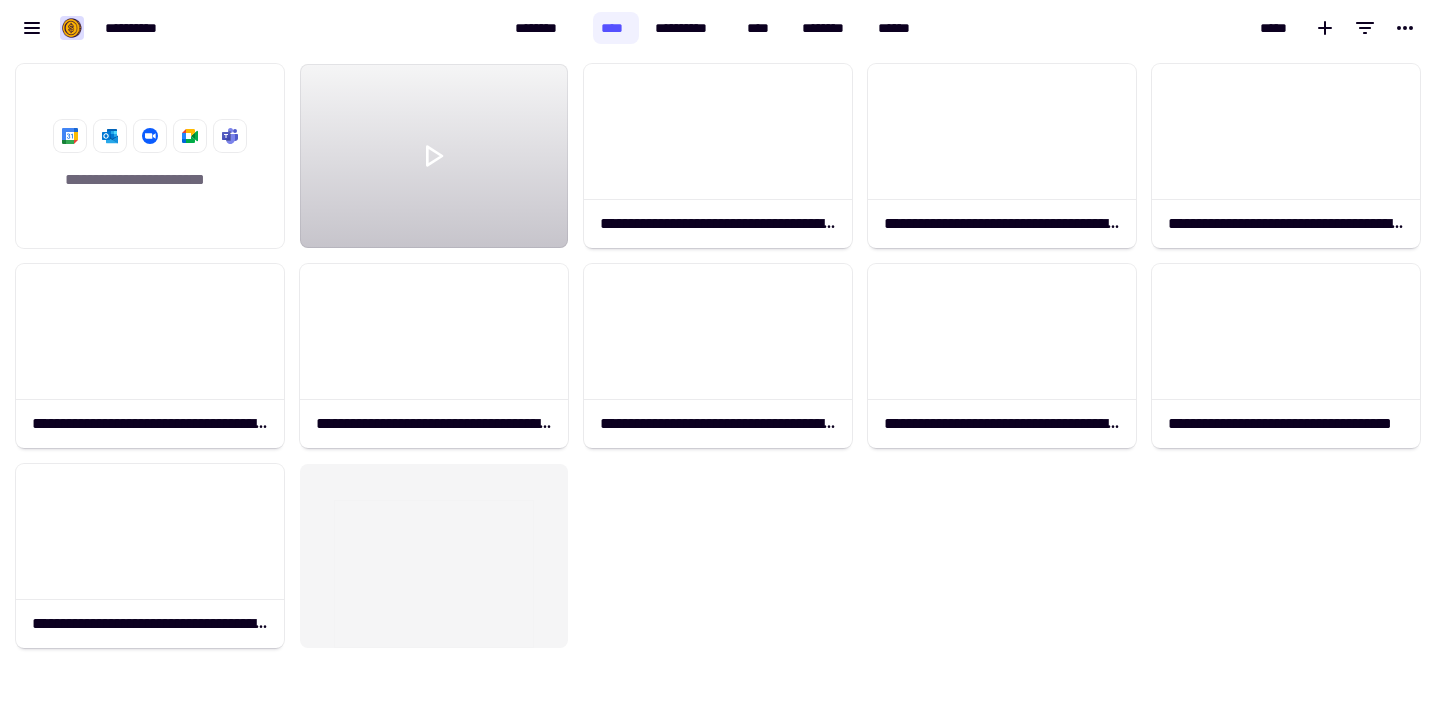click 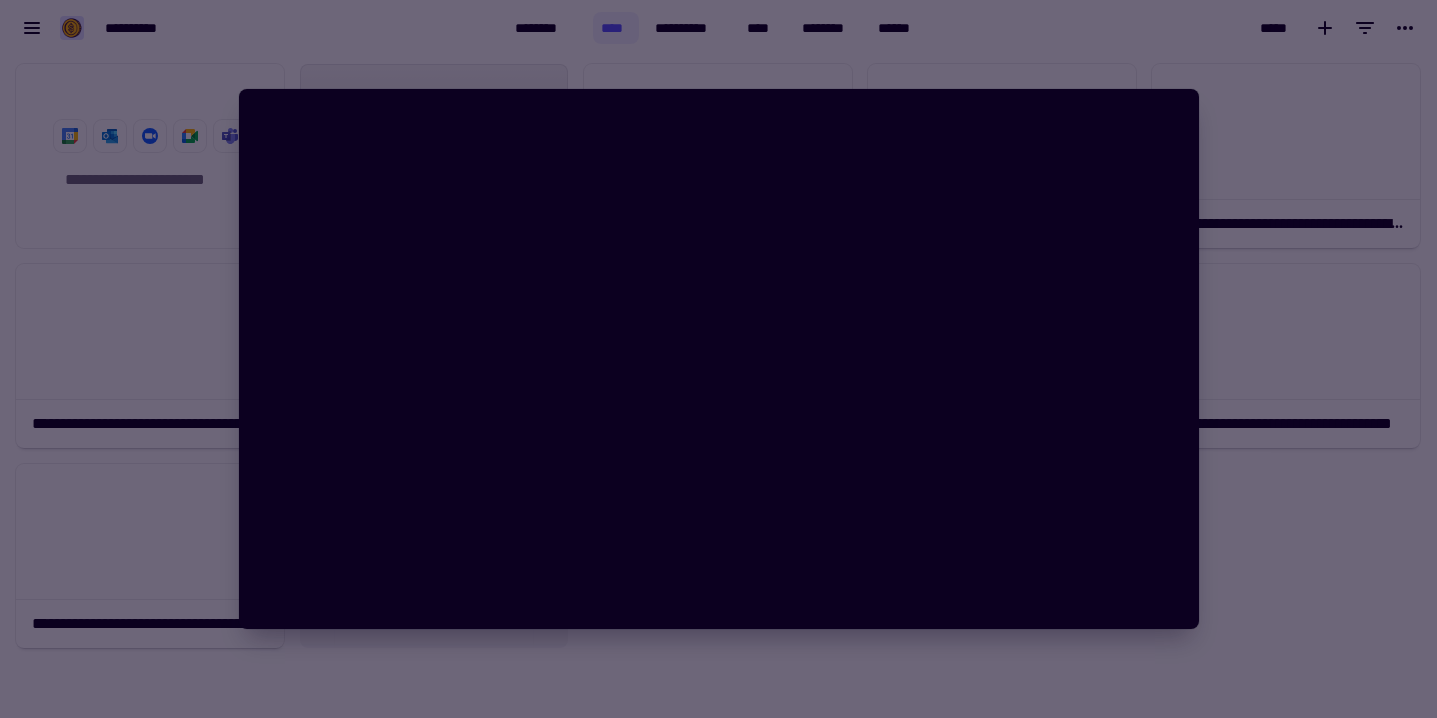 click at bounding box center (718, 359) 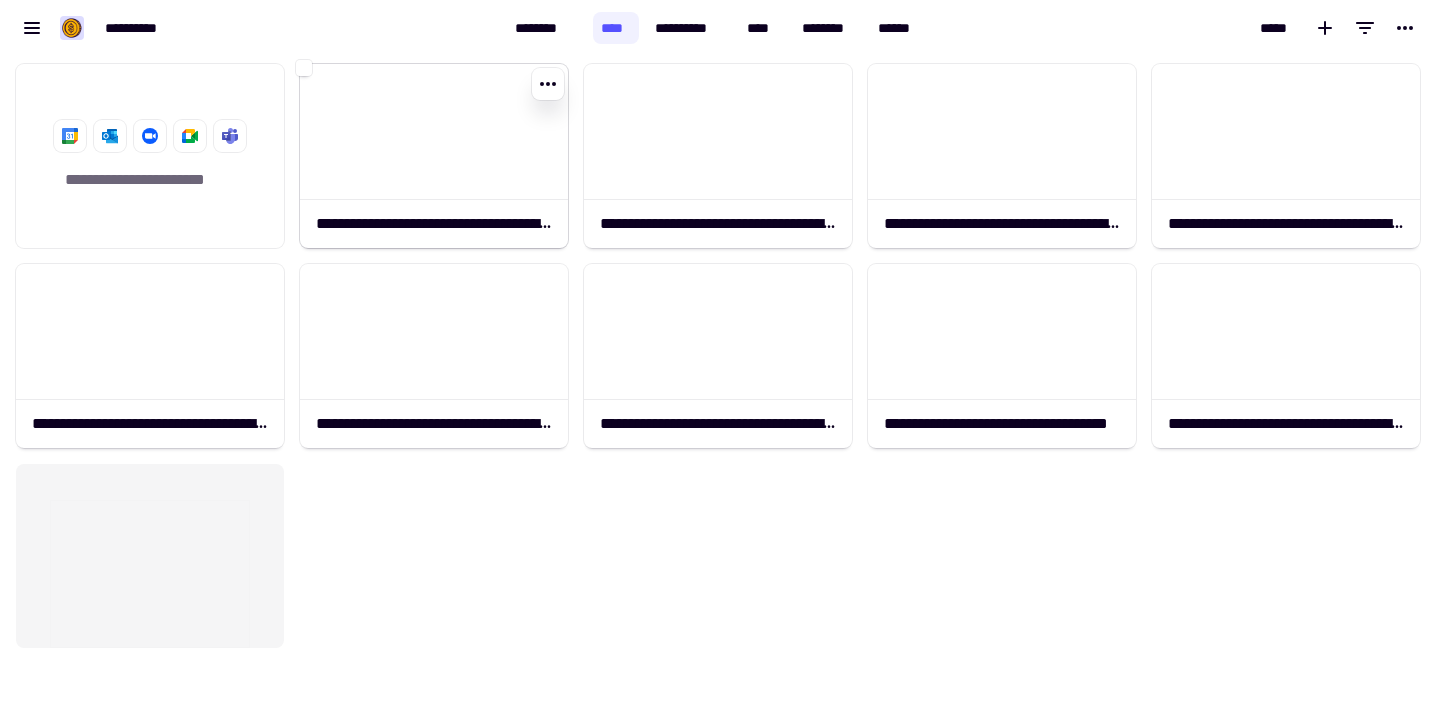 click 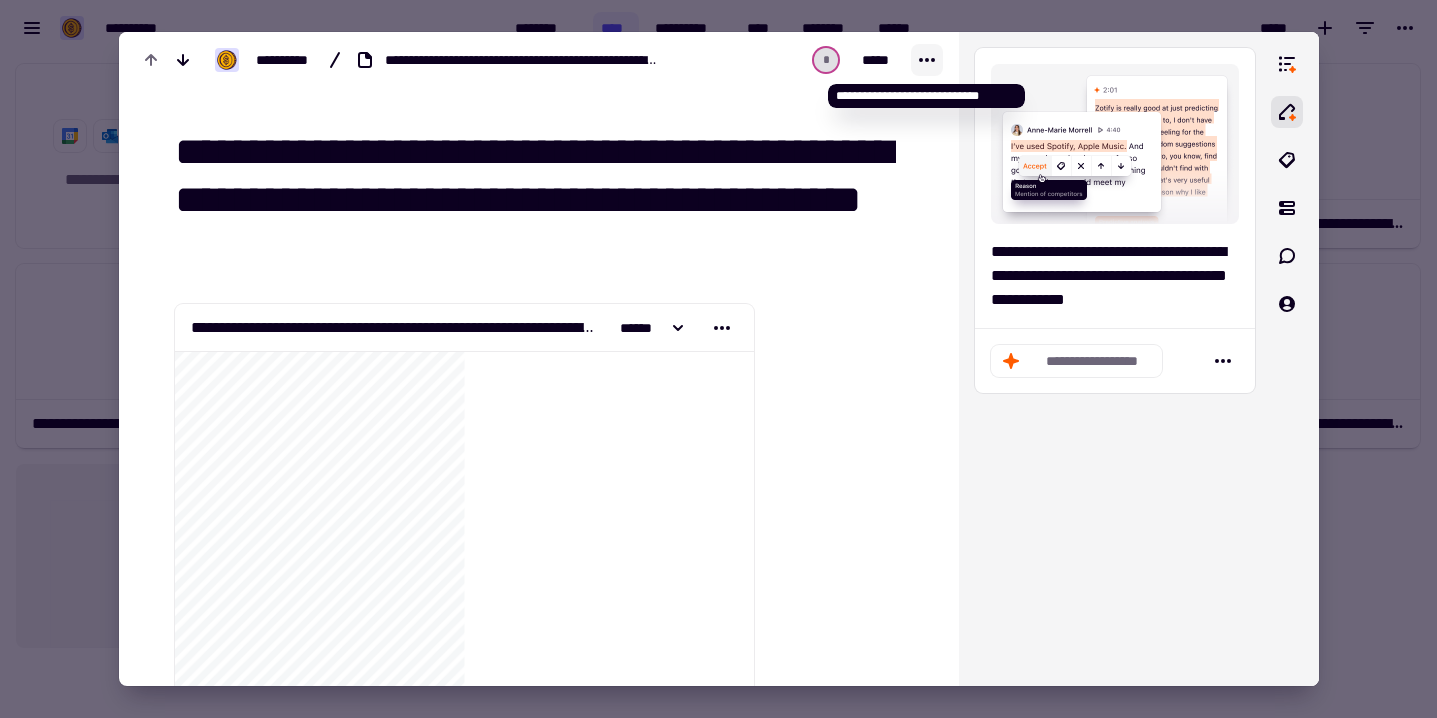 click 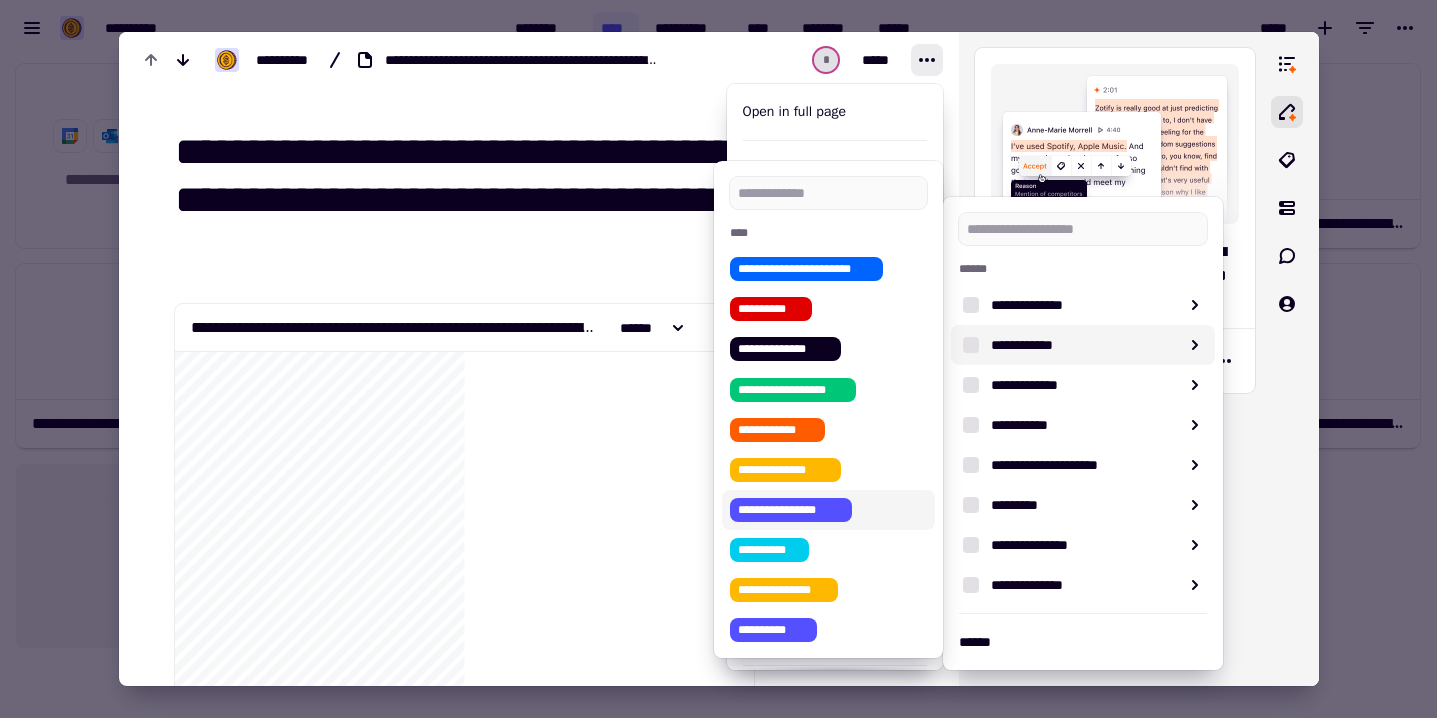 click on "**********" at bounding box center [791, 510] 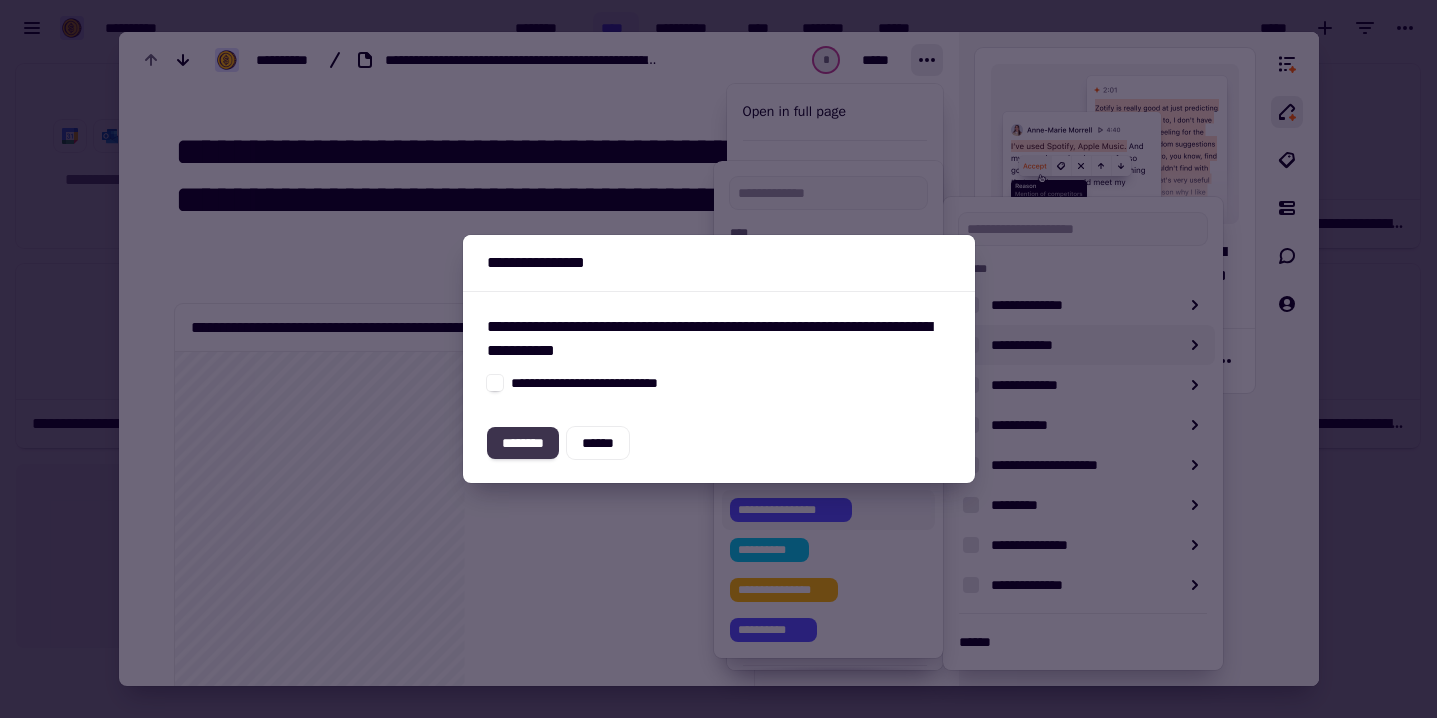 click on "********" 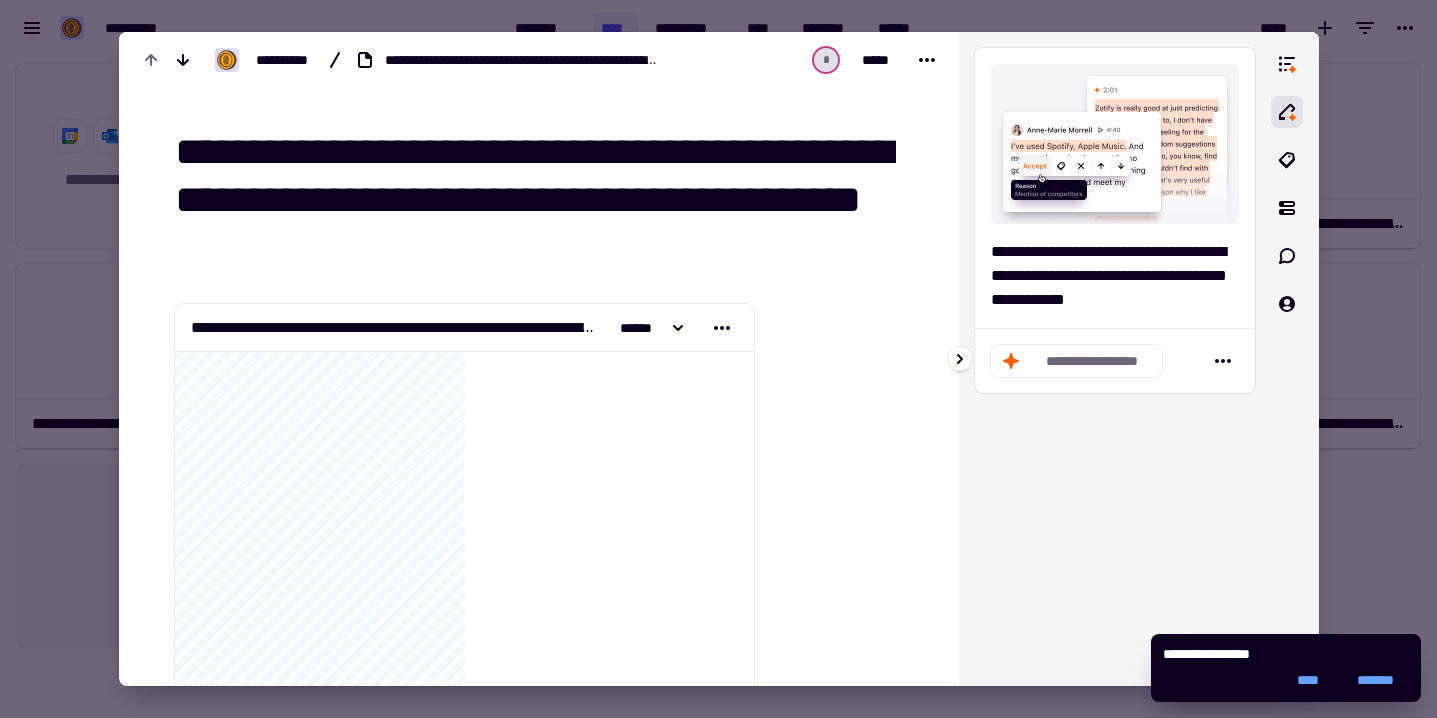 click on "**********" 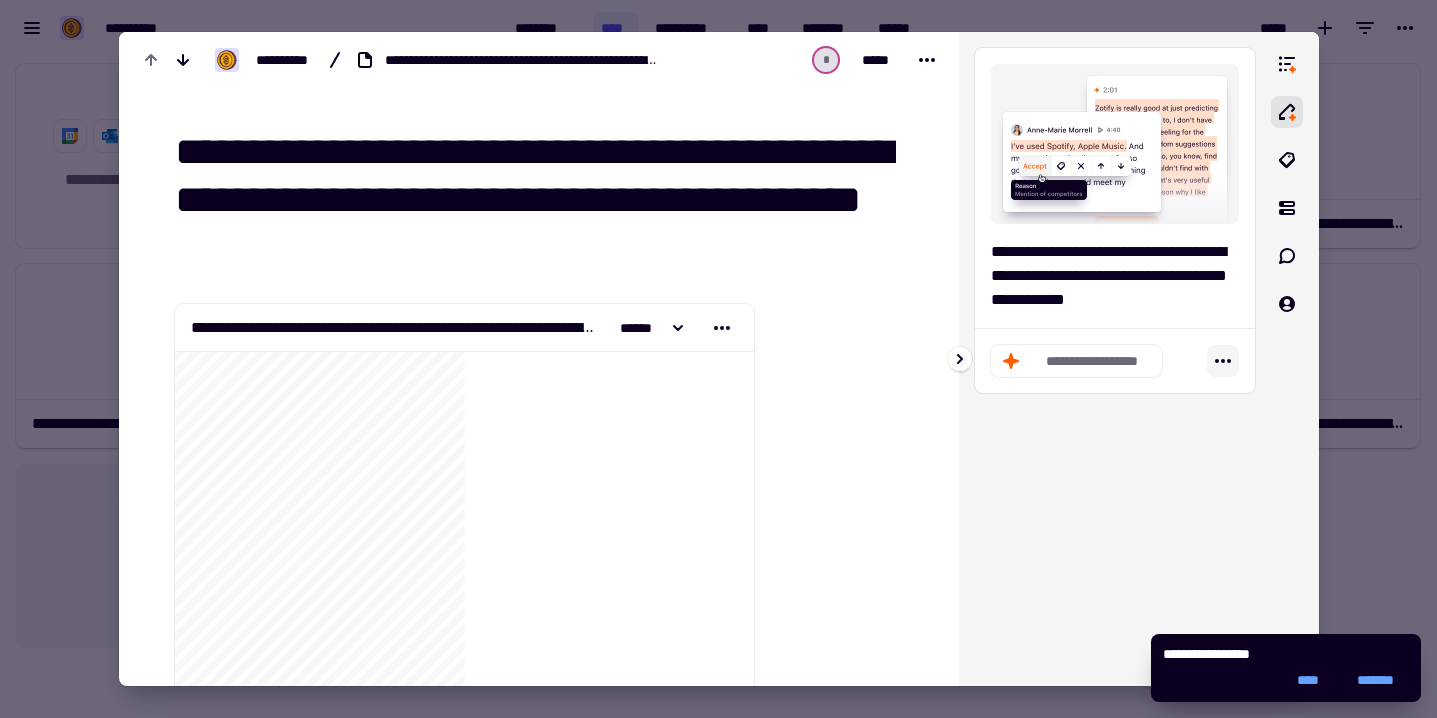 click 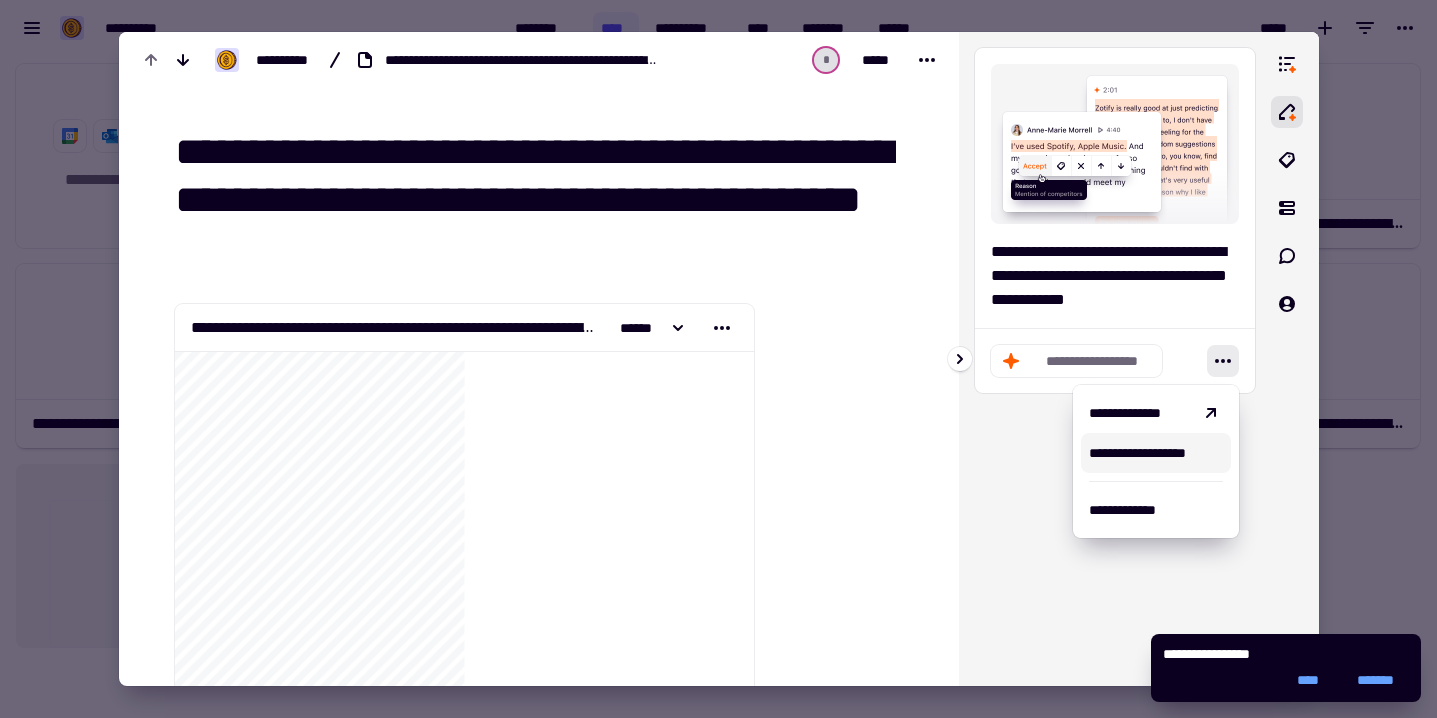 click on "**********" at bounding box center (1115, 359) 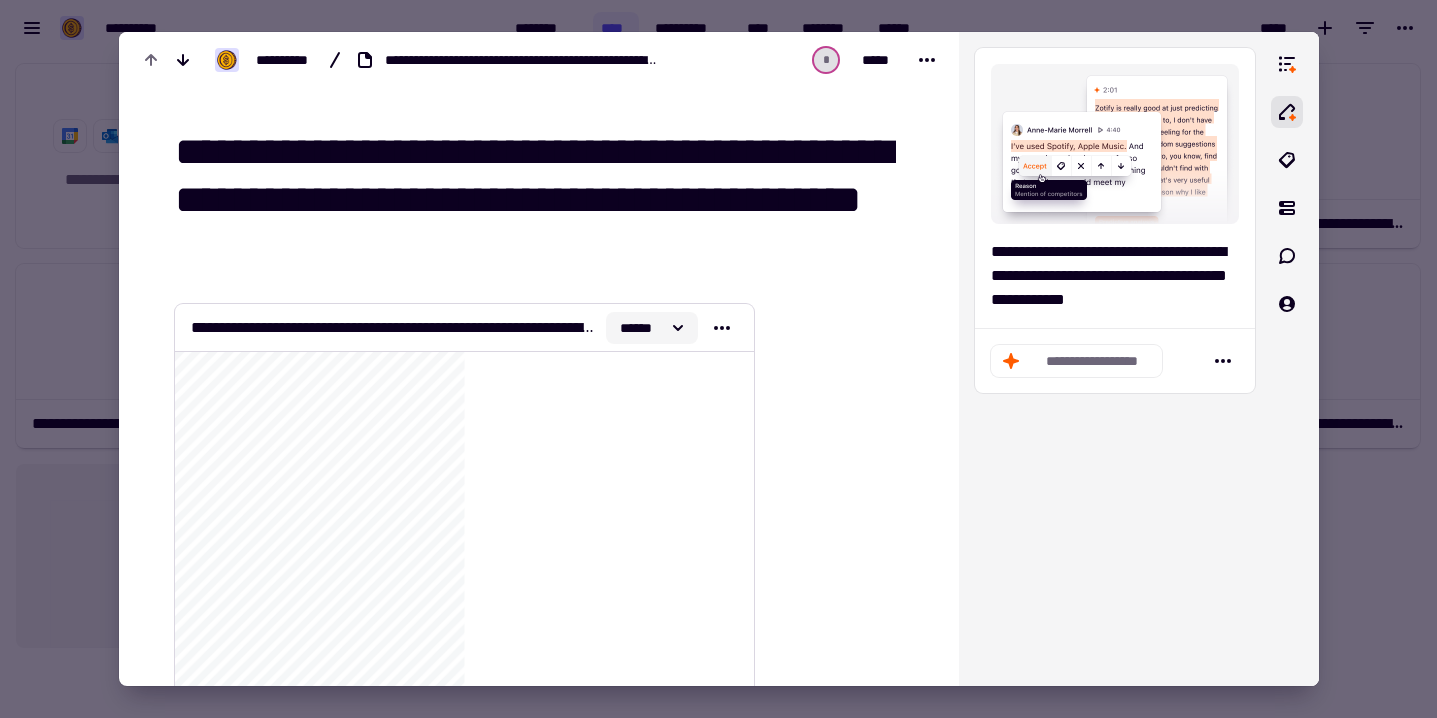 click on "******" 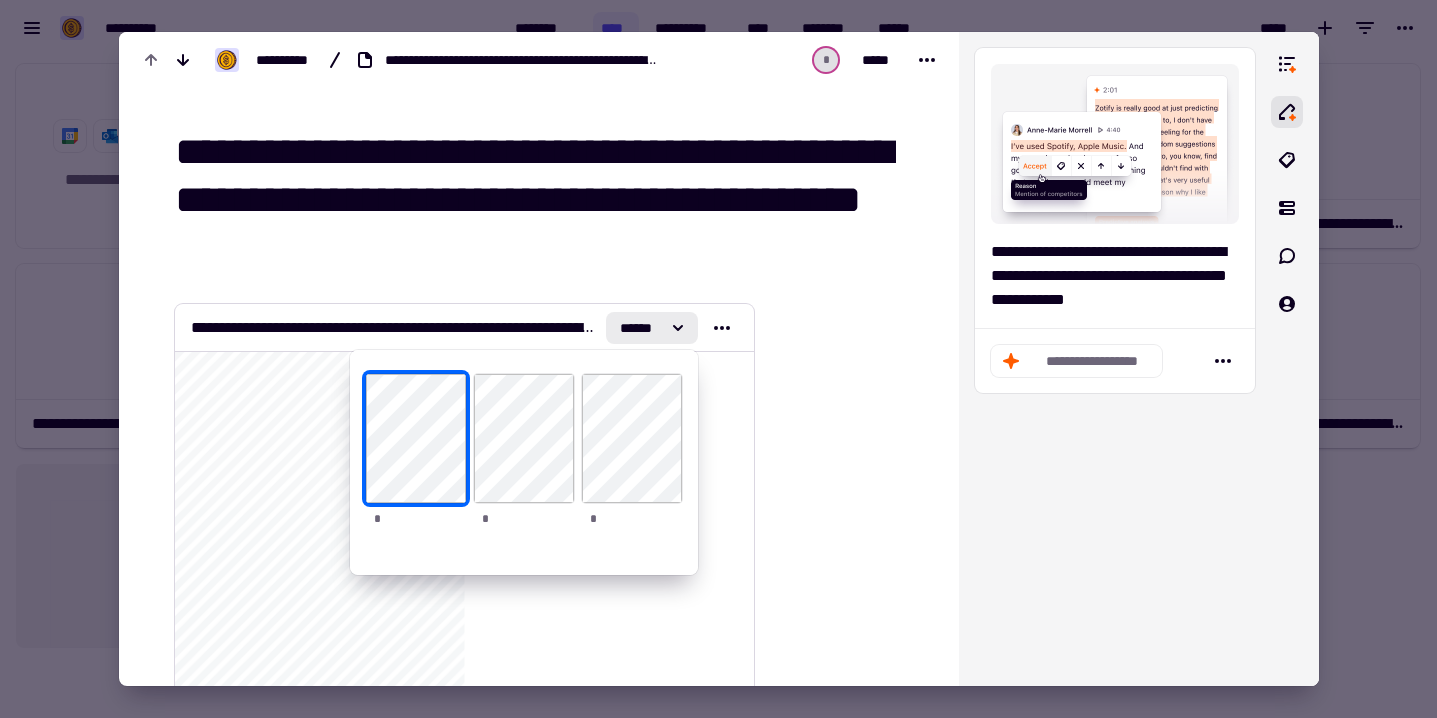 click on "[FIRST] [LAST] [POSTAL_CODE] [CITY]" at bounding box center (464, 328) 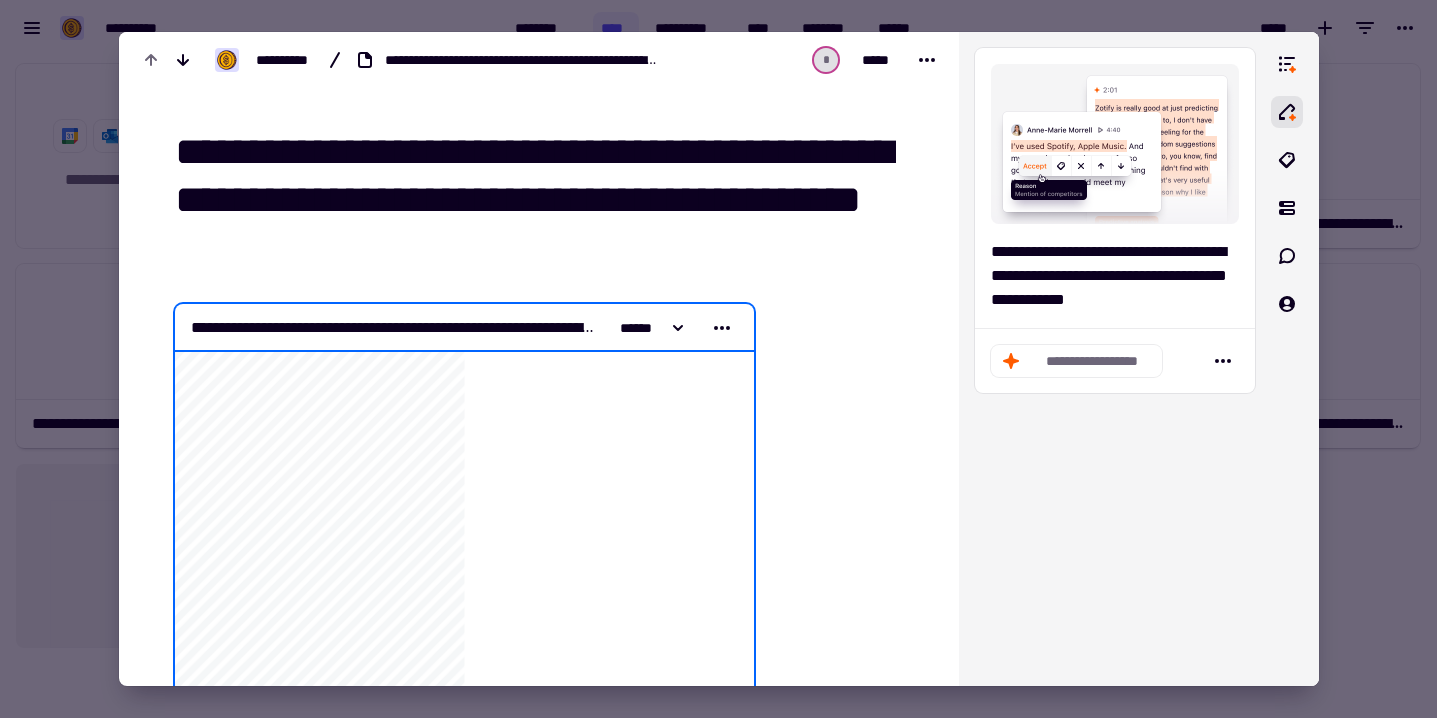 click on "[FIRST] [LAST] [POSTAL_CODE] [CITY]" at bounding box center (464, 328) 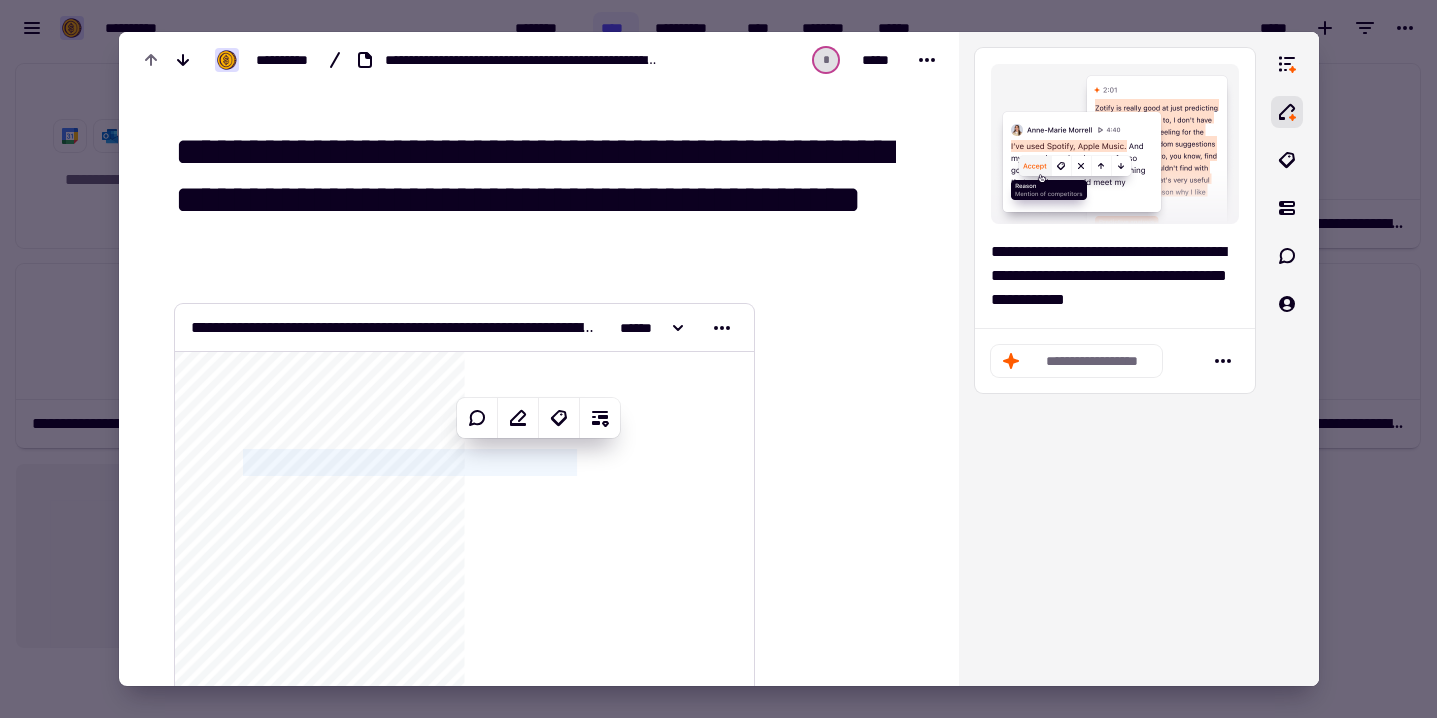 click on "**********" 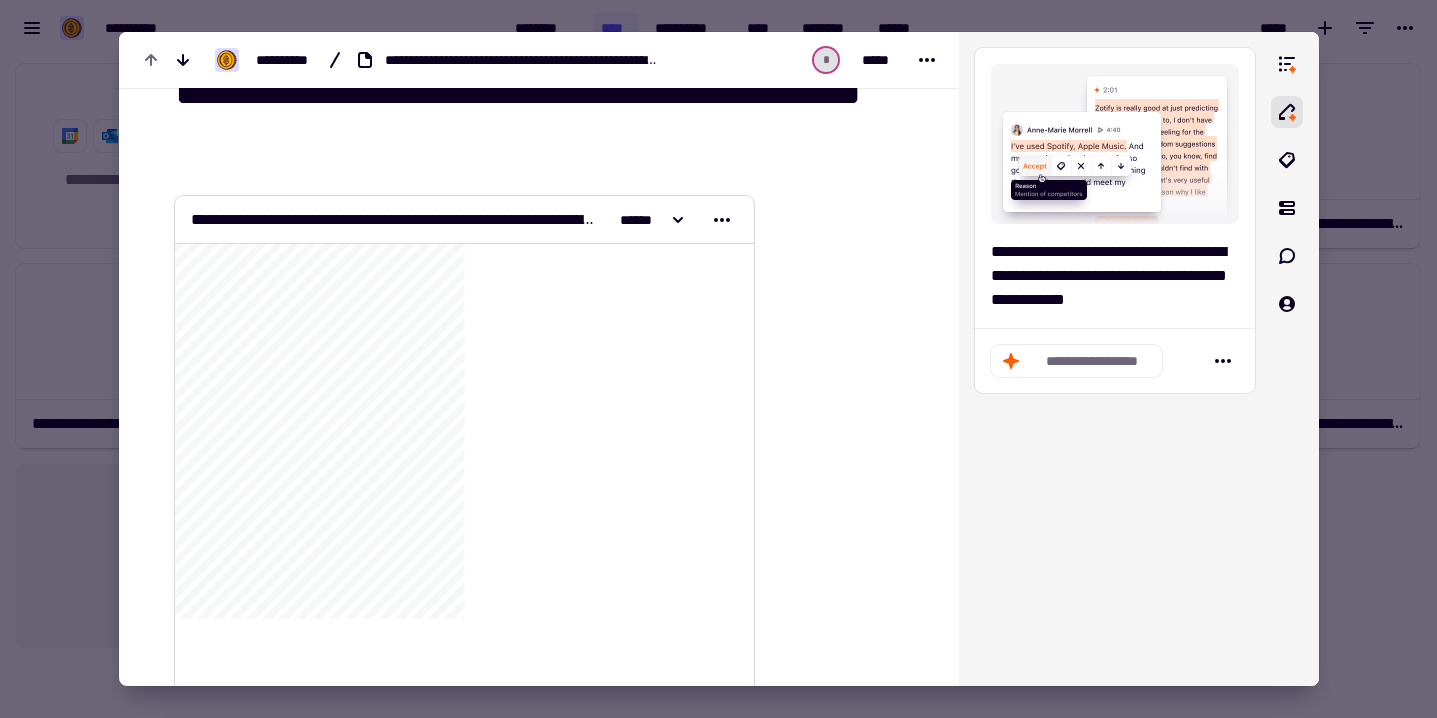 scroll, scrollTop: 106, scrollLeft: 0, axis: vertical 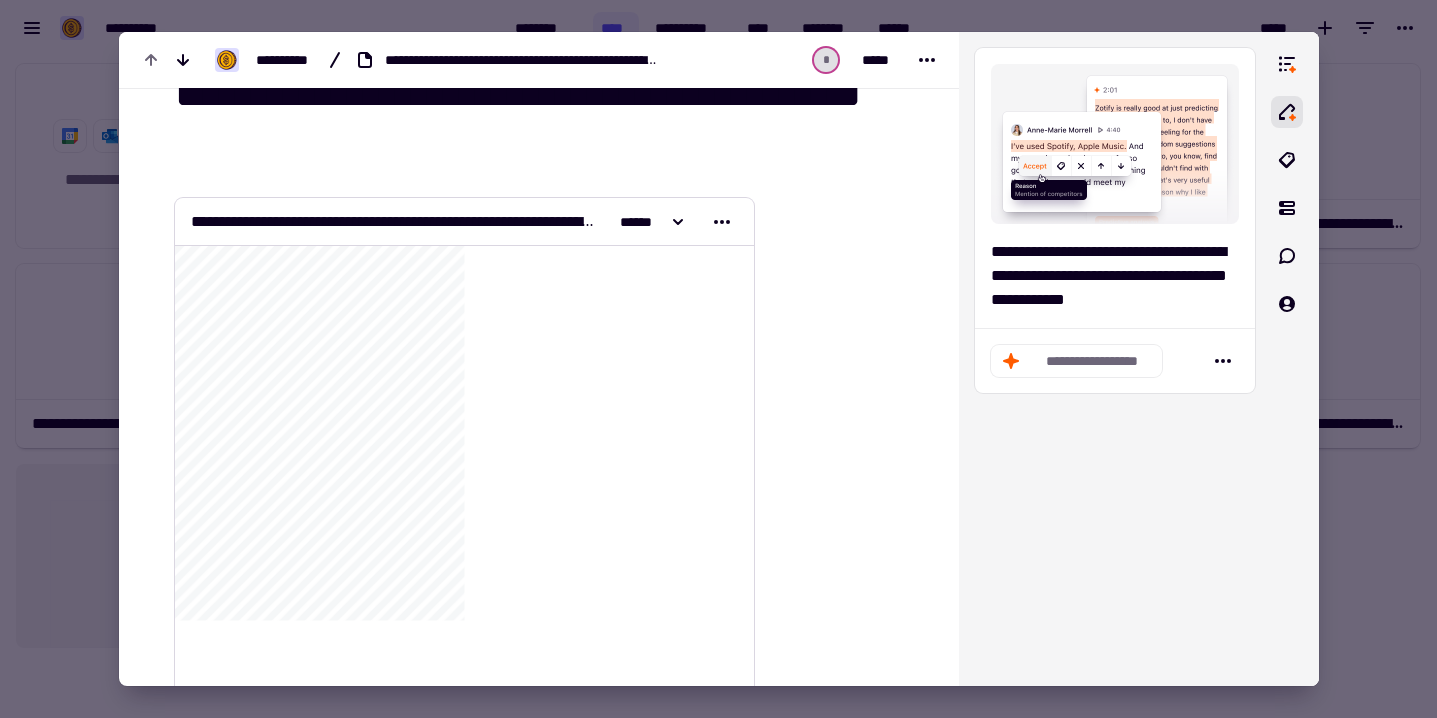 click on "**********" 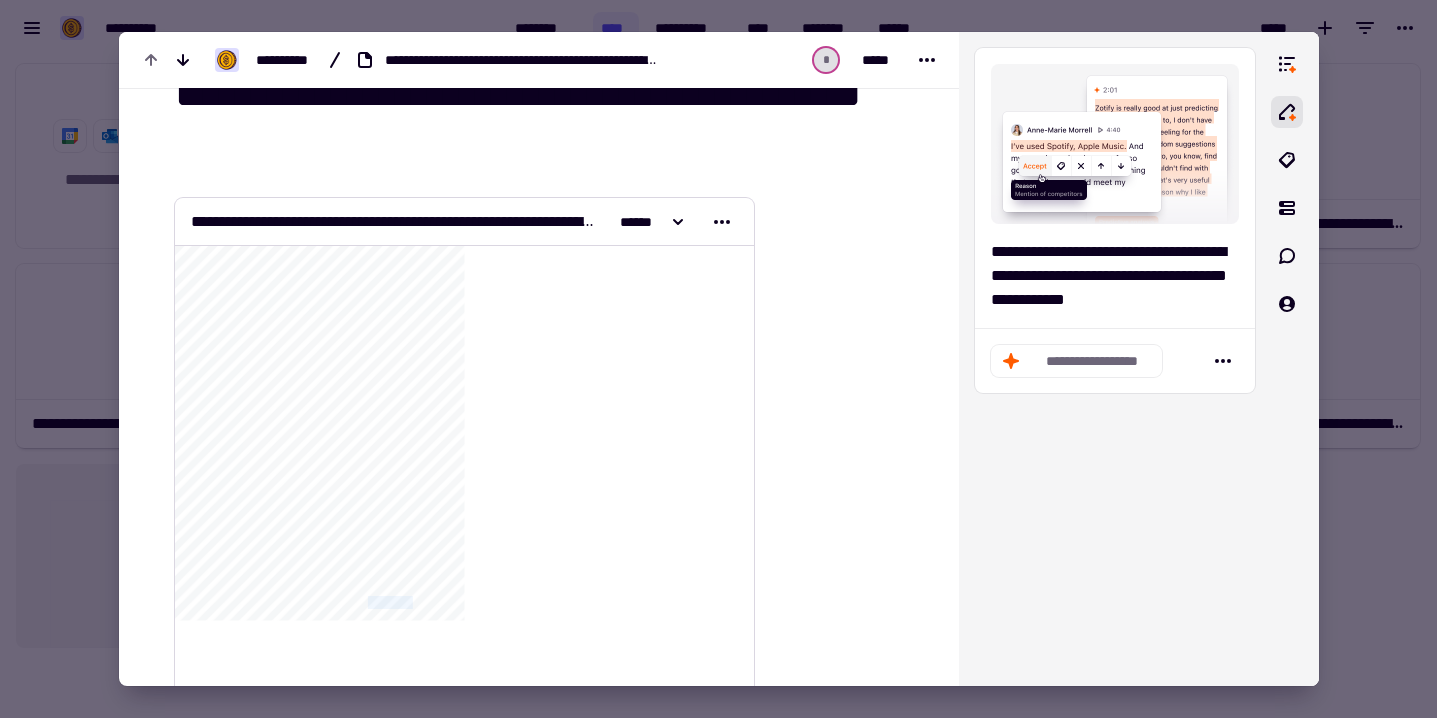 click on "**********" 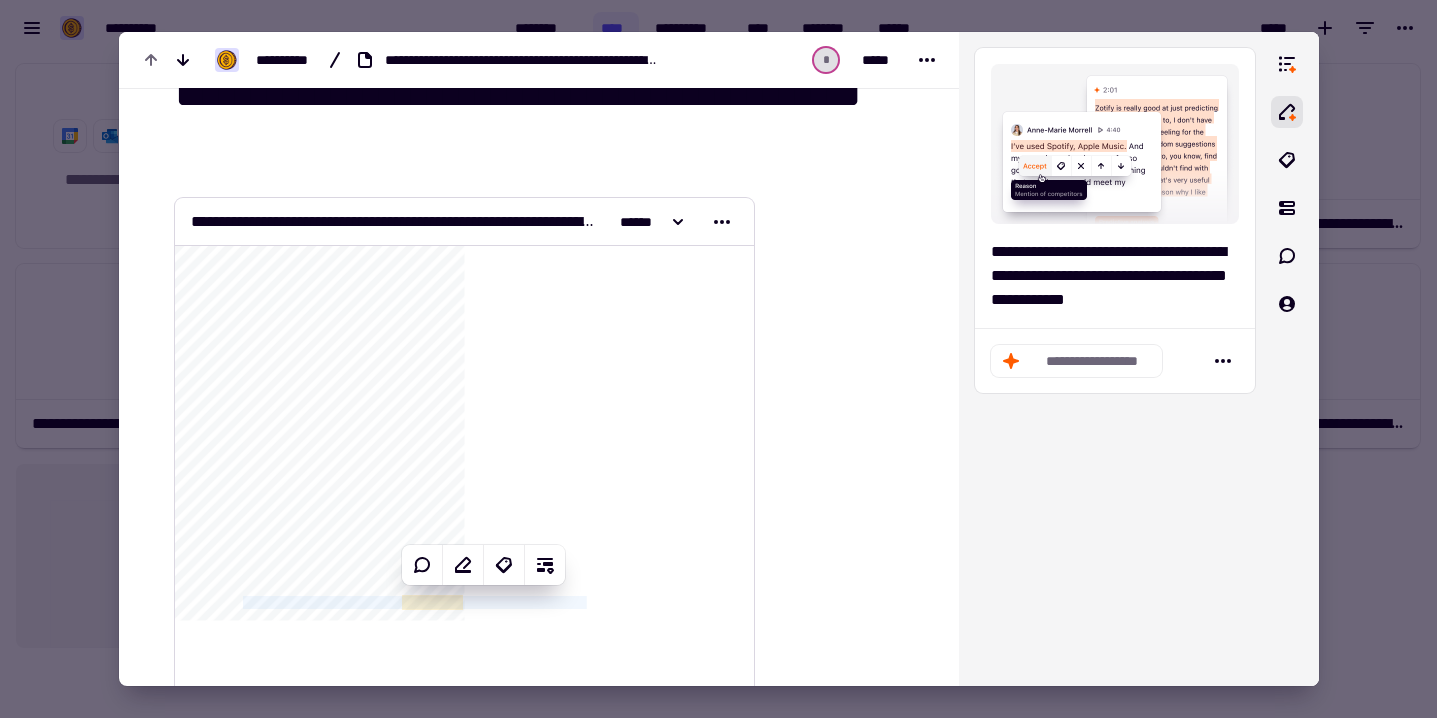 click on "**********" 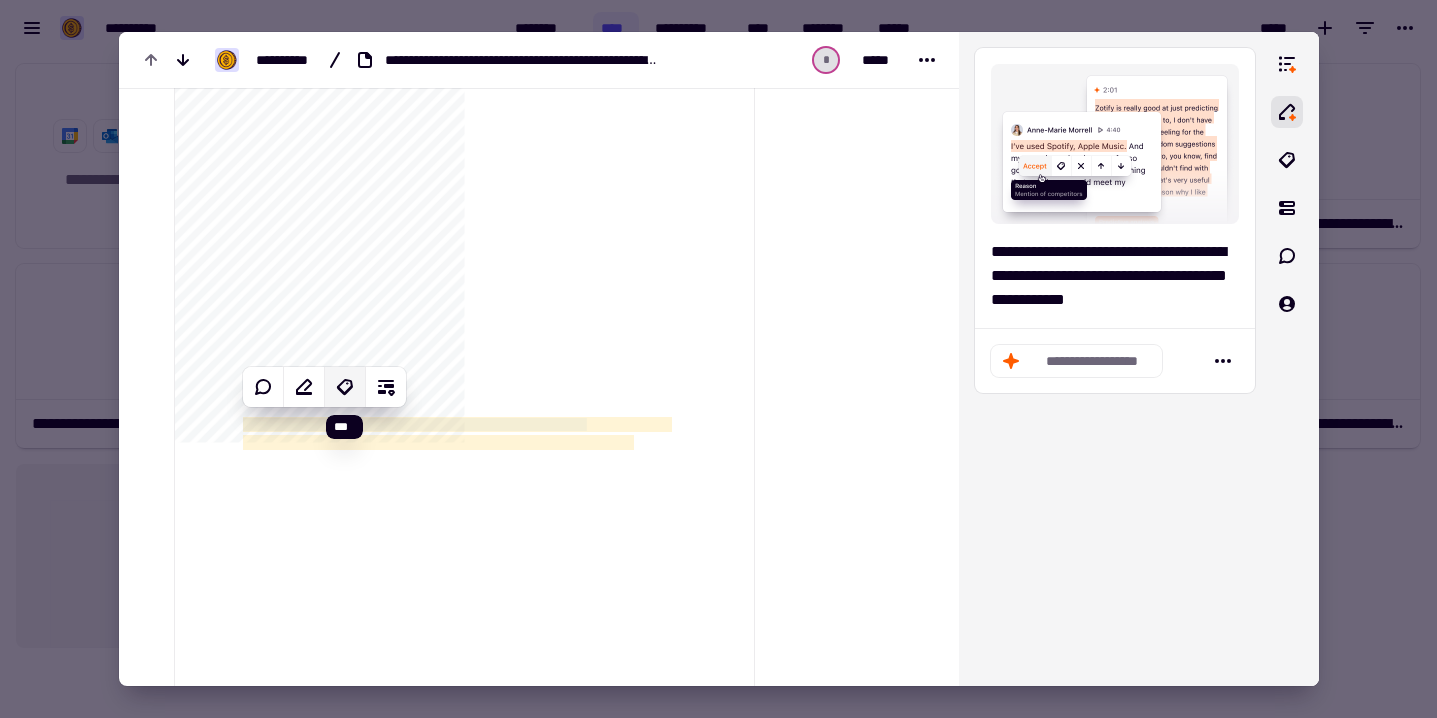 scroll, scrollTop: 283, scrollLeft: 0, axis: vertical 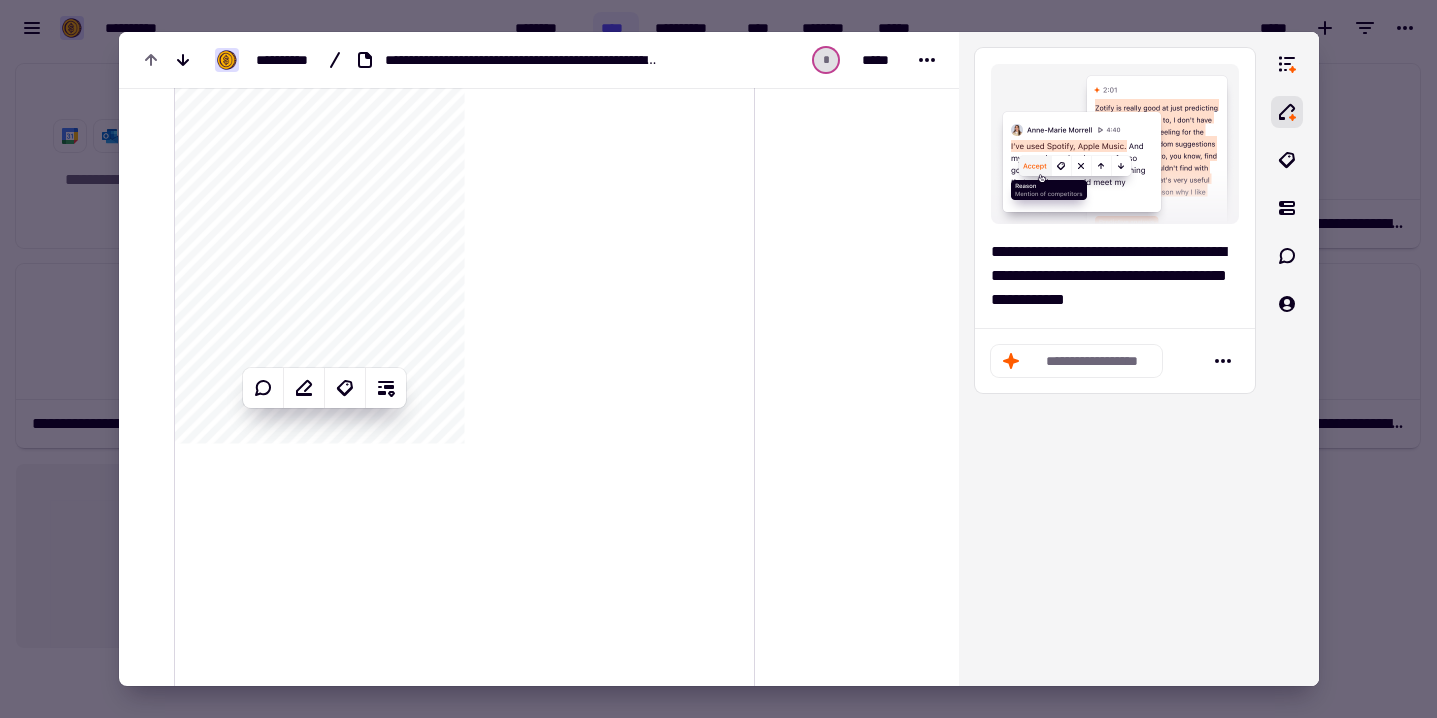 click on "**********" 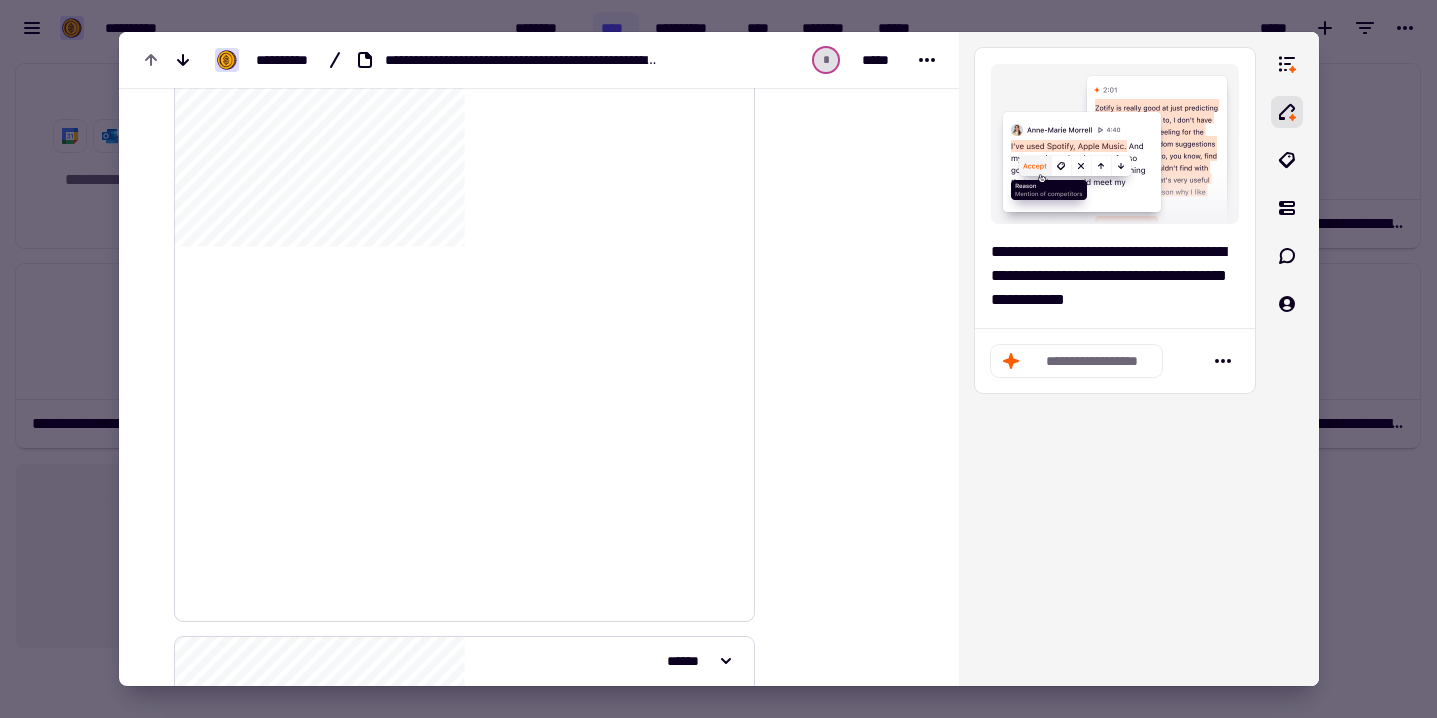 scroll, scrollTop: 479, scrollLeft: 0, axis: vertical 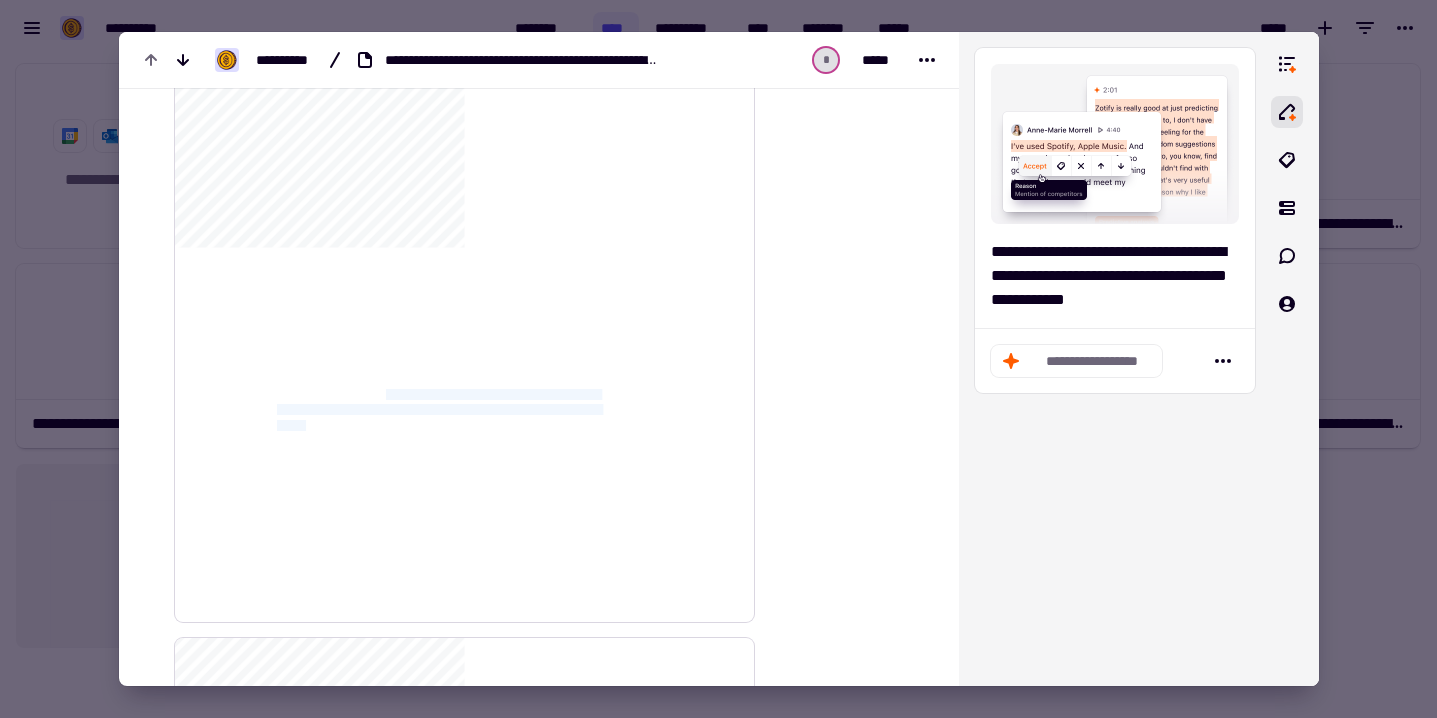 drag, startPoint x: 388, startPoint y: 392, endPoint x: 315, endPoint y: 426, distance: 80.529495 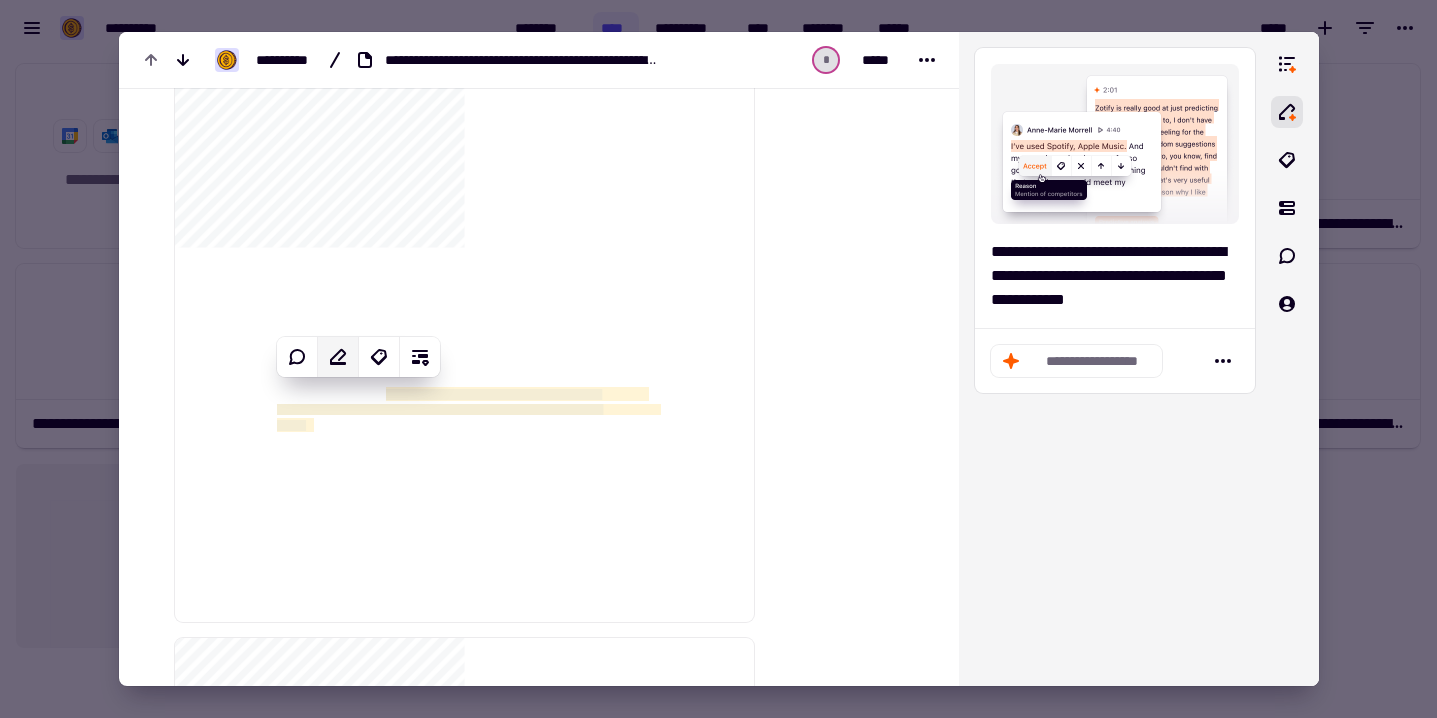 click 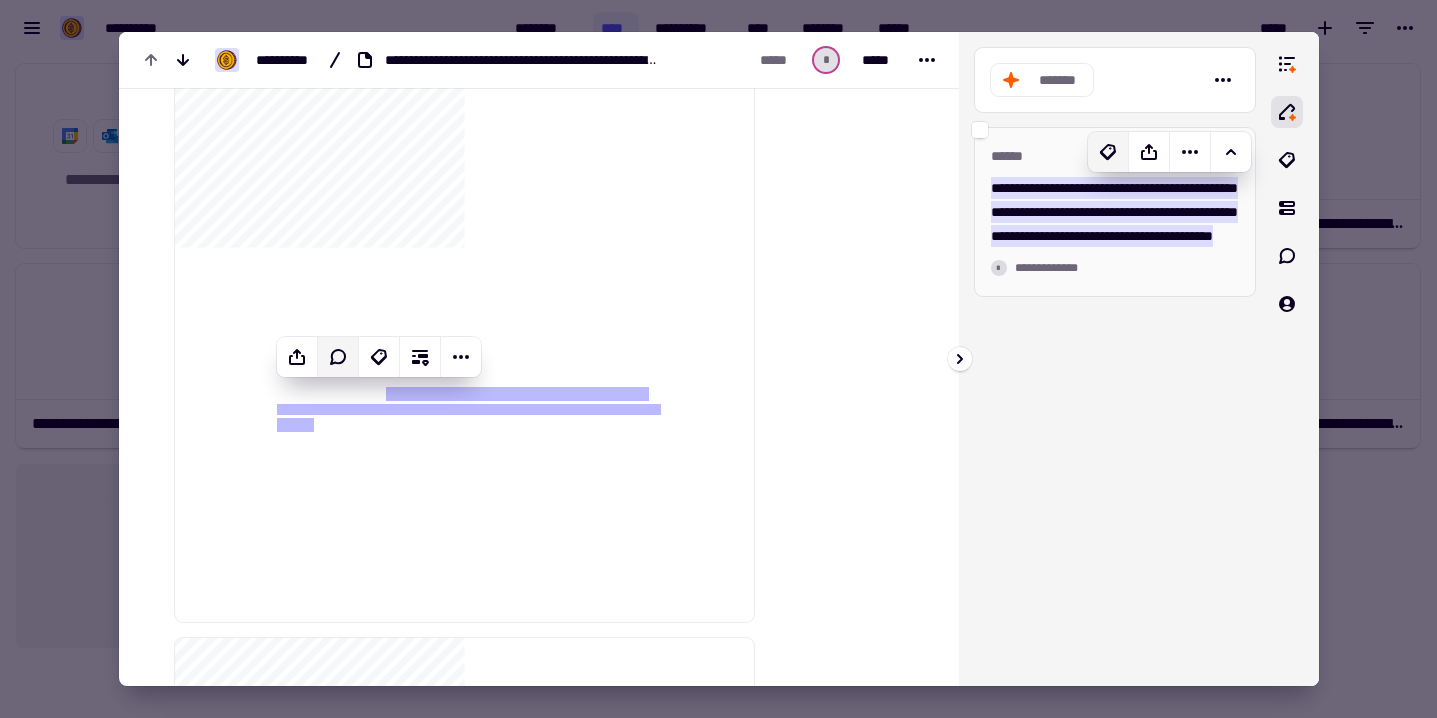 click 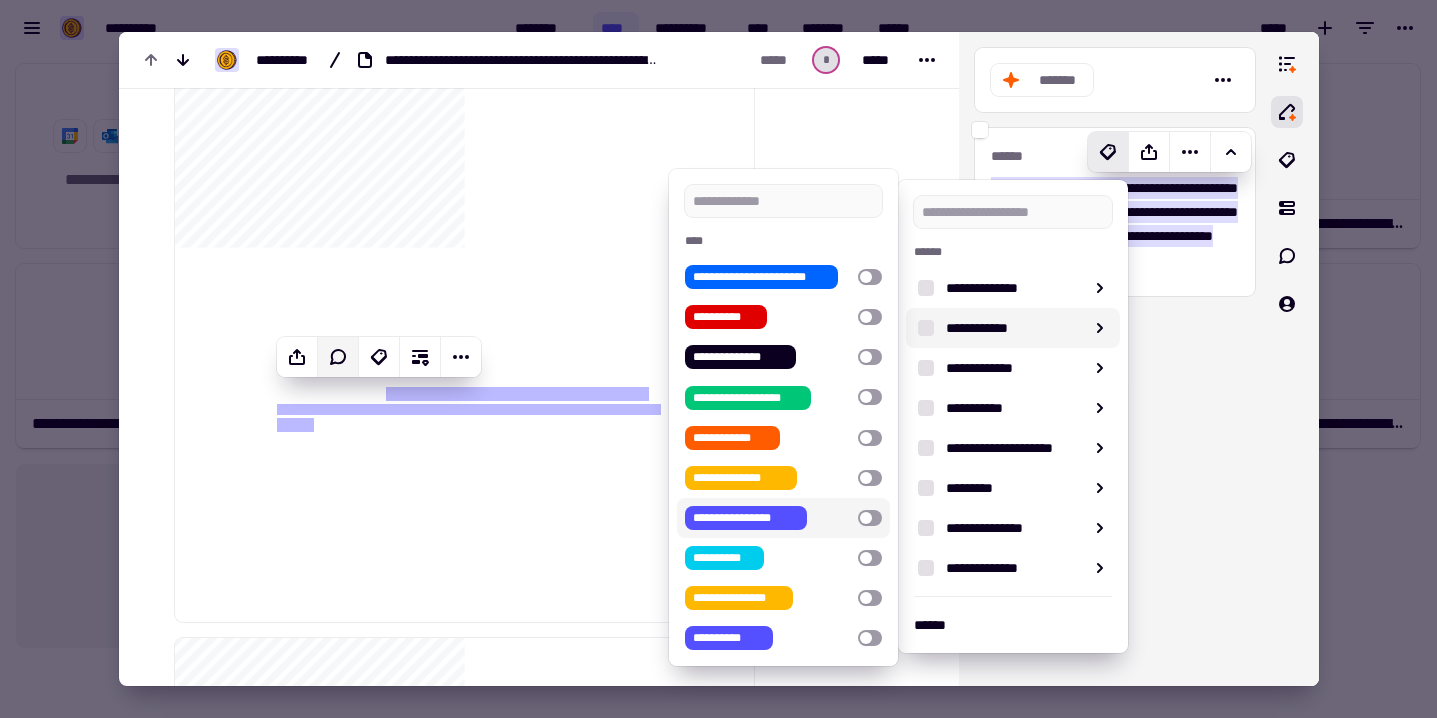 click at bounding box center [870, 518] 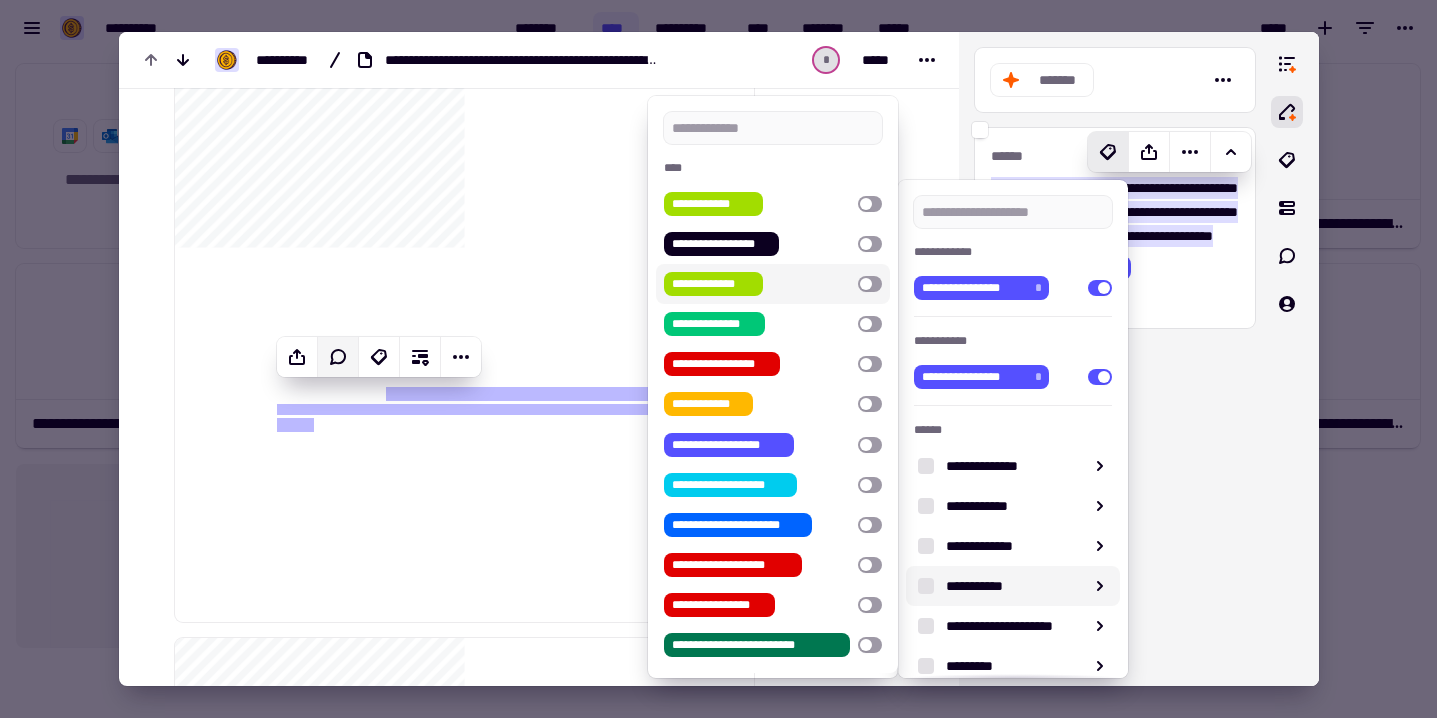 scroll, scrollTop: 0, scrollLeft: 0, axis: both 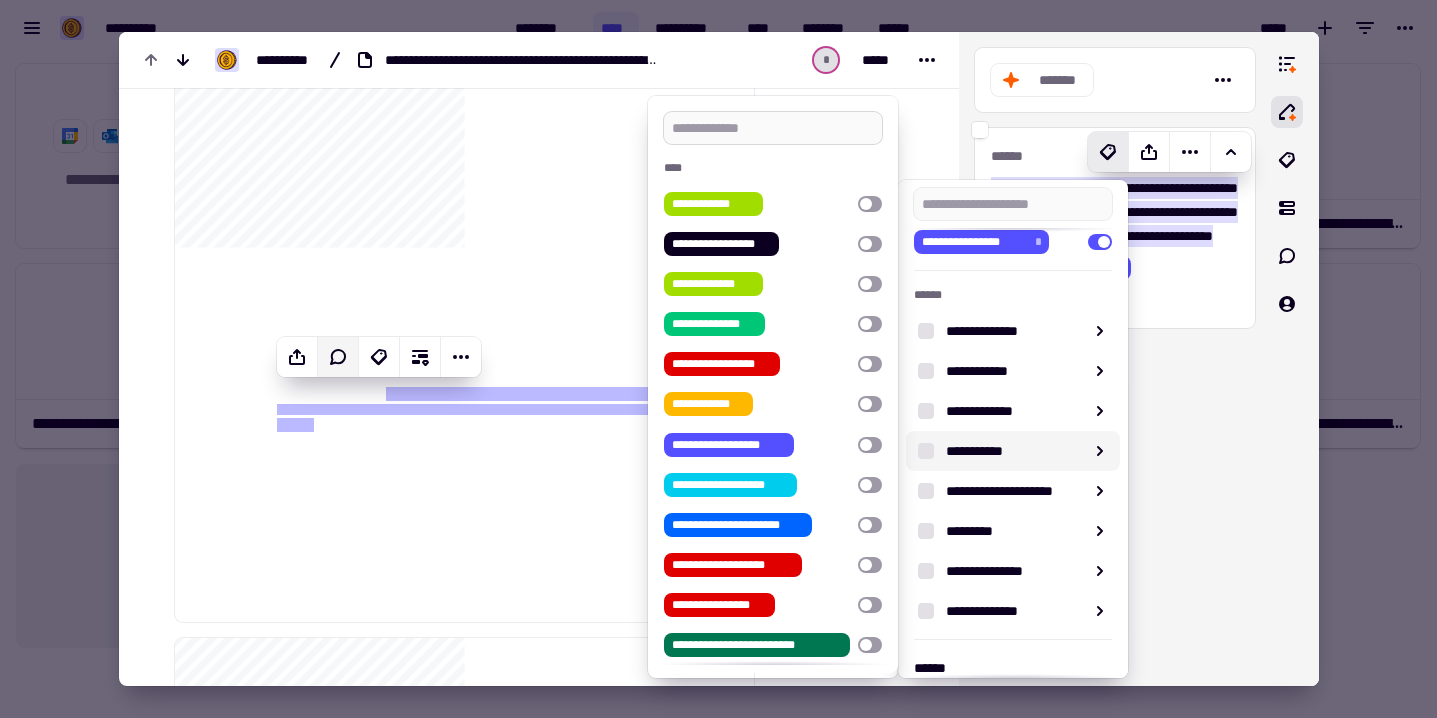 click at bounding box center [773, 128] 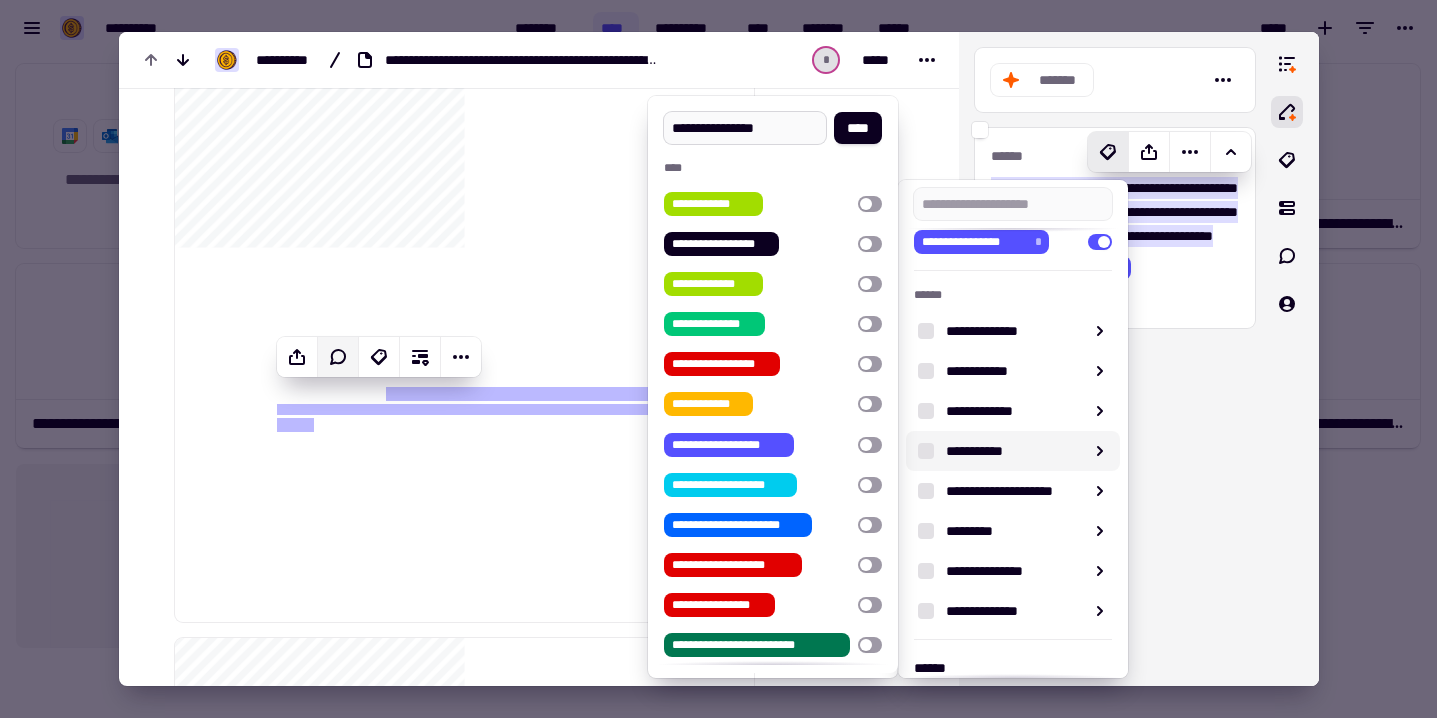 click on "**********" at bounding box center [745, 128] 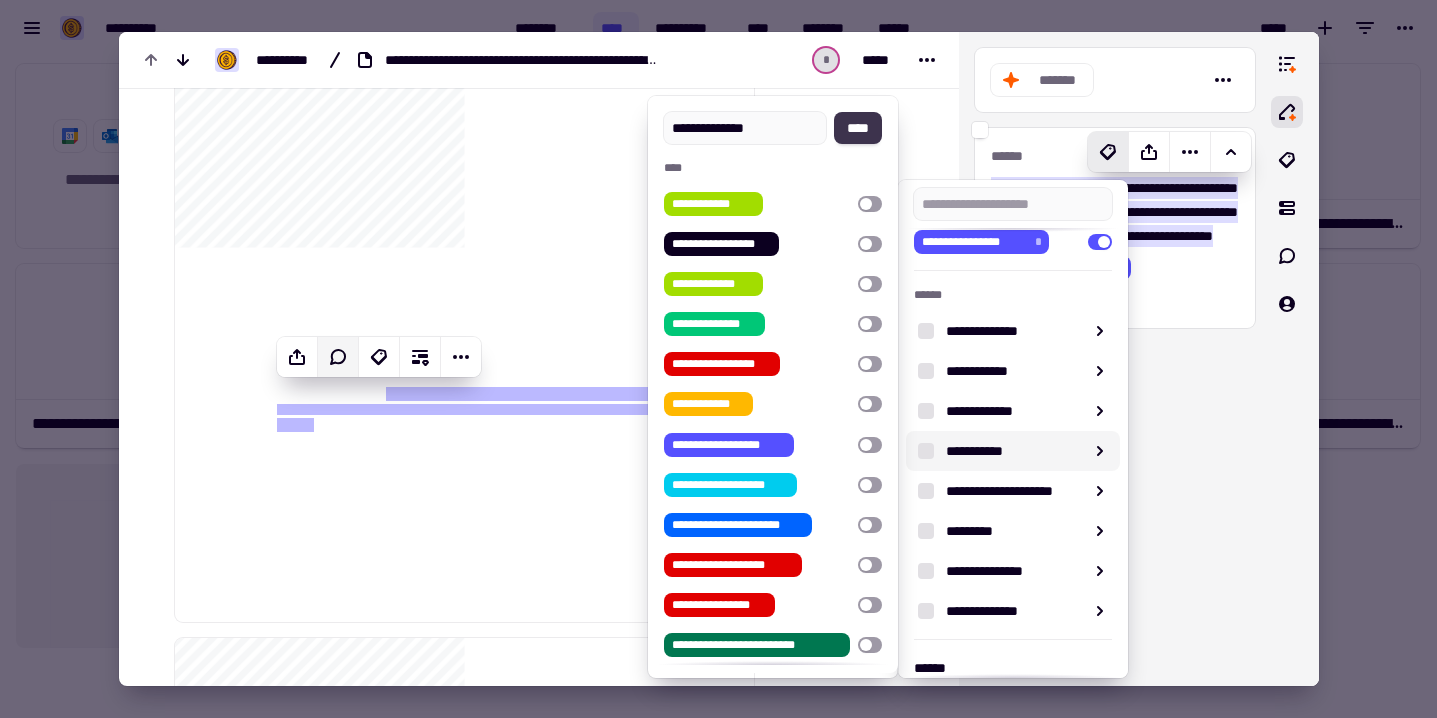 type on "**********" 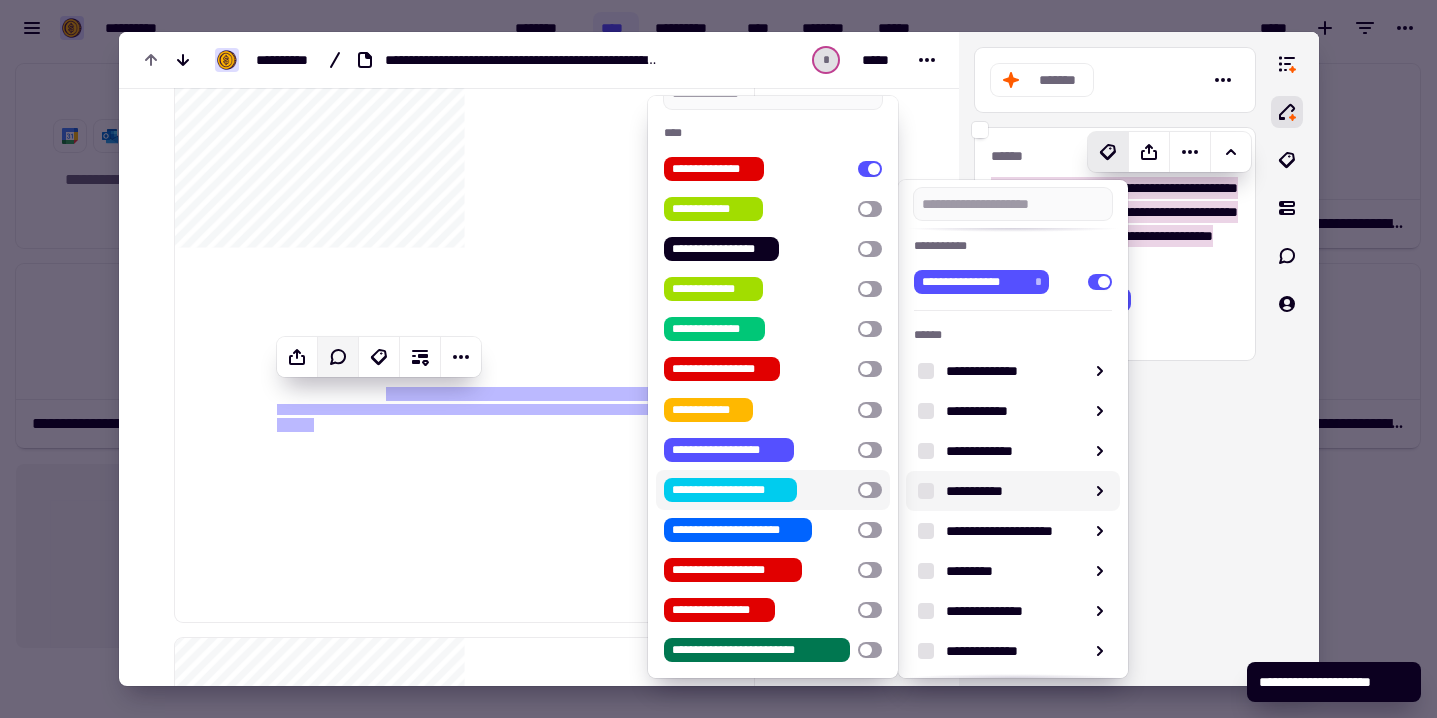scroll, scrollTop: 0, scrollLeft: 0, axis: both 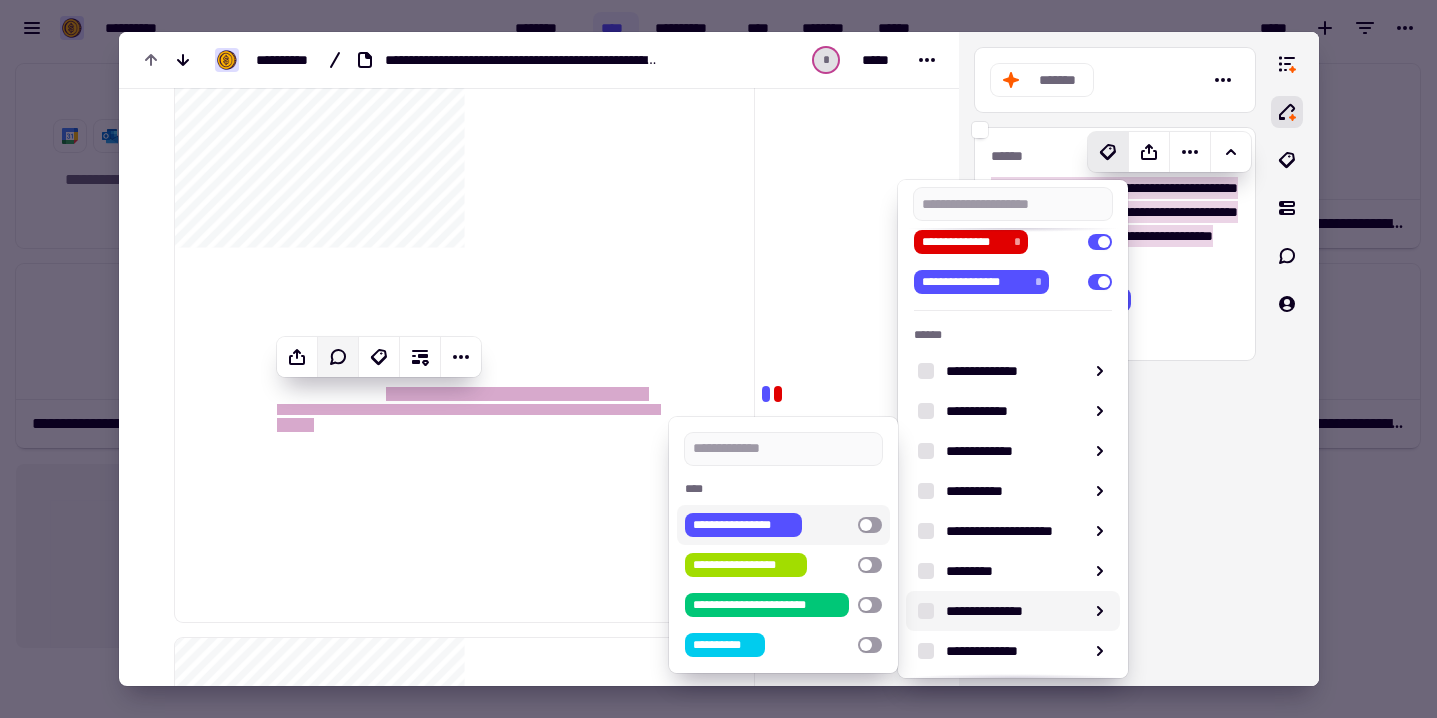 click at bounding box center [718, 359] 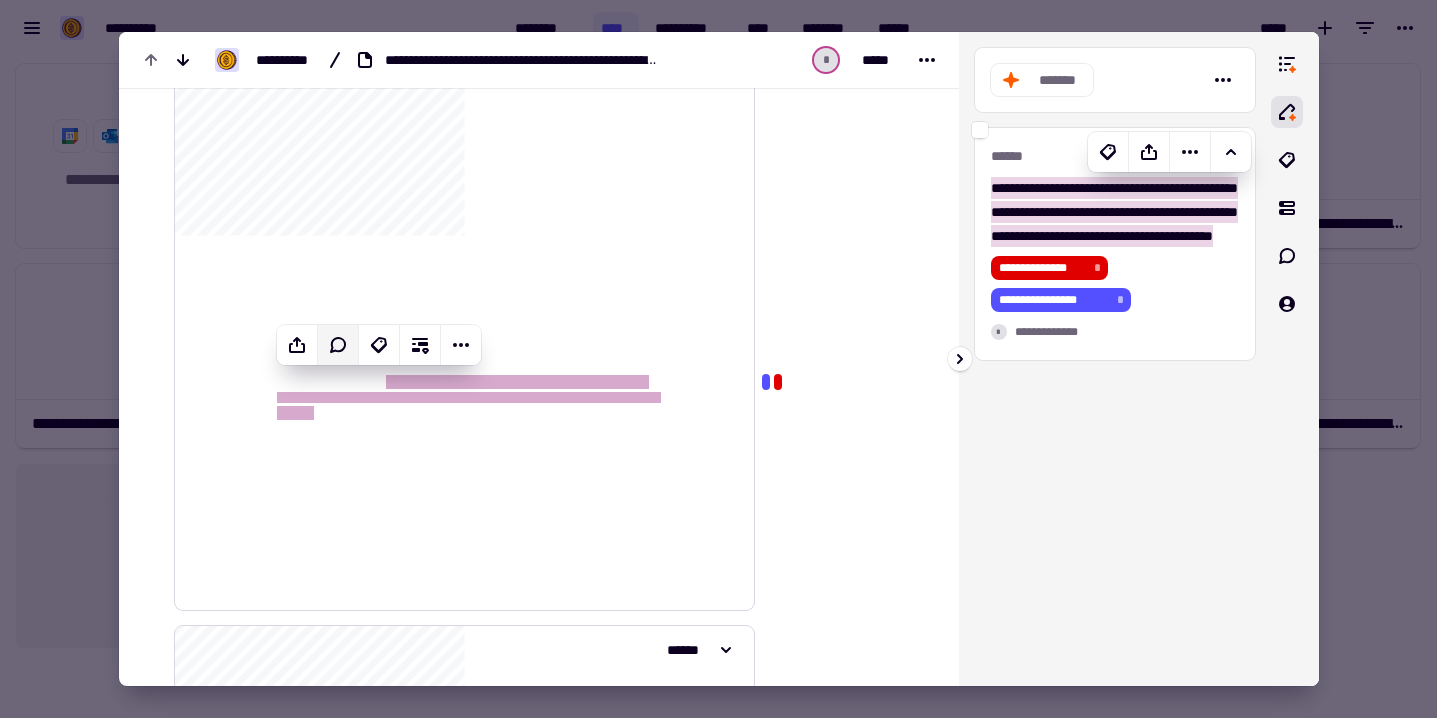 scroll, scrollTop: 498, scrollLeft: 0, axis: vertical 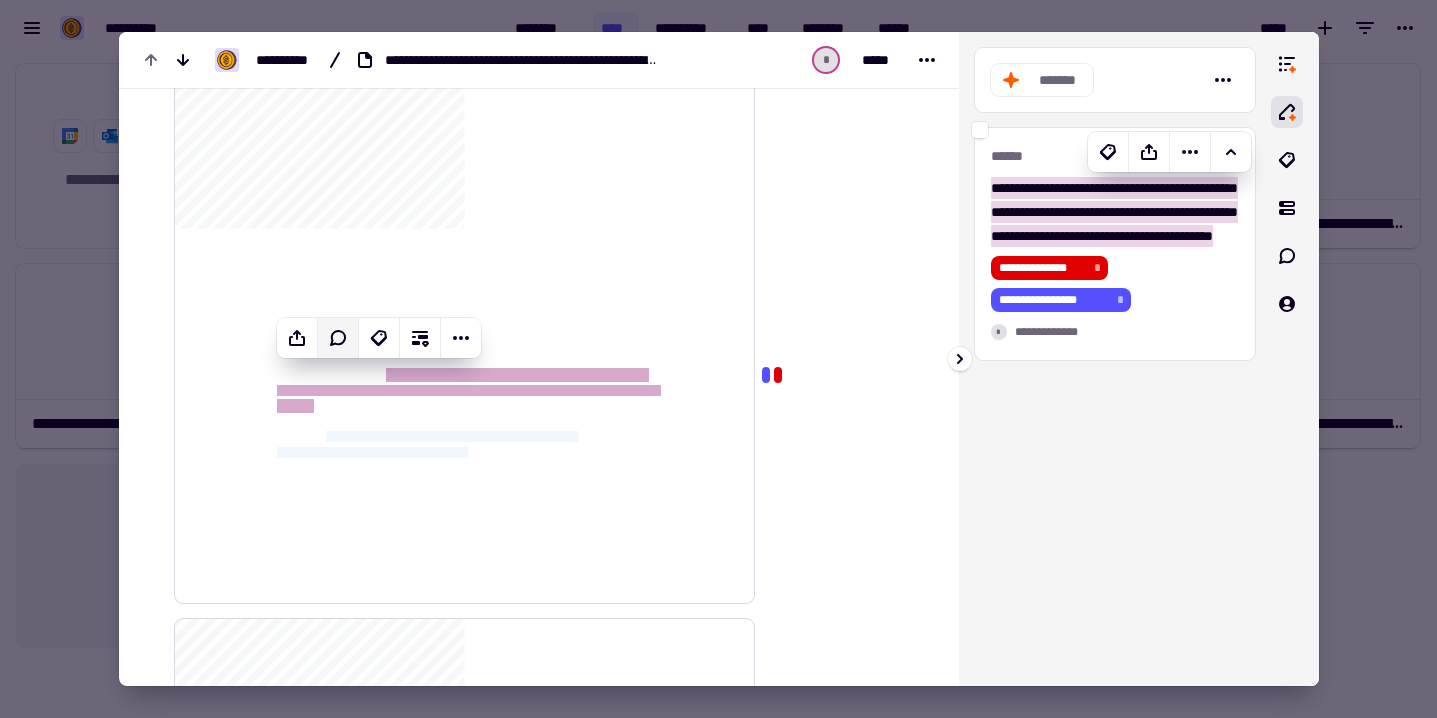 drag, startPoint x: 332, startPoint y: 432, endPoint x: 519, endPoint y: 450, distance: 187.86432 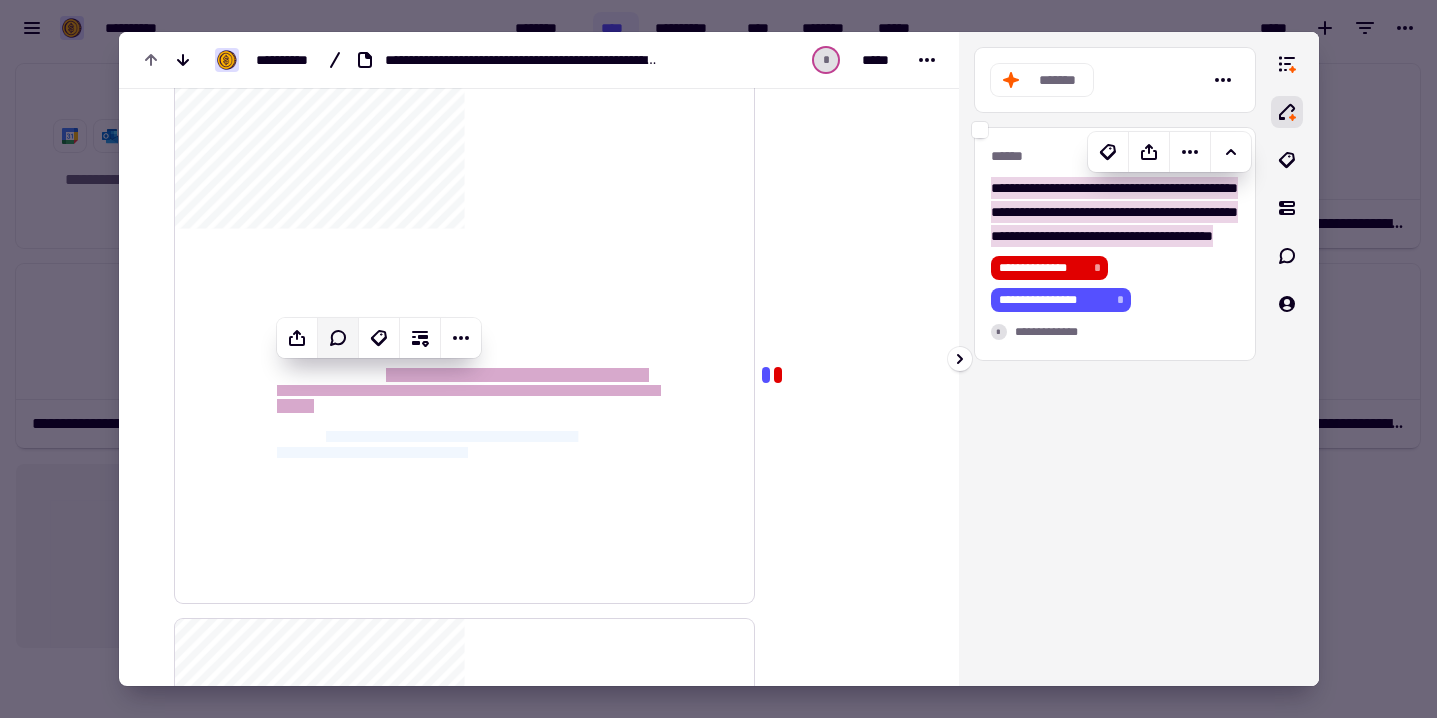 click on "[FIRST] [LAST] [STREET] [CITY] [STATE] [POSTAL_CODE] [COUNTRY] [PHONE] [EMAIL] [CREDIT_CARD] [EXPIRY_DATE] [CVV] [NAME_ON_CARD] [BILLING_ADDRESS] [CITY] [STATE] [POSTAL_CODE] [COUNTRY] [PHONE] [EMAIL] [SSN] [DRIVER_LICENSE] [PASSPORT_NUMBER] [DATE_OF_BIRTH] [AGE]" 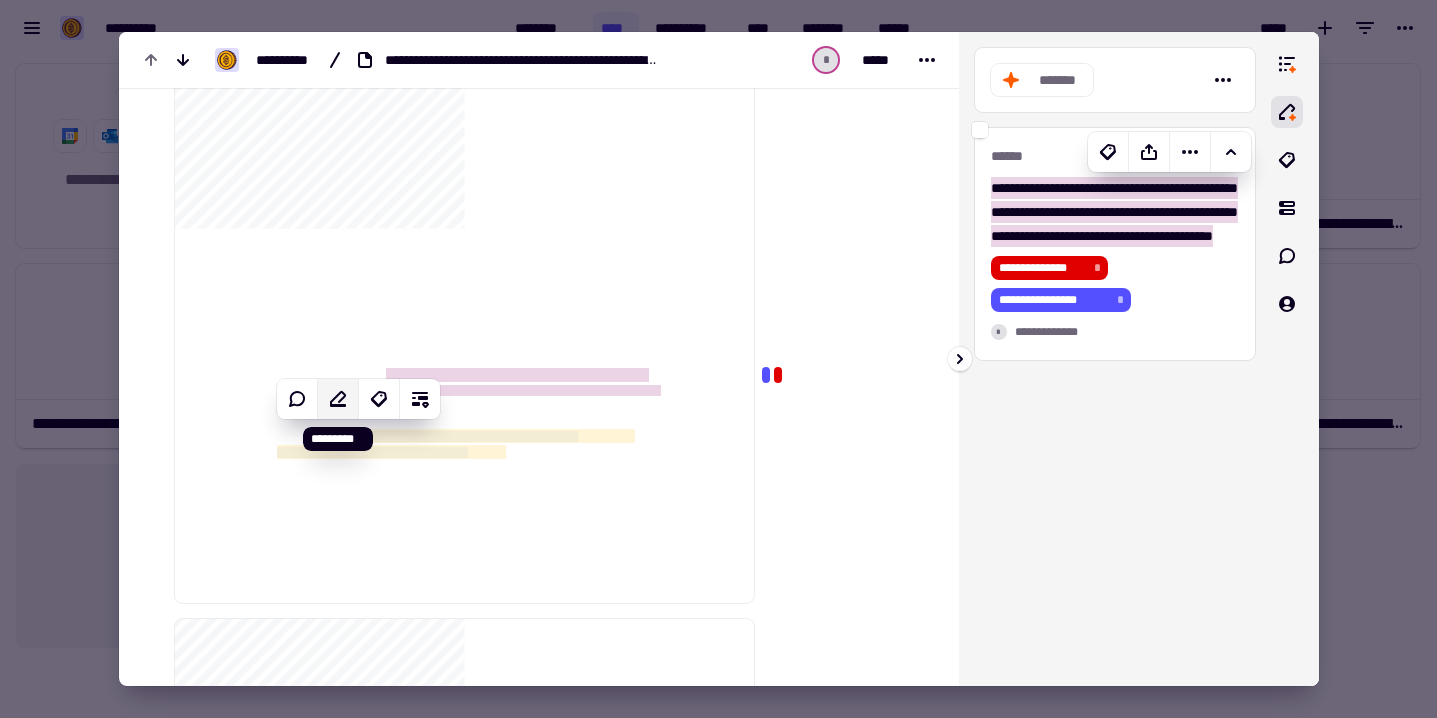 click 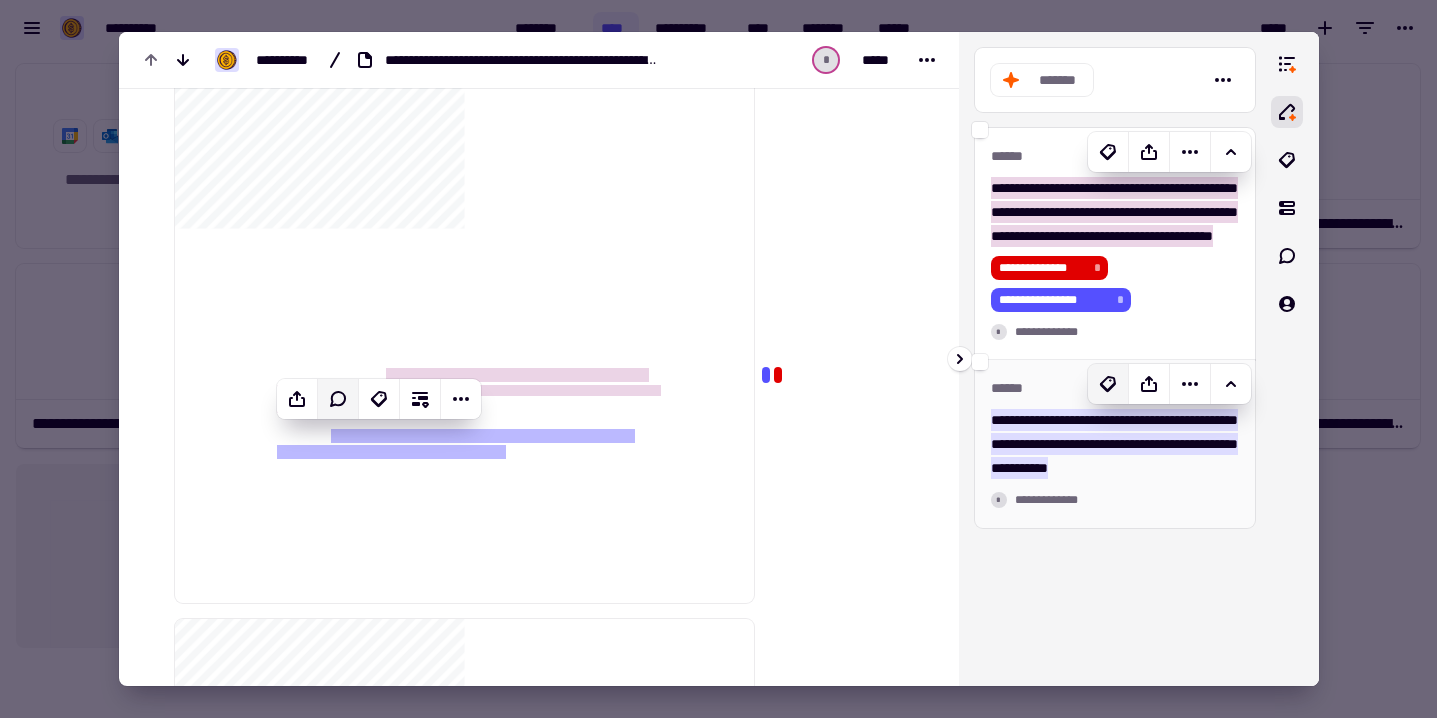 click 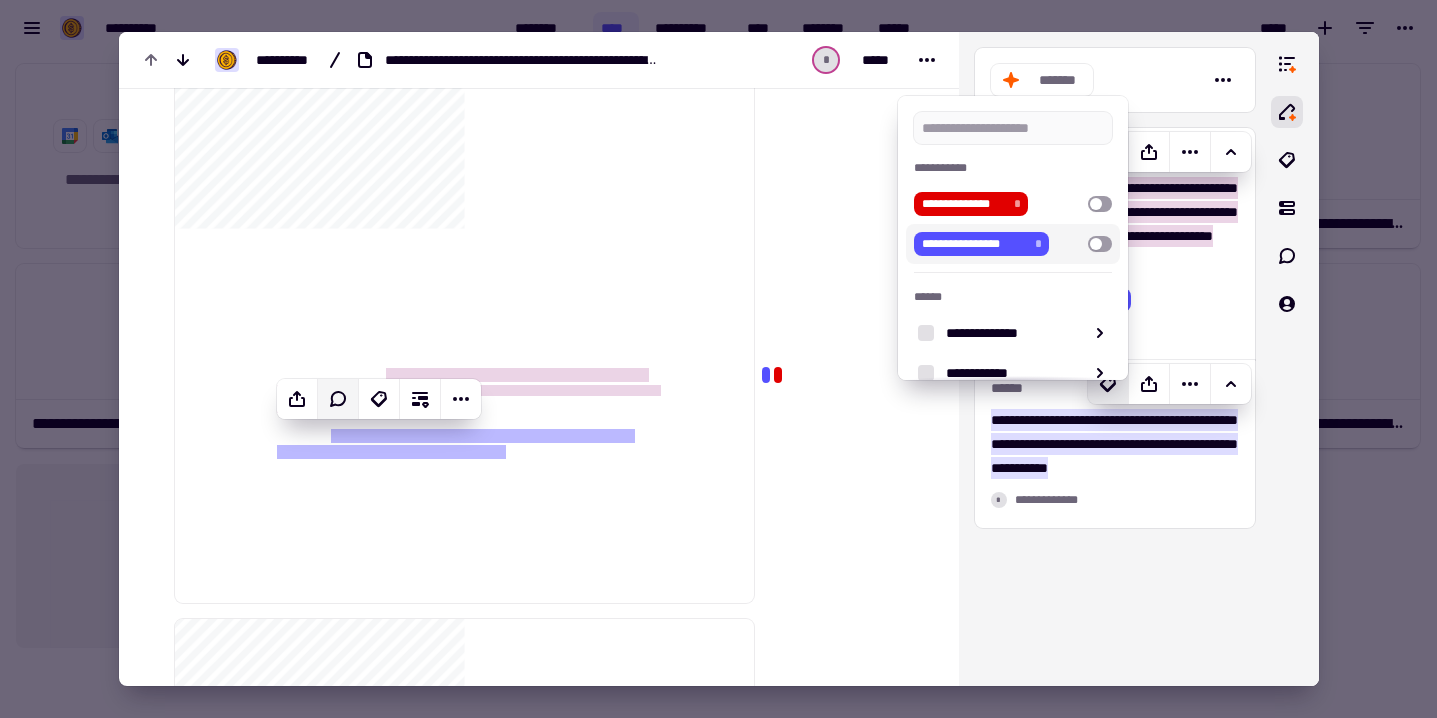 click at bounding box center (1100, 244) 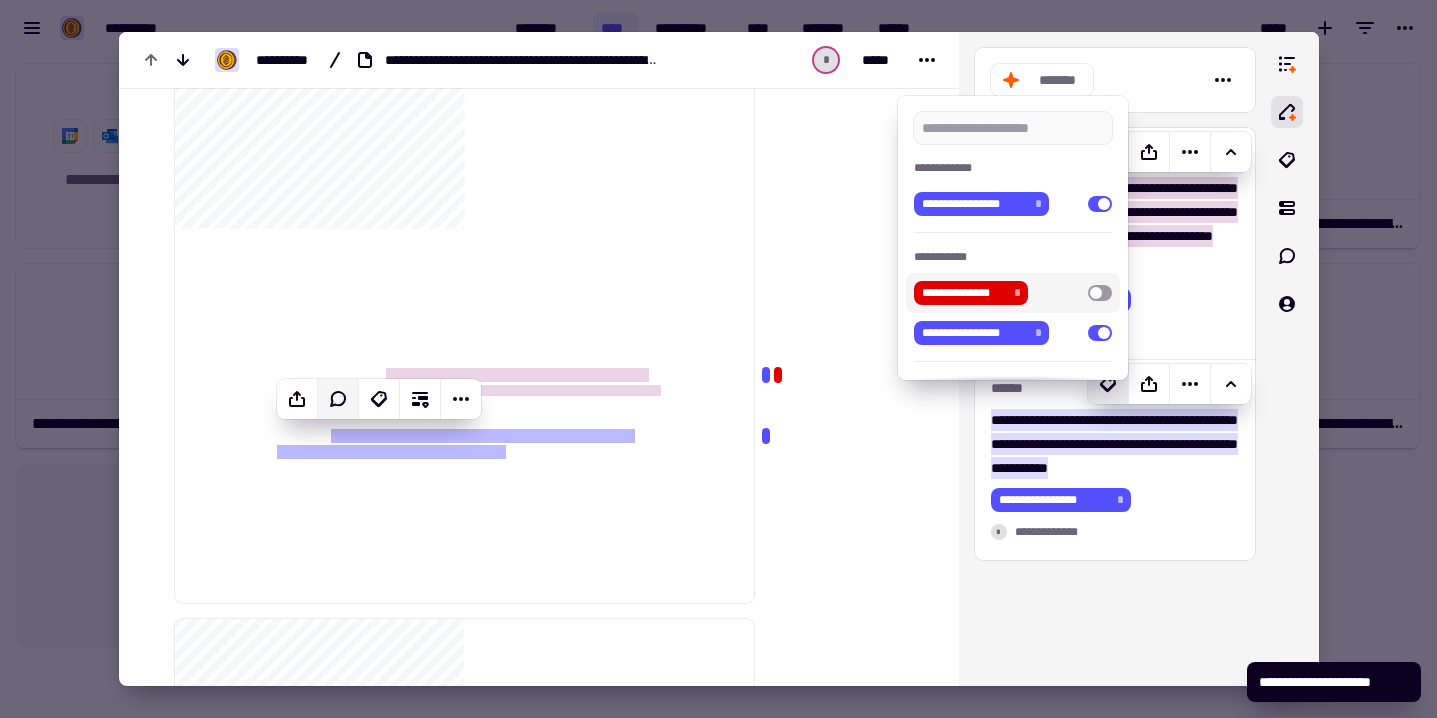 click at bounding box center [1100, 293] 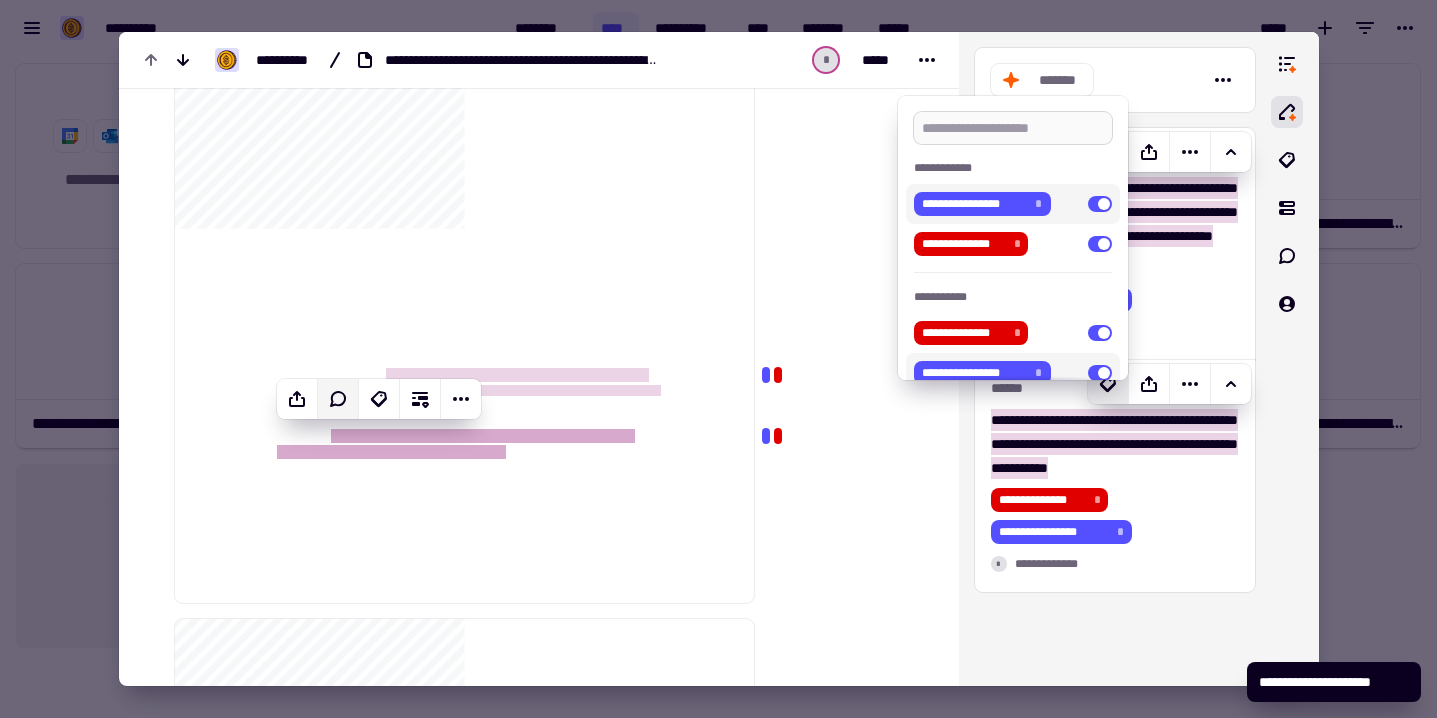 click at bounding box center (1013, 128) 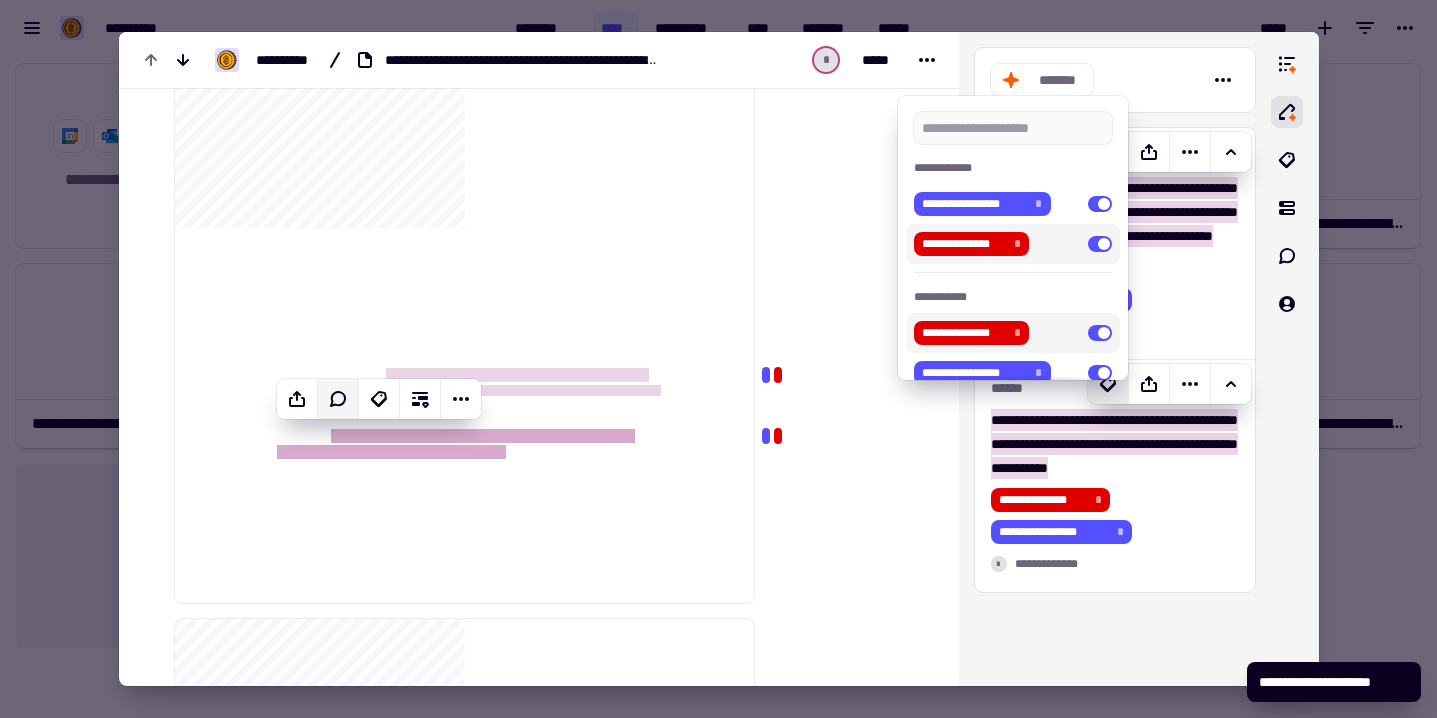 click at bounding box center (718, 359) 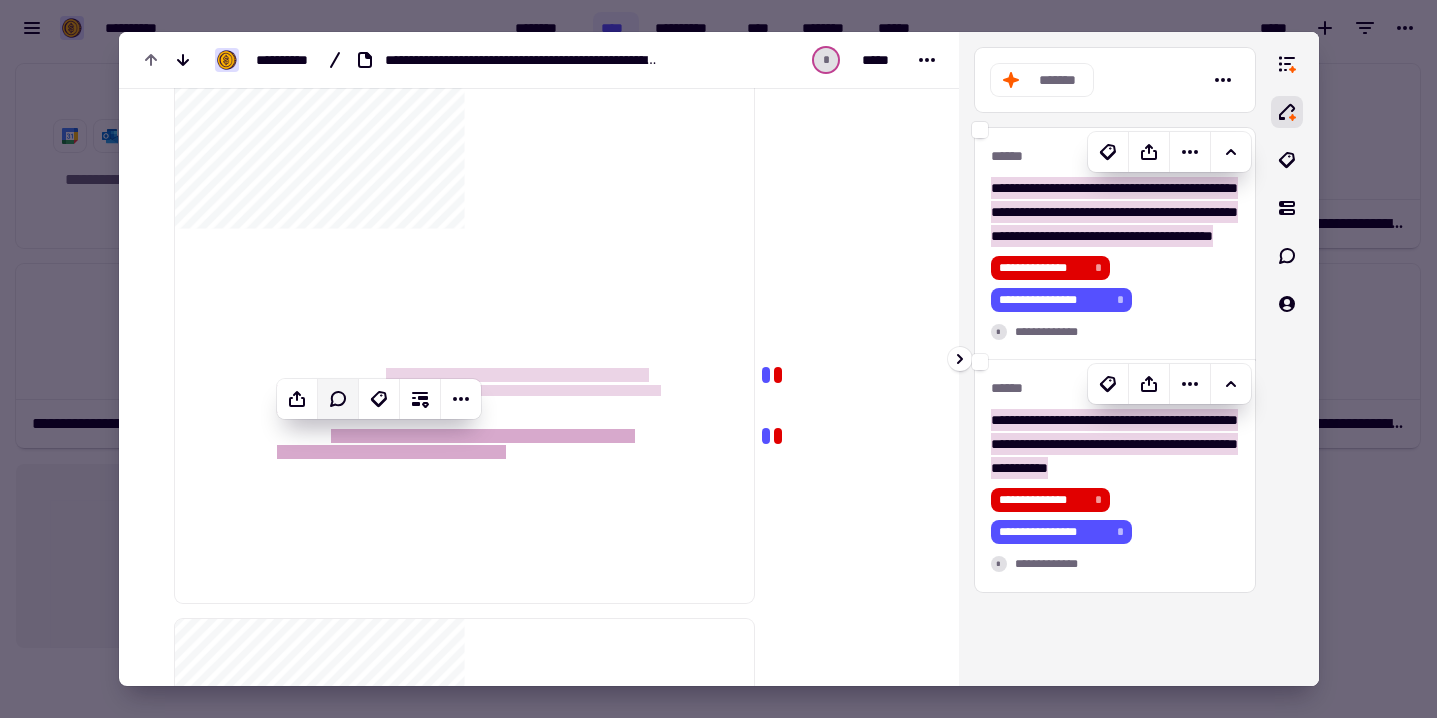 click 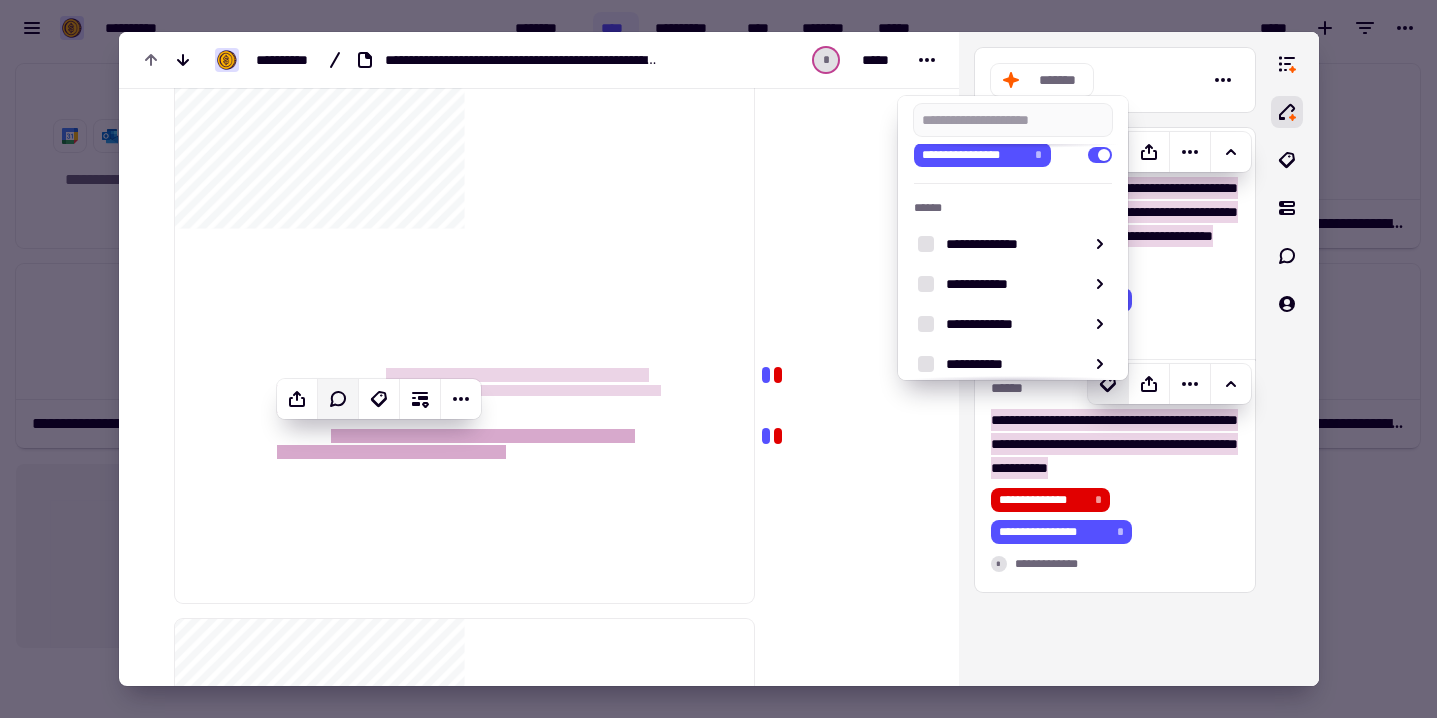 scroll, scrollTop: 317, scrollLeft: 0, axis: vertical 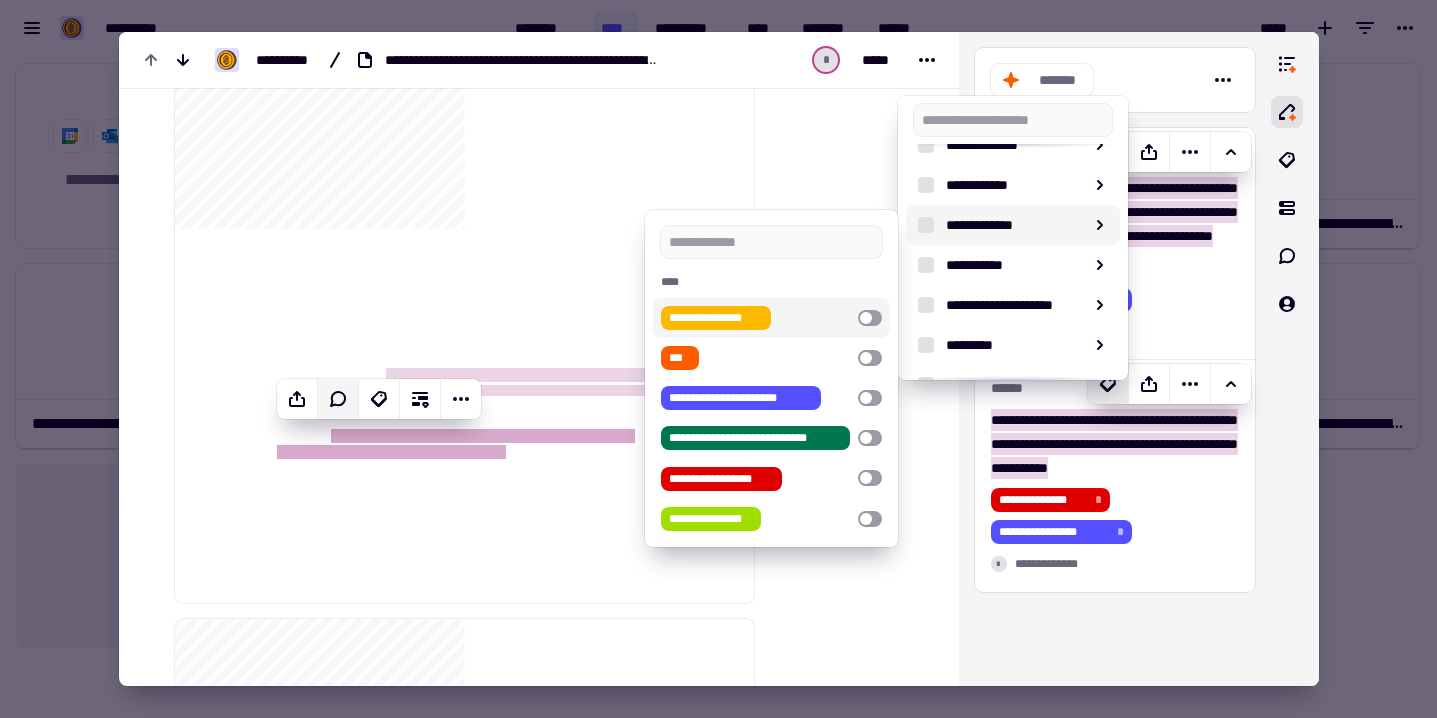 click at bounding box center [870, 318] 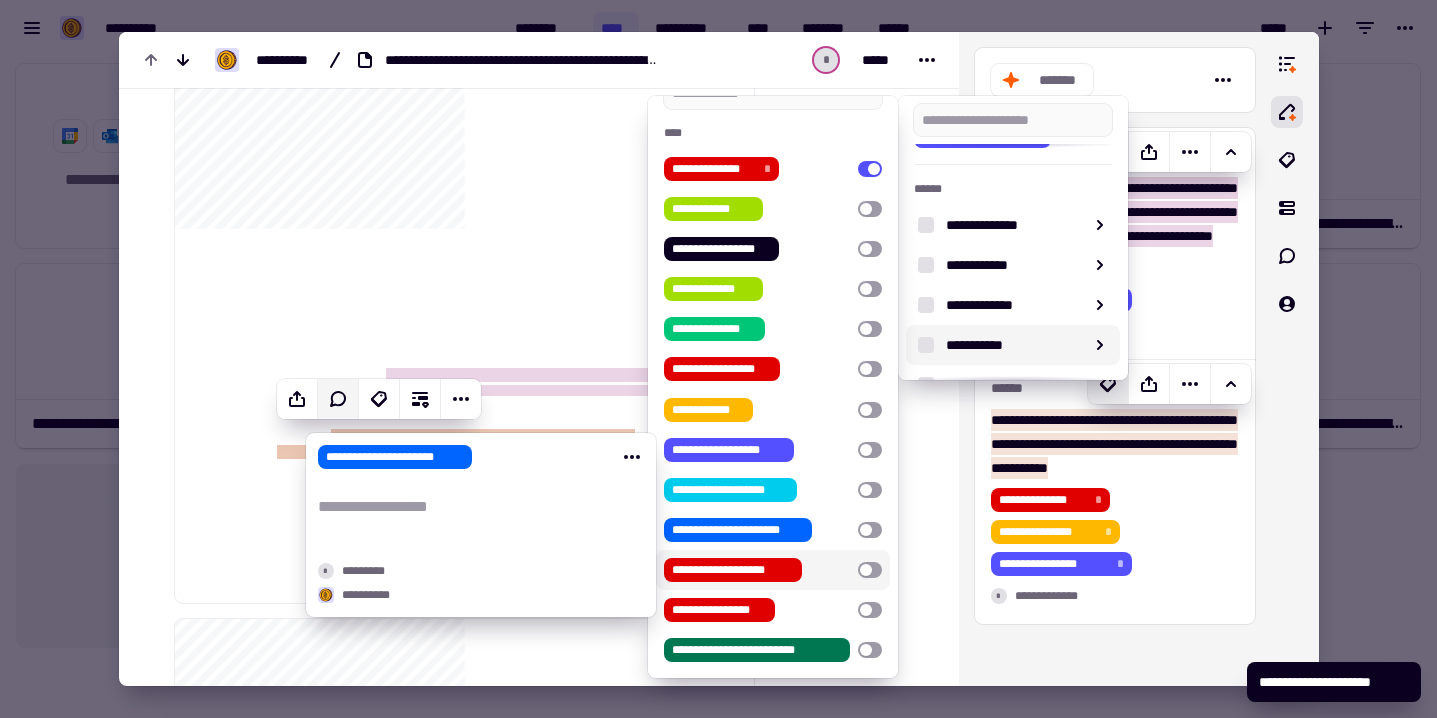 scroll, scrollTop: 47, scrollLeft: 0, axis: vertical 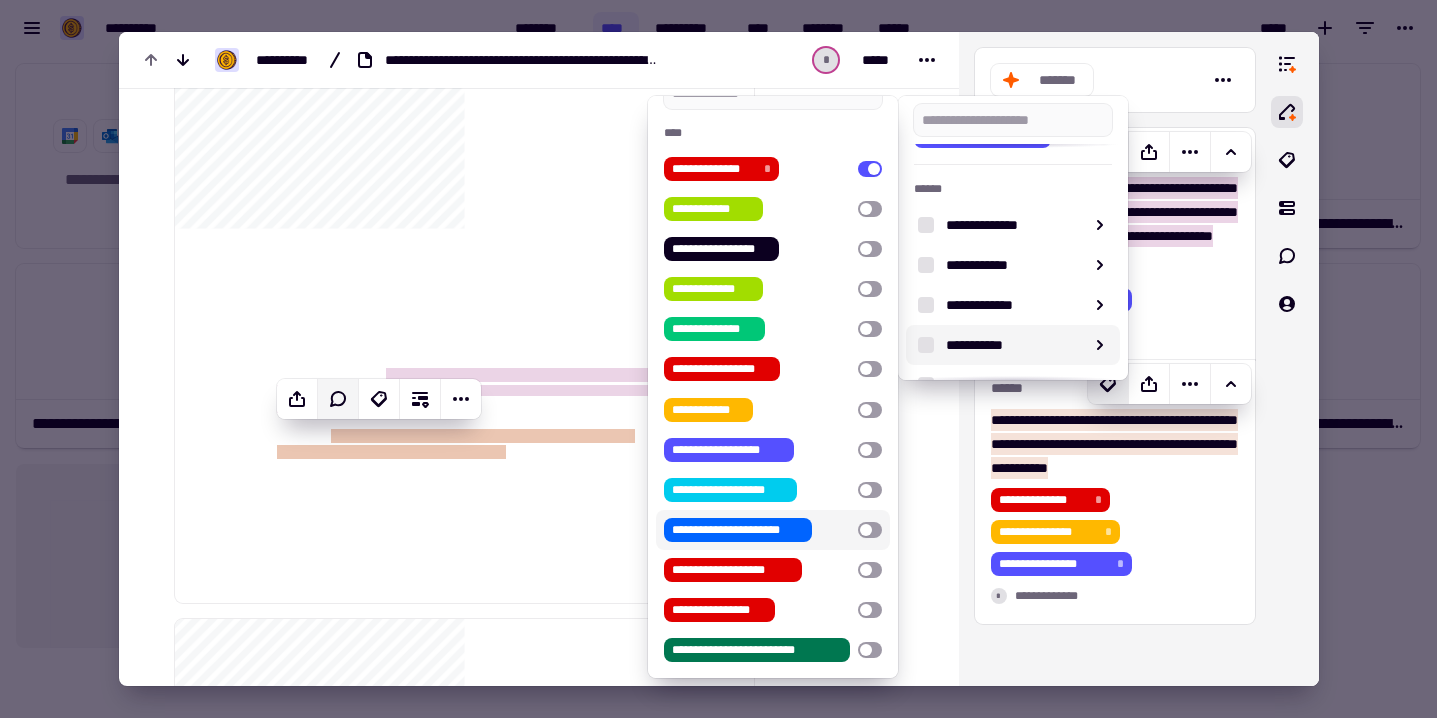 click at bounding box center (870, 530) 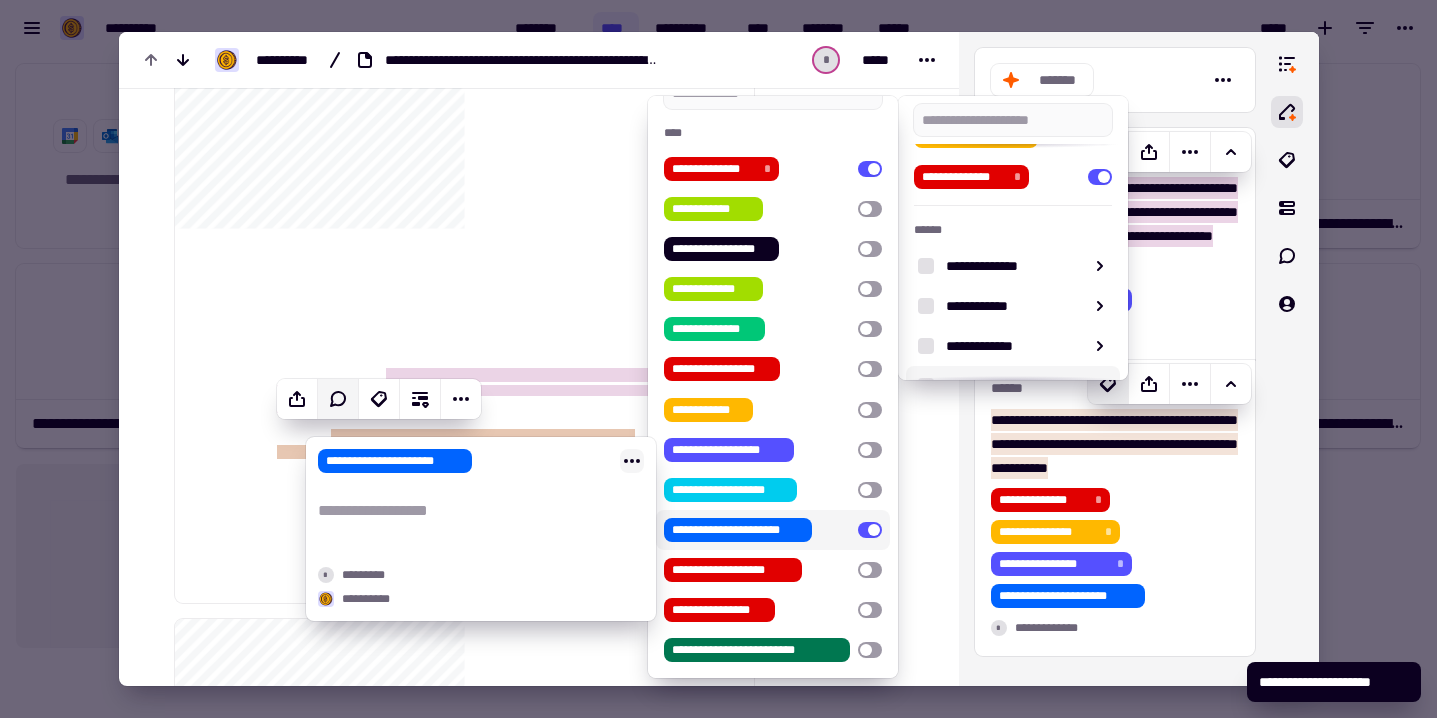 click 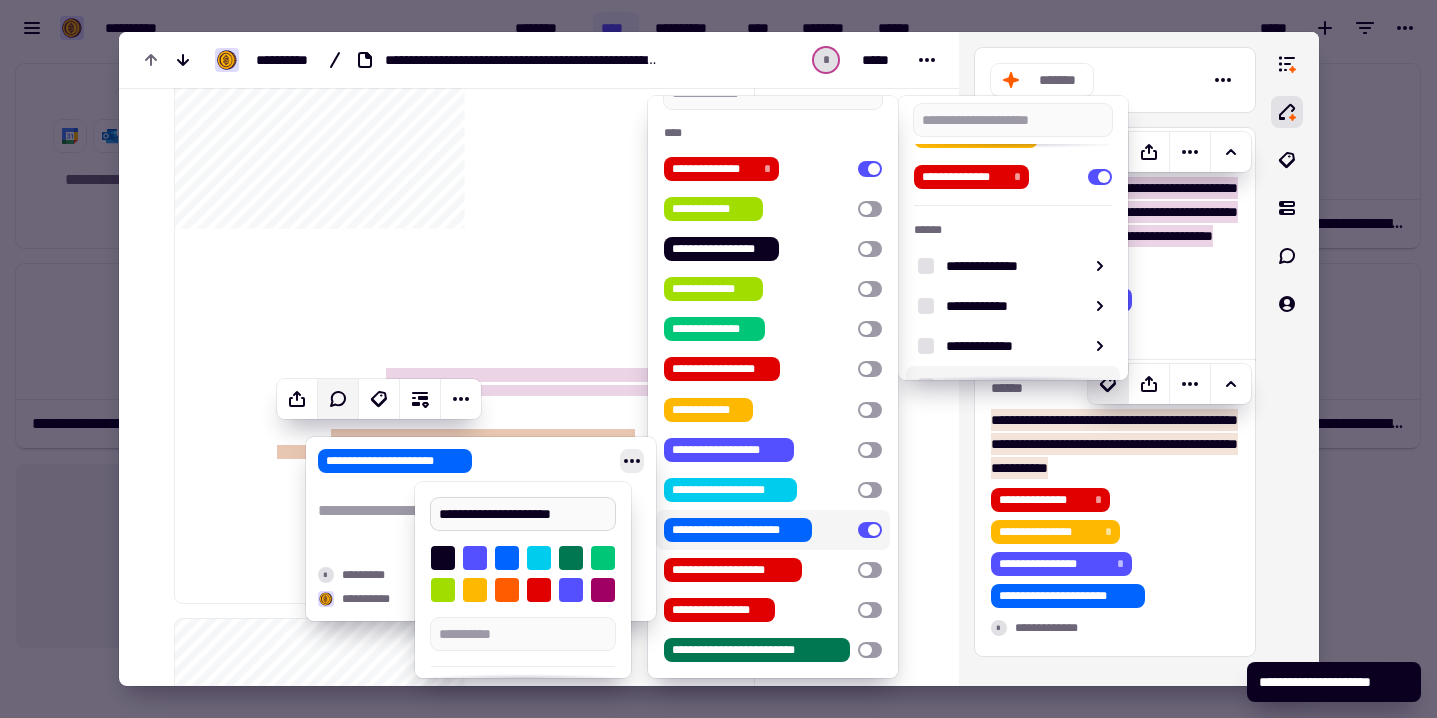 click on "**********" at bounding box center [523, 514] 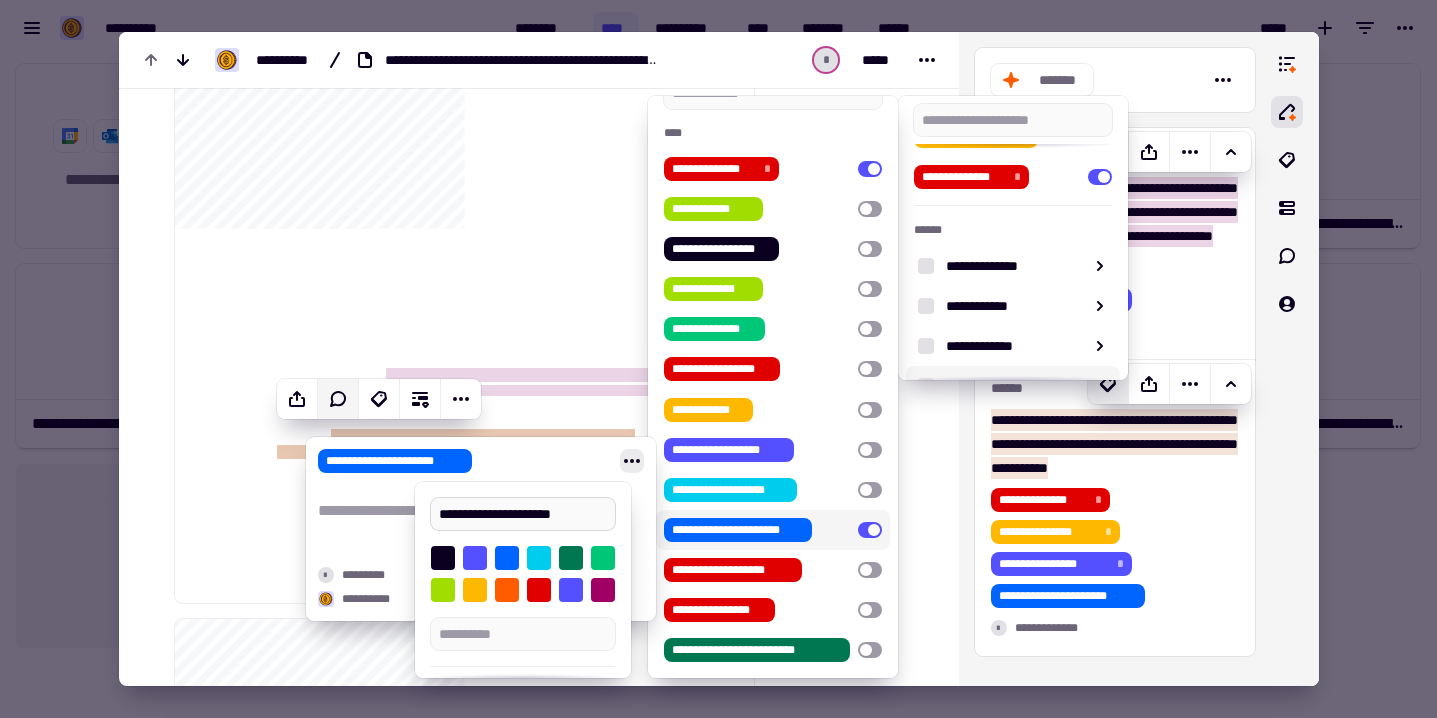 click on "**********" at bounding box center [523, 514] 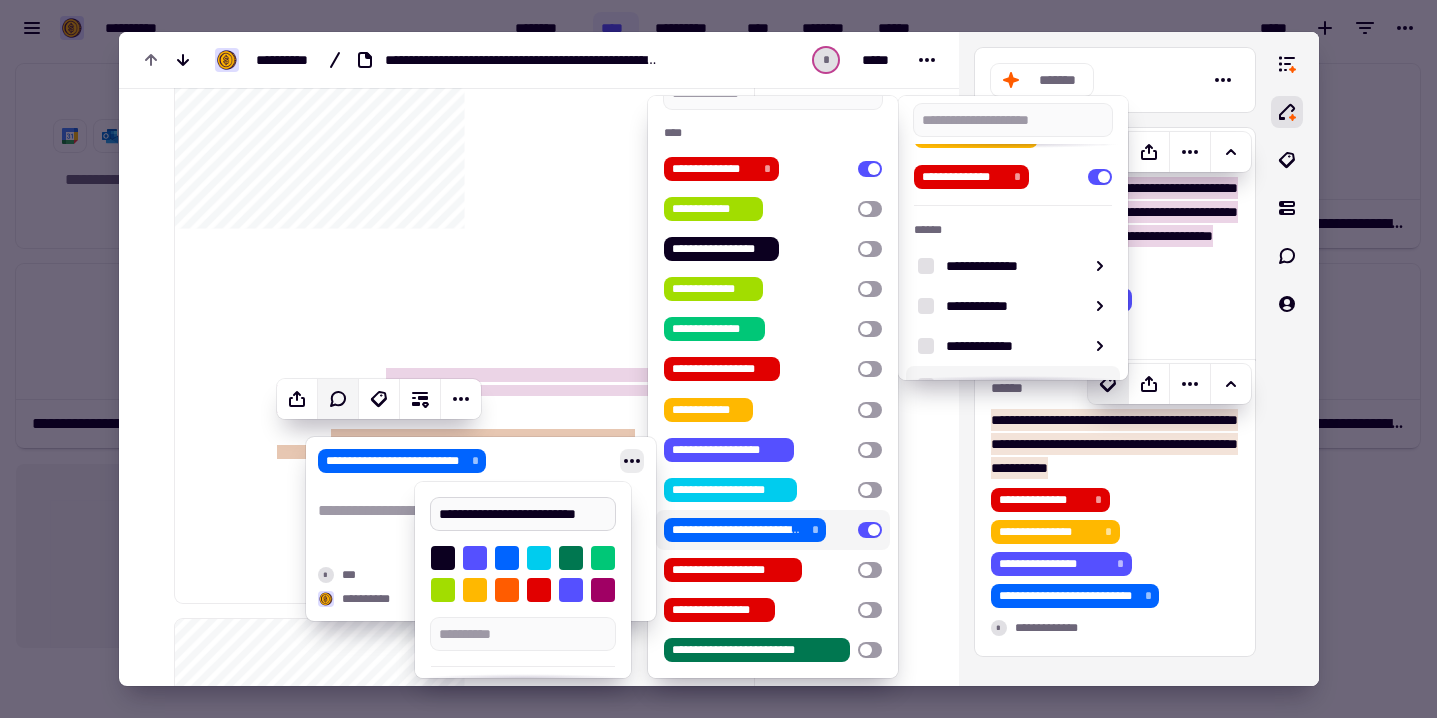 type on "**********" 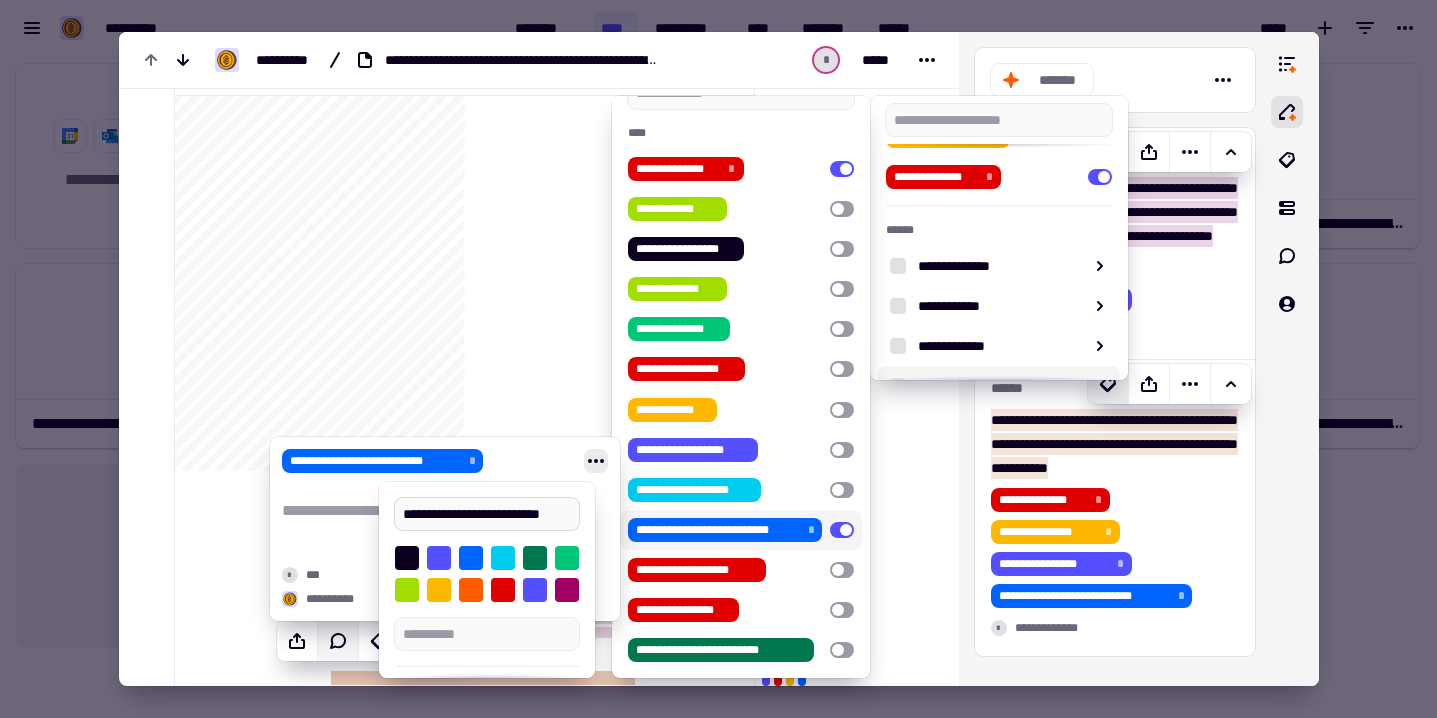 scroll, scrollTop: 198, scrollLeft: 0, axis: vertical 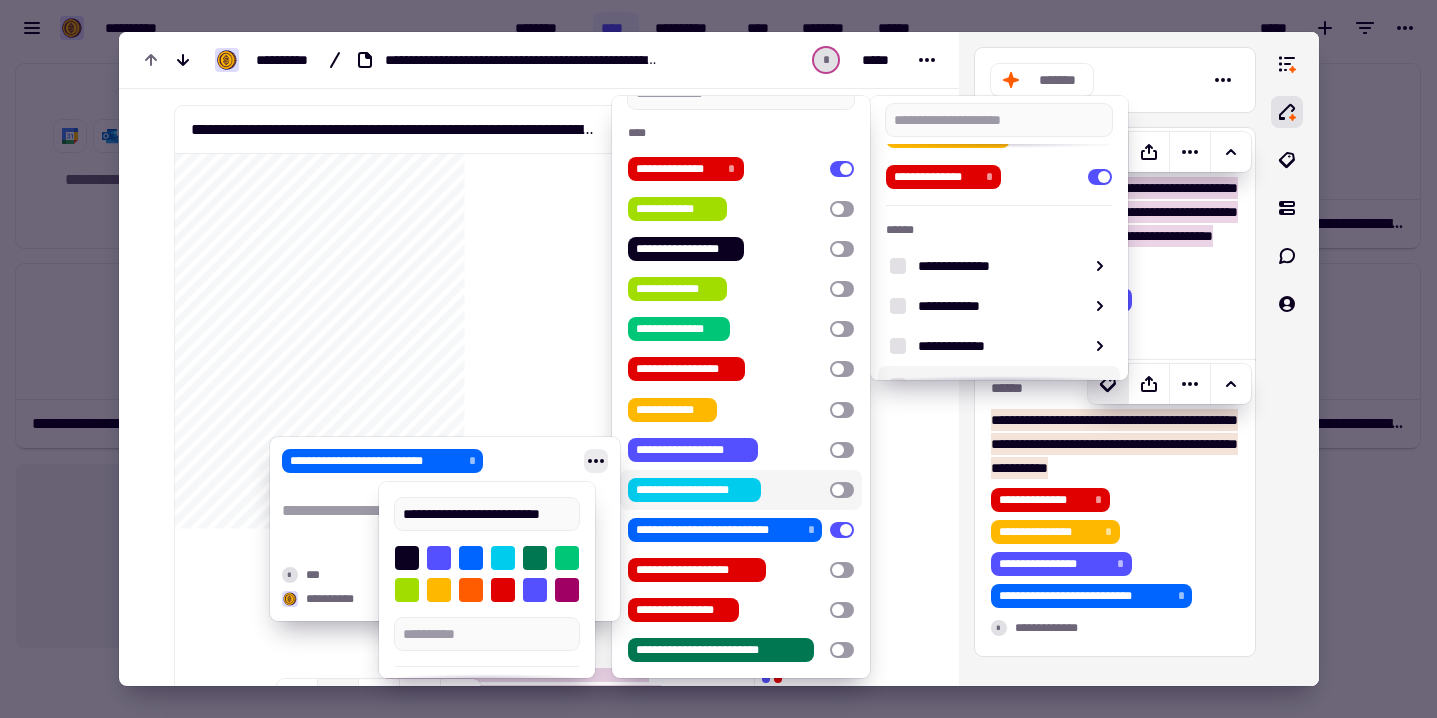 click at bounding box center (718, 359) 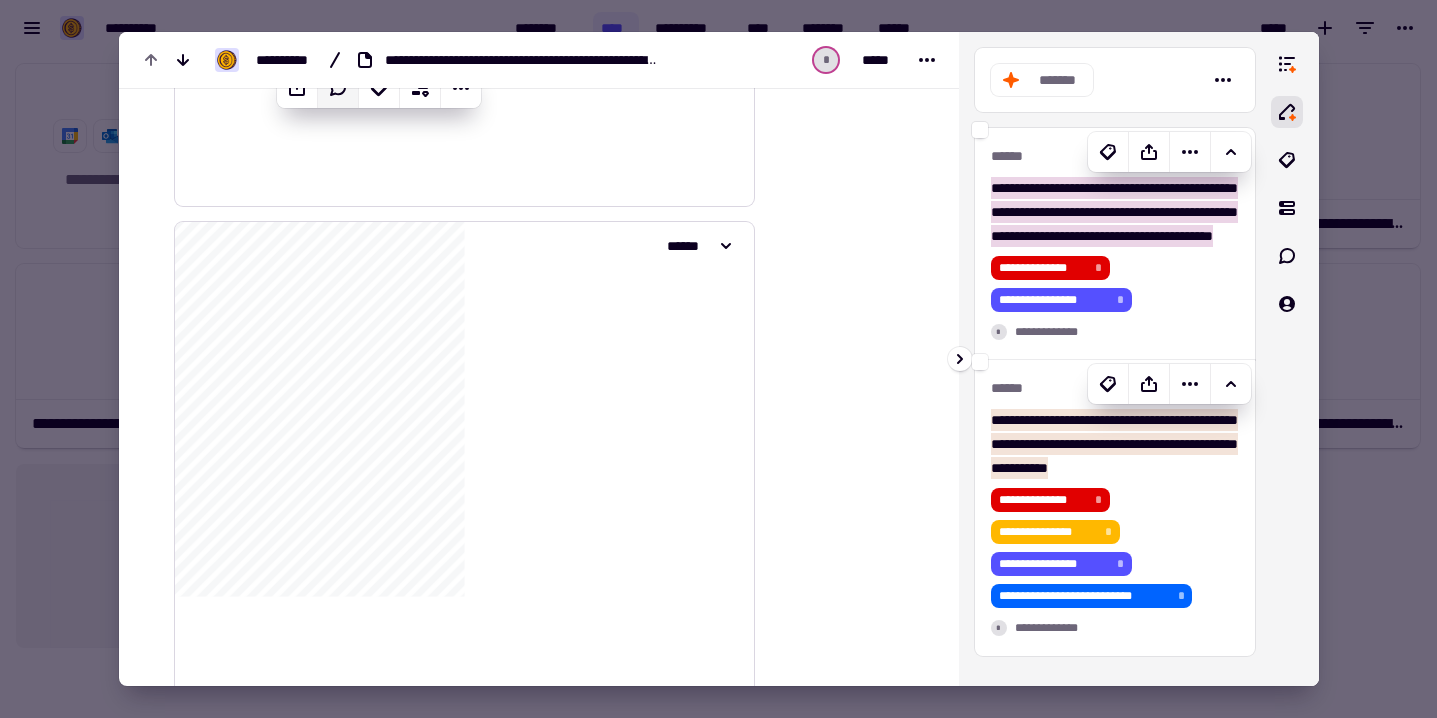 scroll, scrollTop: 894, scrollLeft: 0, axis: vertical 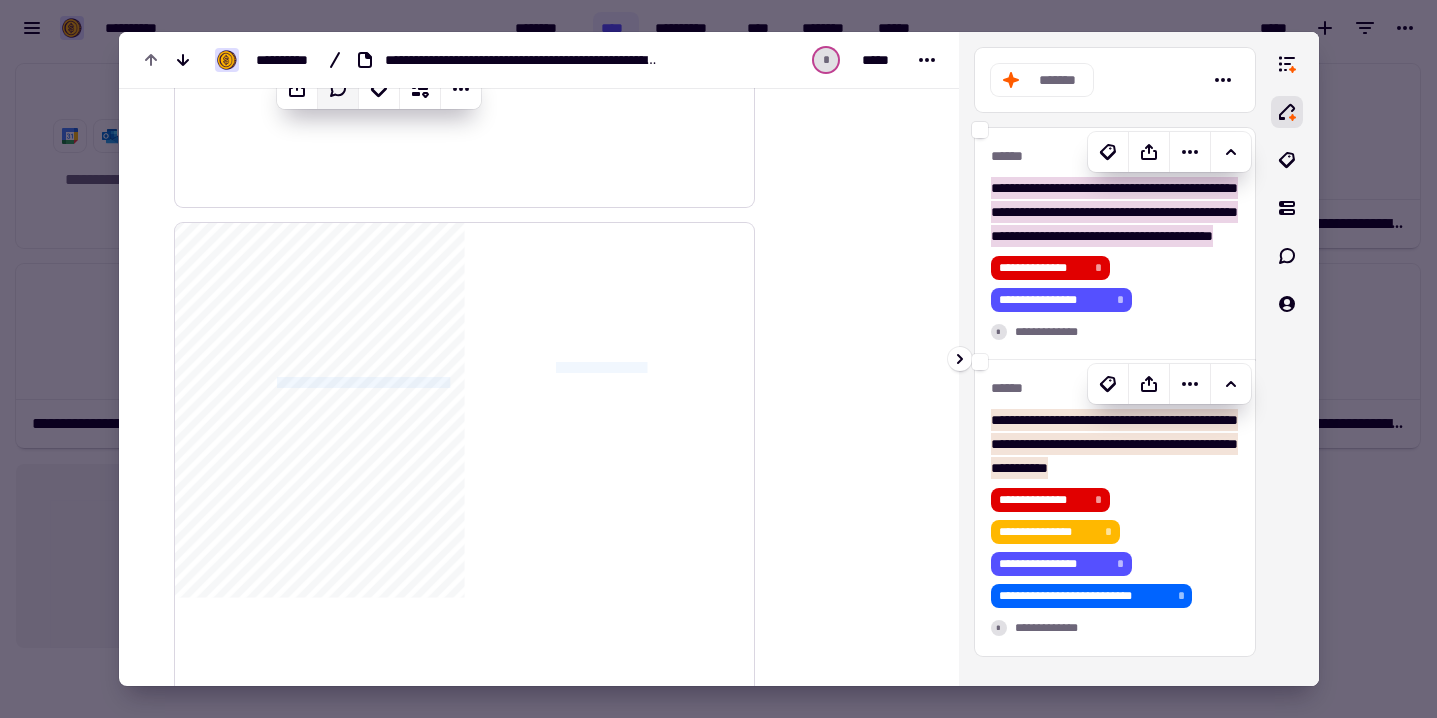 drag, startPoint x: 558, startPoint y: 364, endPoint x: 500, endPoint y: 382, distance: 60.728905 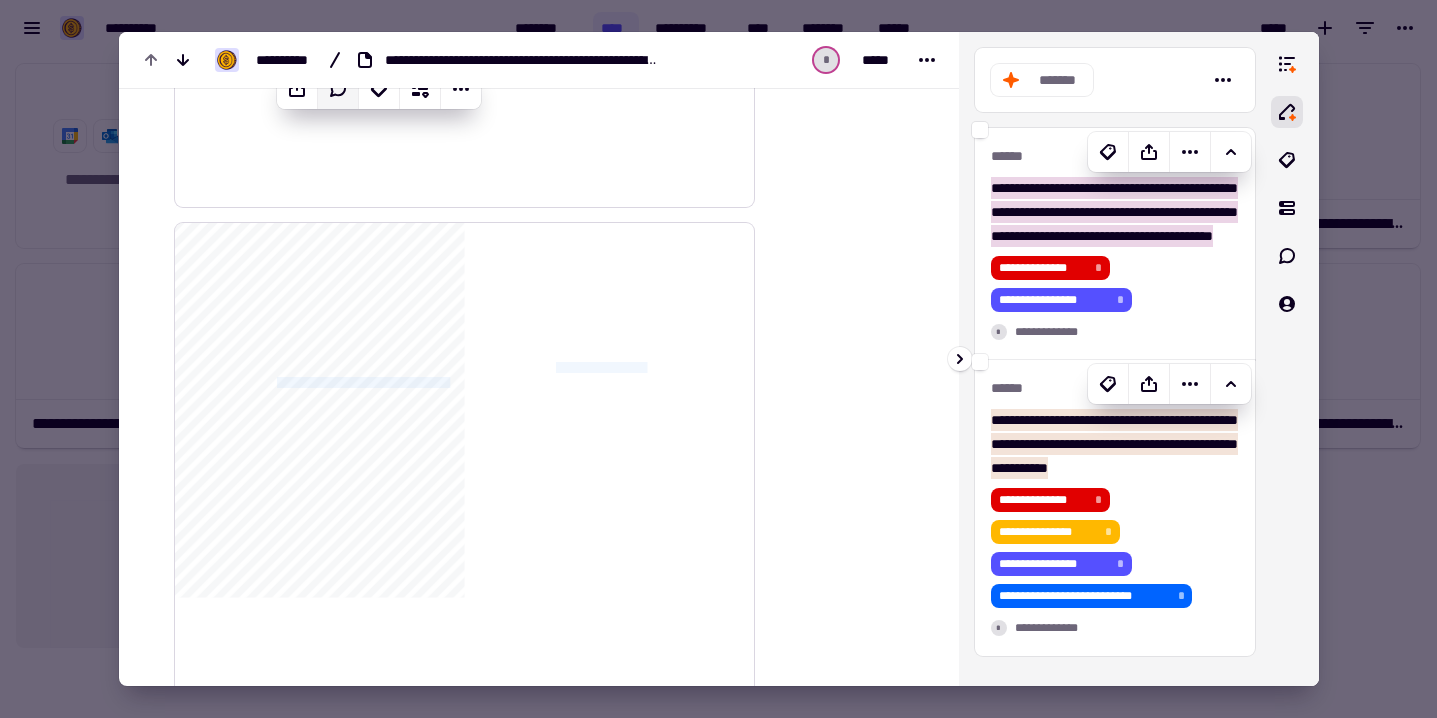 click on "**********" 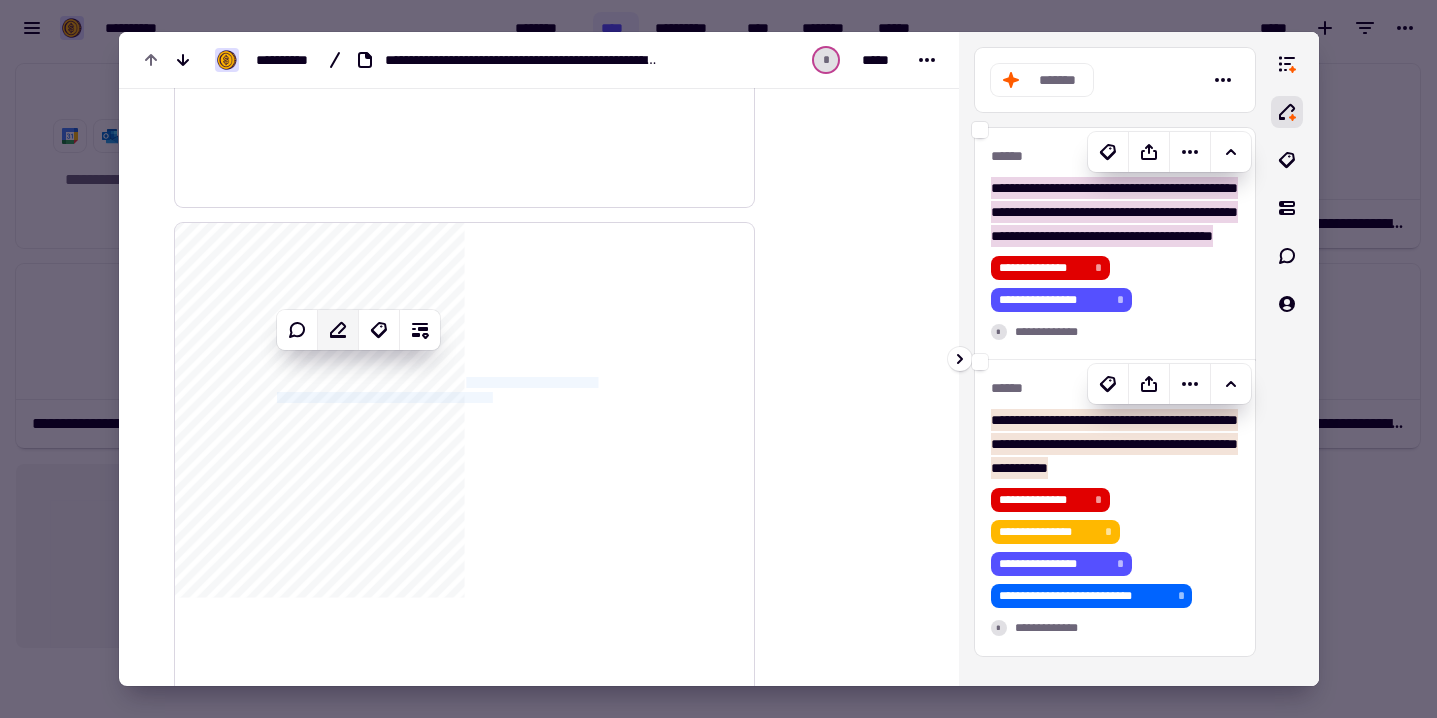drag, startPoint x: 516, startPoint y: 376, endPoint x: 530, endPoint y: 401, distance: 28.653097 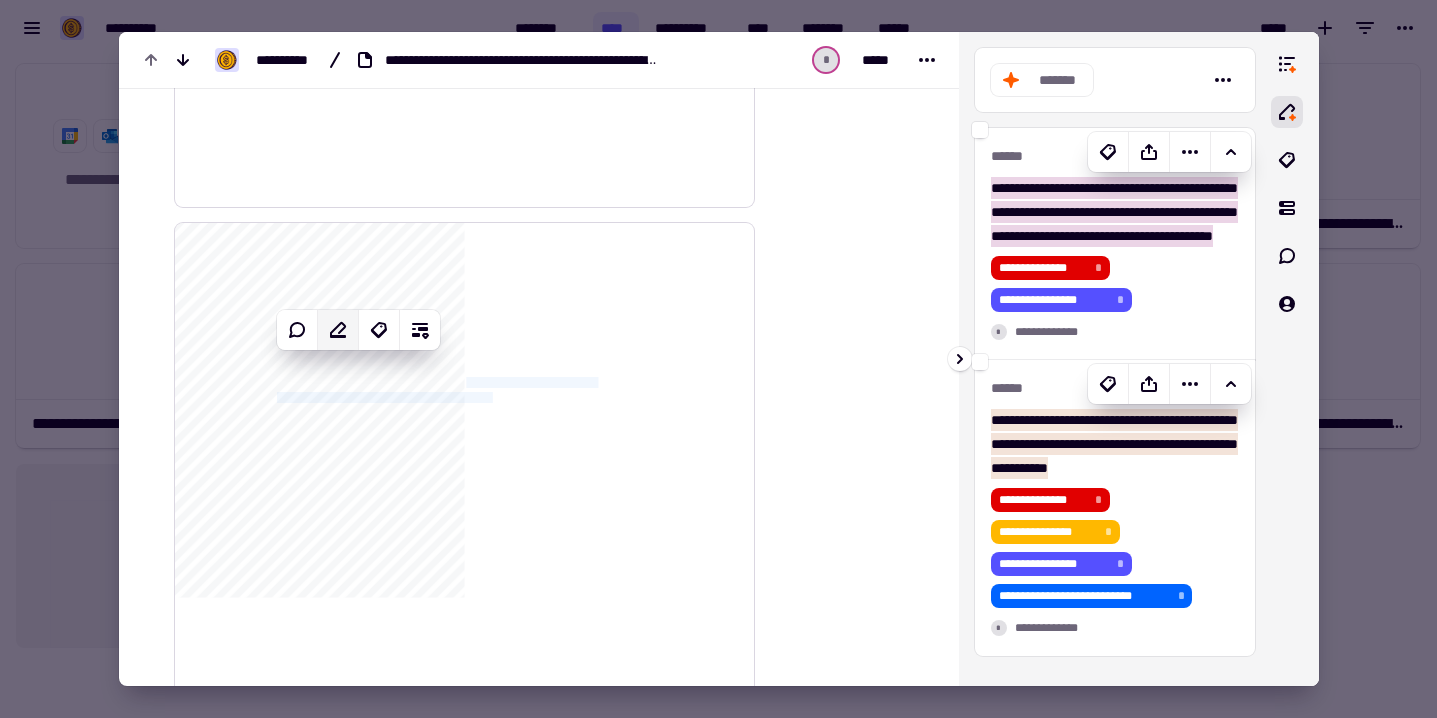 click on "**********" 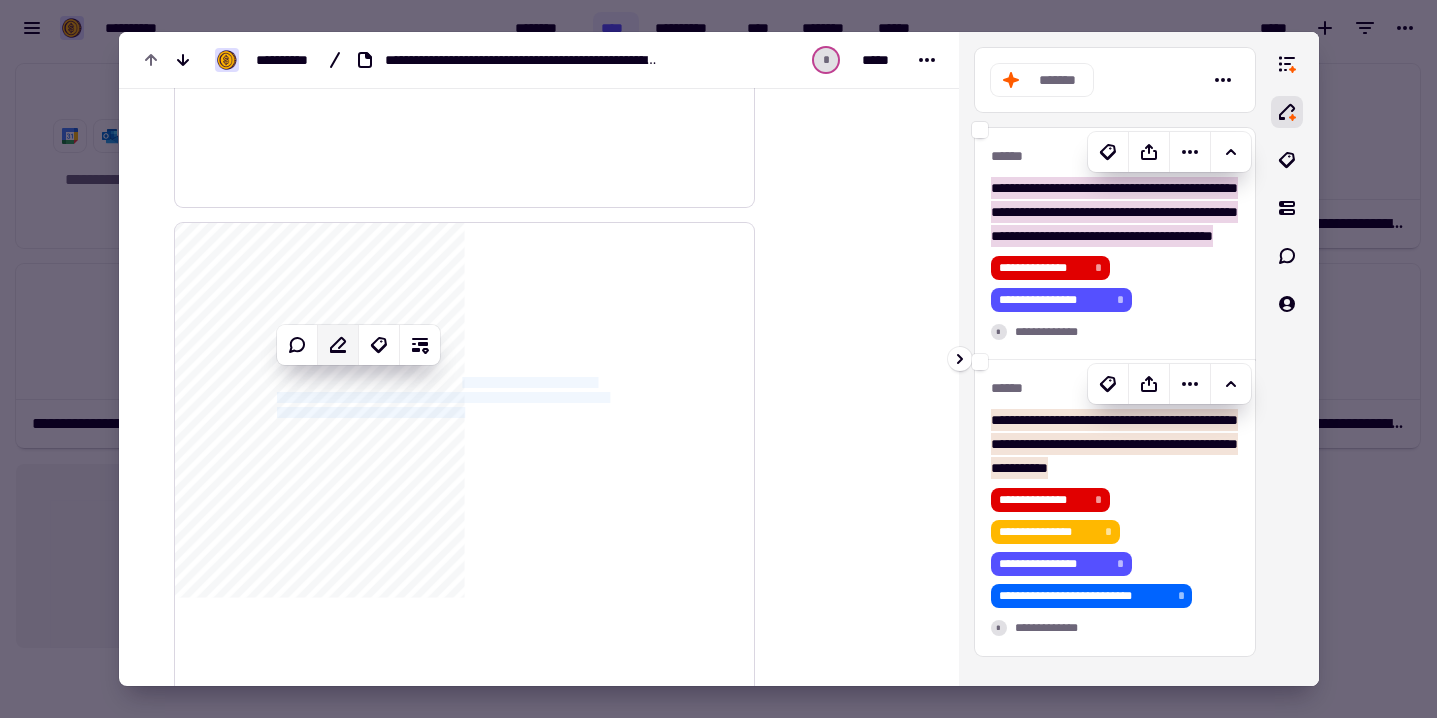 drag, startPoint x: 512, startPoint y: 381, endPoint x: 516, endPoint y: 410, distance: 29.274563 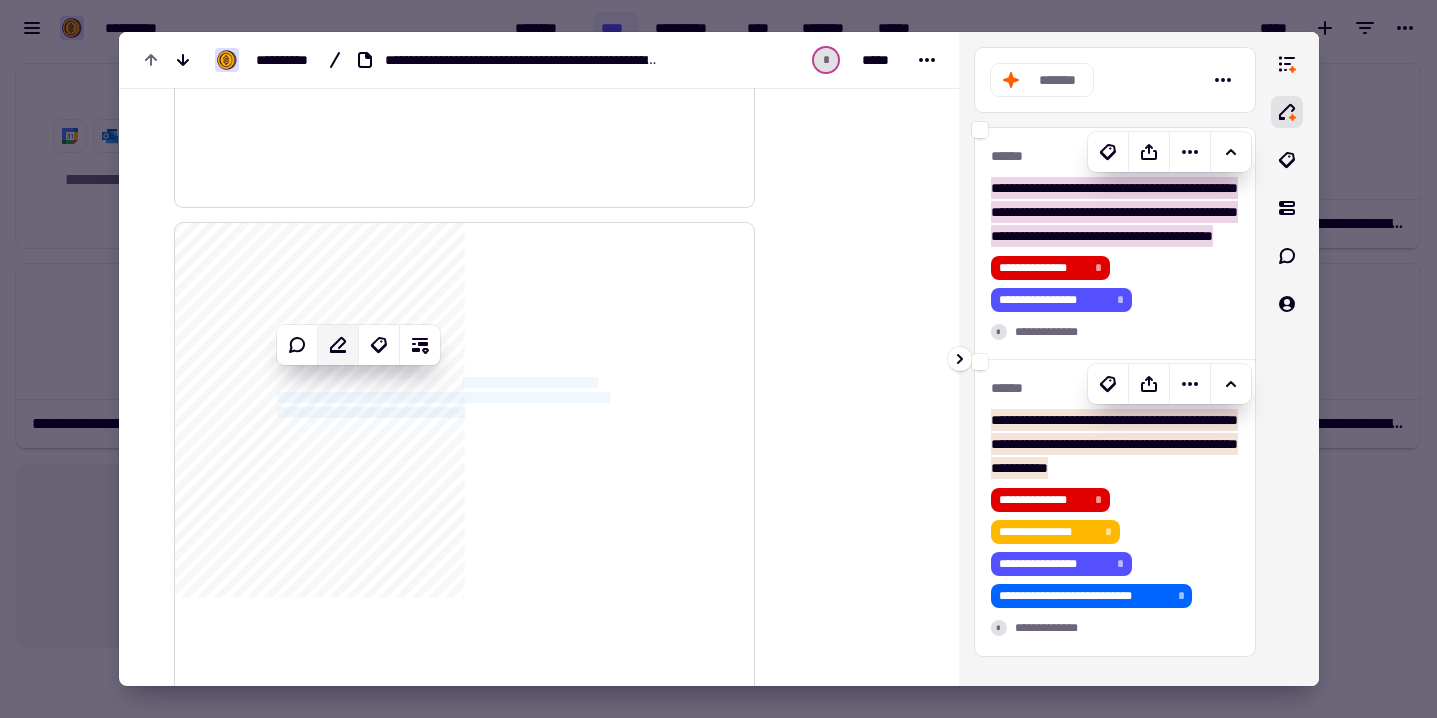 click on "**********" 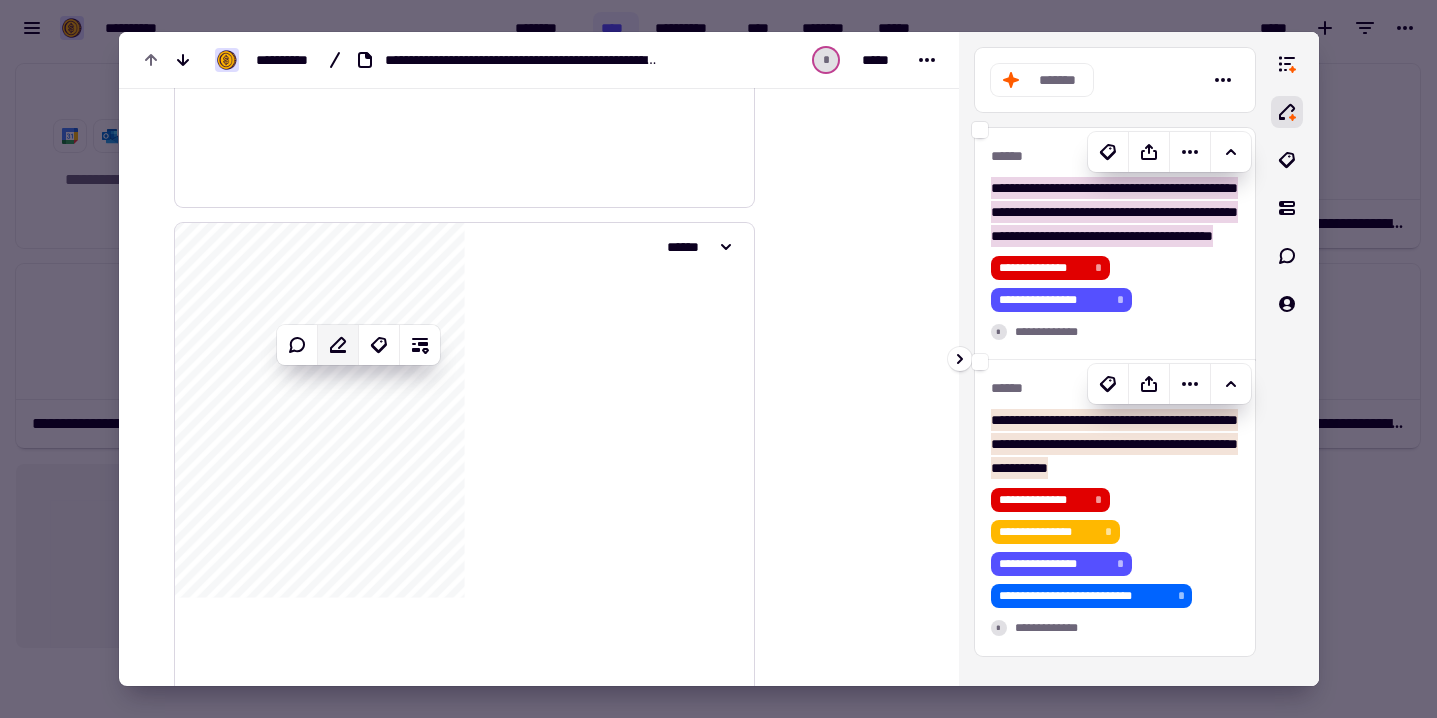 click on "**********" 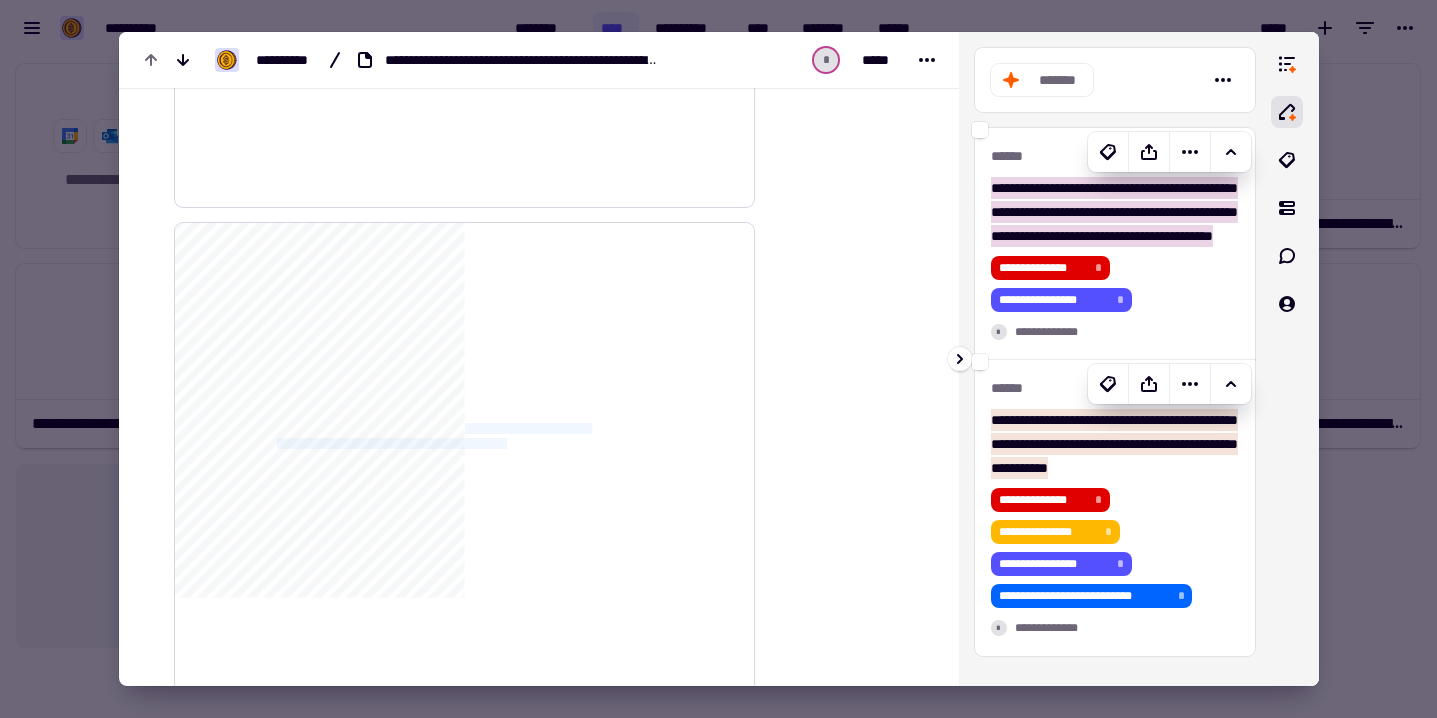 drag, startPoint x: 519, startPoint y: 427, endPoint x: 557, endPoint y: 437, distance: 39.293766 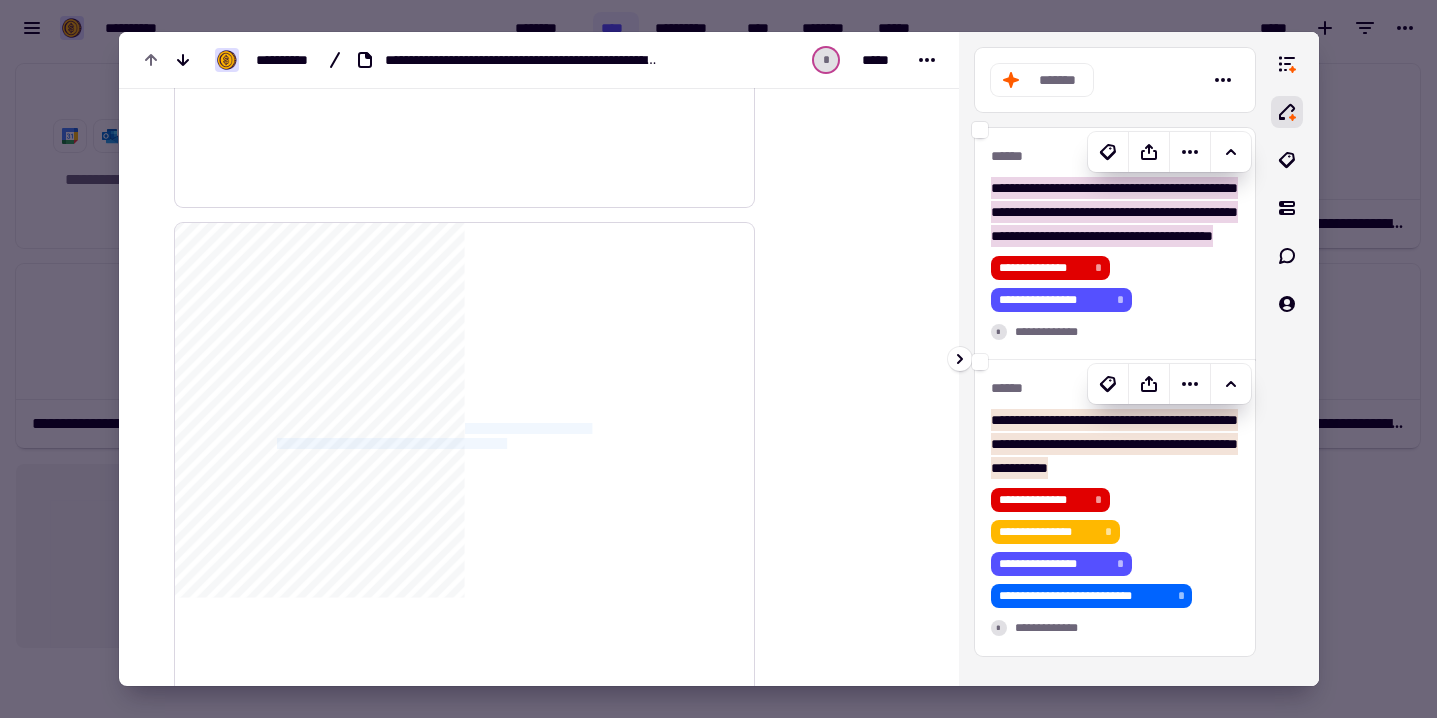 click on "**********" 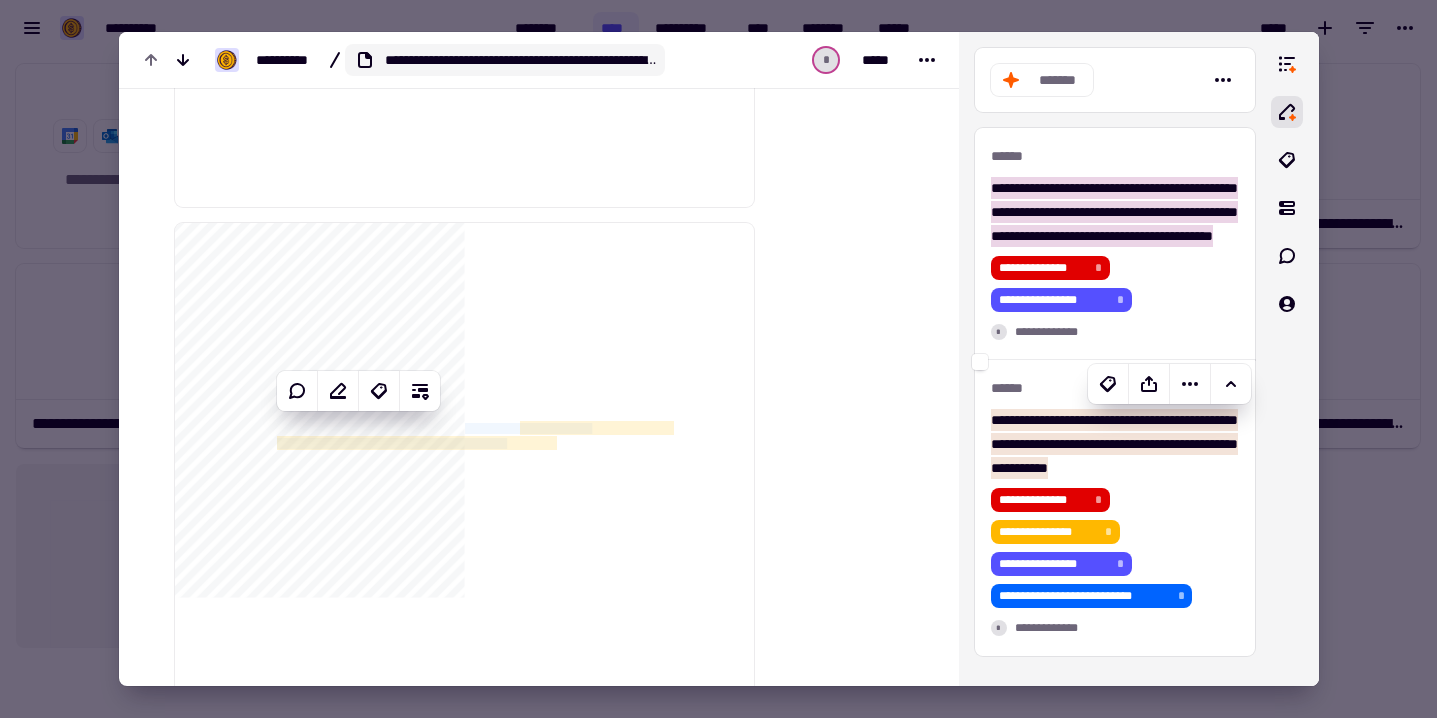 click on "**********" 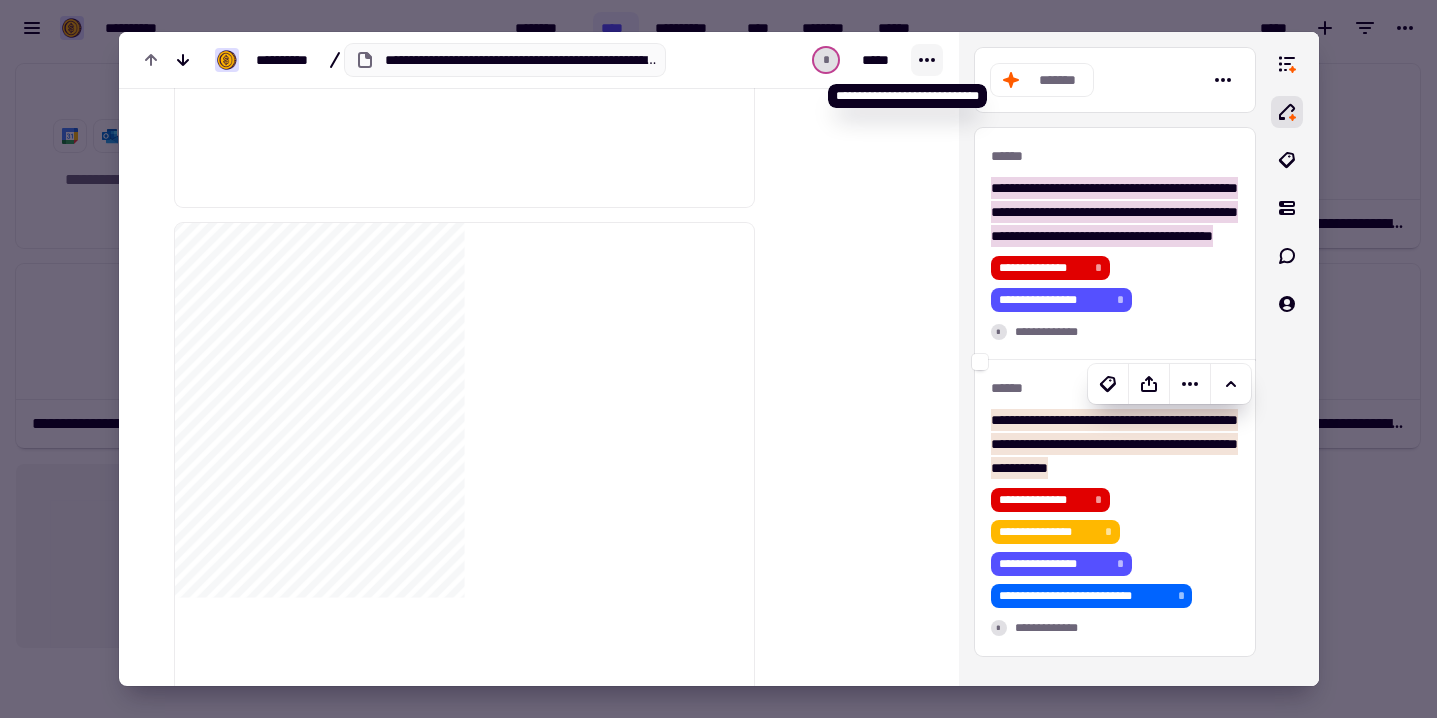 click 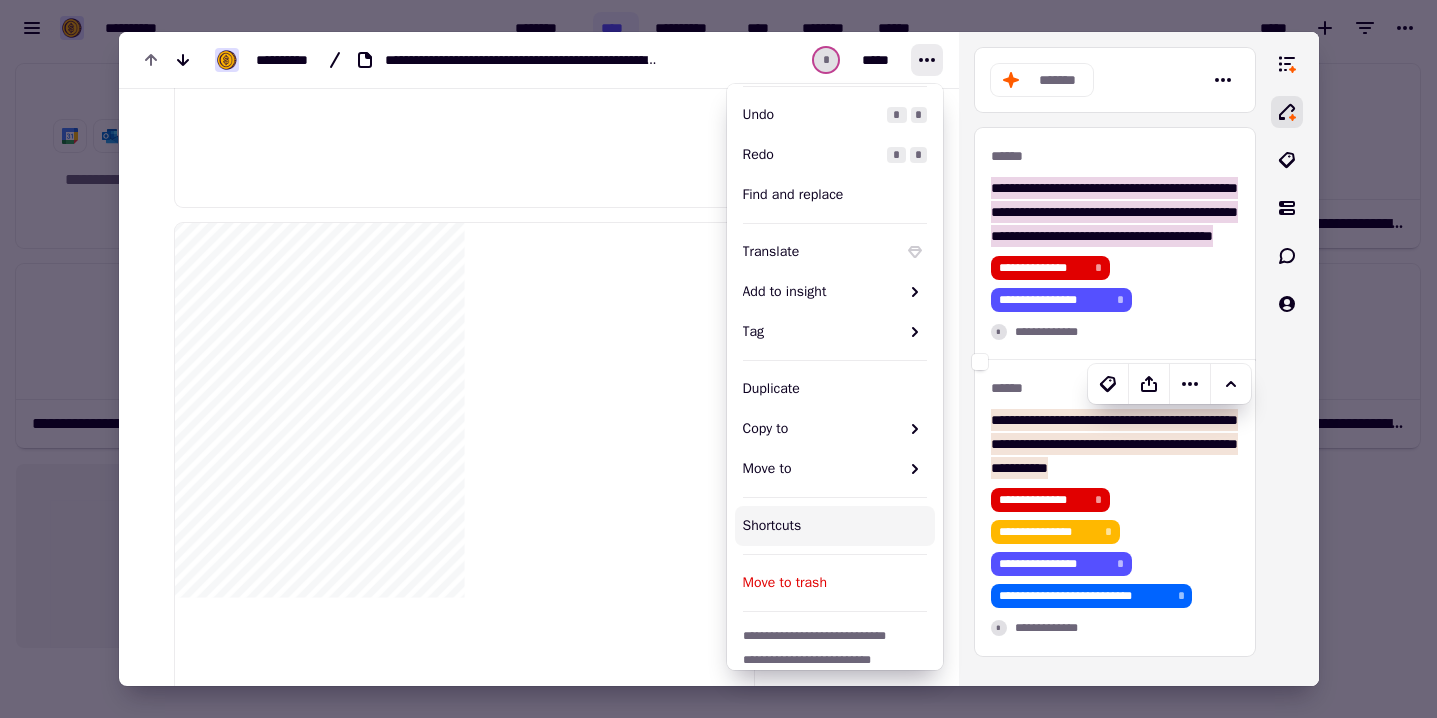scroll, scrollTop: 149, scrollLeft: 0, axis: vertical 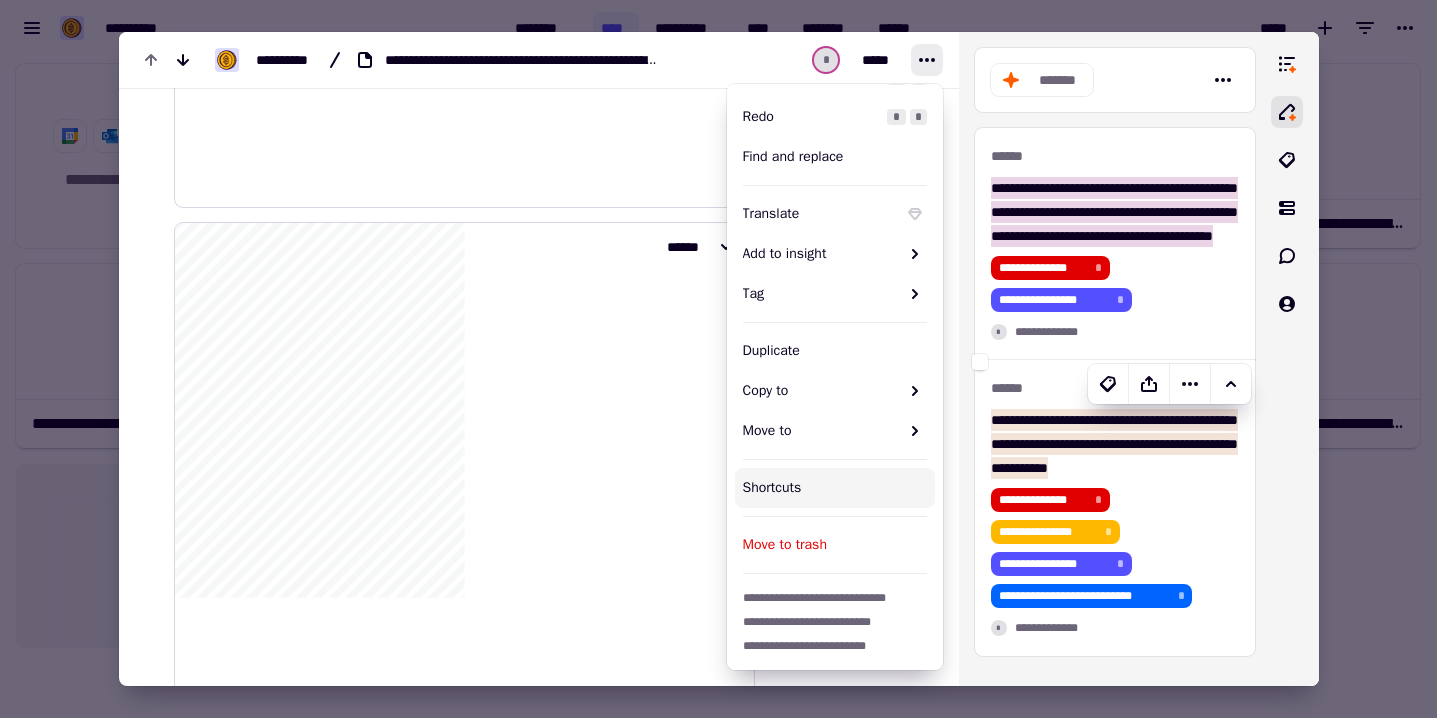 click on "**********" 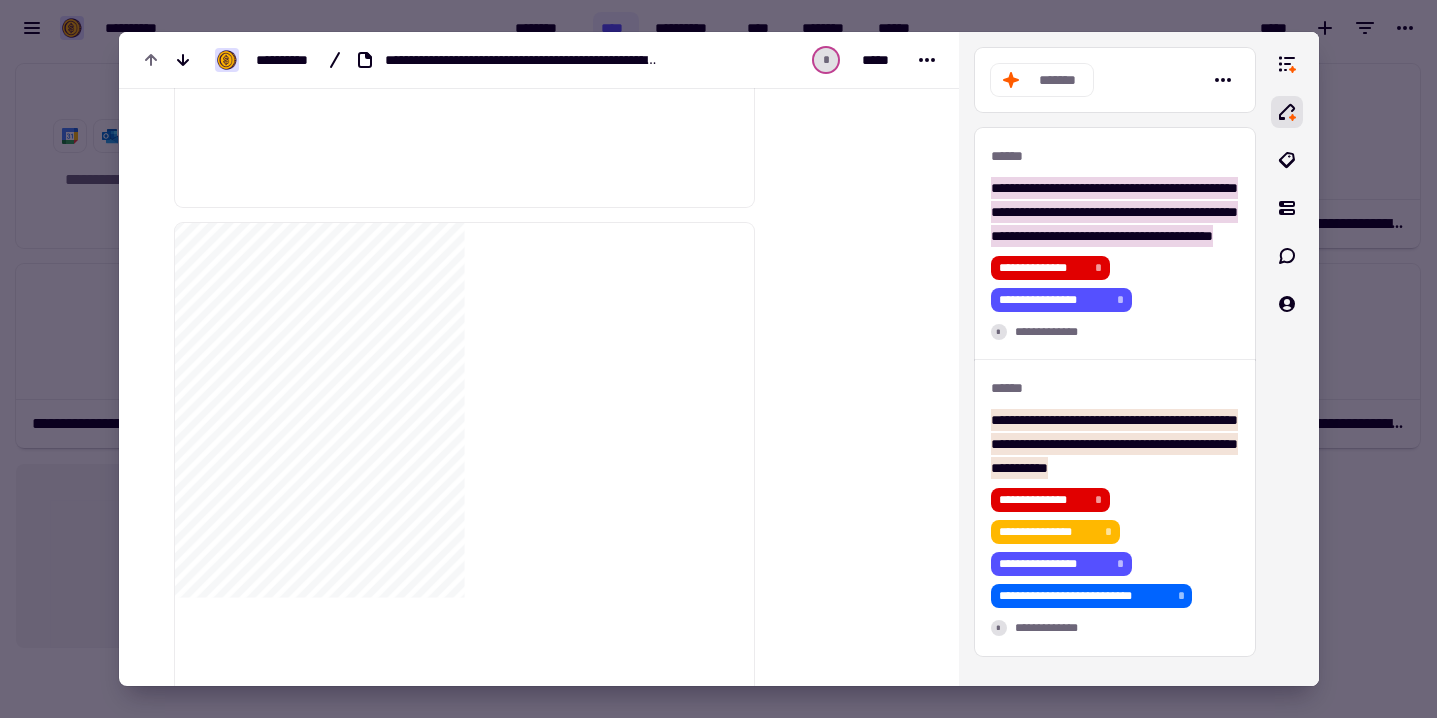 click at bounding box center [718, 359] 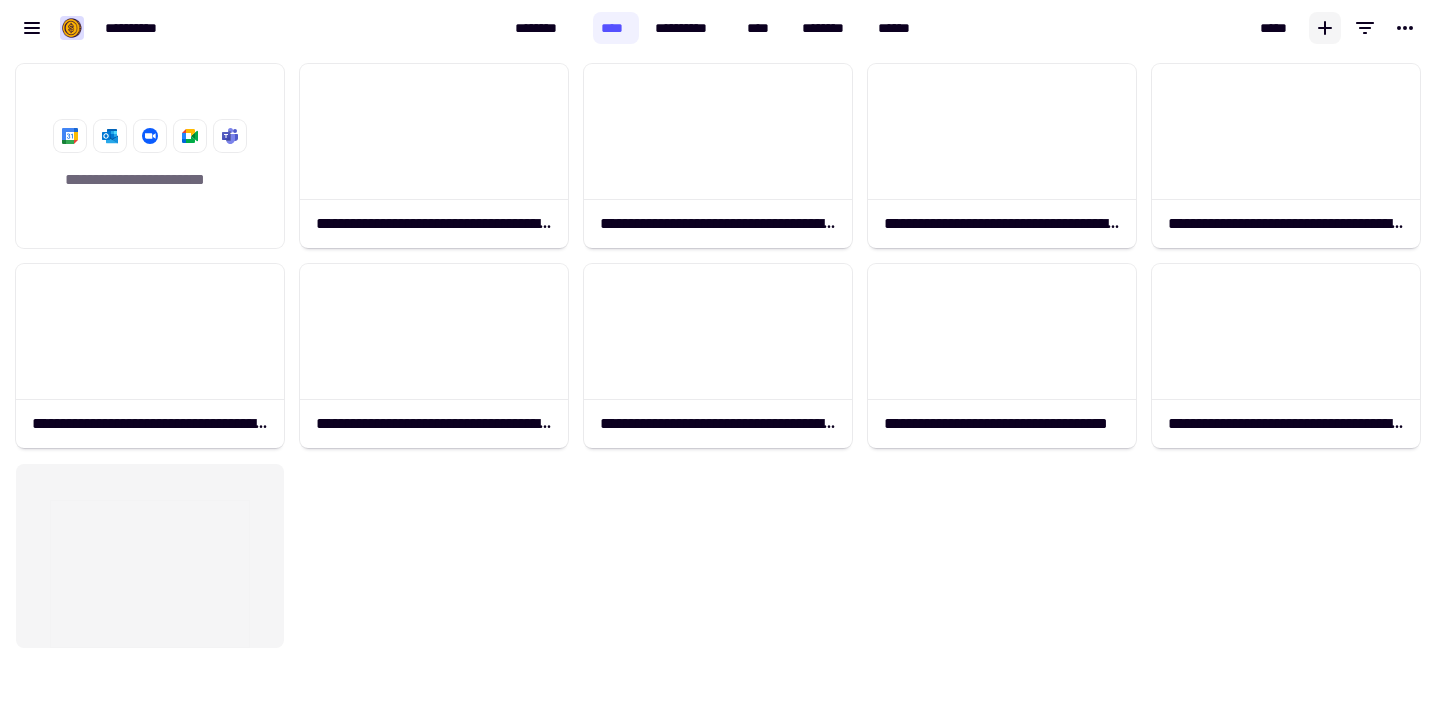 click 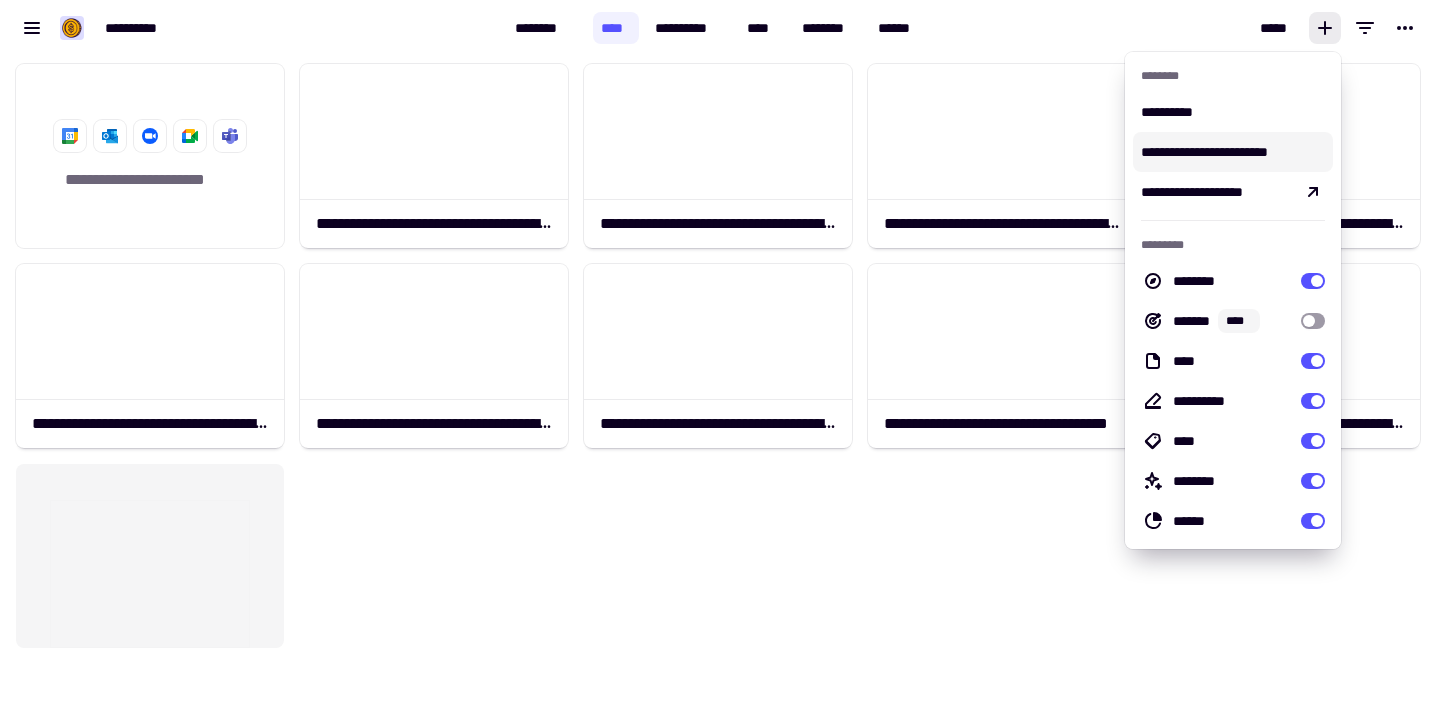 click on "**********" at bounding box center (1233, 152) 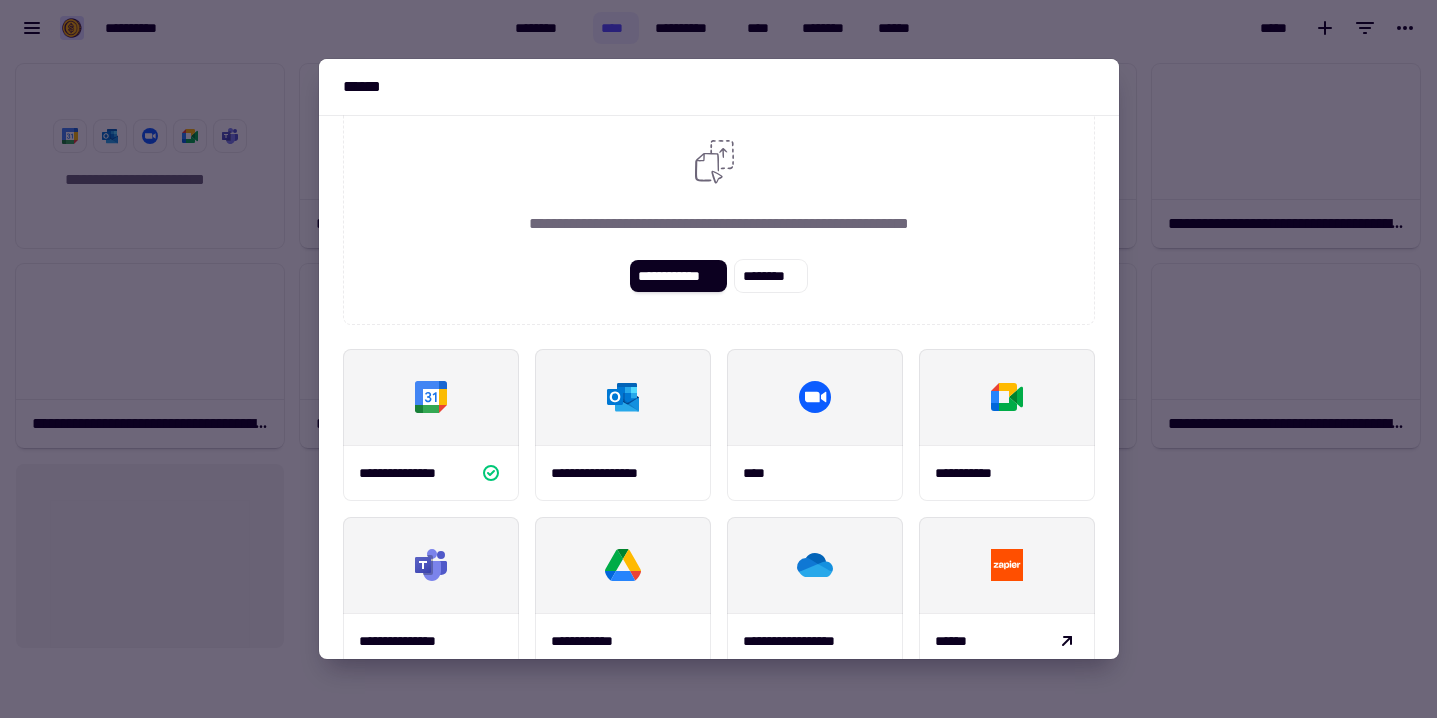 scroll, scrollTop: 29, scrollLeft: 0, axis: vertical 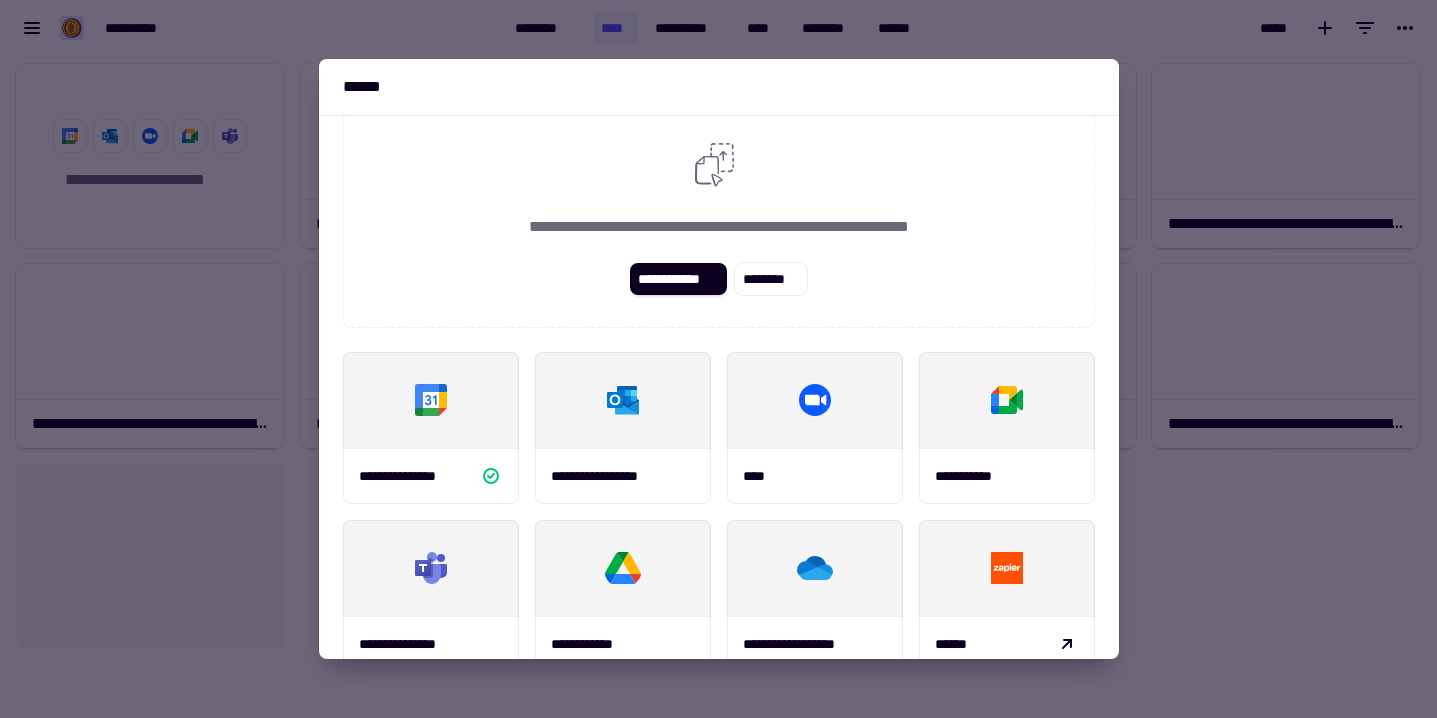 click at bounding box center (718, 359) 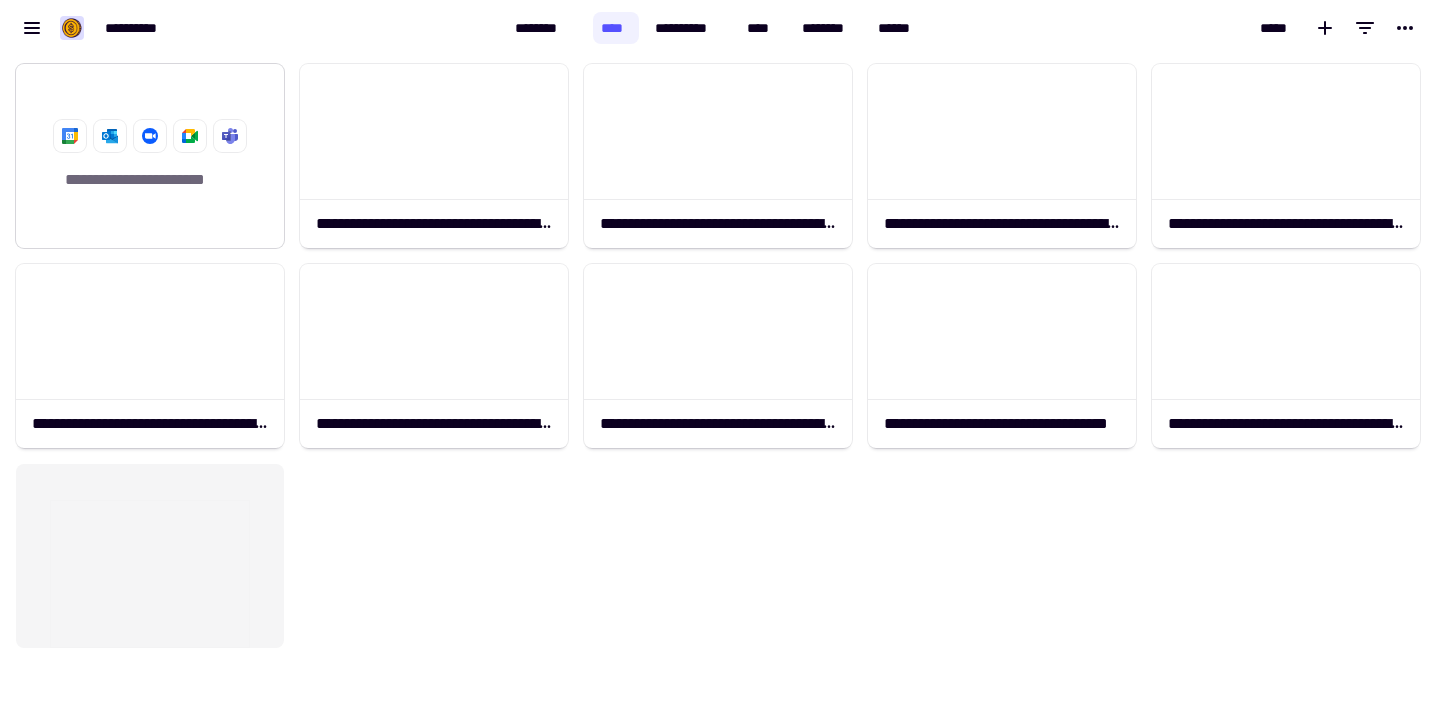 click on "**********" 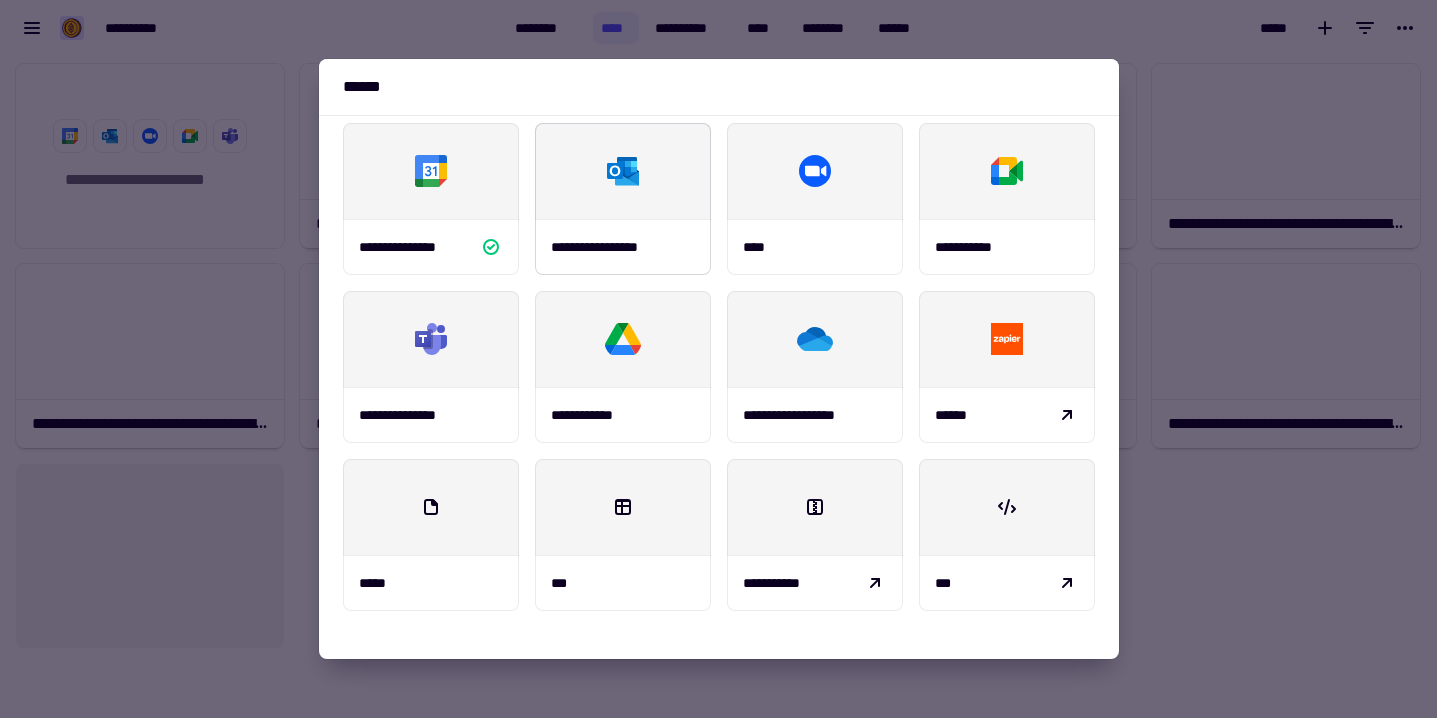 scroll, scrollTop: 258, scrollLeft: 0, axis: vertical 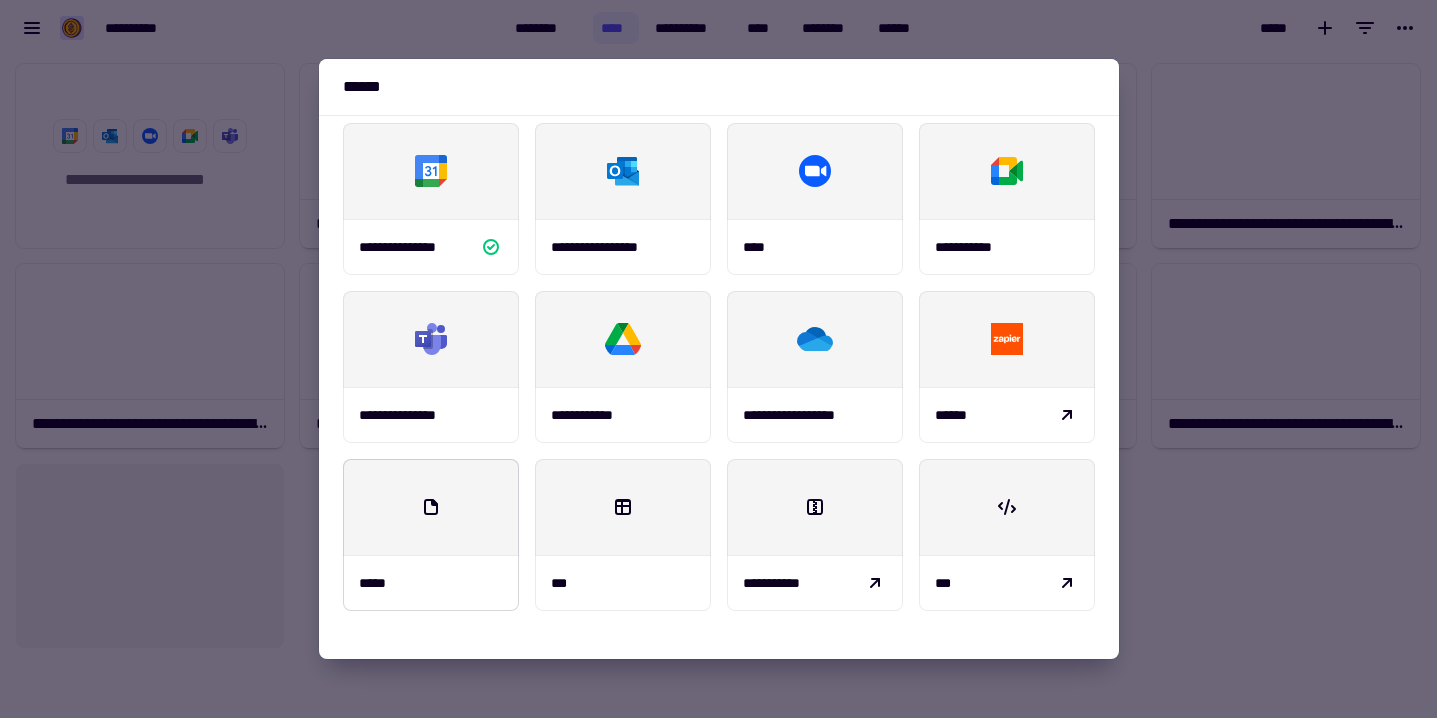click at bounding box center [431, 507] 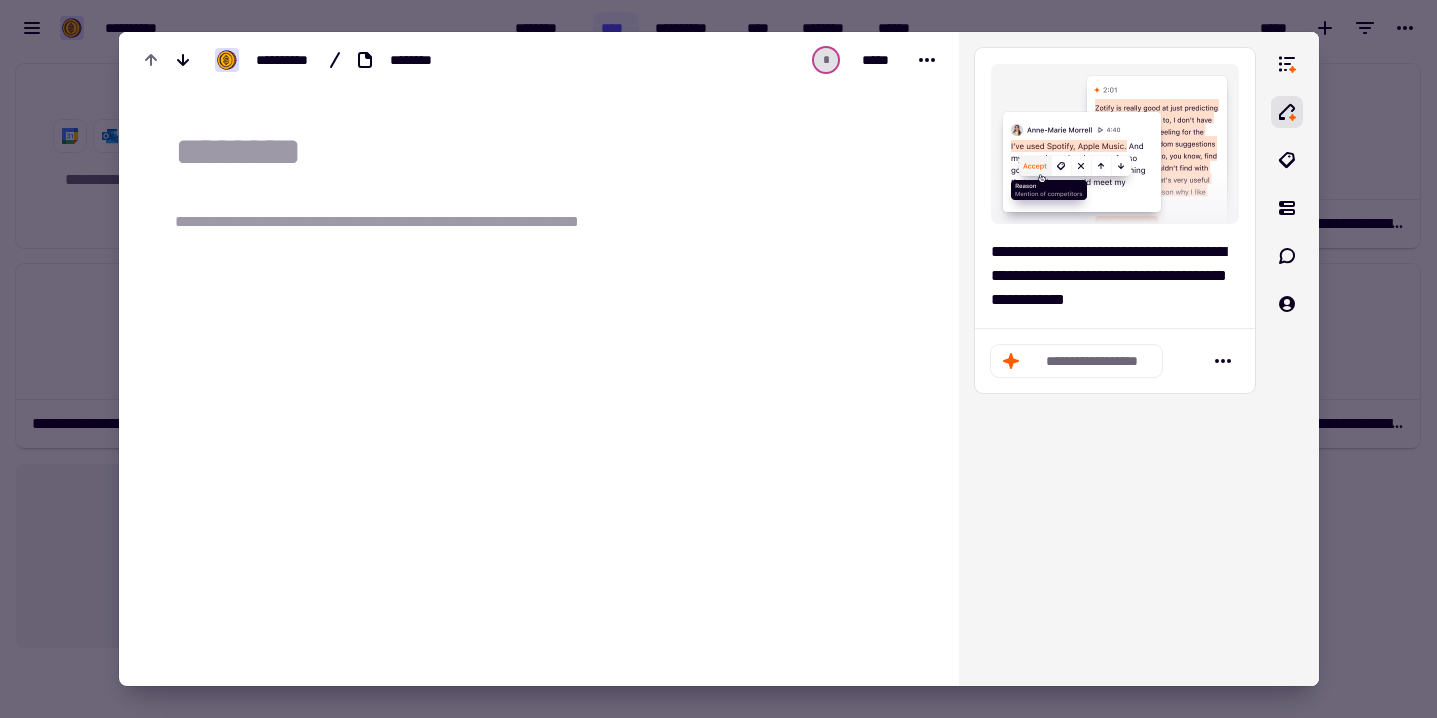 type on "**********" 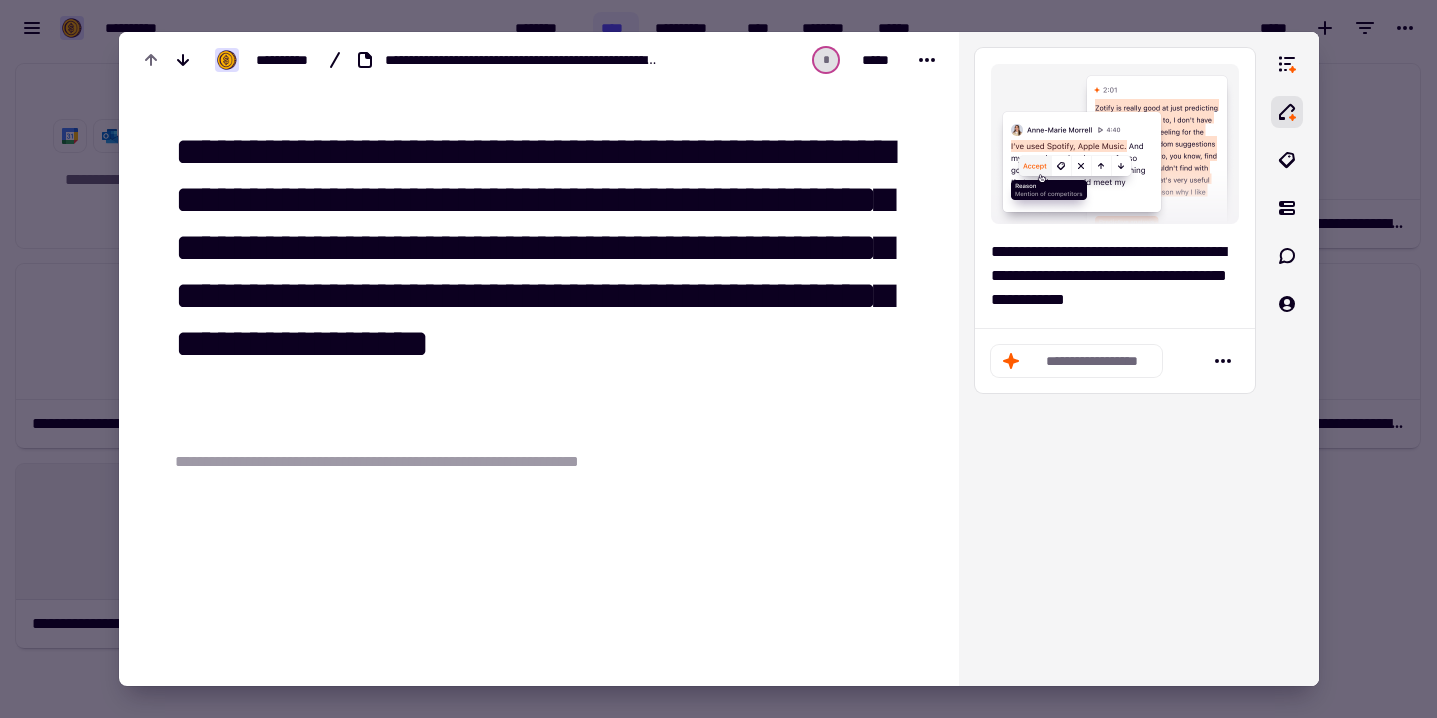 scroll, scrollTop: 0, scrollLeft: 0, axis: both 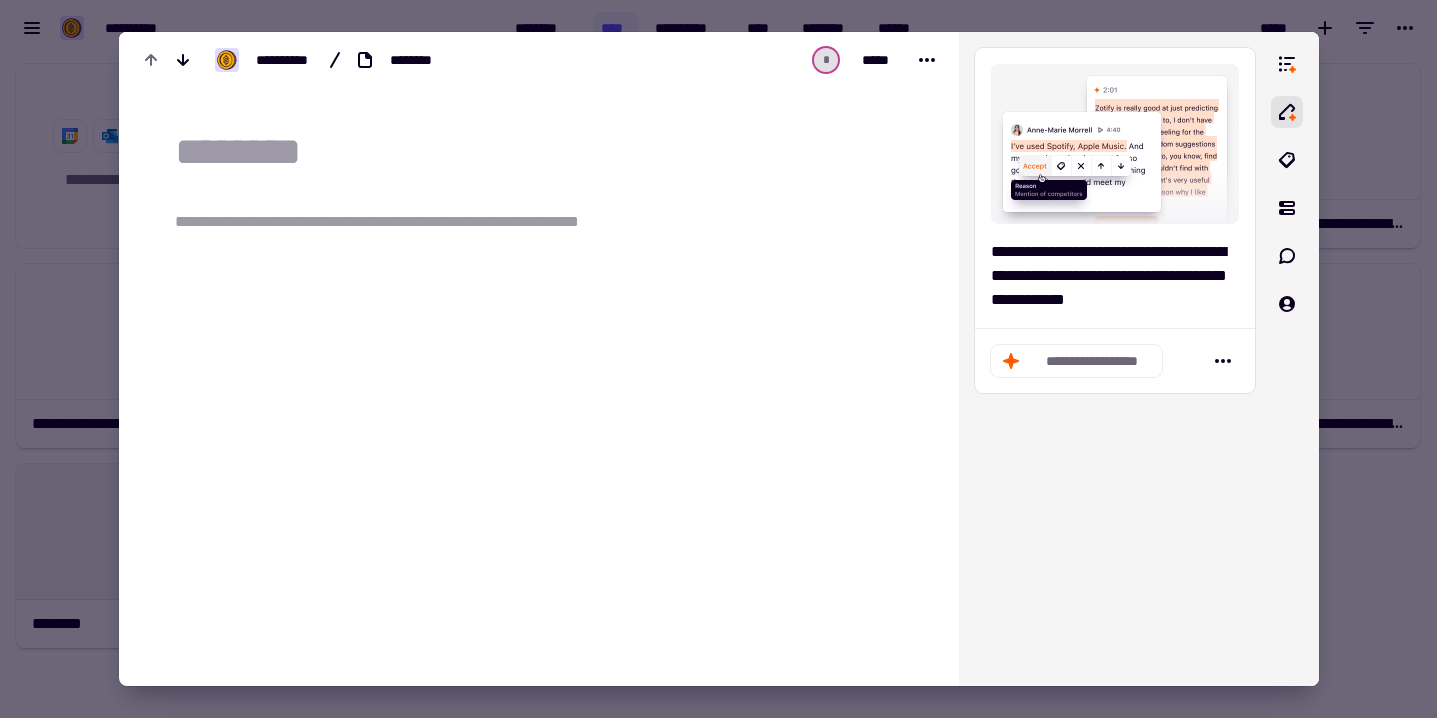 click on "**********" at bounding box center (415, 222) 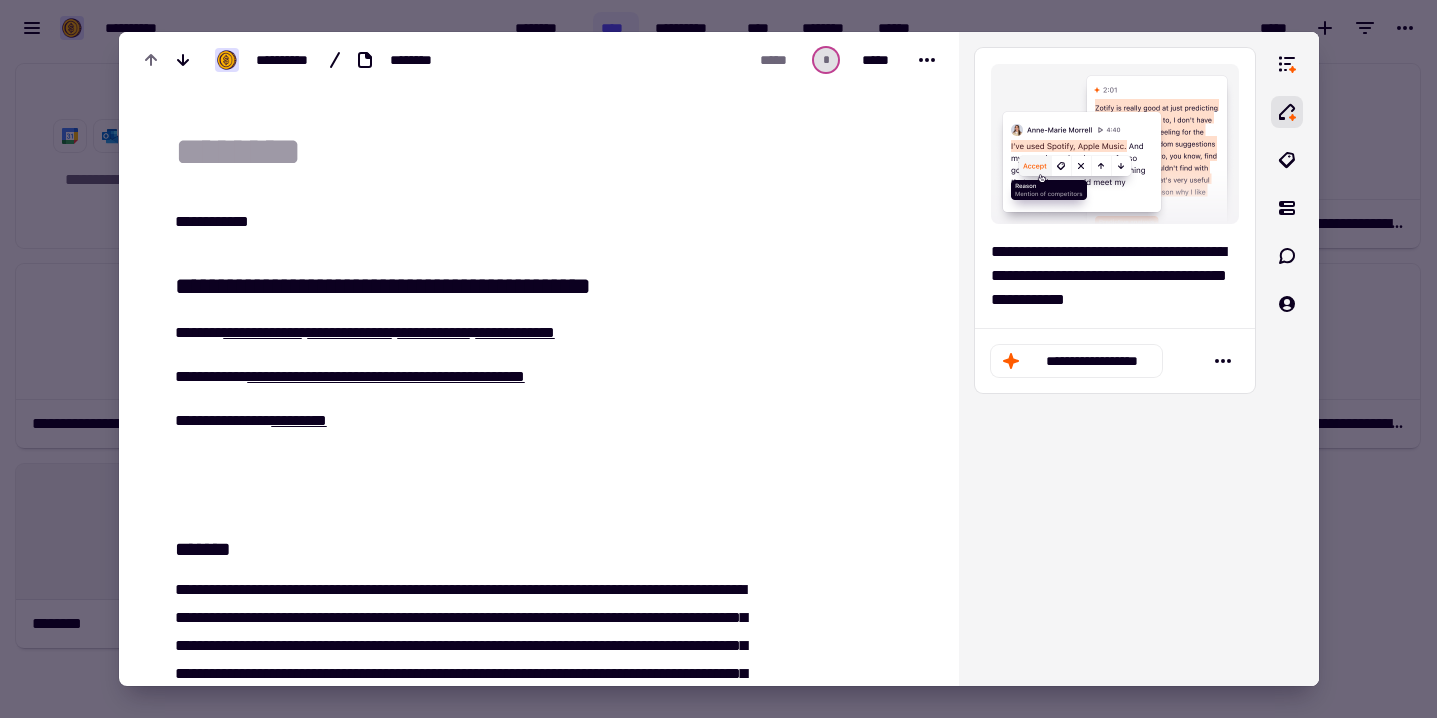 scroll, scrollTop: 0, scrollLeft: 0, axis: both 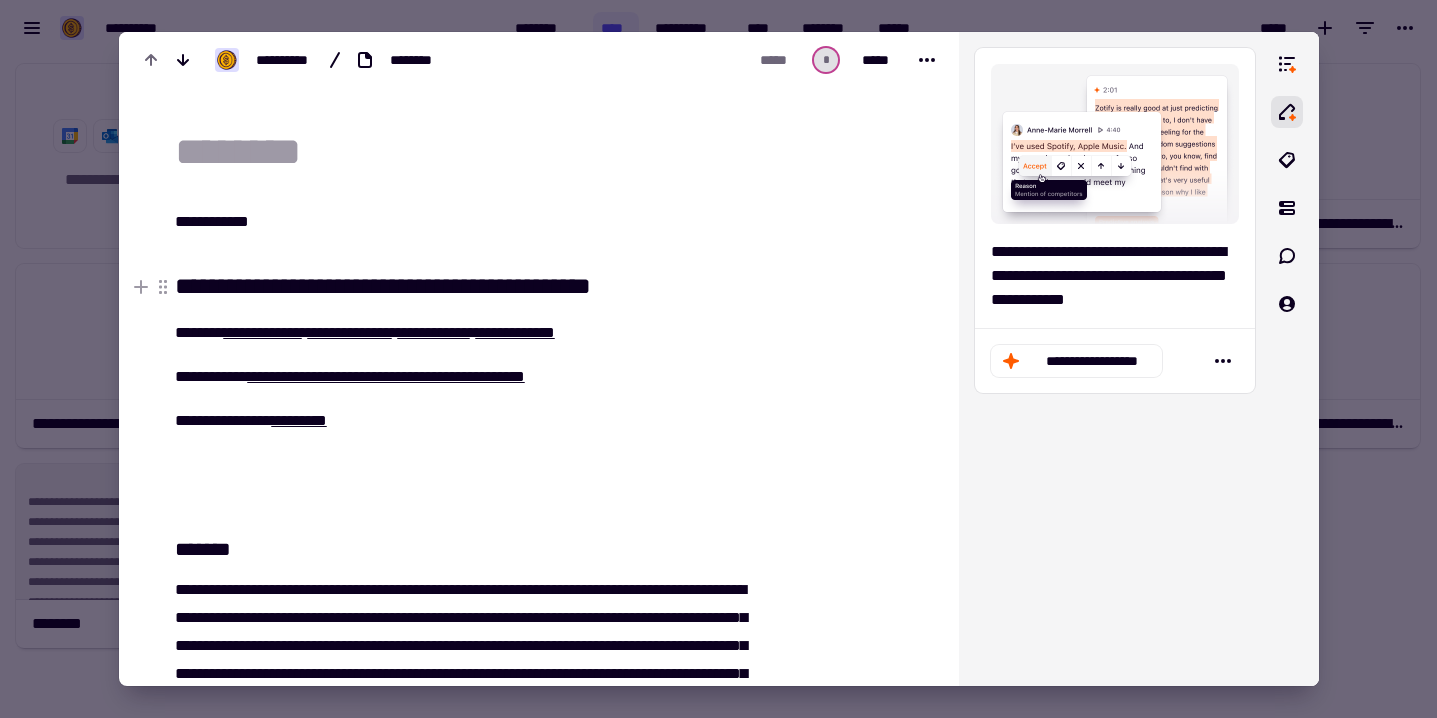 click on "[FIRST] [LAST] [STREET] [CITY] [STATE] [POSTAL_CODE] [COUNTRY] [PHONE] [EMAIL] [CREDIT_CARD] [EXPIRY_DATE] [CVV] [NAME_ON_CARD] [BILLING_ADDRESS] [CITY] [STATE] [POSTAL_CODE] [COUNTRY] [PHONE] [EMAIL] [DATE_OF_BIRTH] [AGE]" at bounding box center [452, 2519] 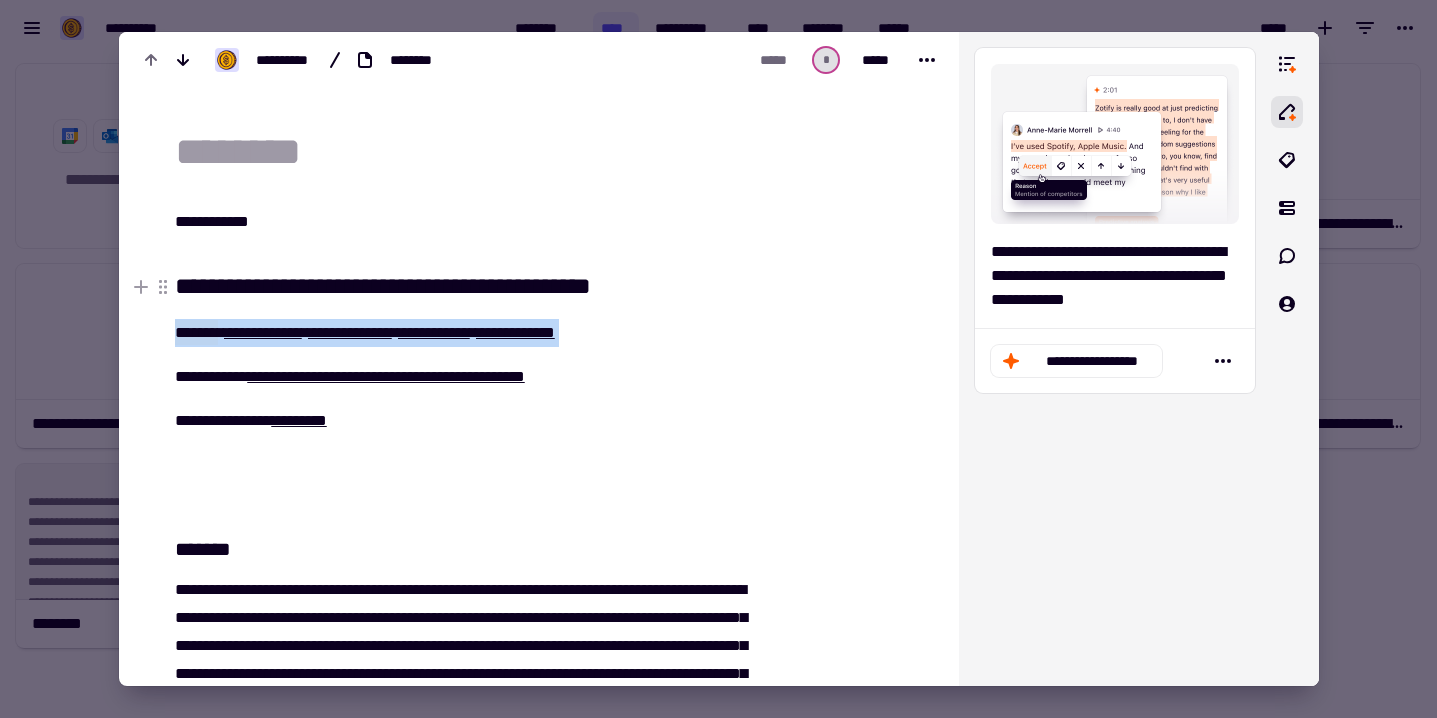 click on "**********" at bounding box center (452, 2519) 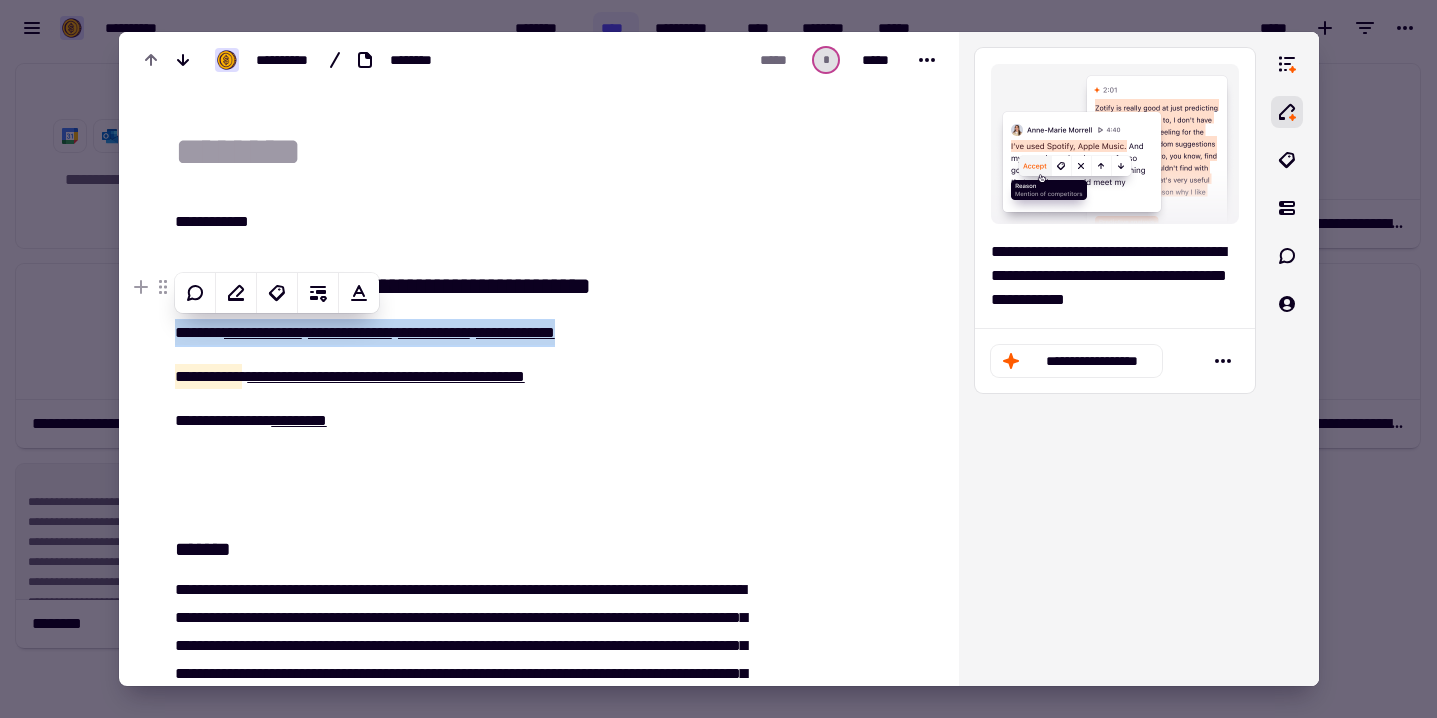 click on "**********" at bounding box center (383, 286) 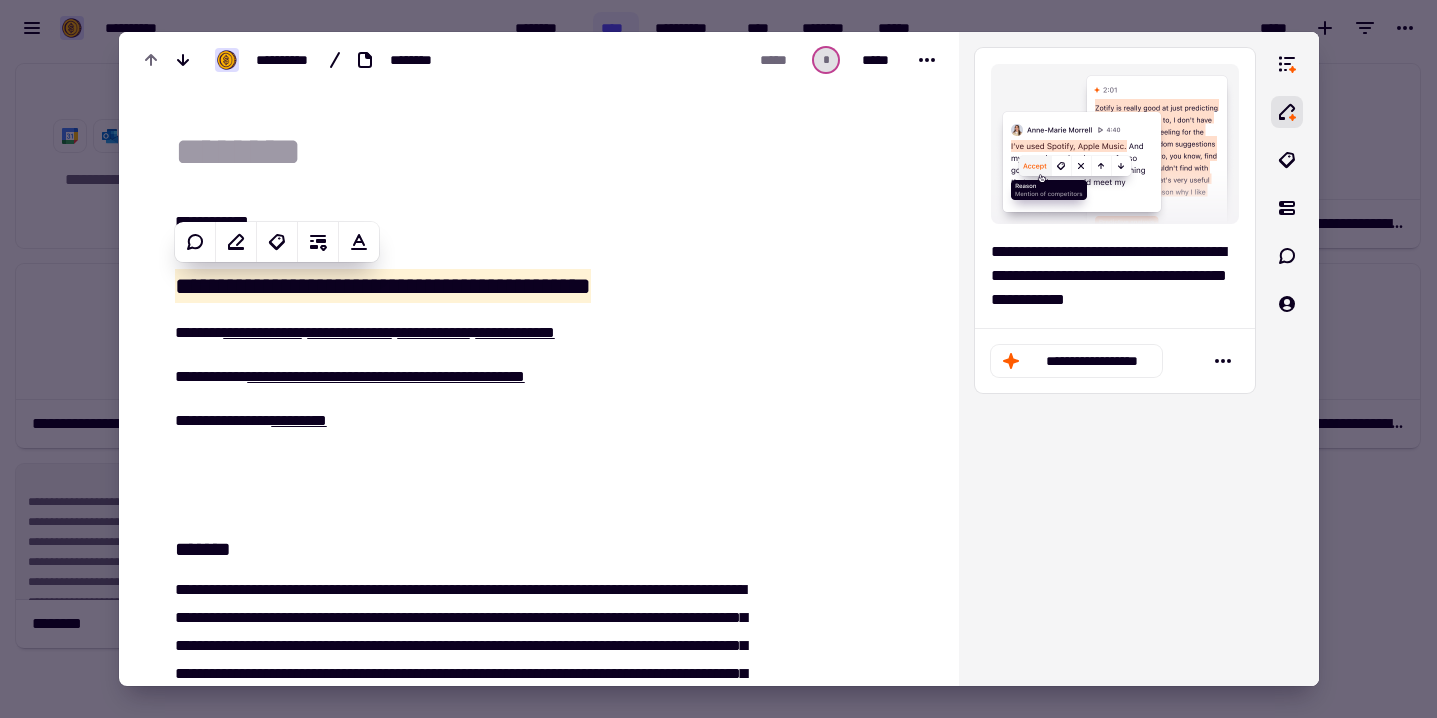 click at bounding box center [551, 152] 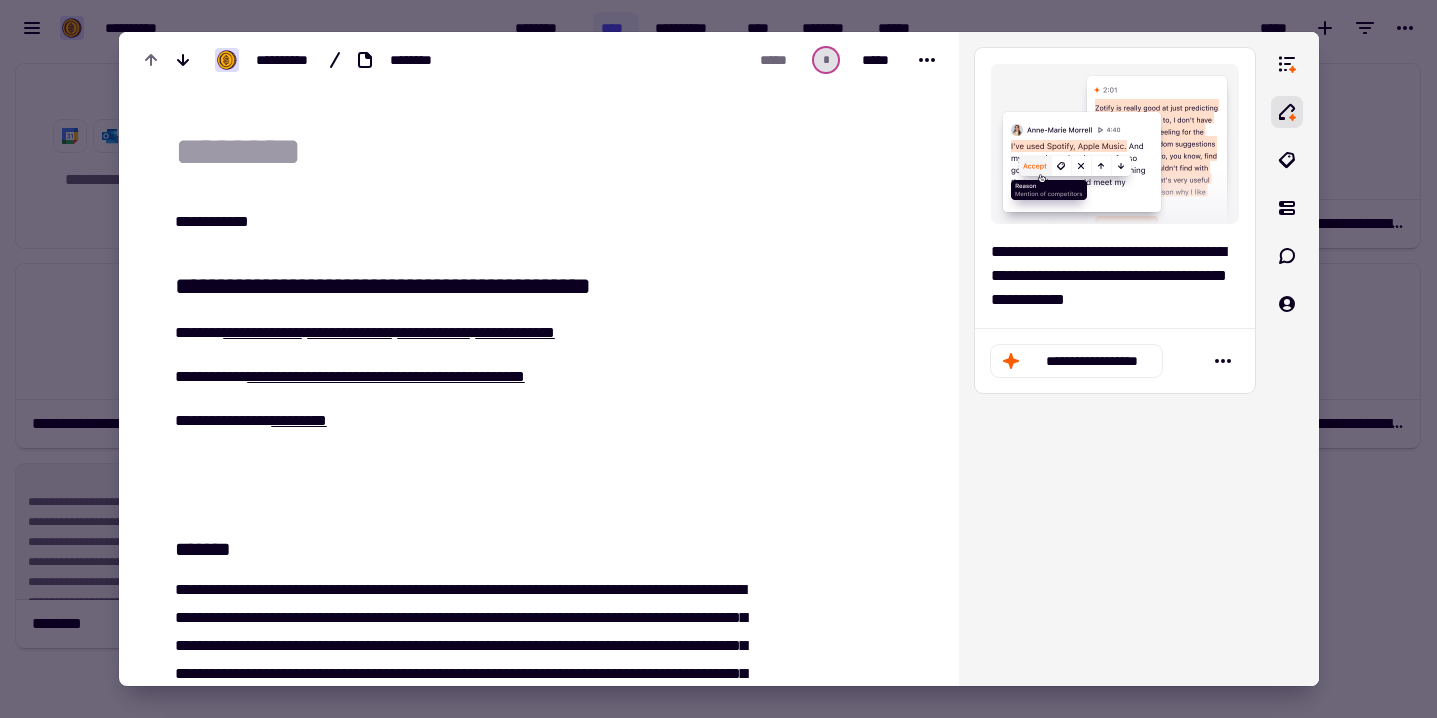 paste on "**********" 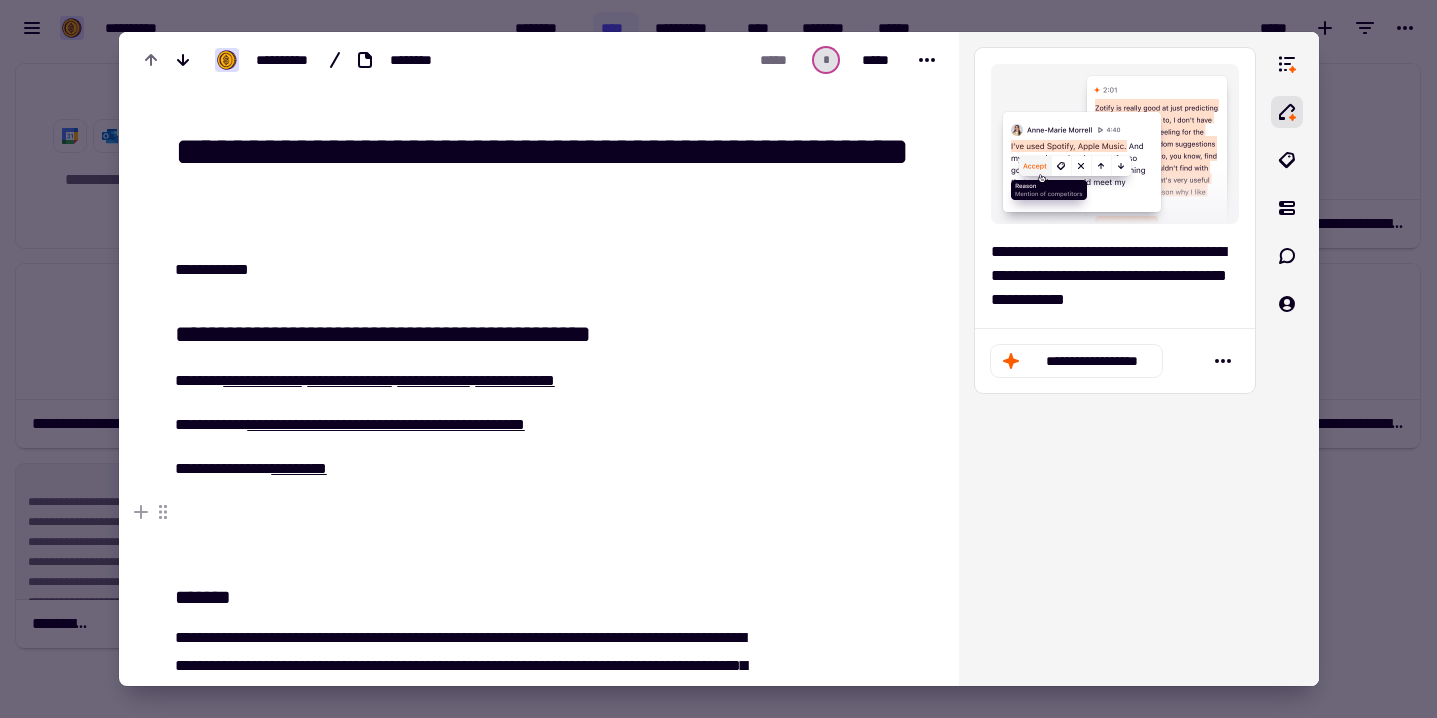 type on "**********" 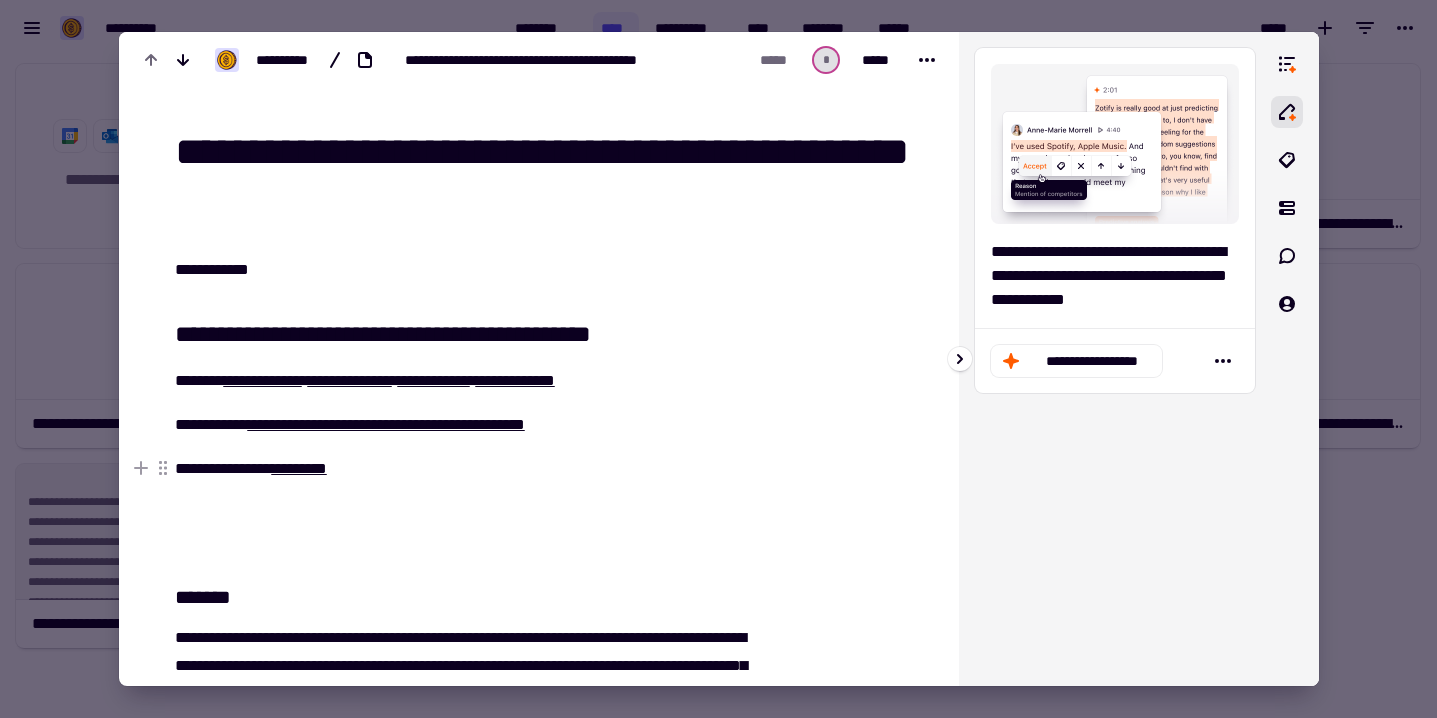 click on "**********" at bounding box center (1115, 359) 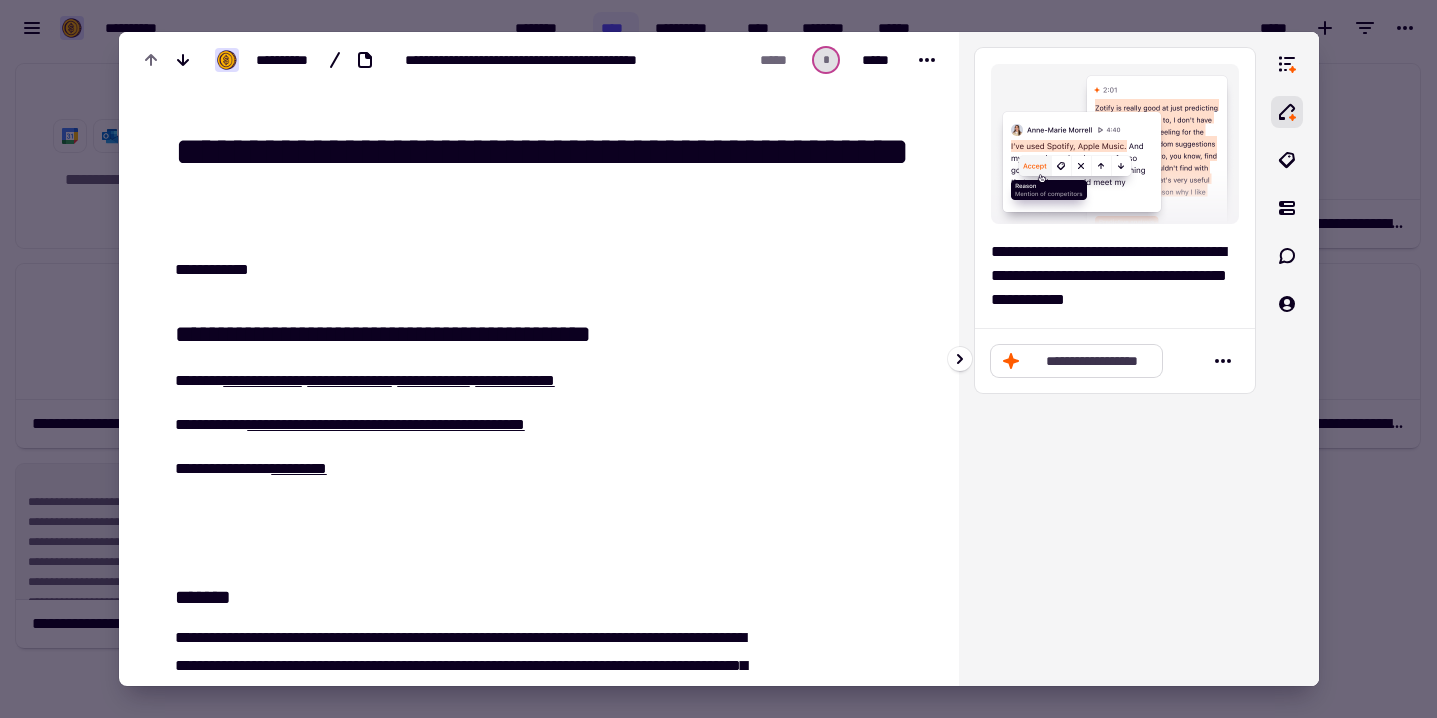 click on "**********" 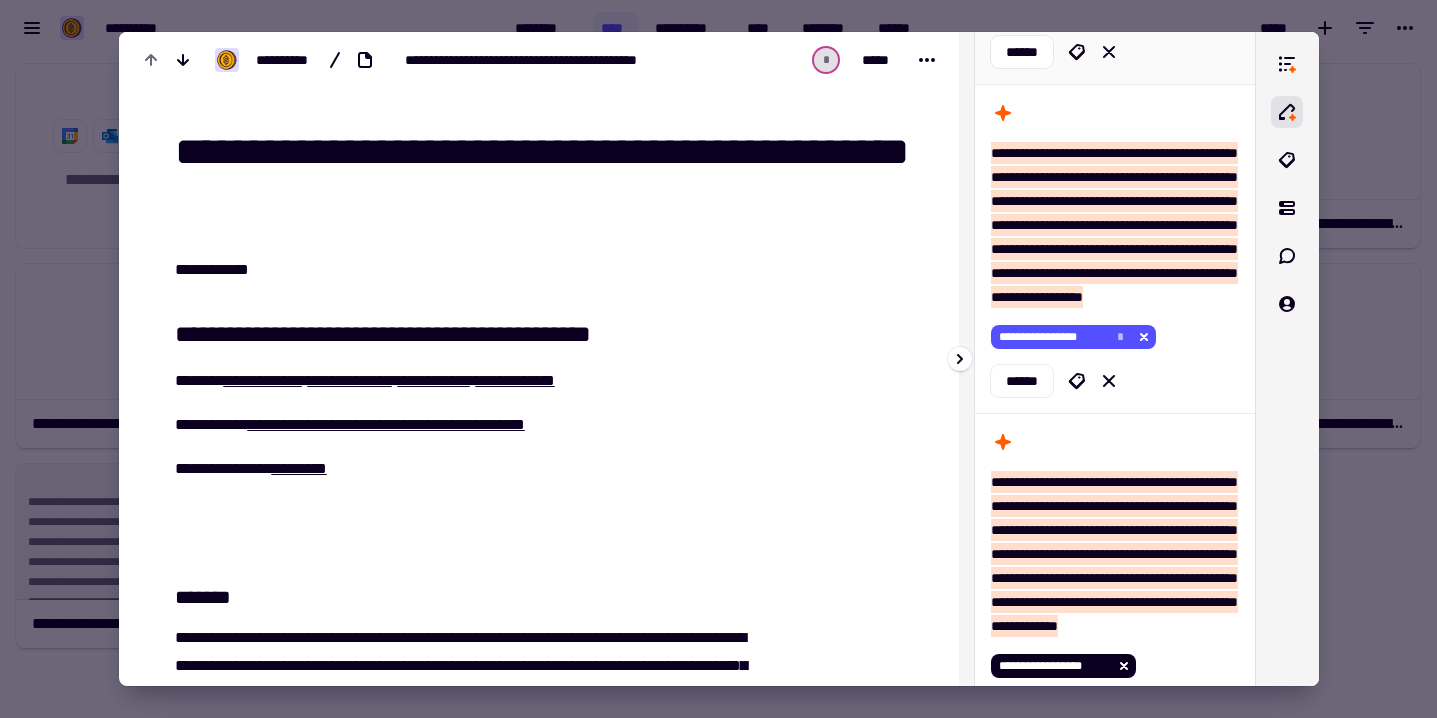 scroll, scrollTop: 556, scrollLeft: 0, axis: vertical 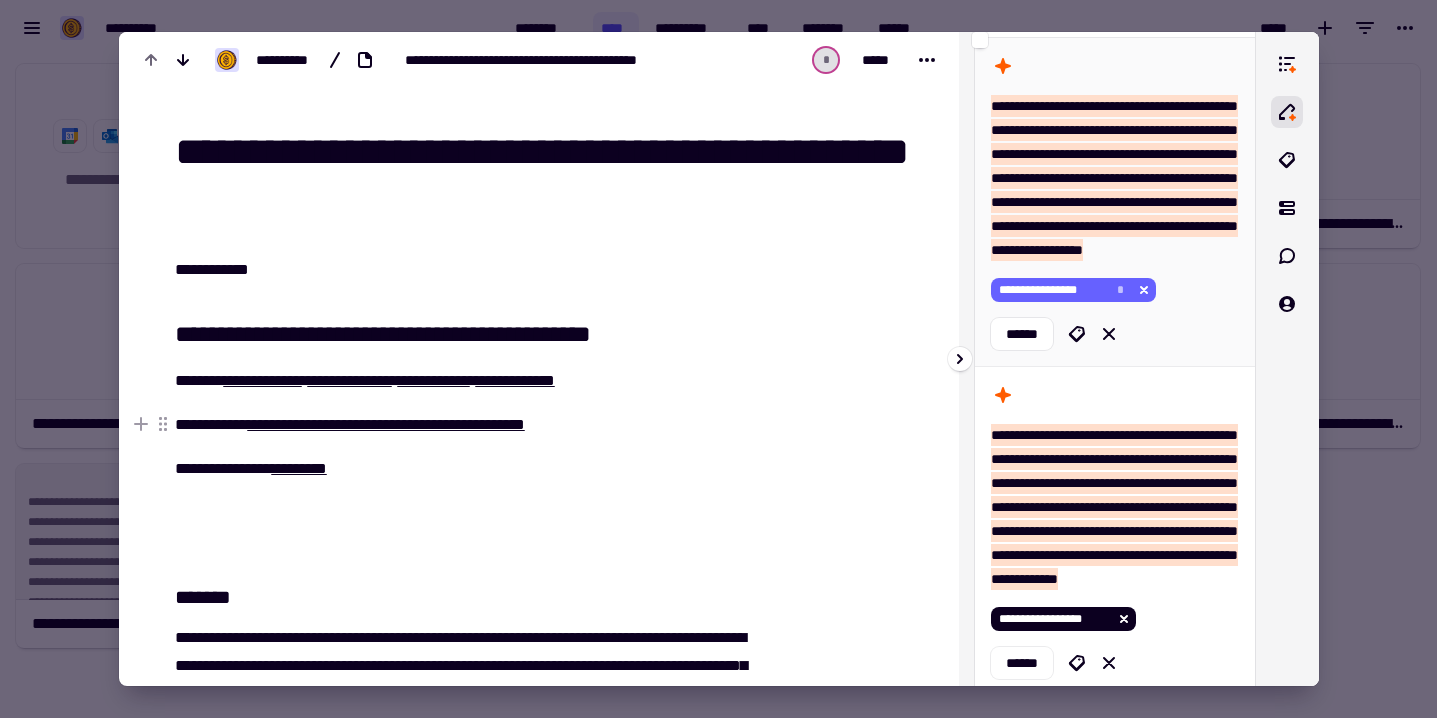 click on "**********" at bounding box center (1054, 290) 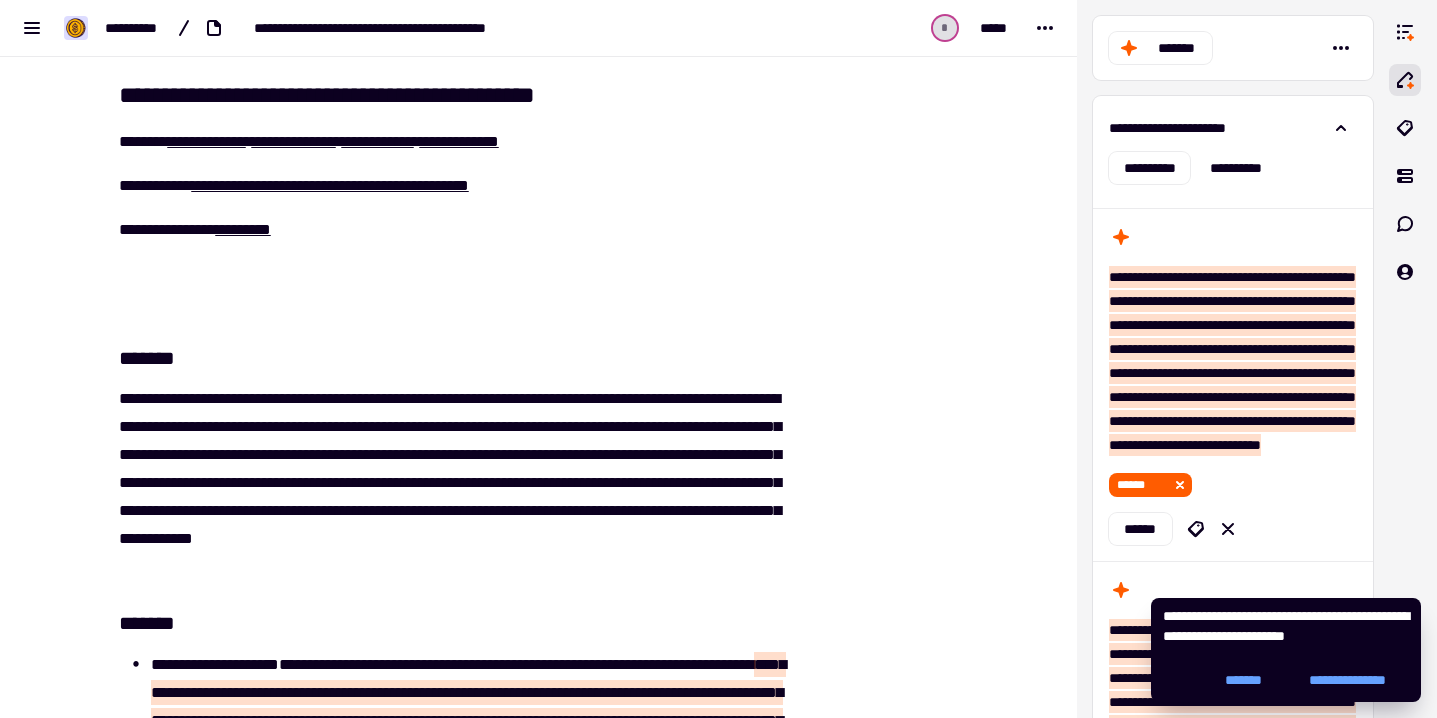 scroll, scrollTop: 422, scrollLeft: 0, axis: vertical 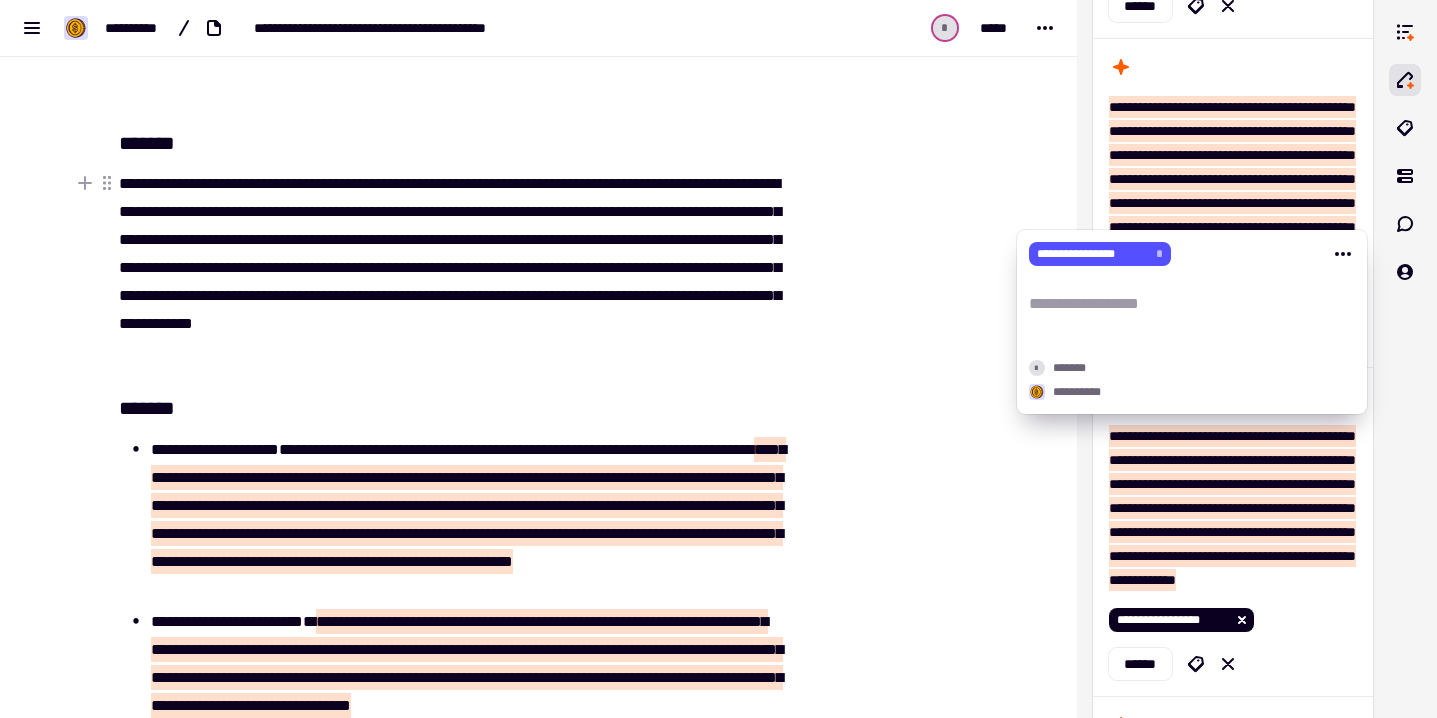 click at bounding box center (885, 1845) 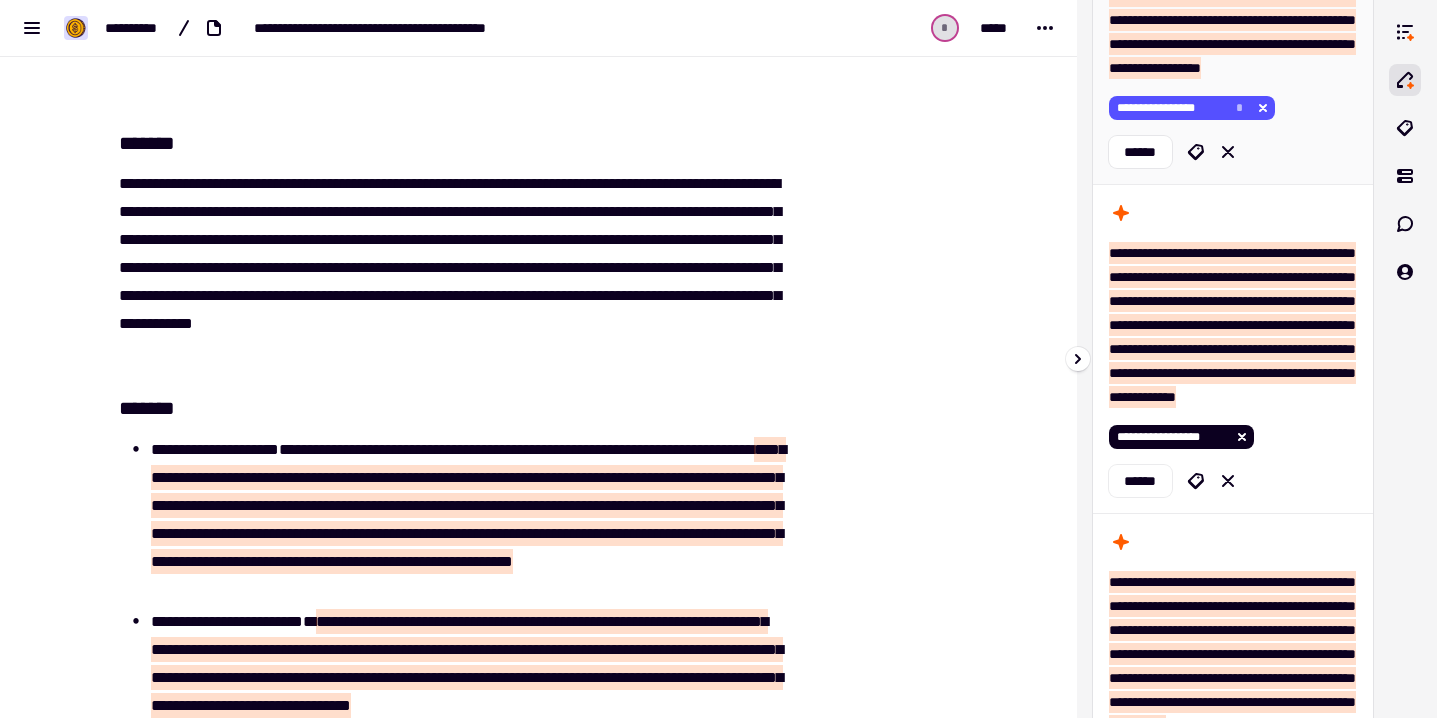 scroll, scrollTop: 707, scrollLeft: 0, axis: vertical 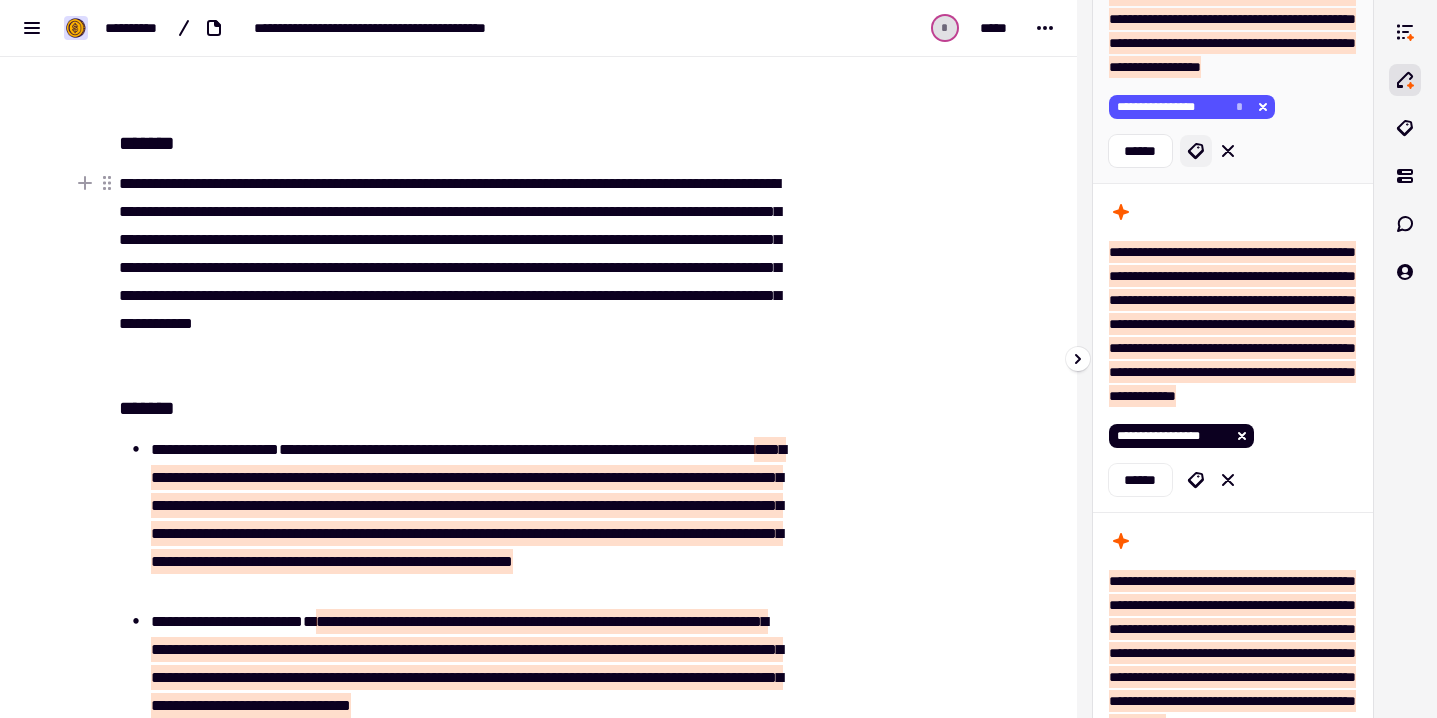 click 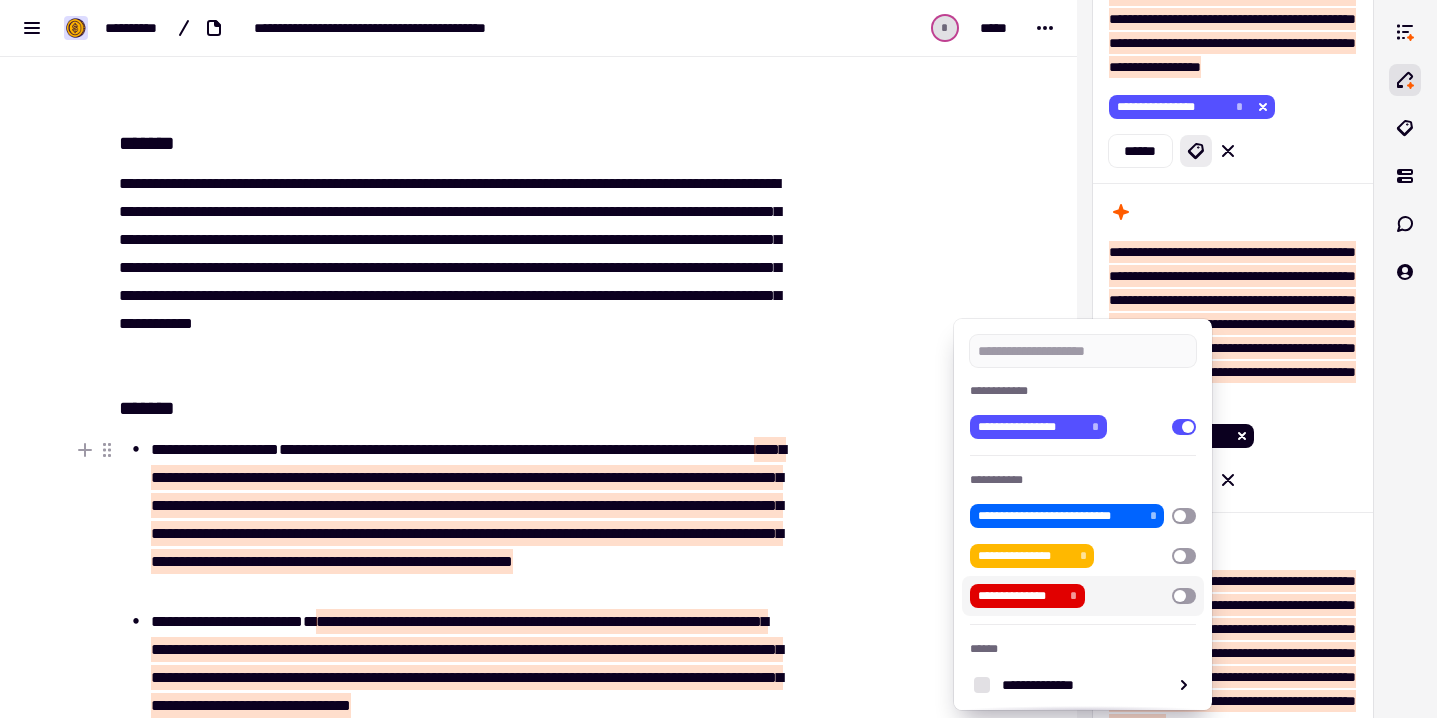 click on "**********" at bounding box center (1020, 596) 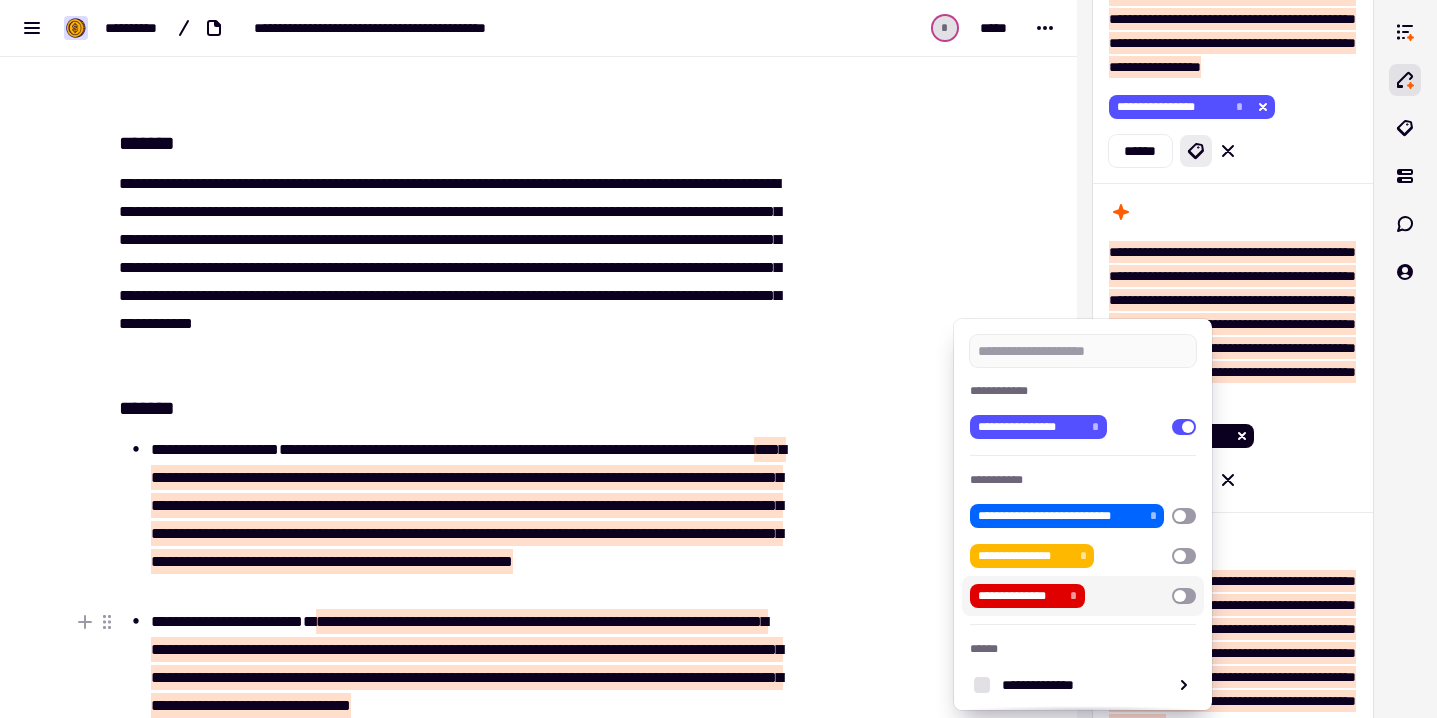 click at bounding box center [1184, 596] 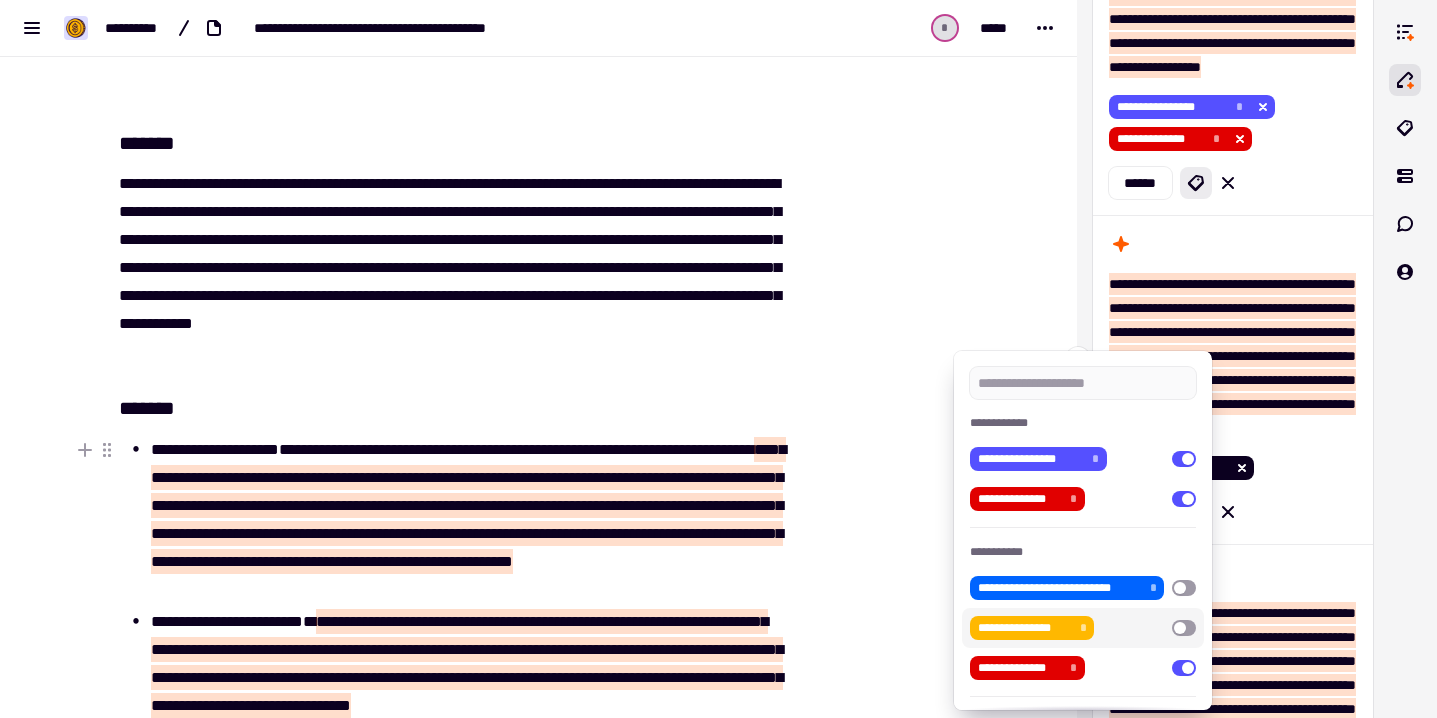 click at bounding box center [718, 359] 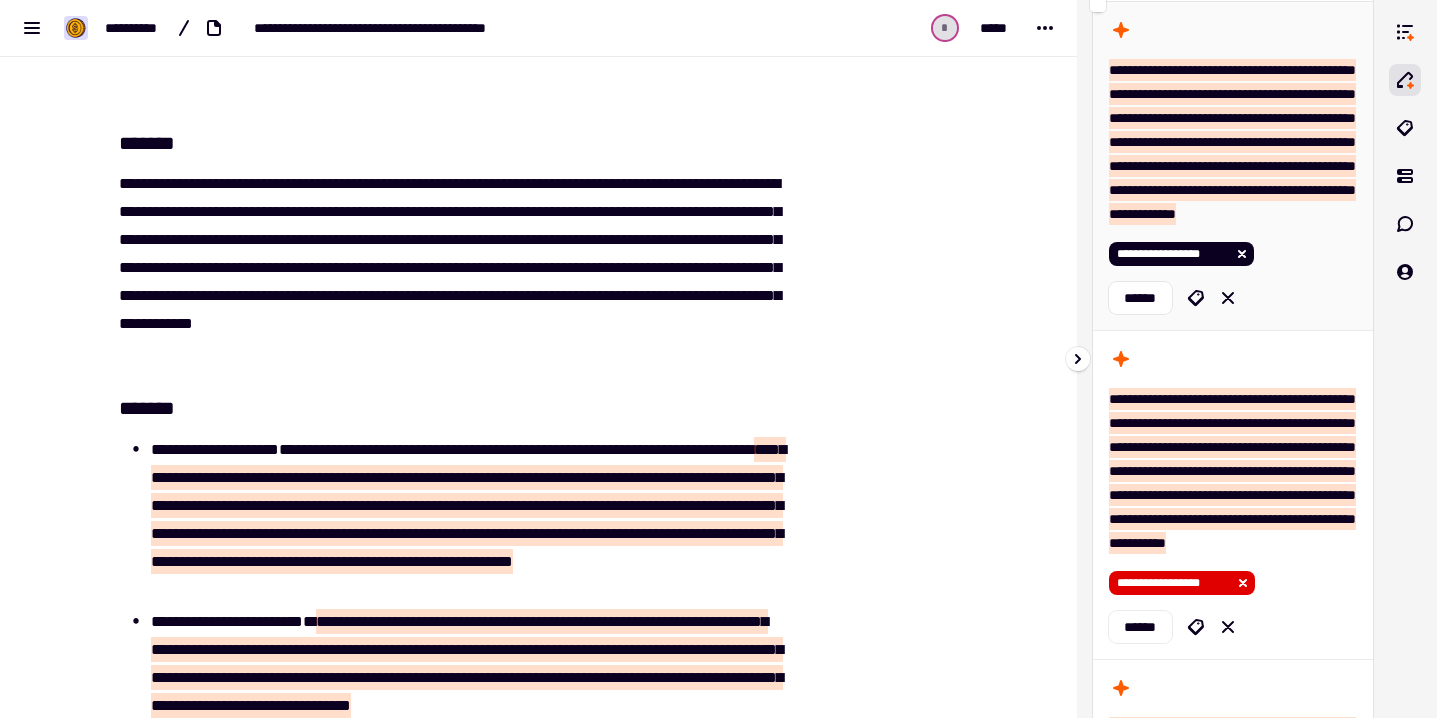 scroll, scrollTop: 919, scrollLeft: 0, axis: vertical 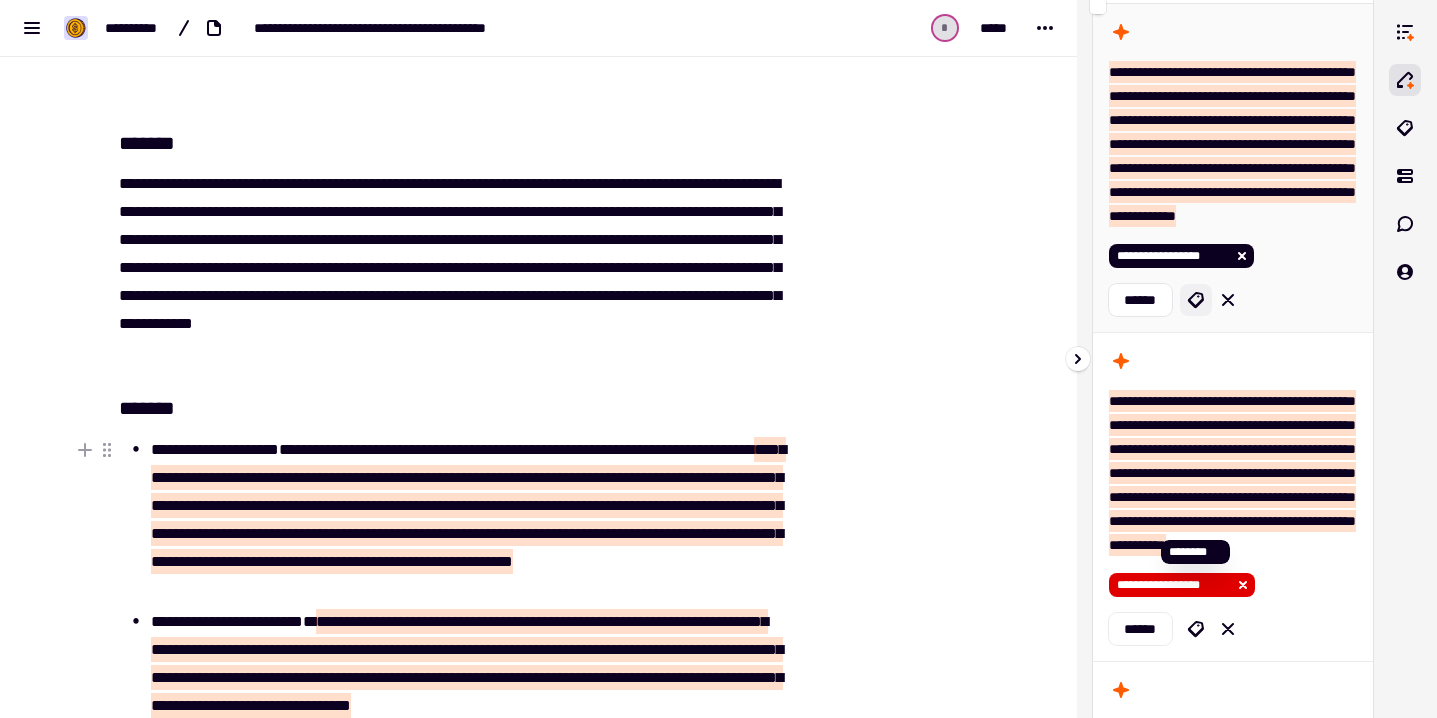 click 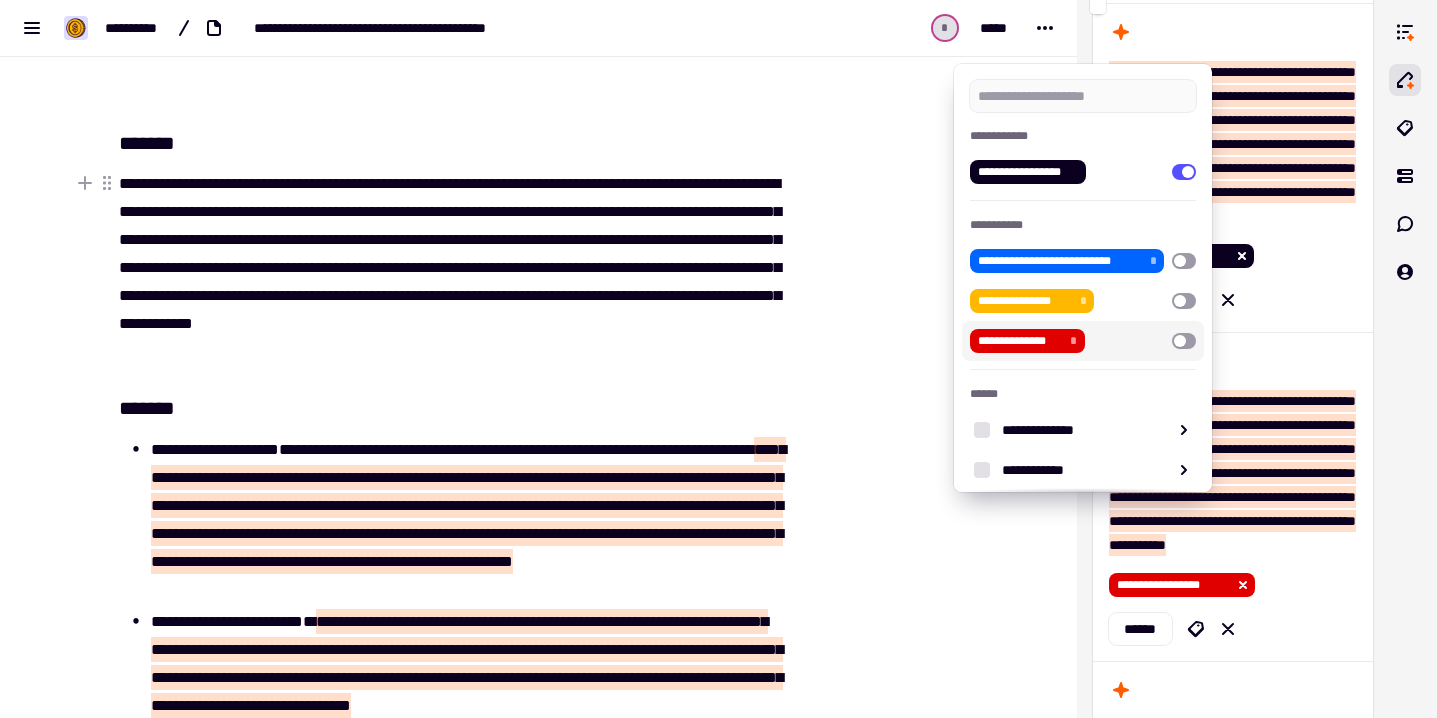click at bounding box center [1184, 341] 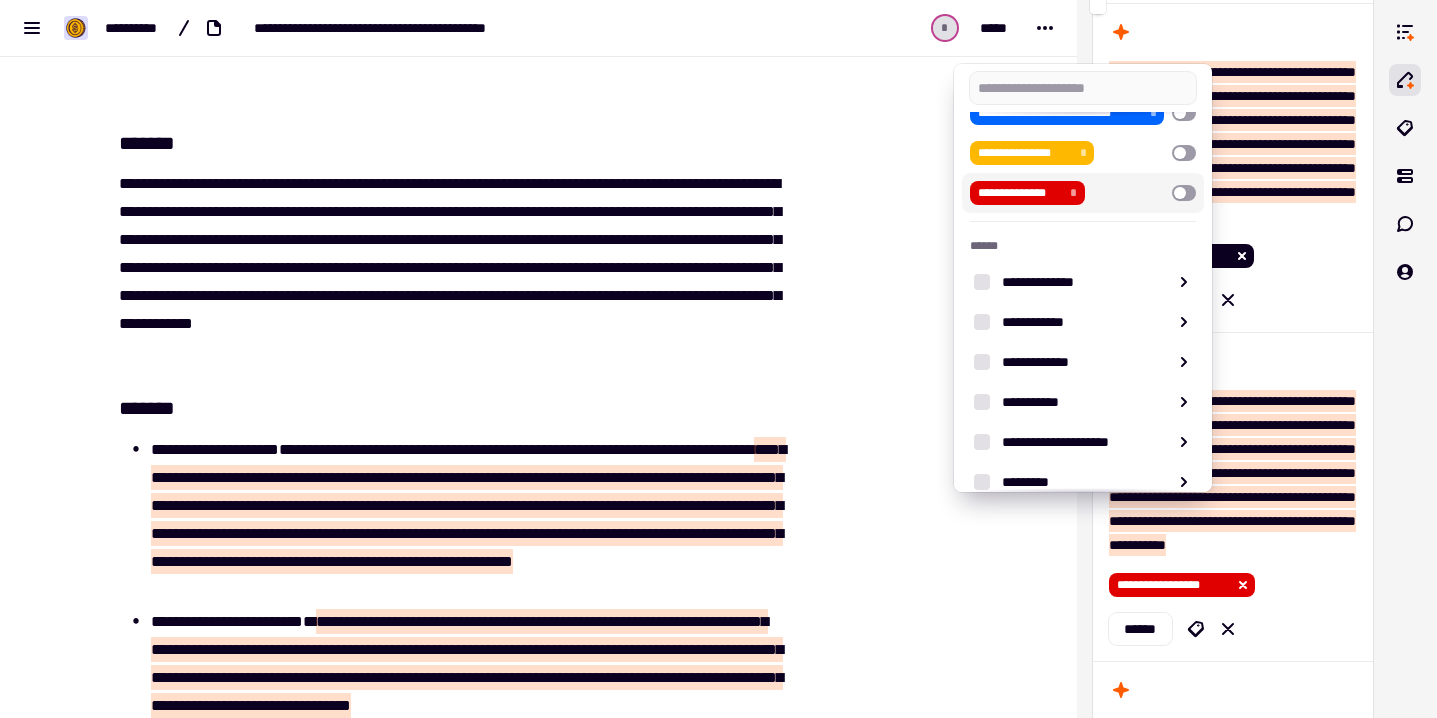 scroll, scrollTop: 208, scrollLeft: 0, axis: vertical 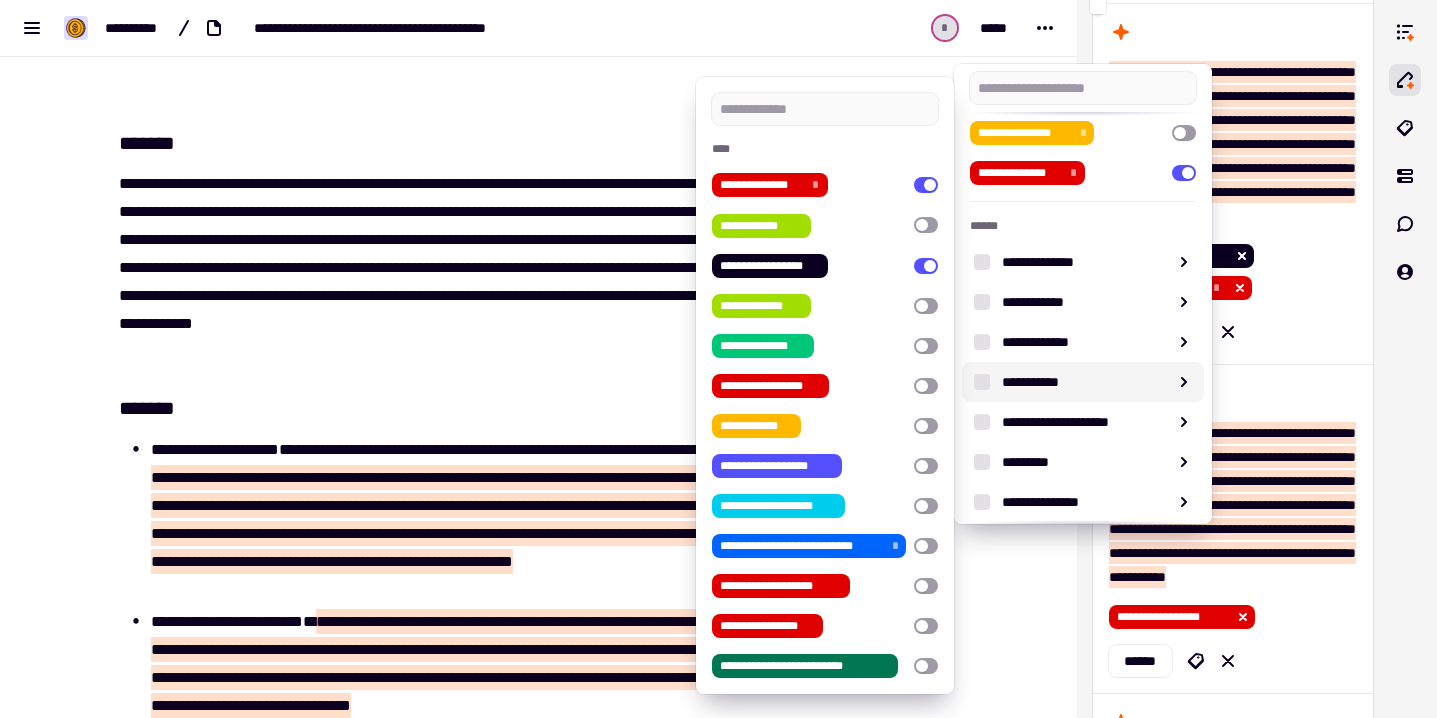 click at bounding box center [718, 359] 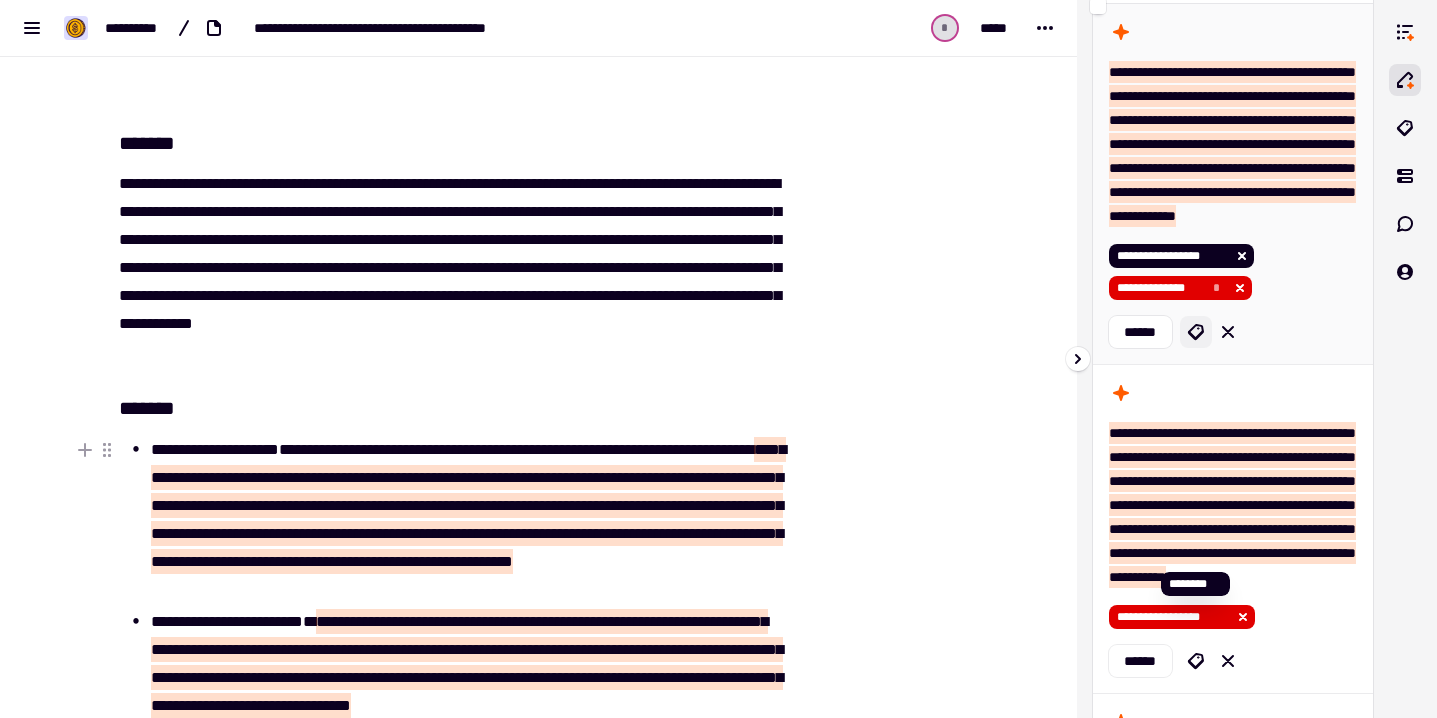 click 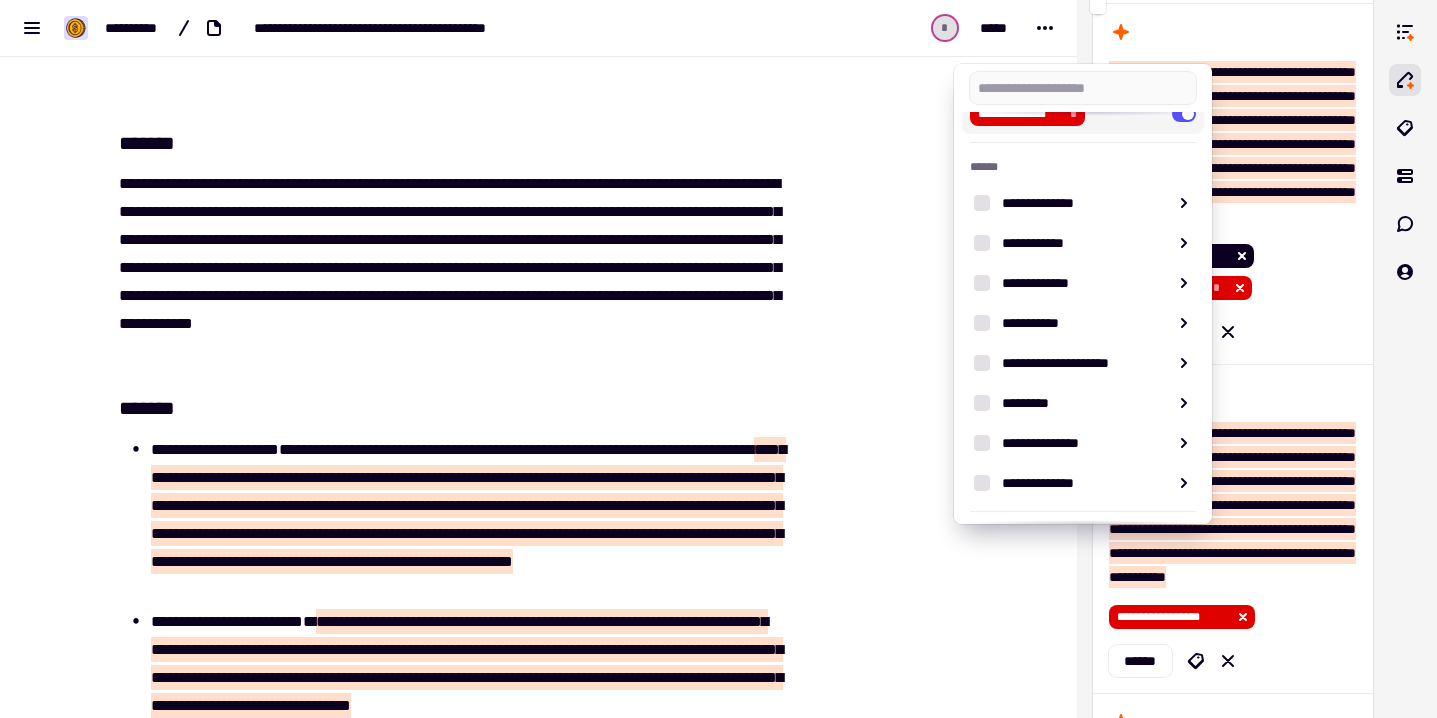 scroll, scrollTop: 275, scrollLeft: 0, axis: vertical 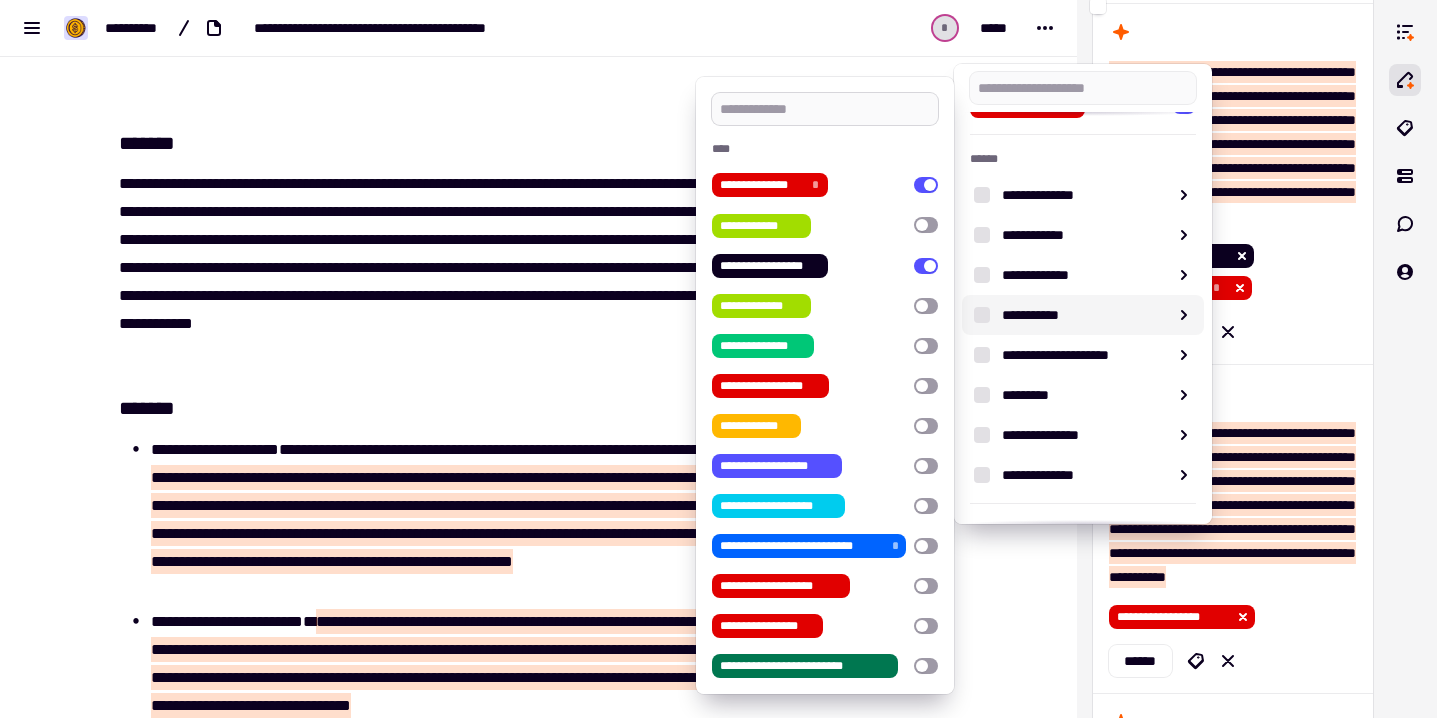 click at bounding box center (825, 109) 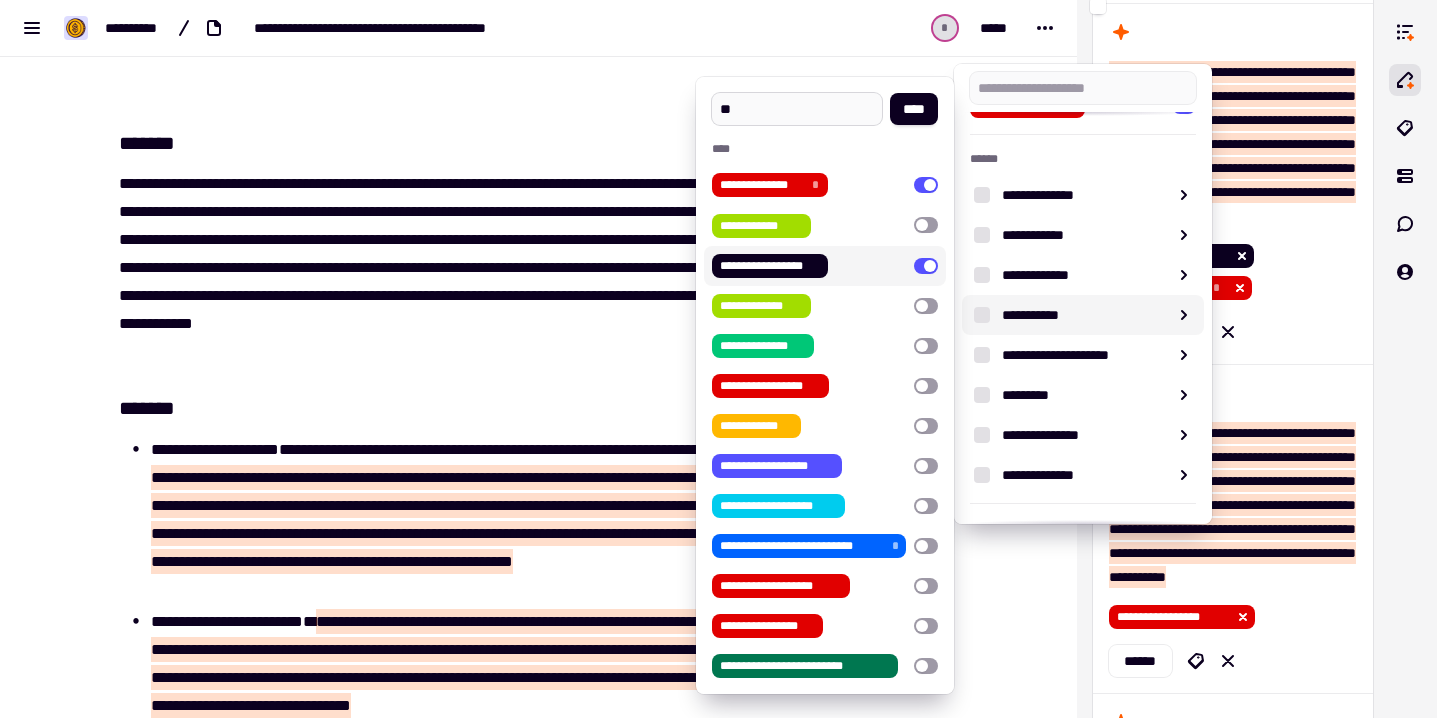 type on "*" 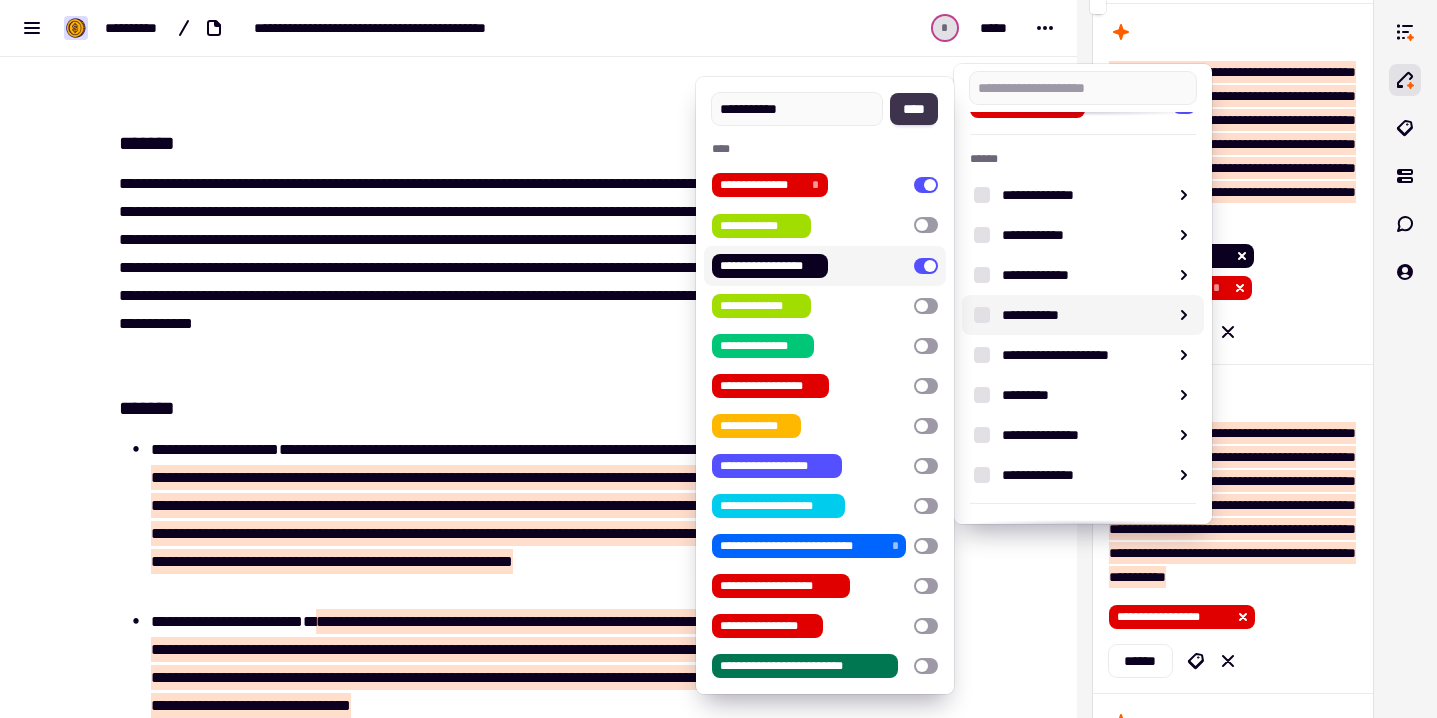 type on "**********" 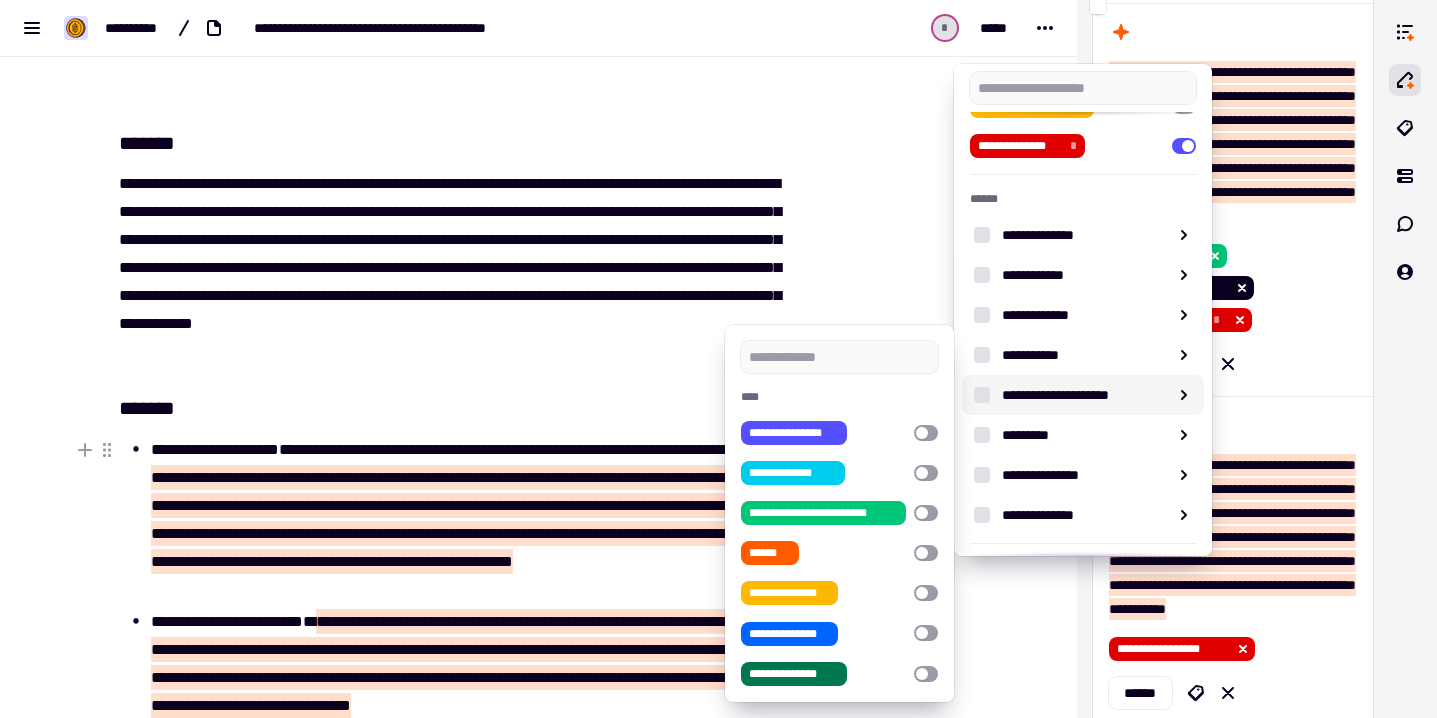 click at bounding box center (718, 359) 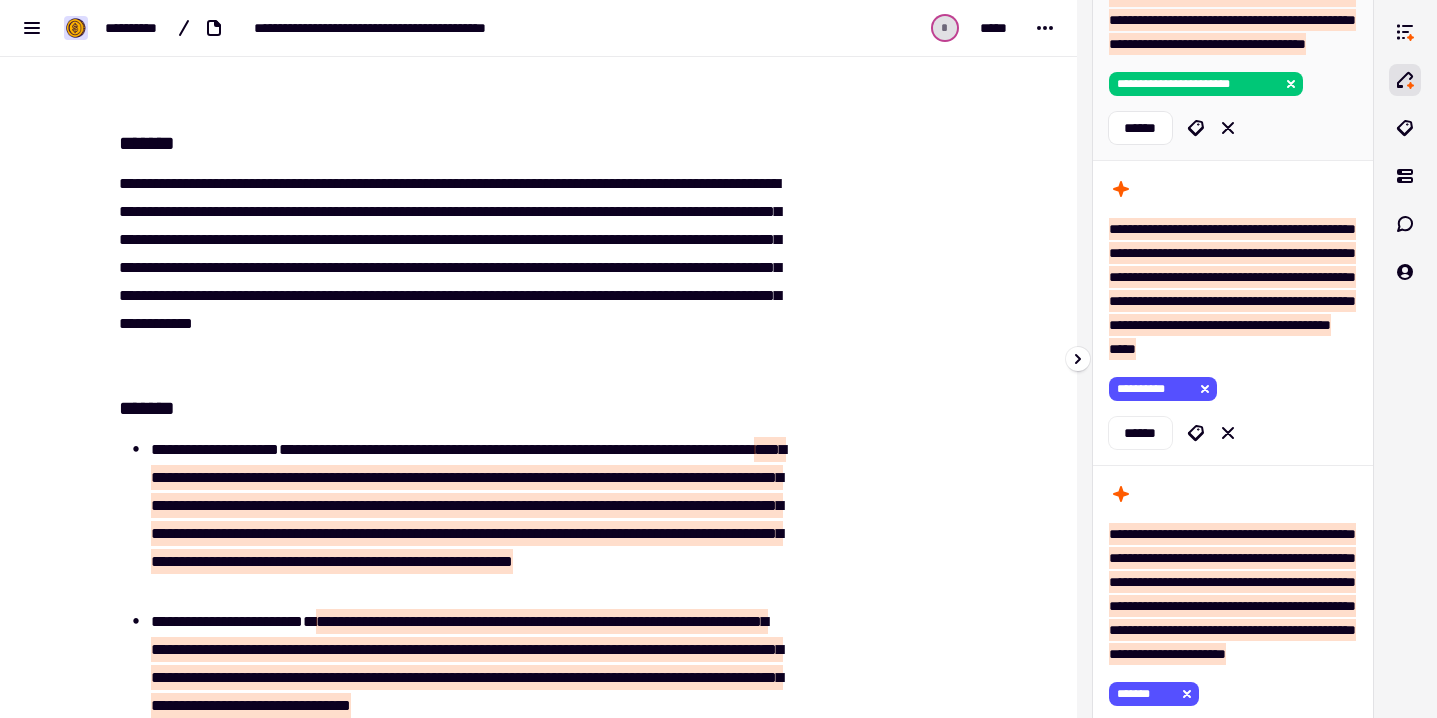 scroll, scrollTop: 1848, scrollLeft: 0, axis: vertical 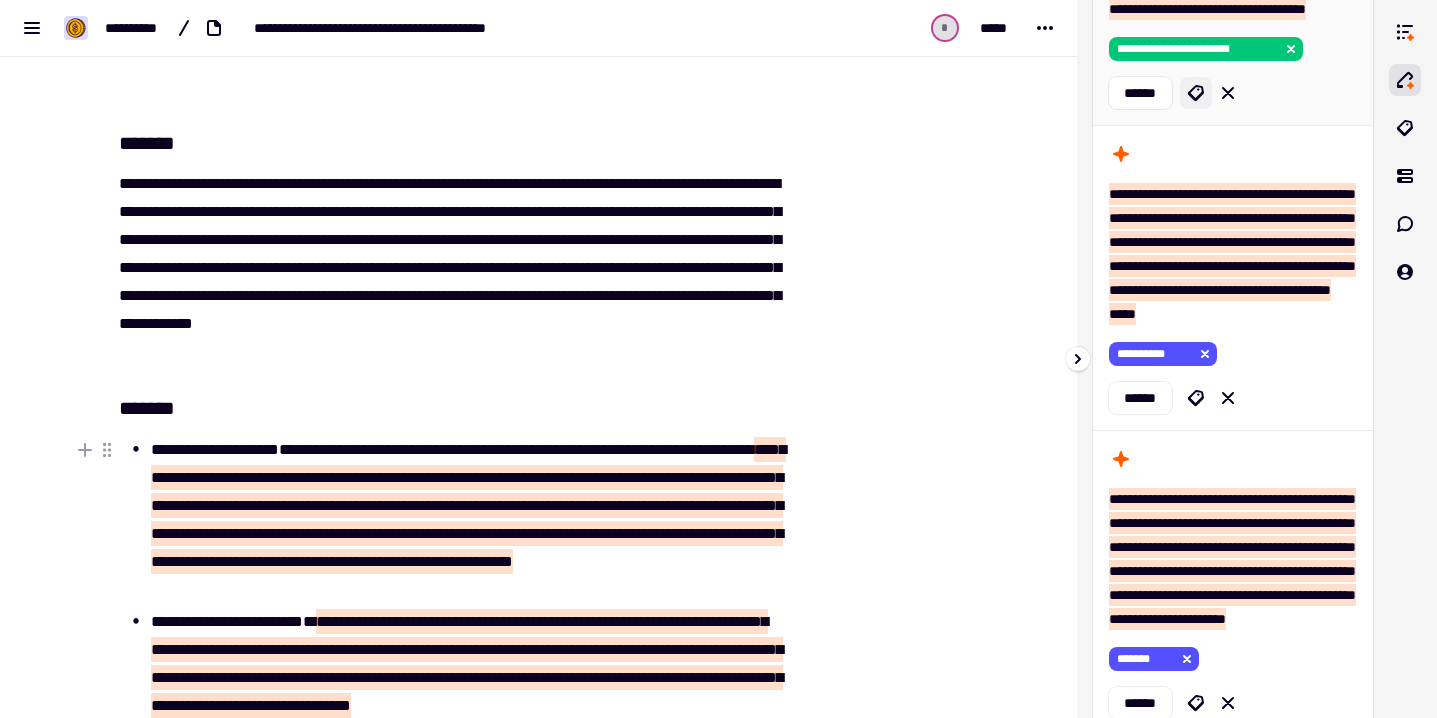 click 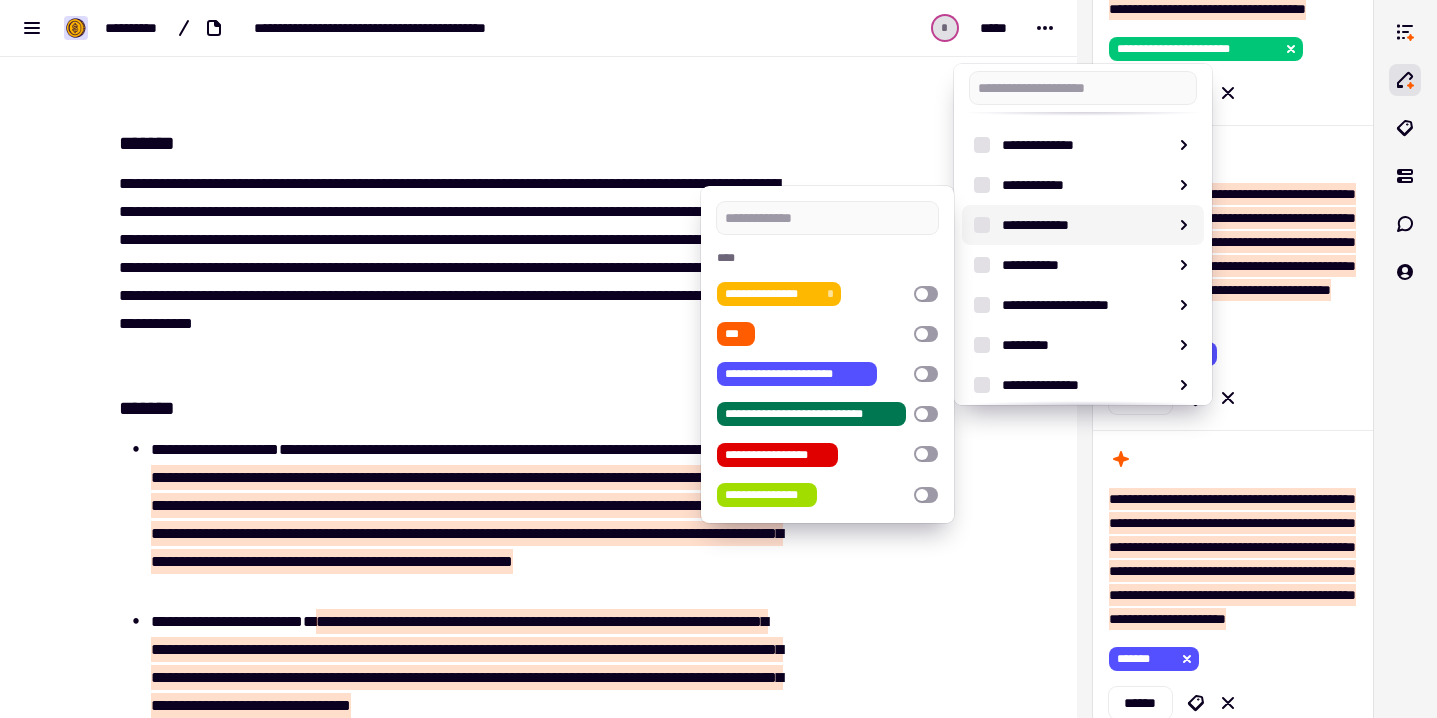 scroll, scrollTop: 276, scrollLeft: 0, axis: vertical 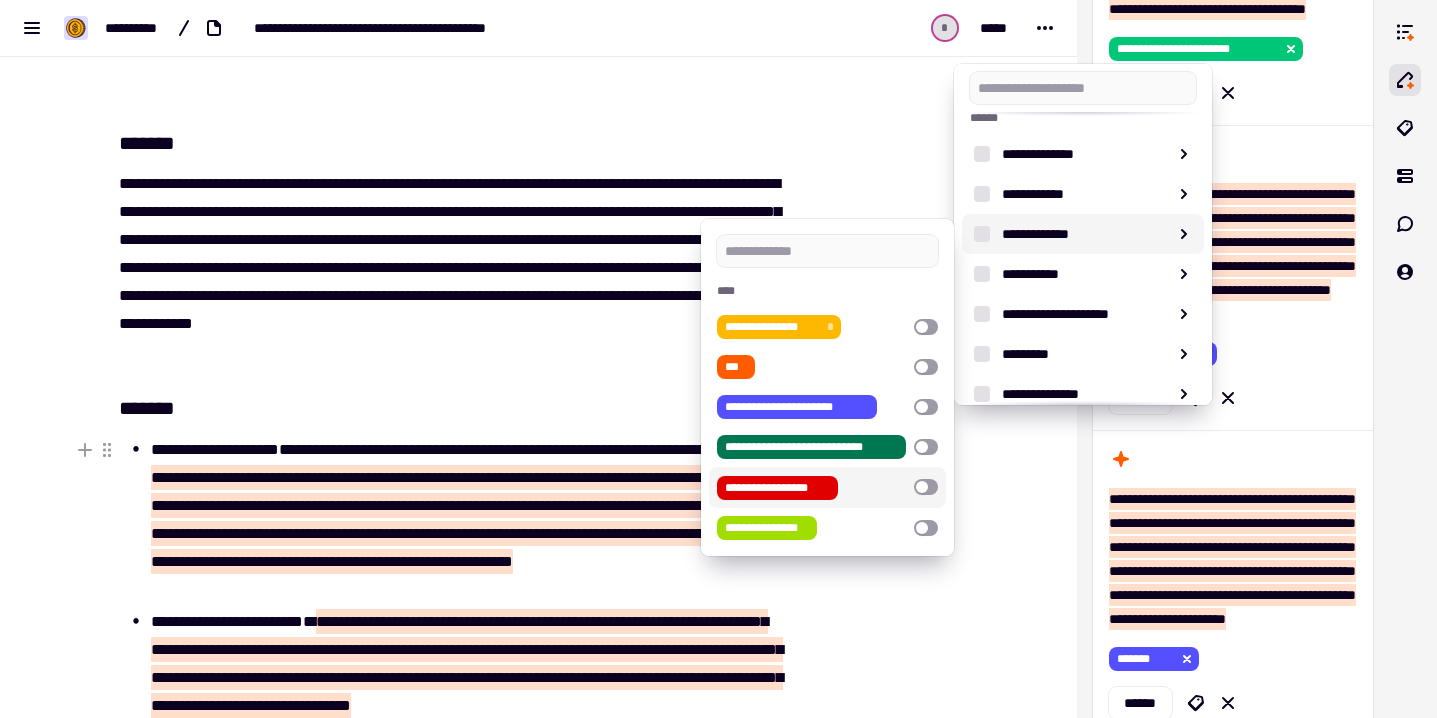 click at bounding box center (926, 487) 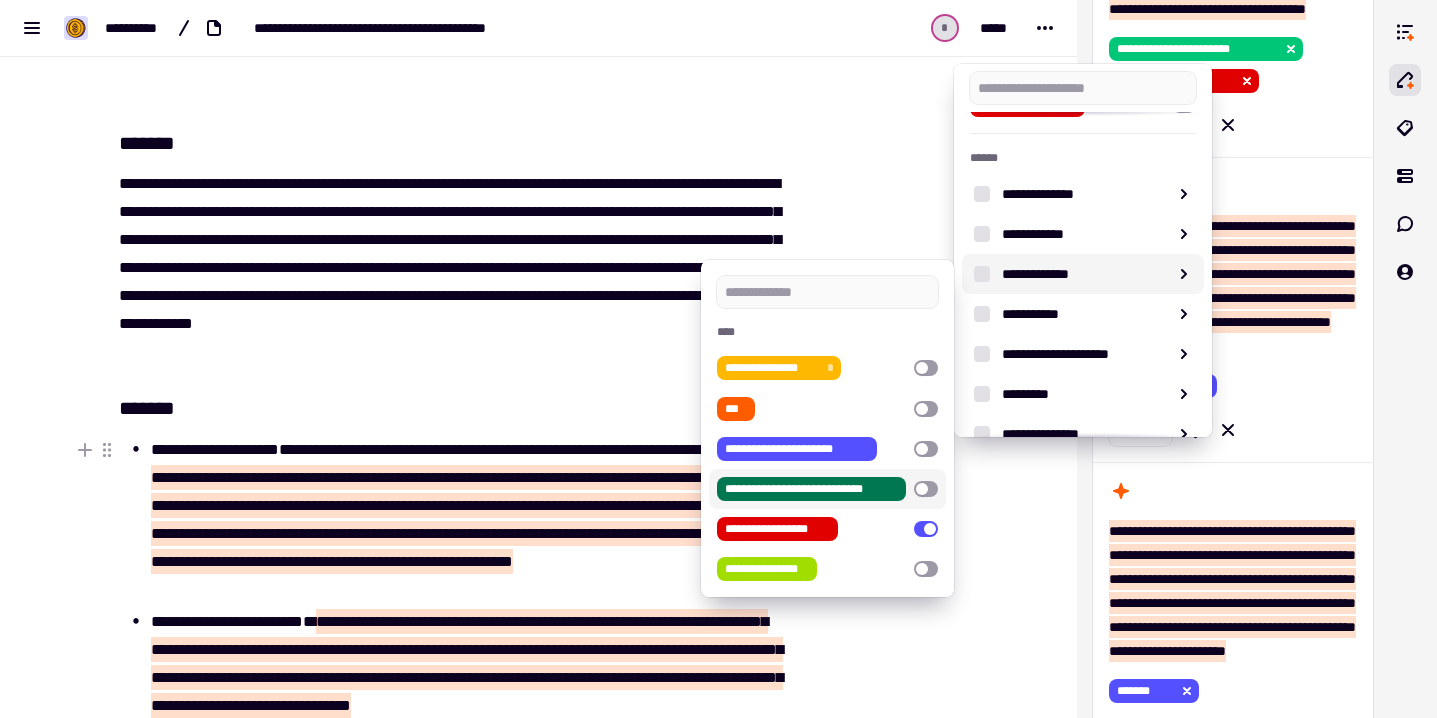 click at bounding box center (718, 359) 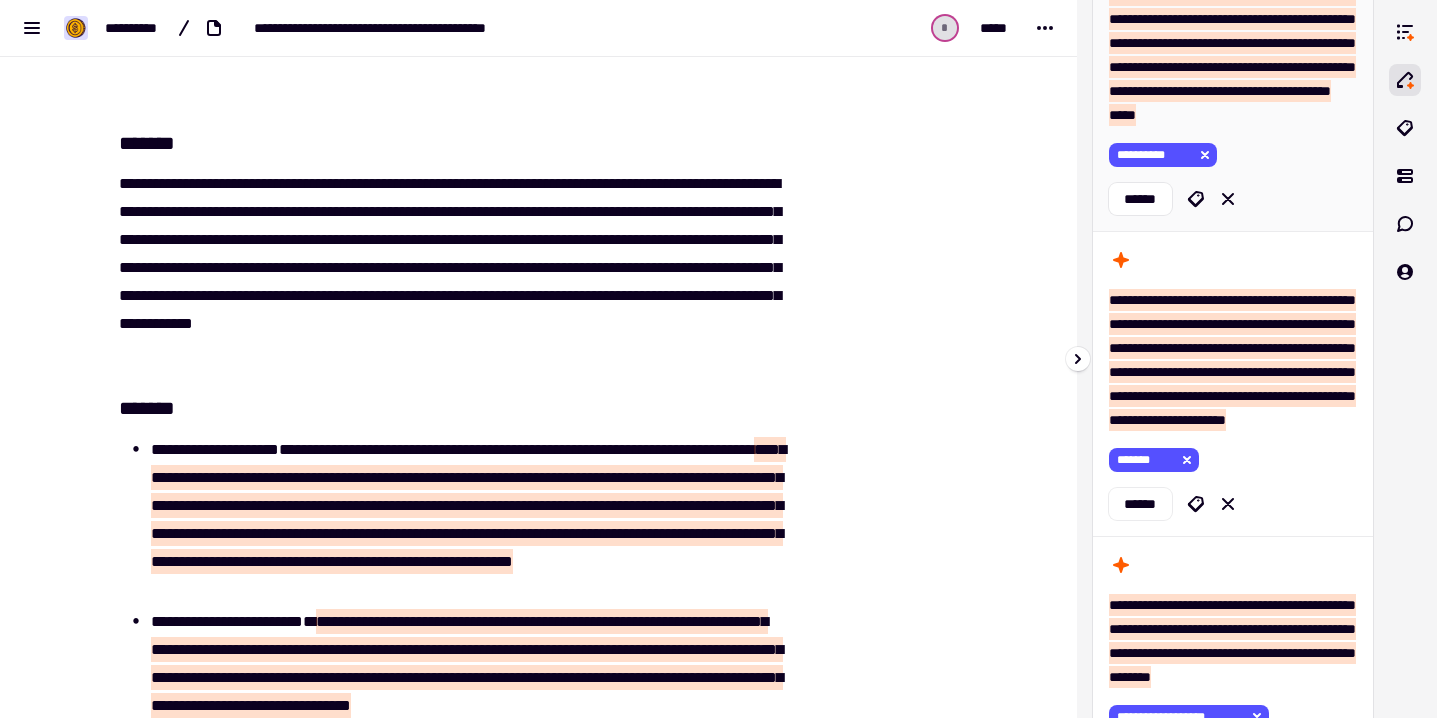 scroll, scrollTop: 2083, scrollLeft: 0, axis: vertical 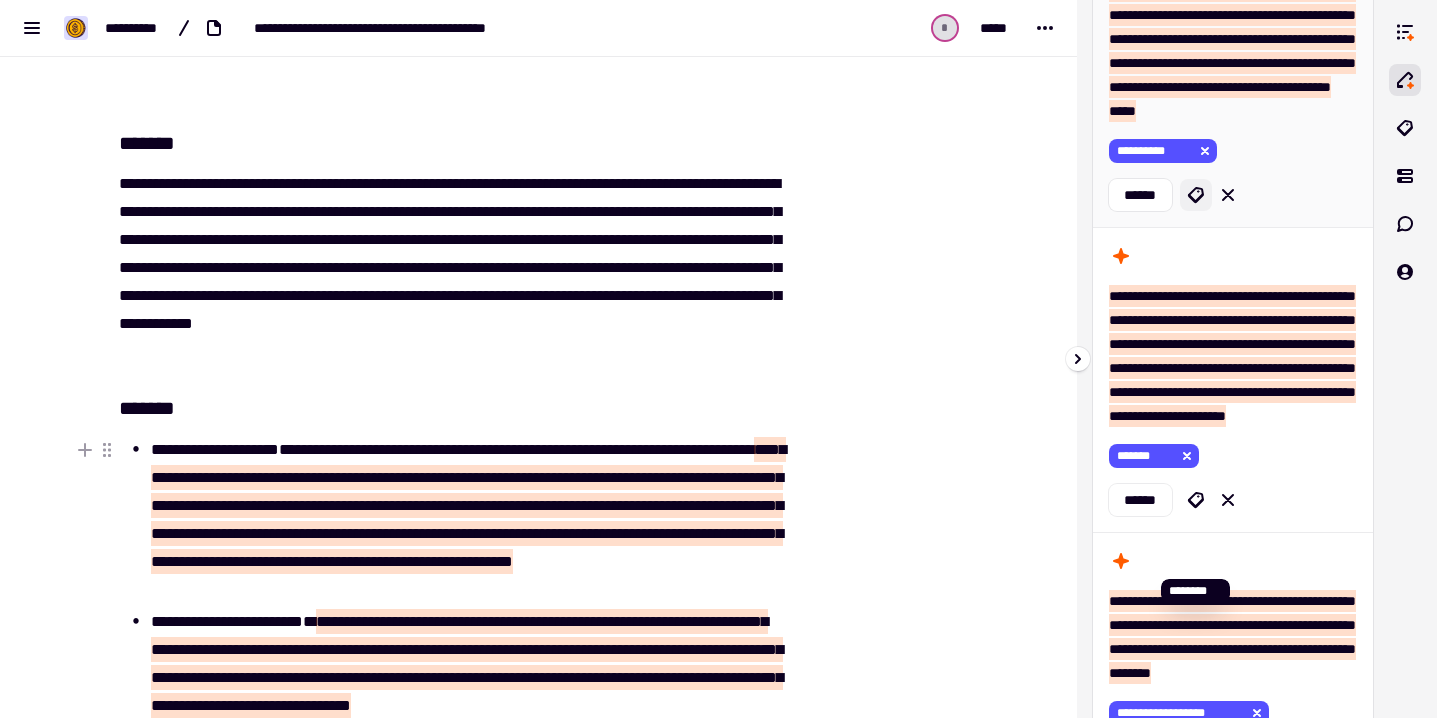 click 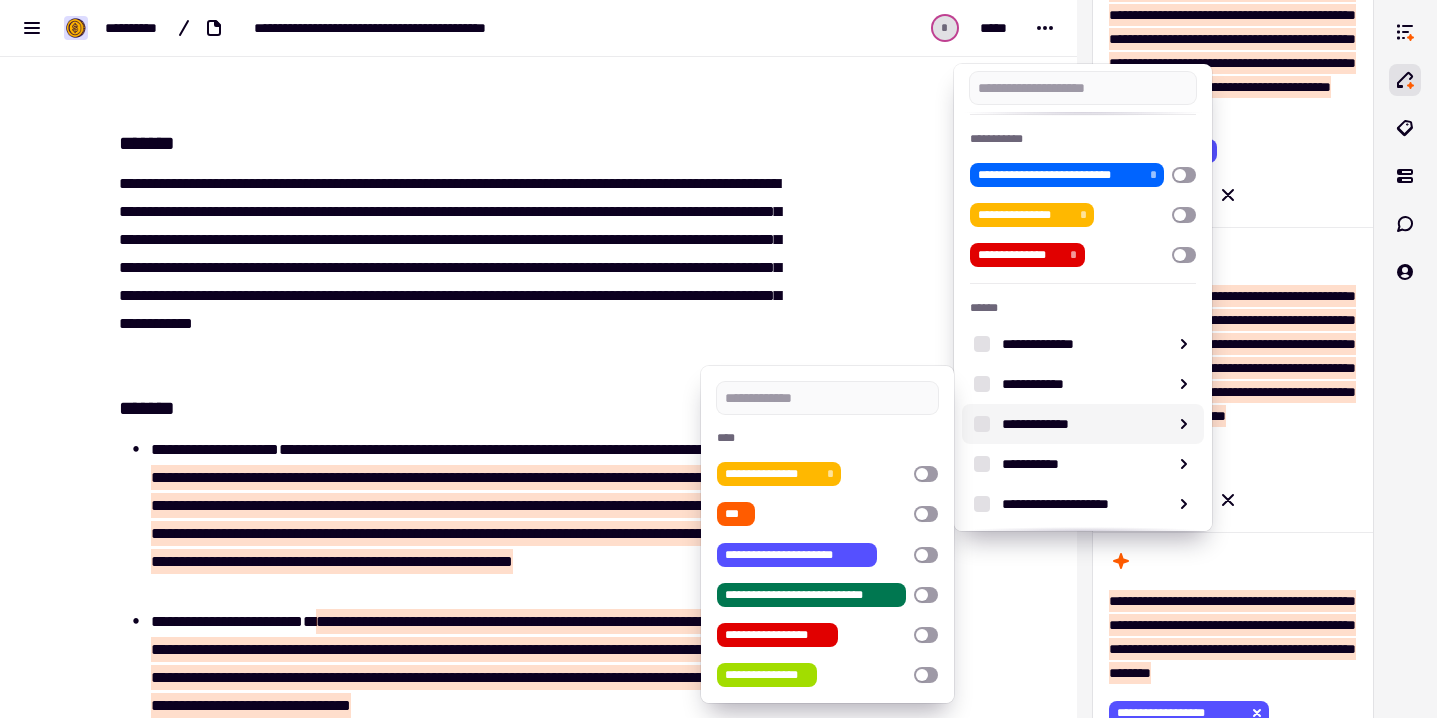 scroll, scrollTop: 84, scrollLeft: 0, axis: vertical 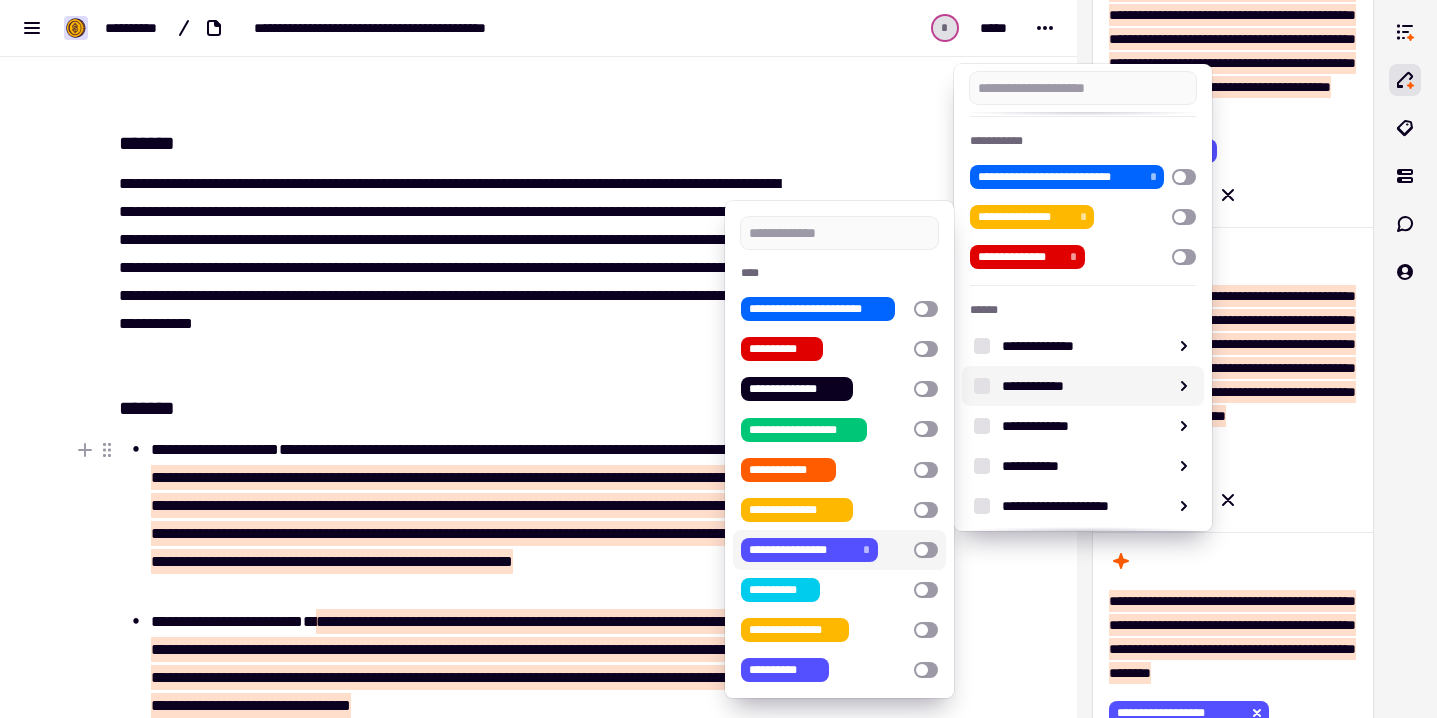 click at bounding box center [926, 550] 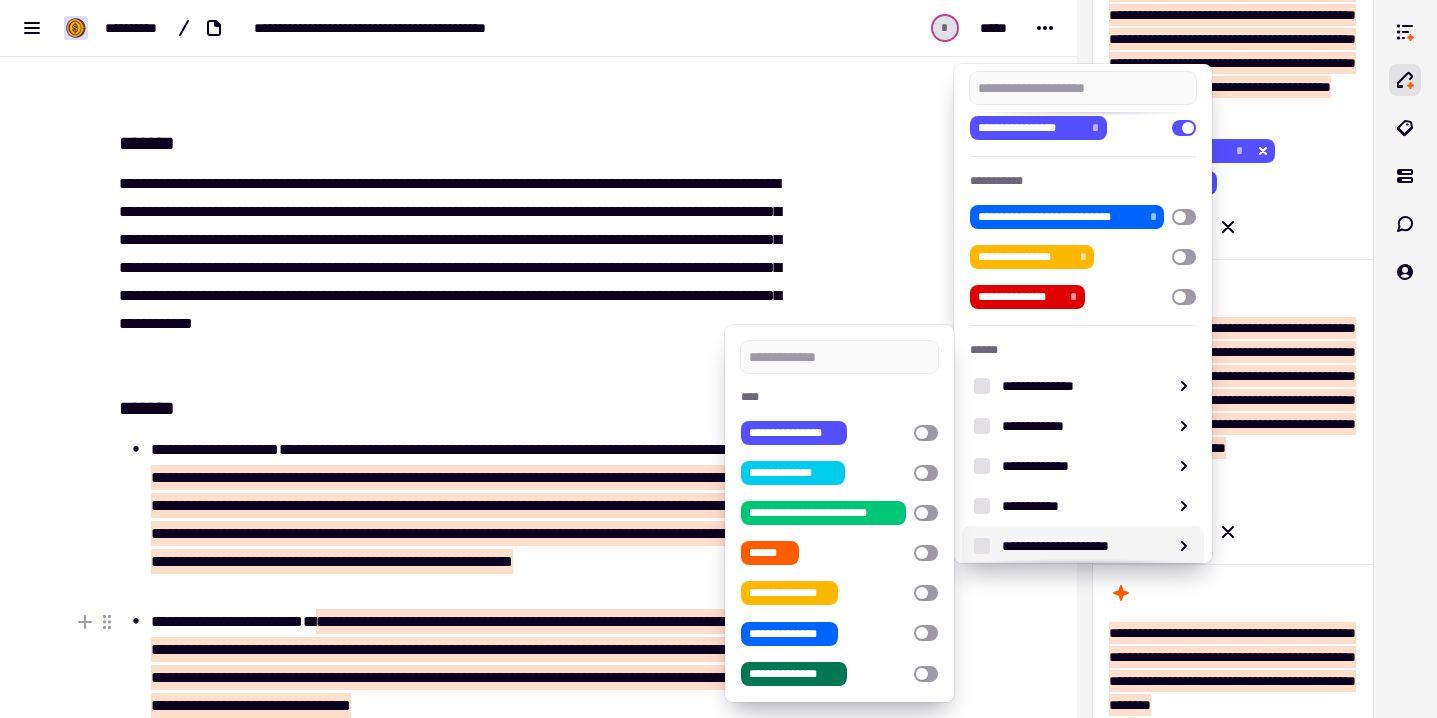 click at bounding box center [718, 359] 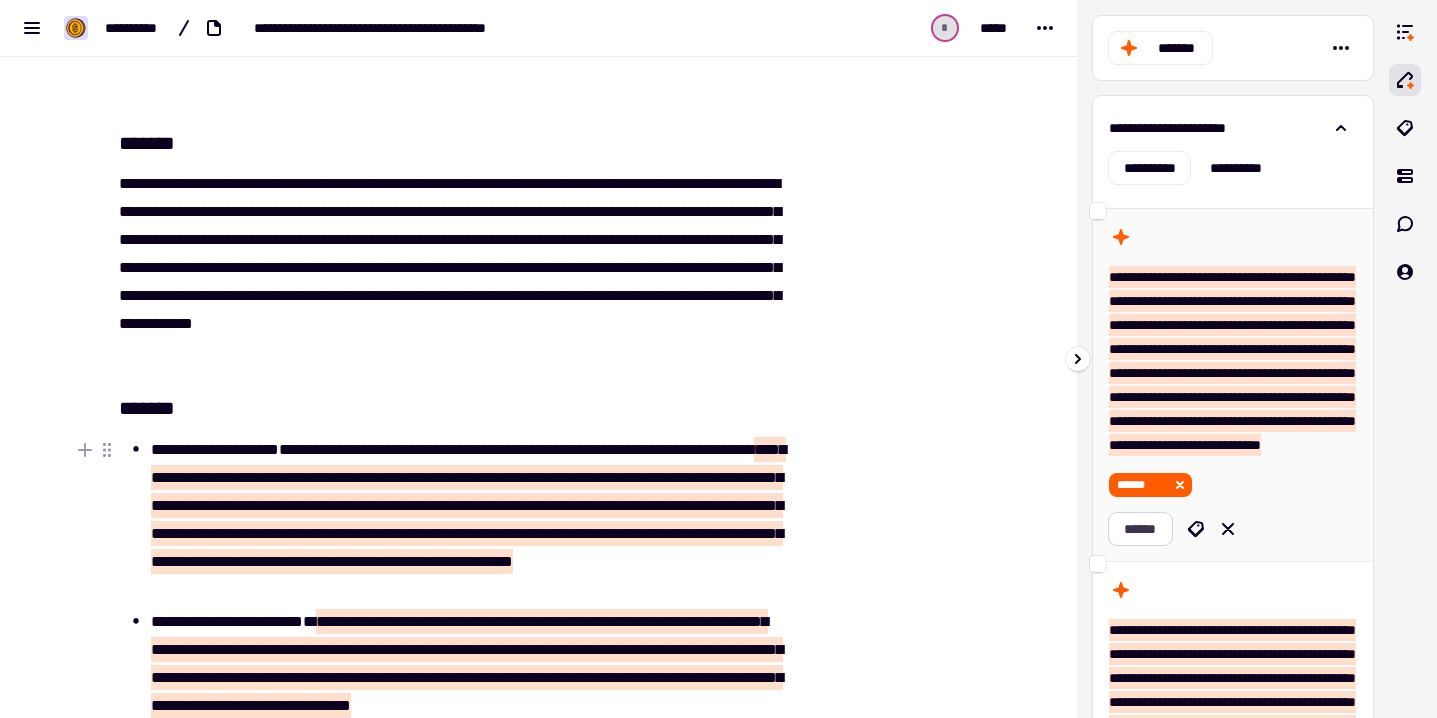 scroll, scrollTop: 0, scrollLeft: 0, axis: both 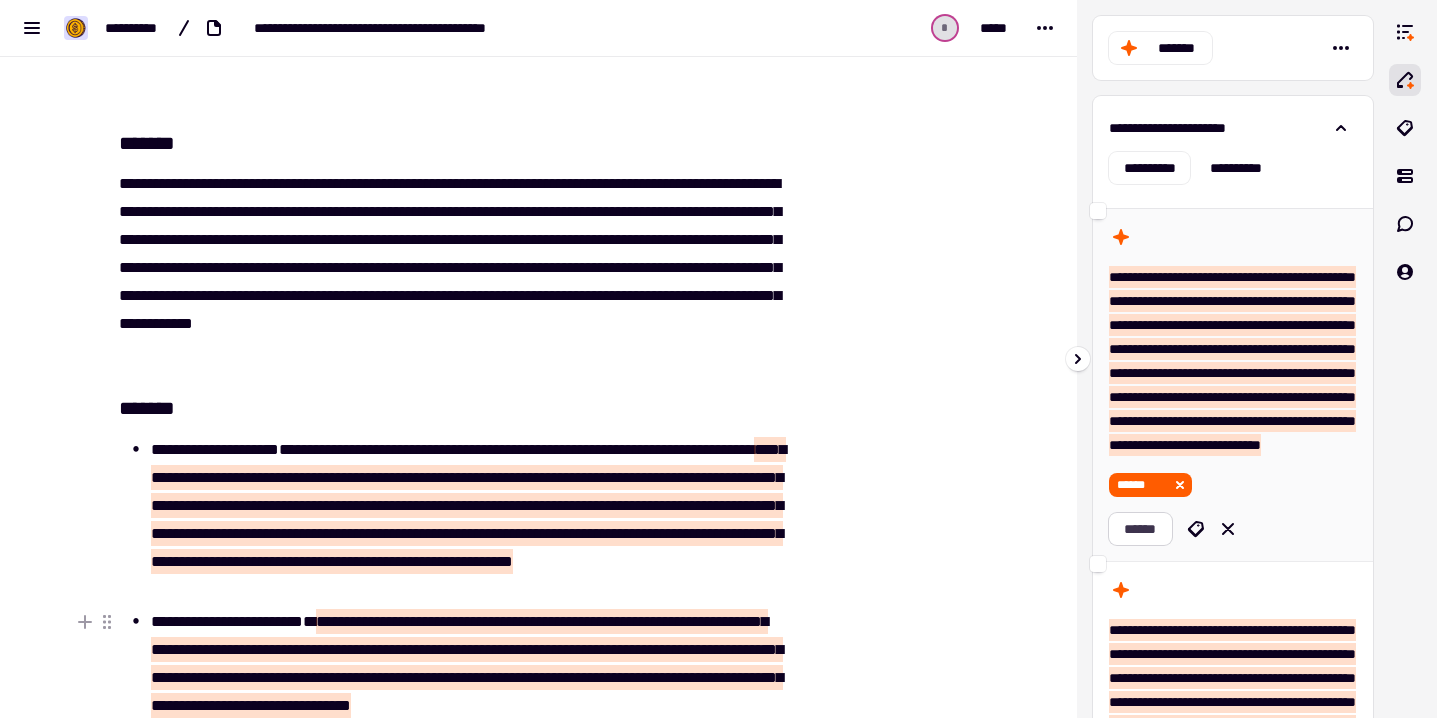 click on "******" 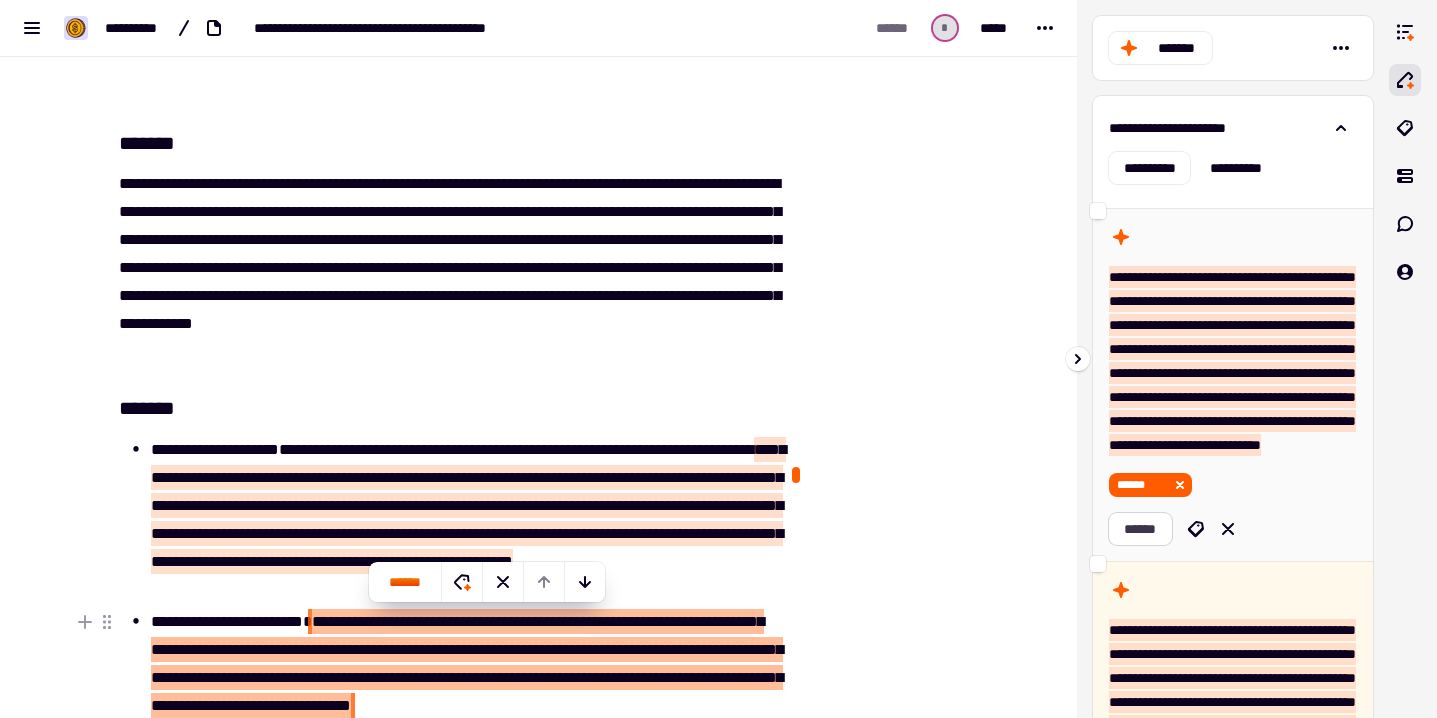 scroll, scrollTop: 684, scrollLeft: 0, axis: vertical 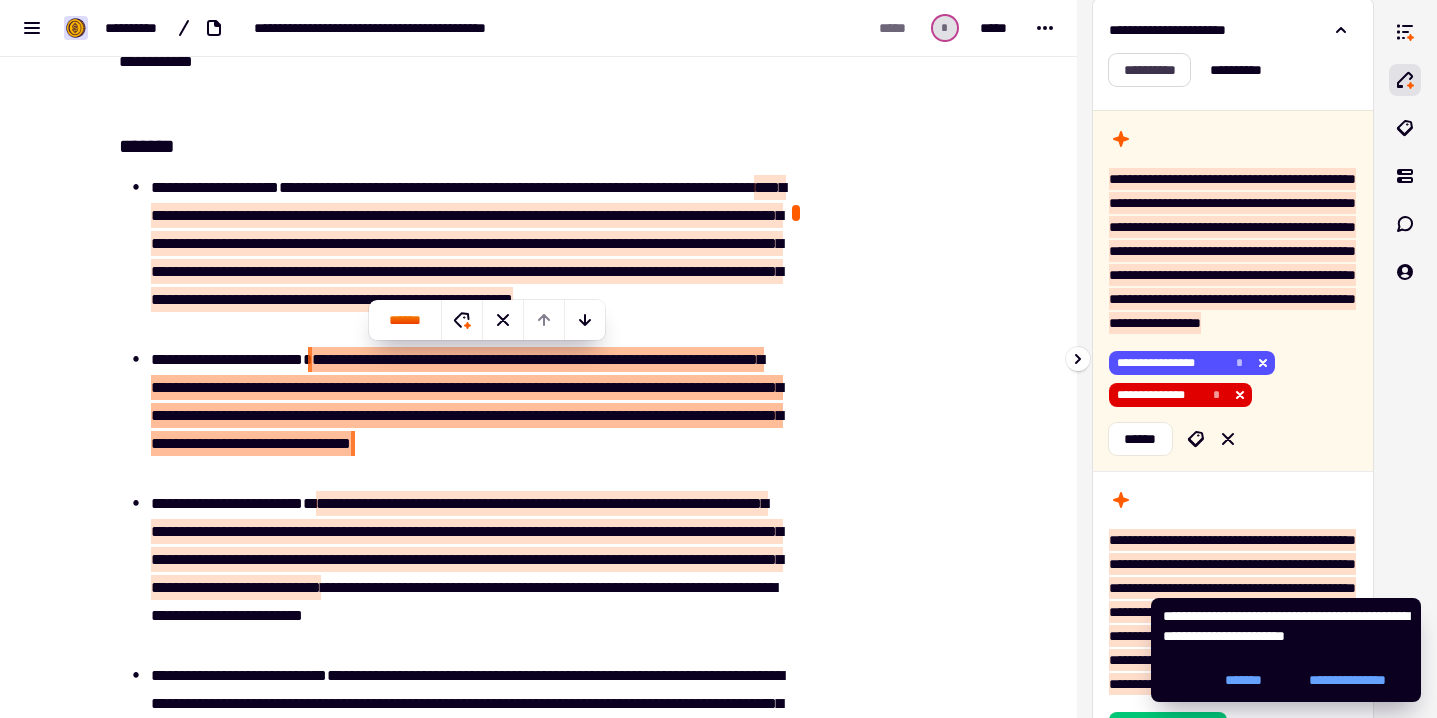 click on "**********" 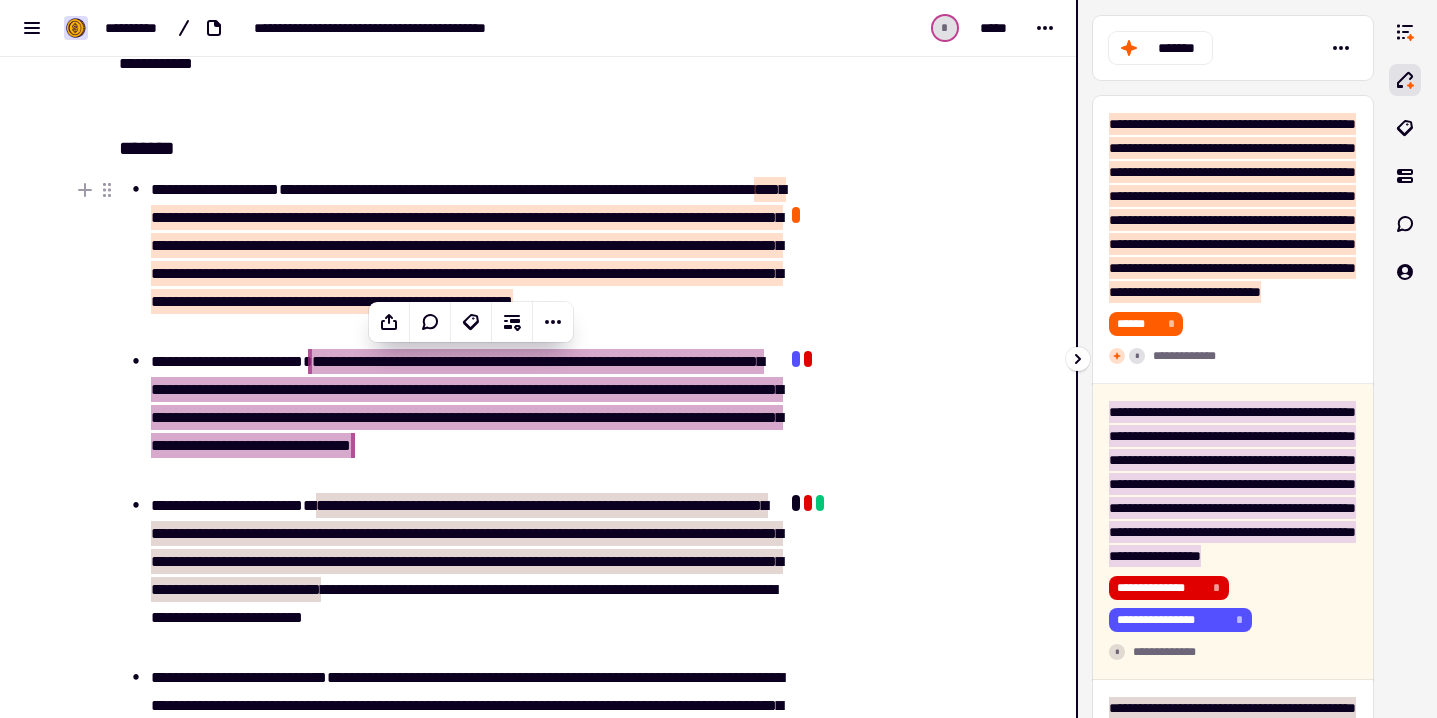 scroll, scrollTop: -1, scrollLeft: 0, axis: vertical 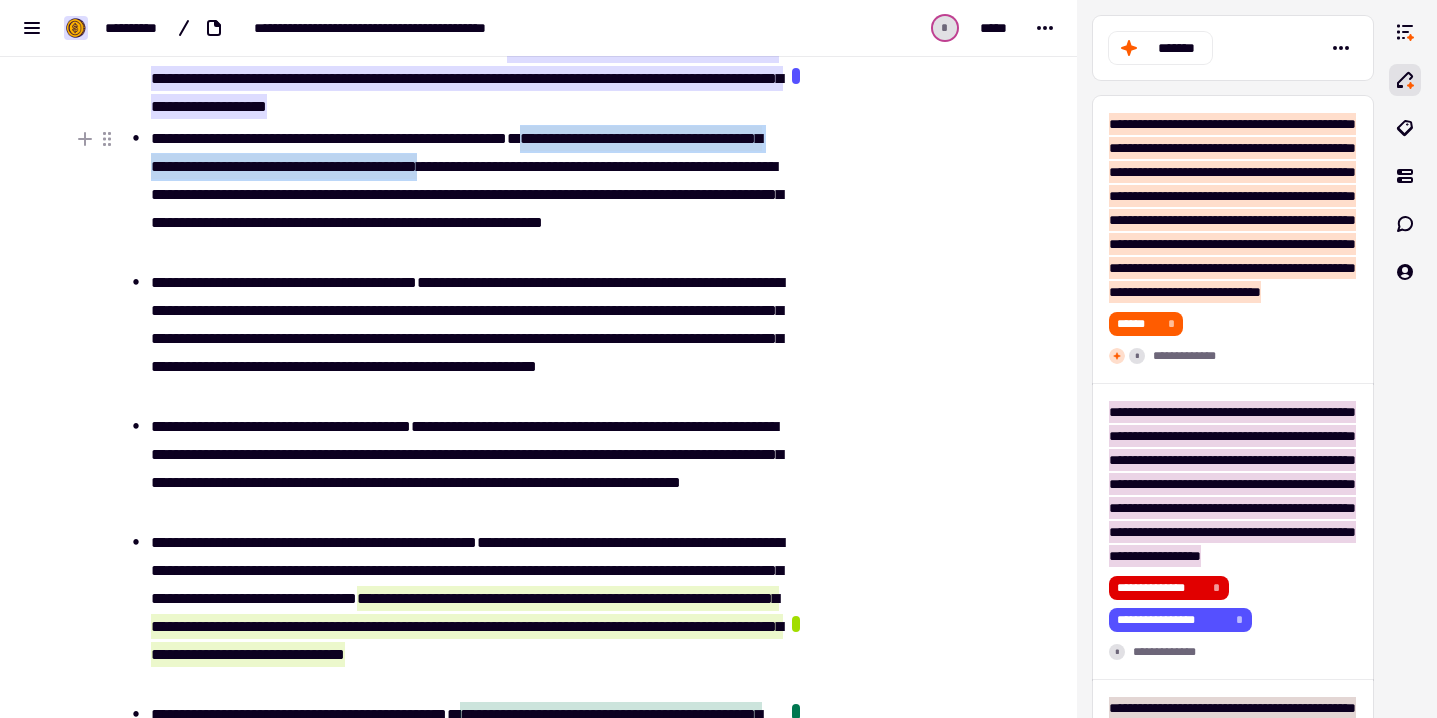drag, startPoint x: 656, startPoint y: 133, endPoint x: 649, endPoint y: 177, distance: 44.553337 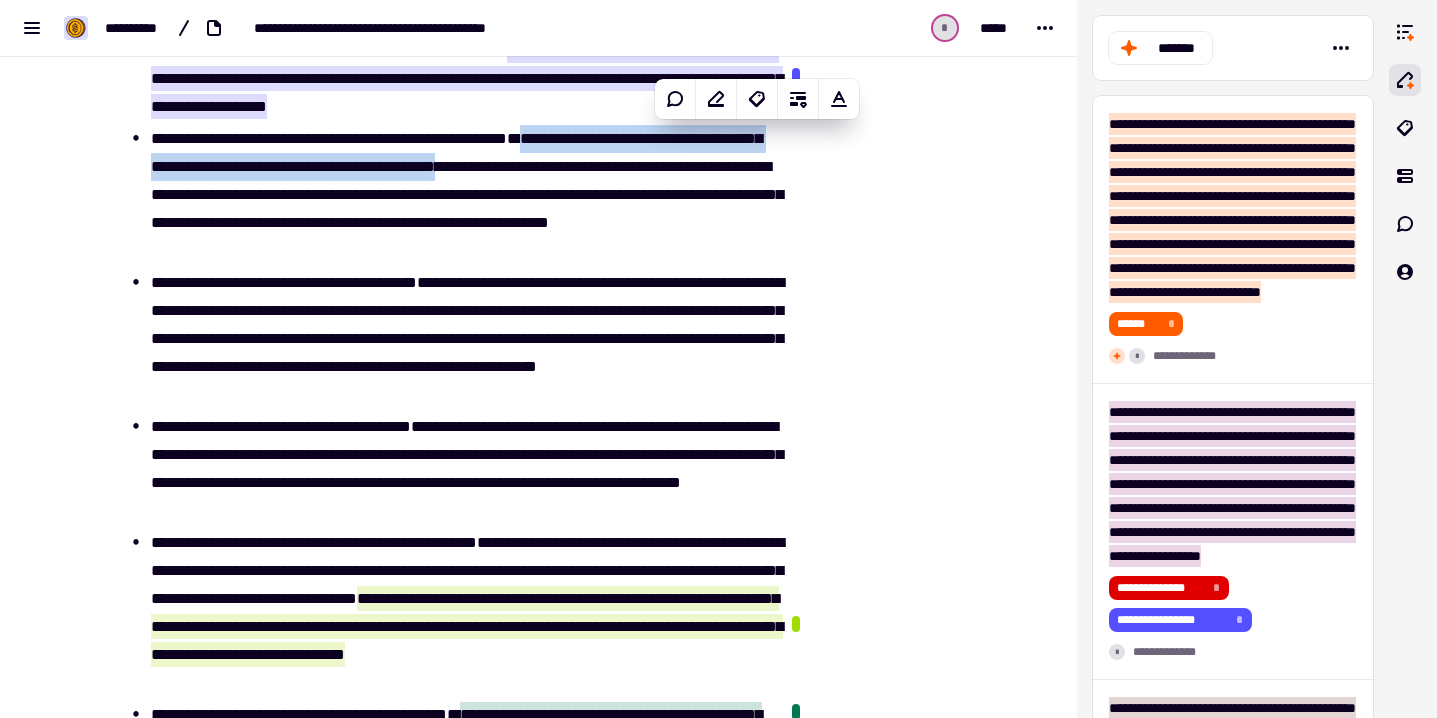 scroll, scrollTop: 2604, scrollLeft: 0, axis: vertical 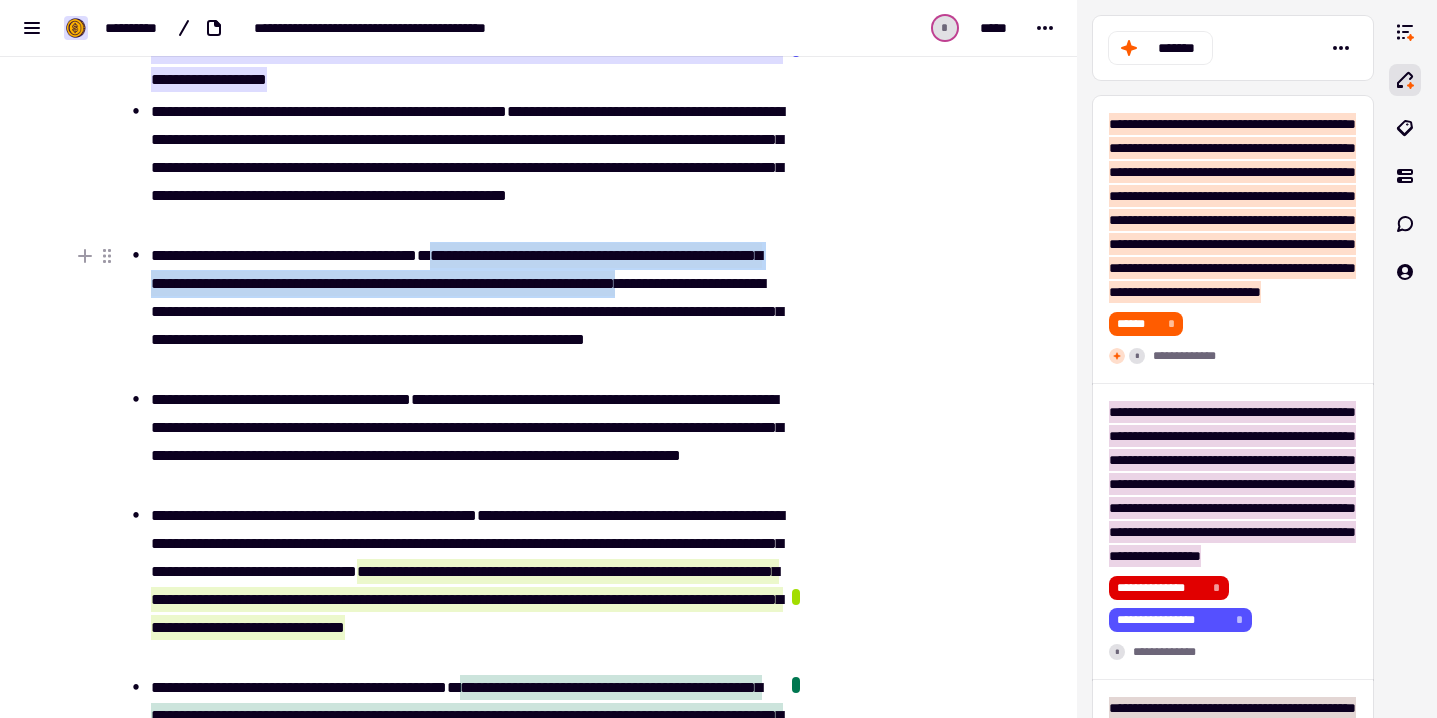 drag, startPoint x: 523, startPoint y: 252, endPoint x: 274, endPoint y: 305, distance: 254.57808 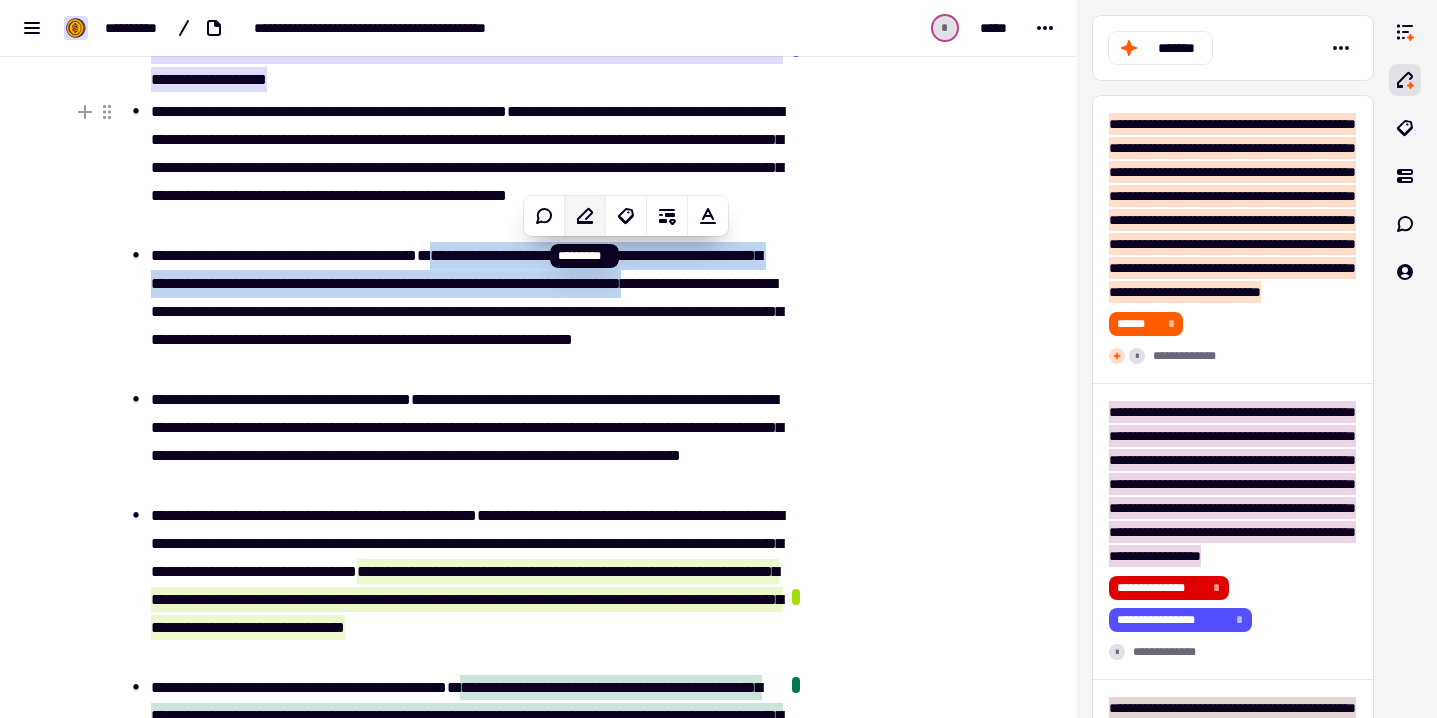 click 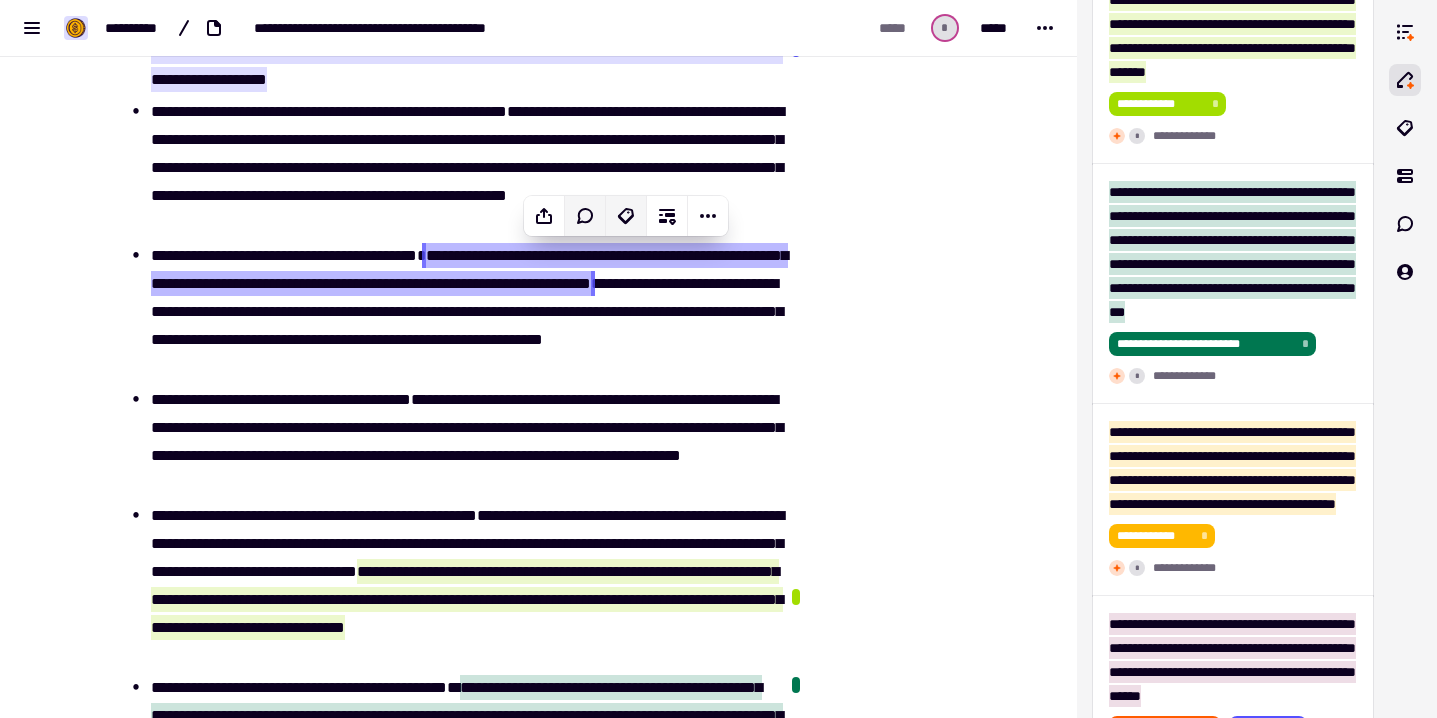 scroll, scrollTop: 2888, scrollLeft: 0, axis: vertical 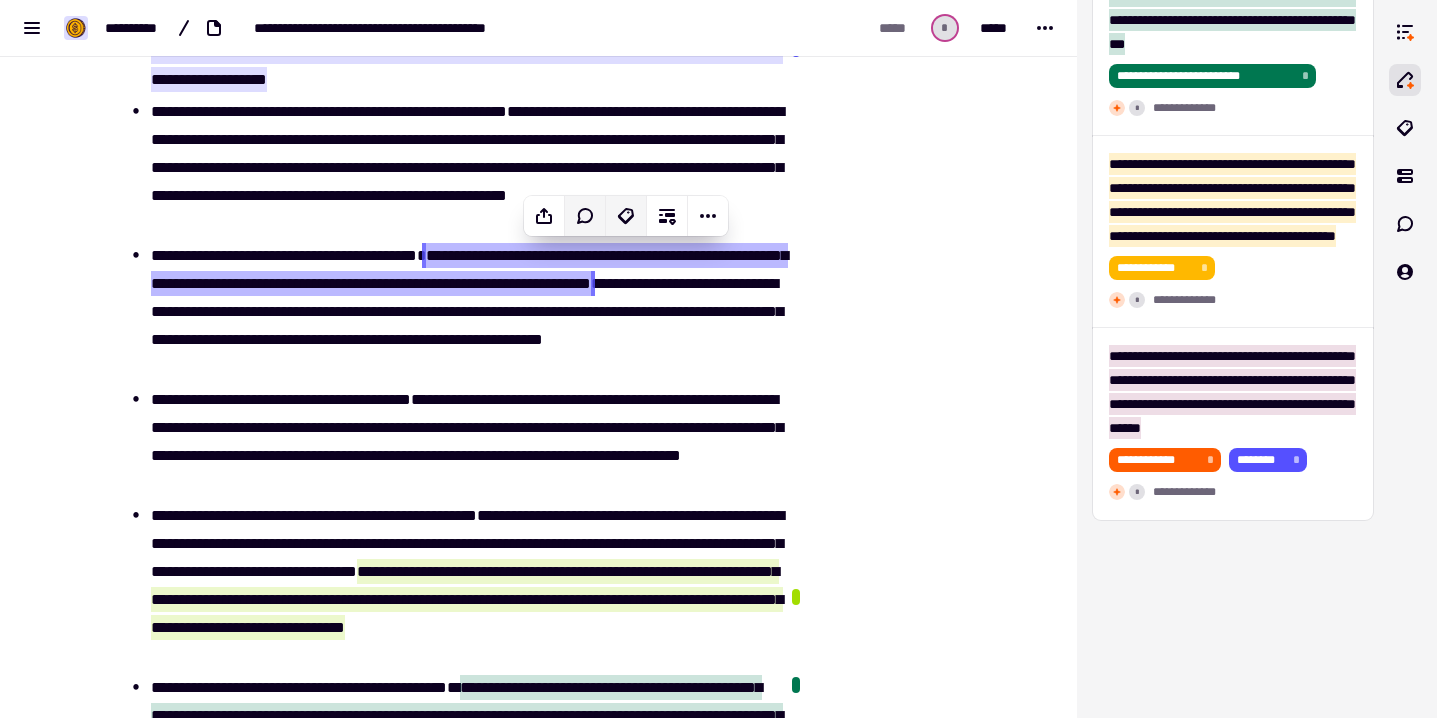 click 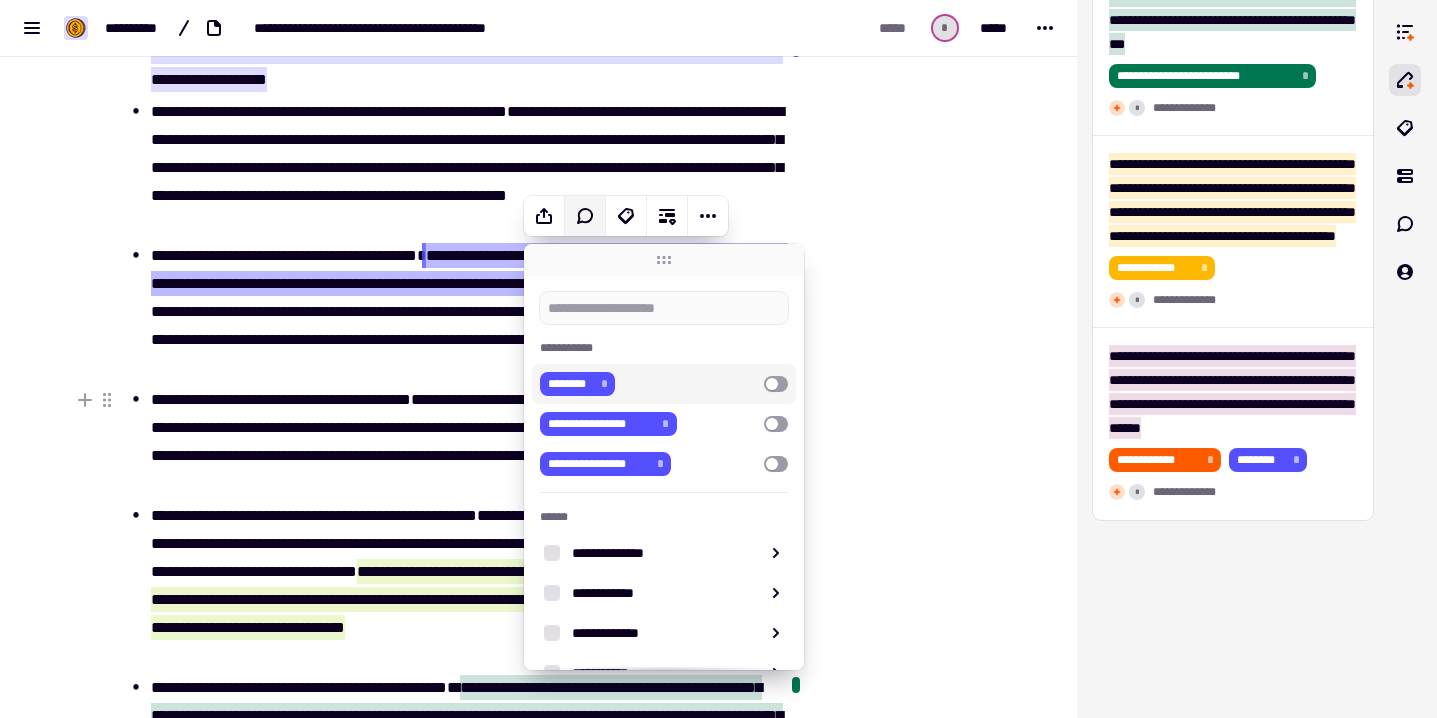 click at bounding box center [776, 384] 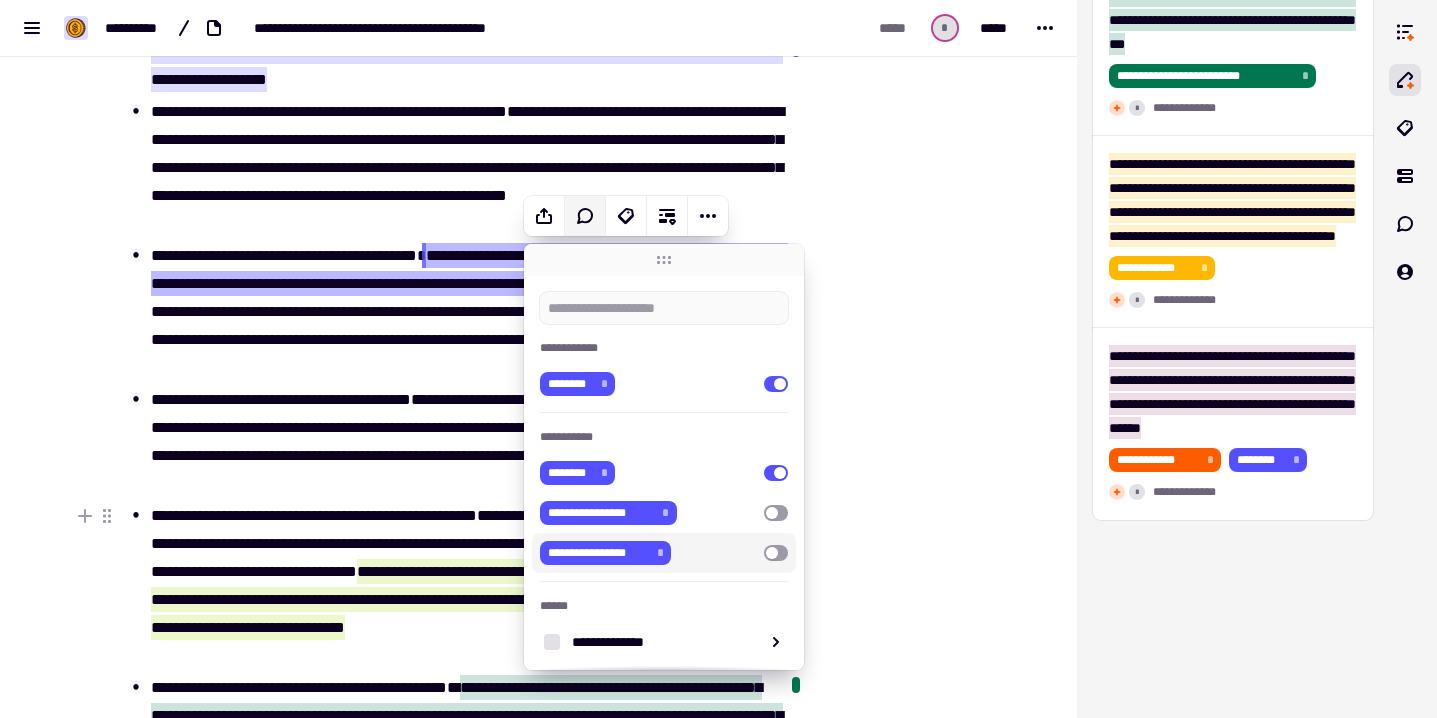 click at bounding box center [776, 553] 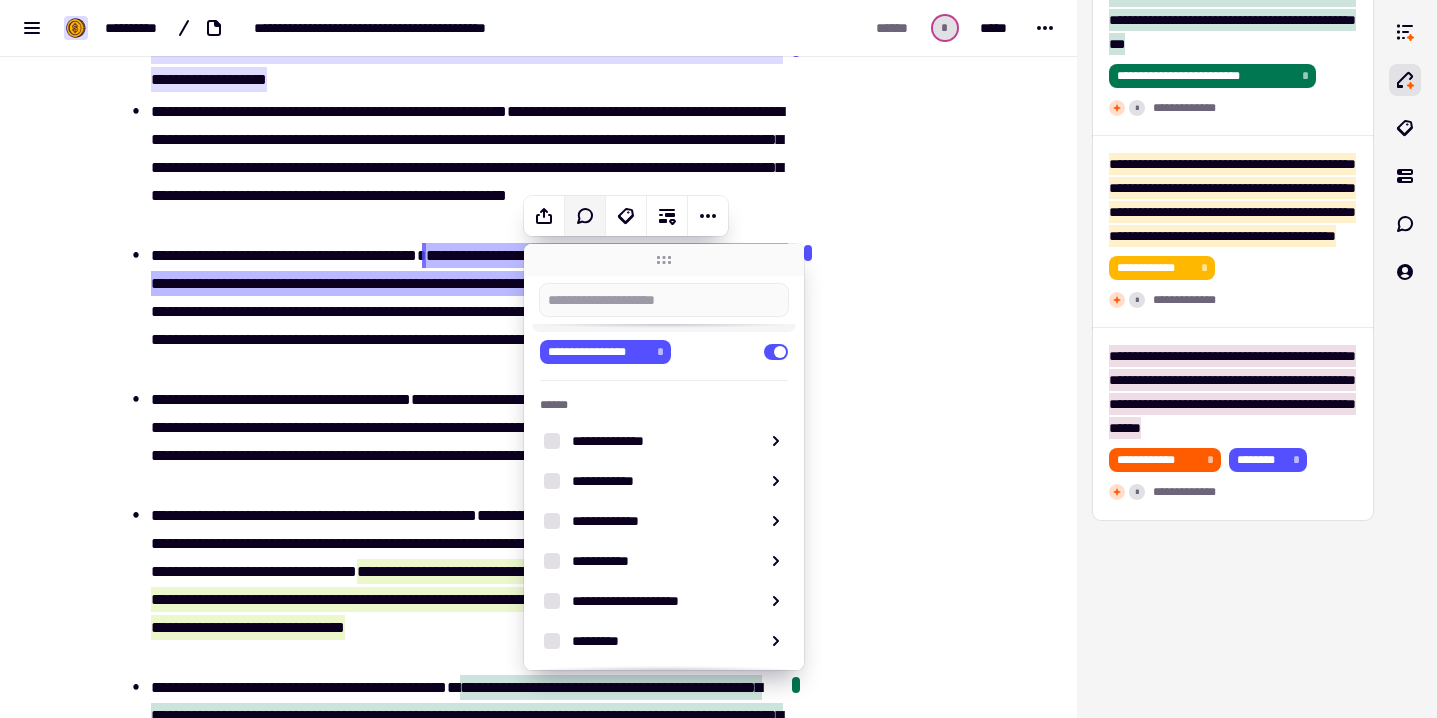 scroll, scrollTop: 299, scrollLeft: 0, axis: vertical 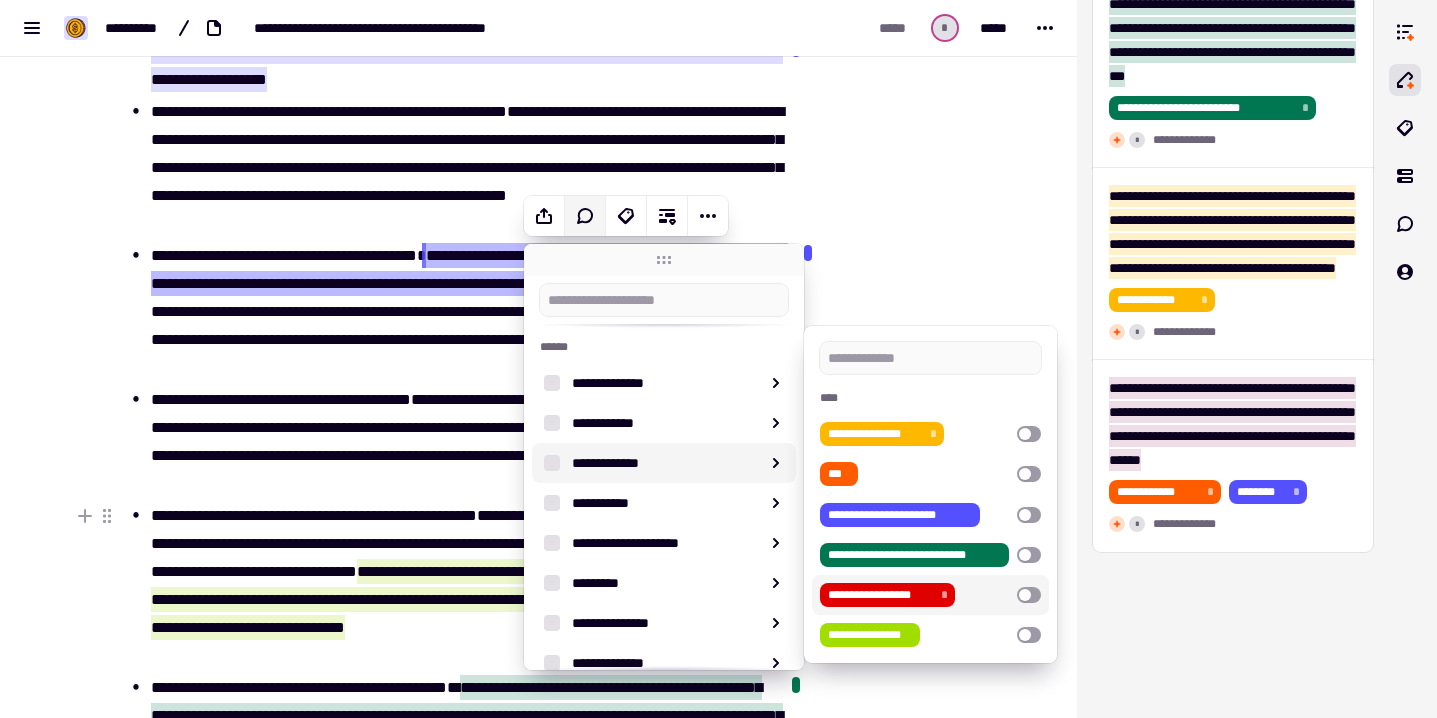 click at bounding box center (1029, 595) 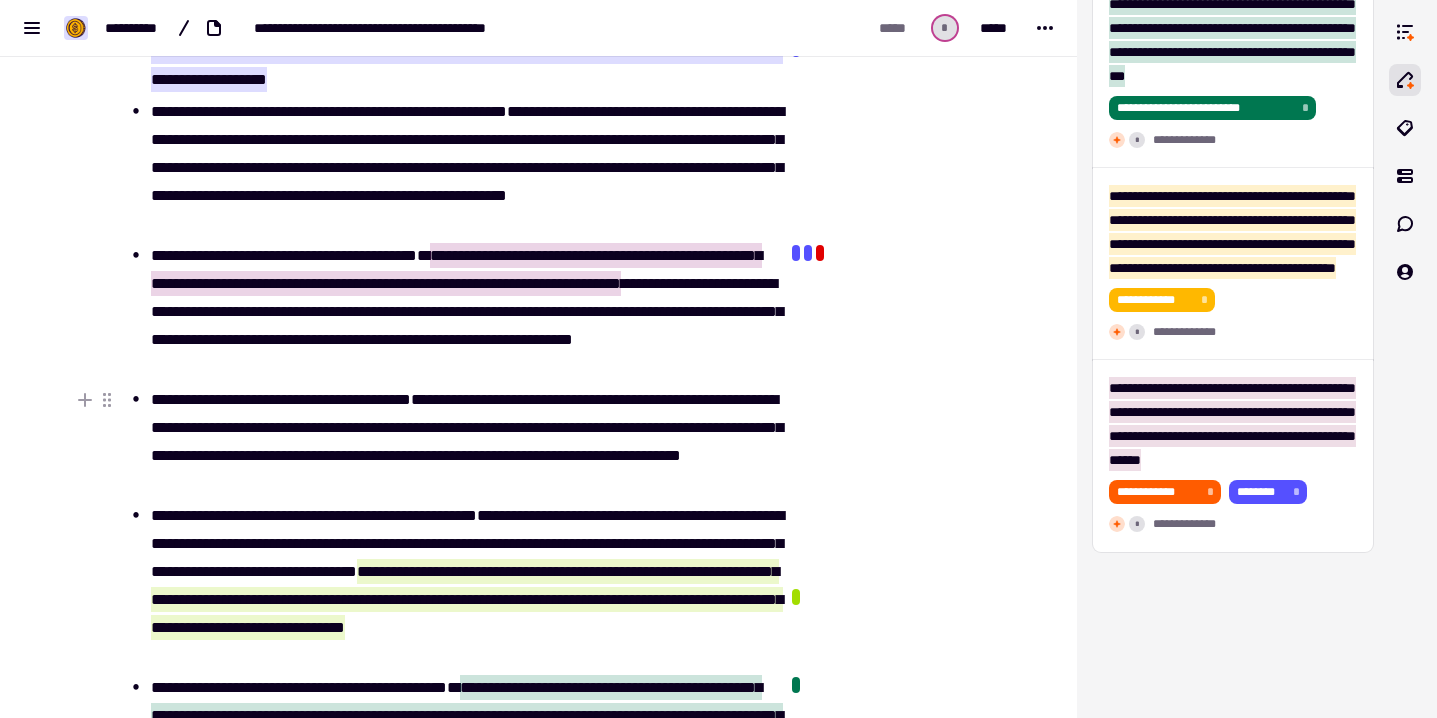 click on "**********" at bounding box center [467, 442] 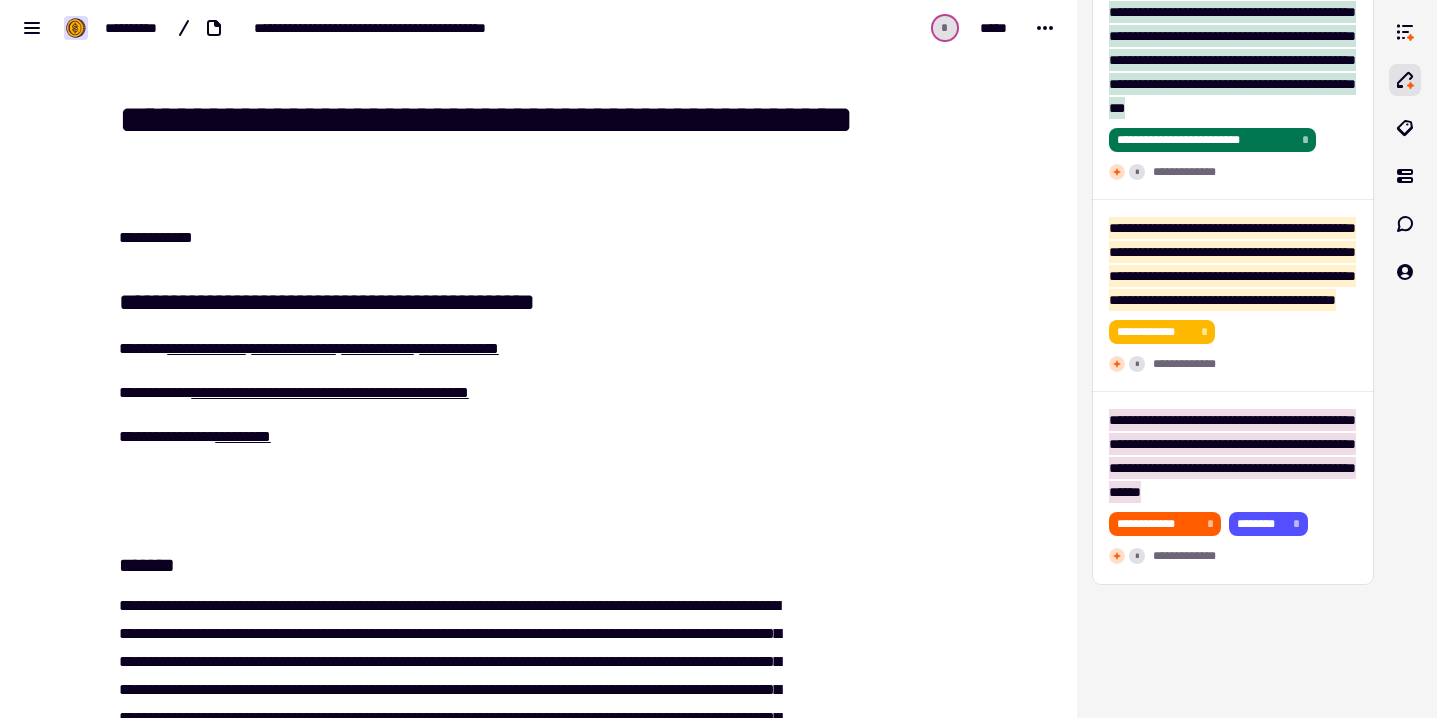 scroll, scrollTop: 0, scrollLeft: 0, axis: both 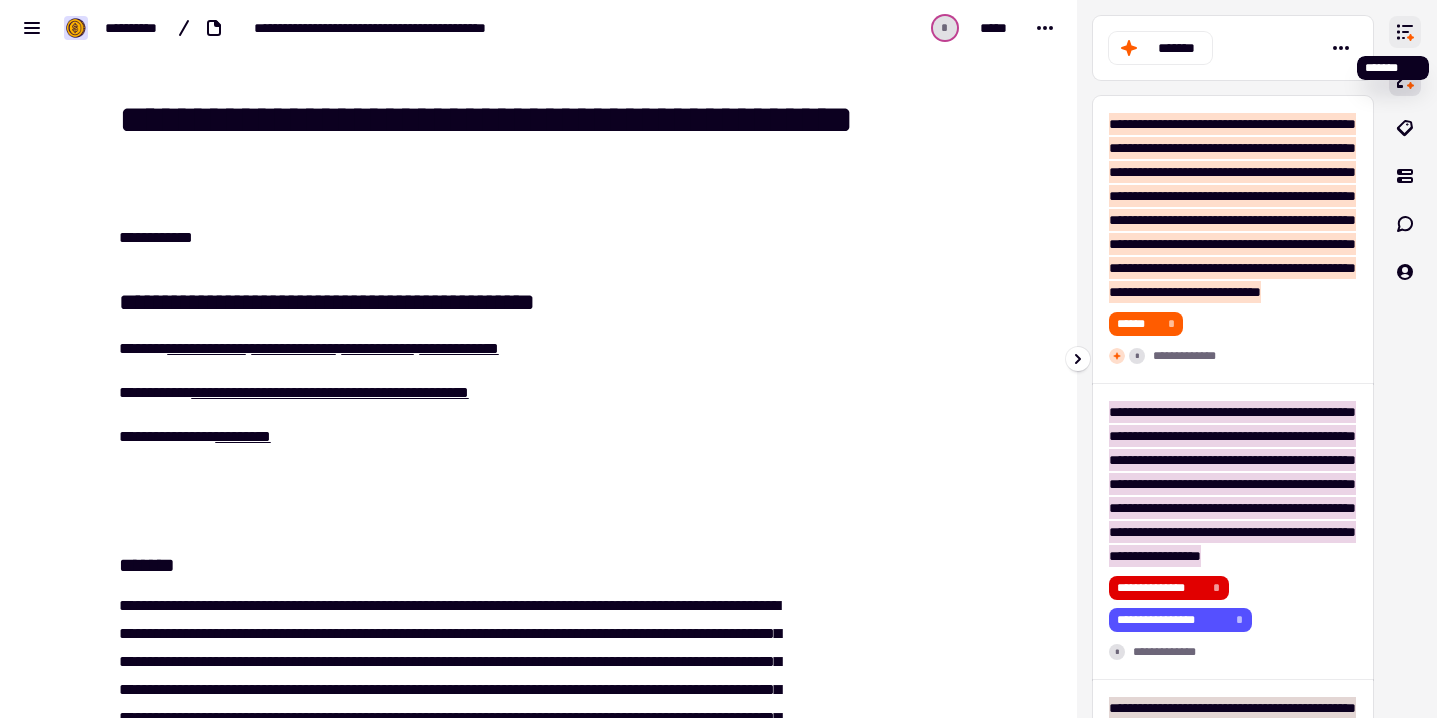 click 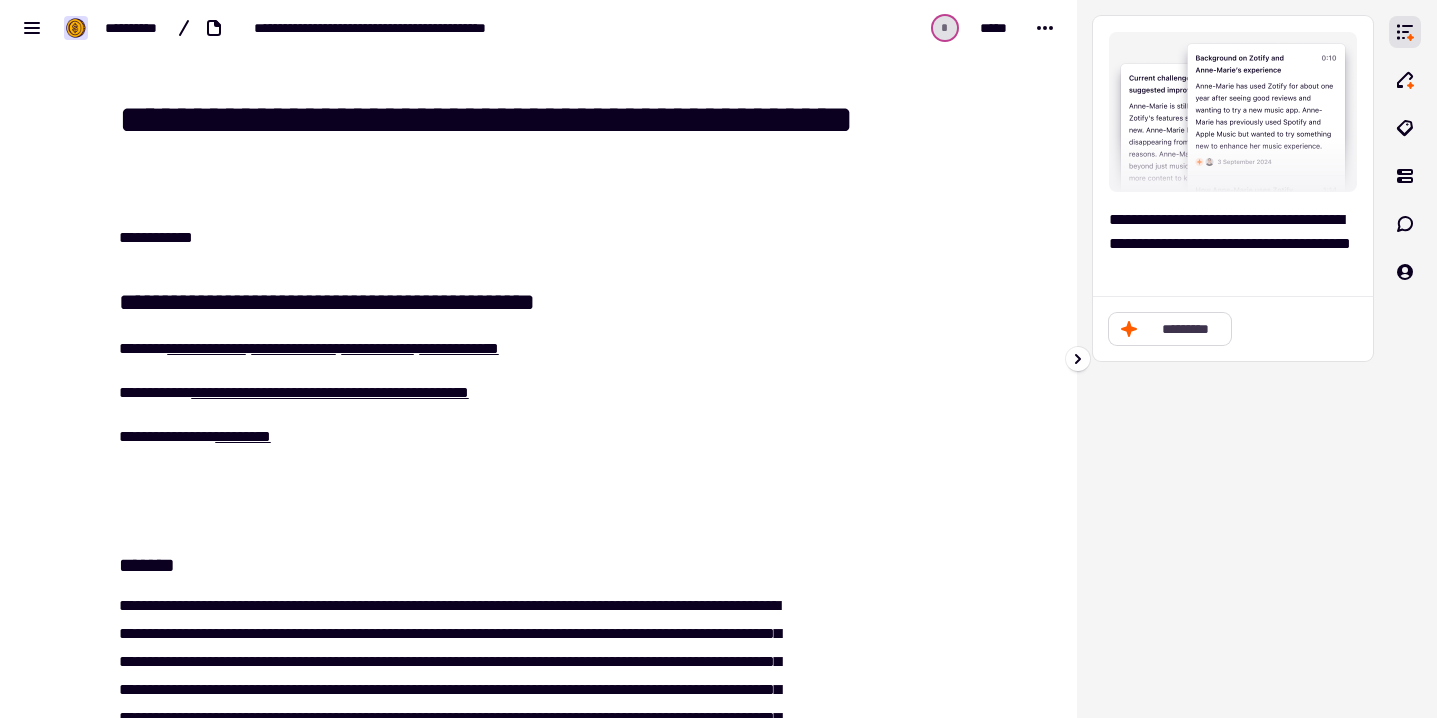 click on "*********" 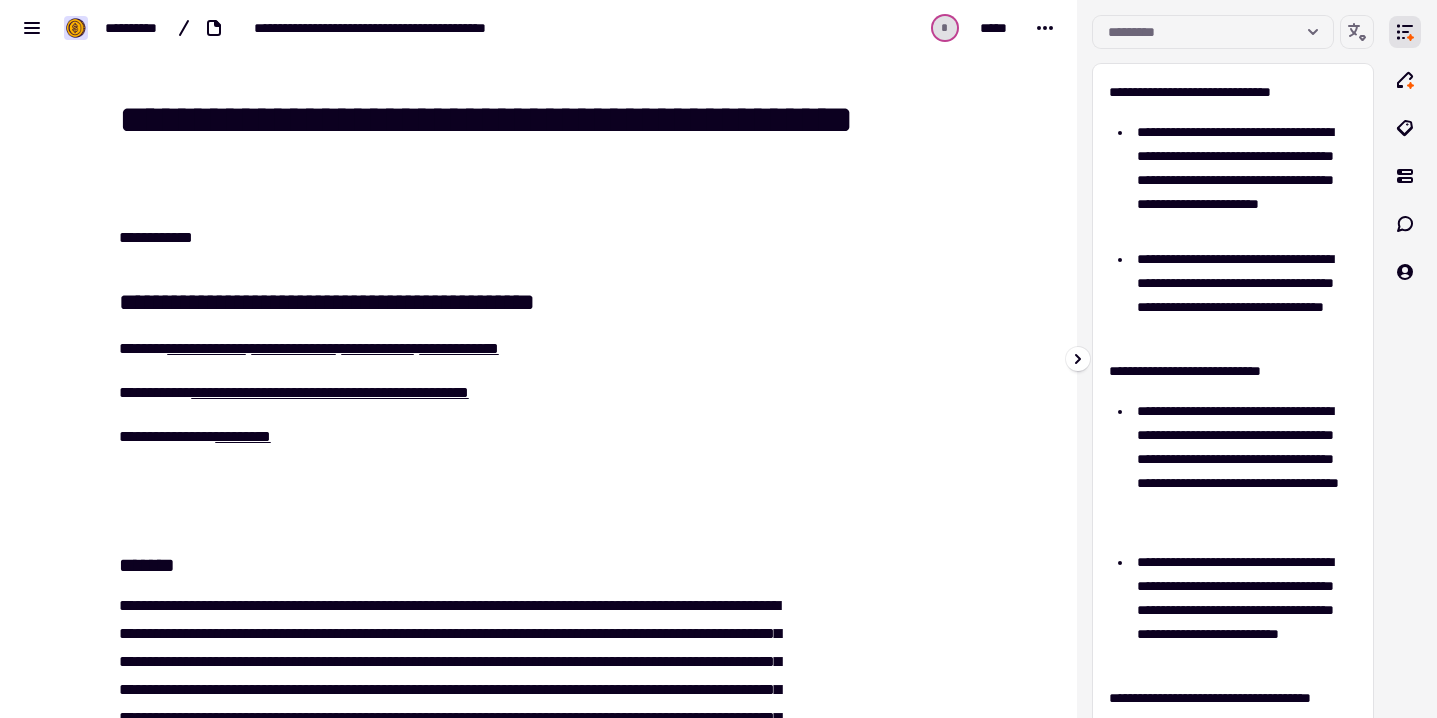 scroll, scrollTop: 0, scrollLeft: 0, axis: both 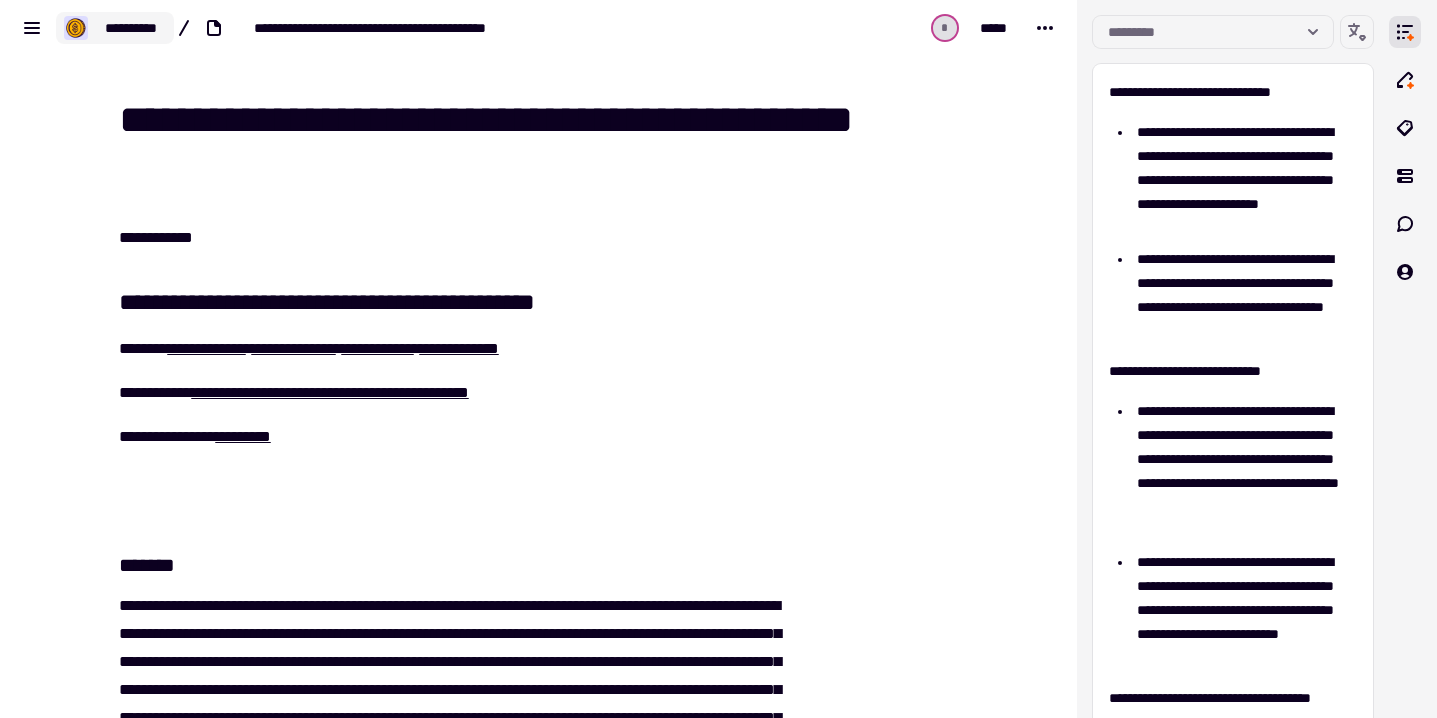 click on "**********" 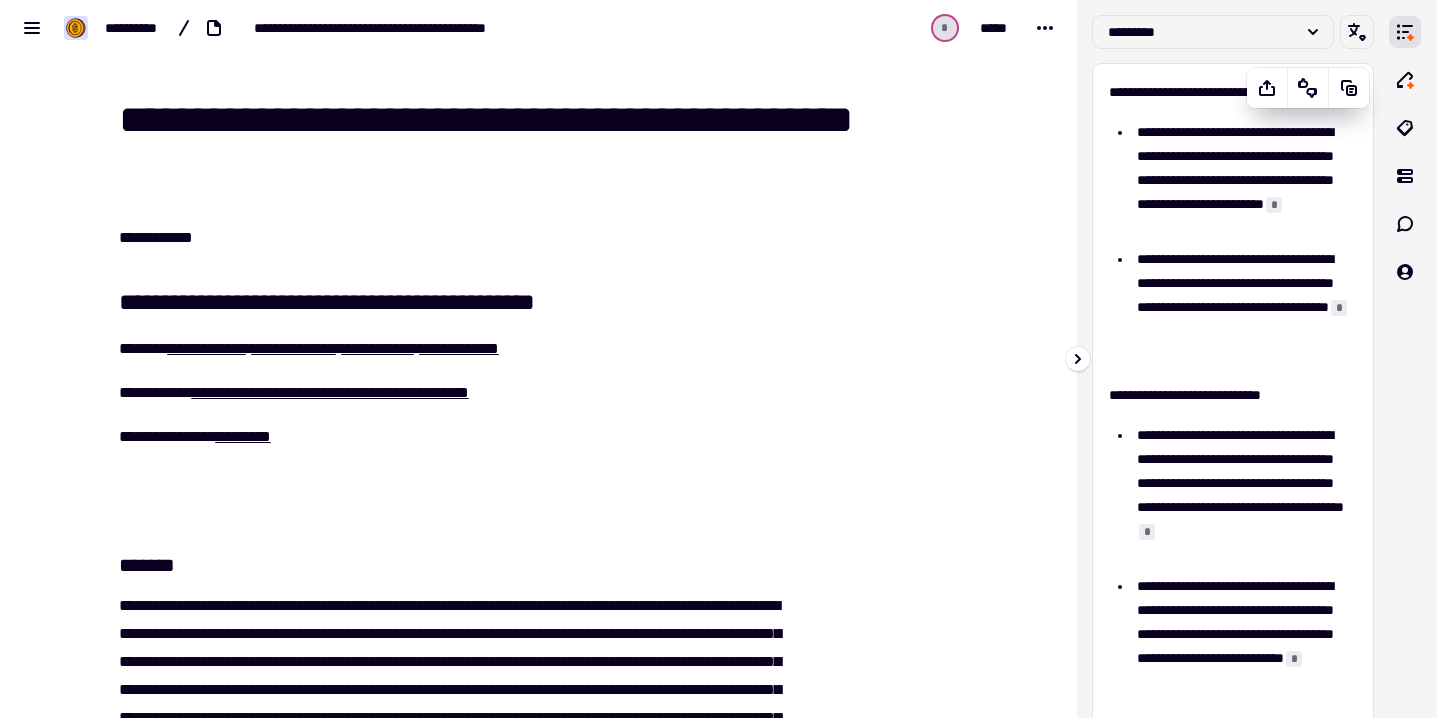 scroll, scrollTop: 0, scrollLeft: 0, axis: both 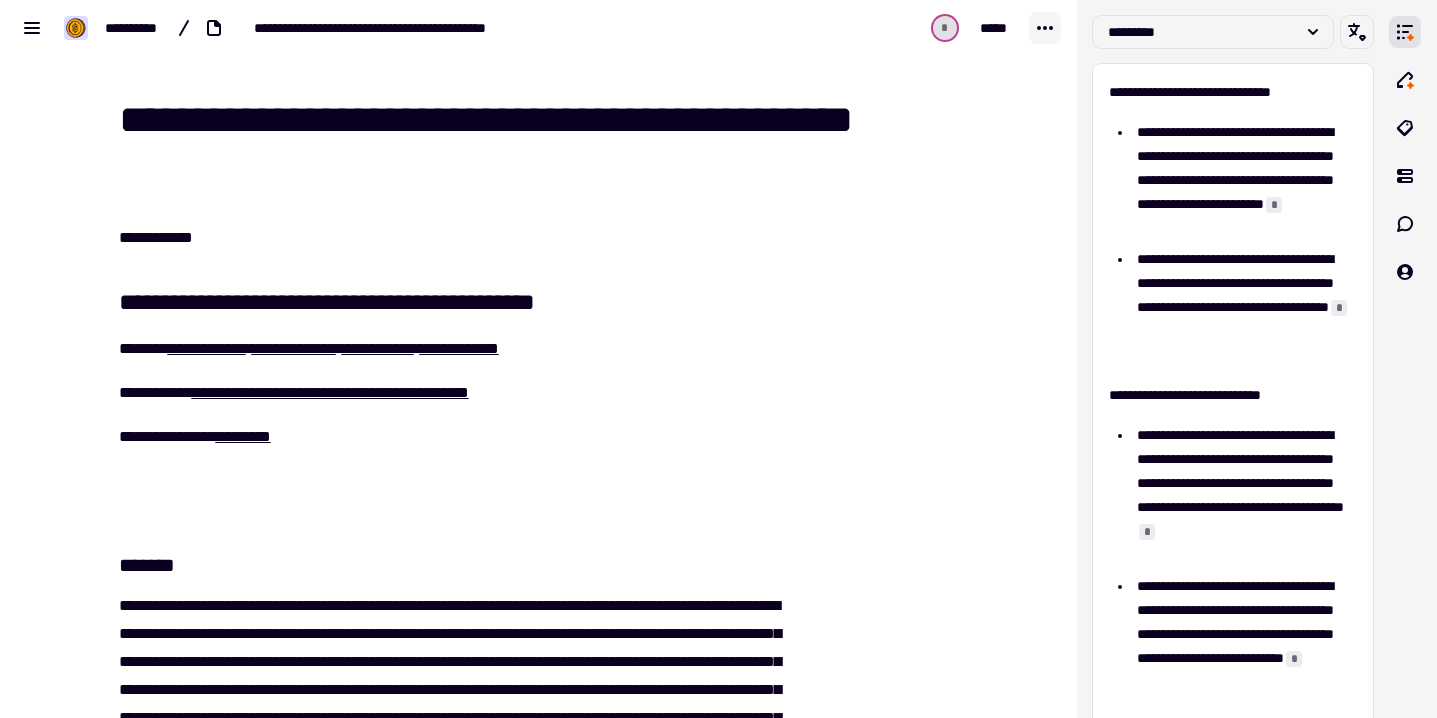 click 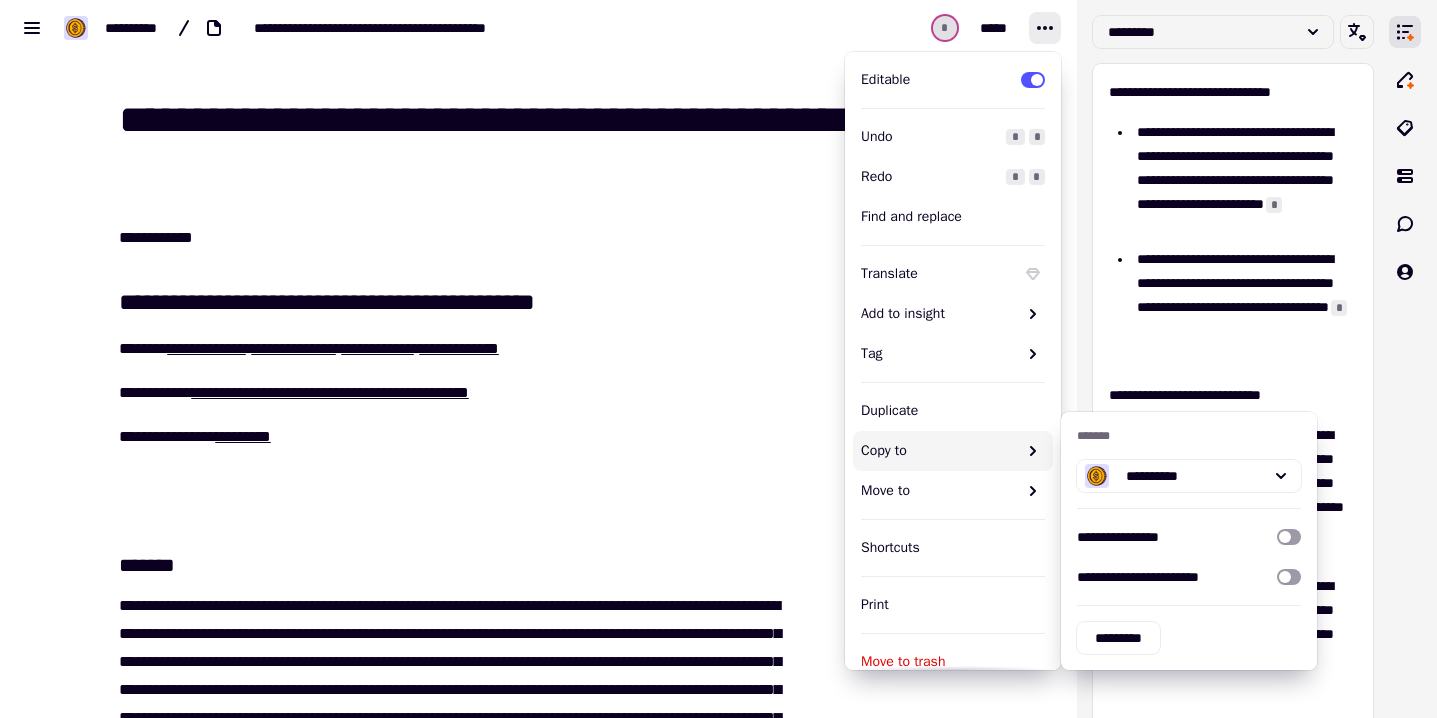 scroll, scrollTop: 117, scrollLeft: 0, axis: vertical 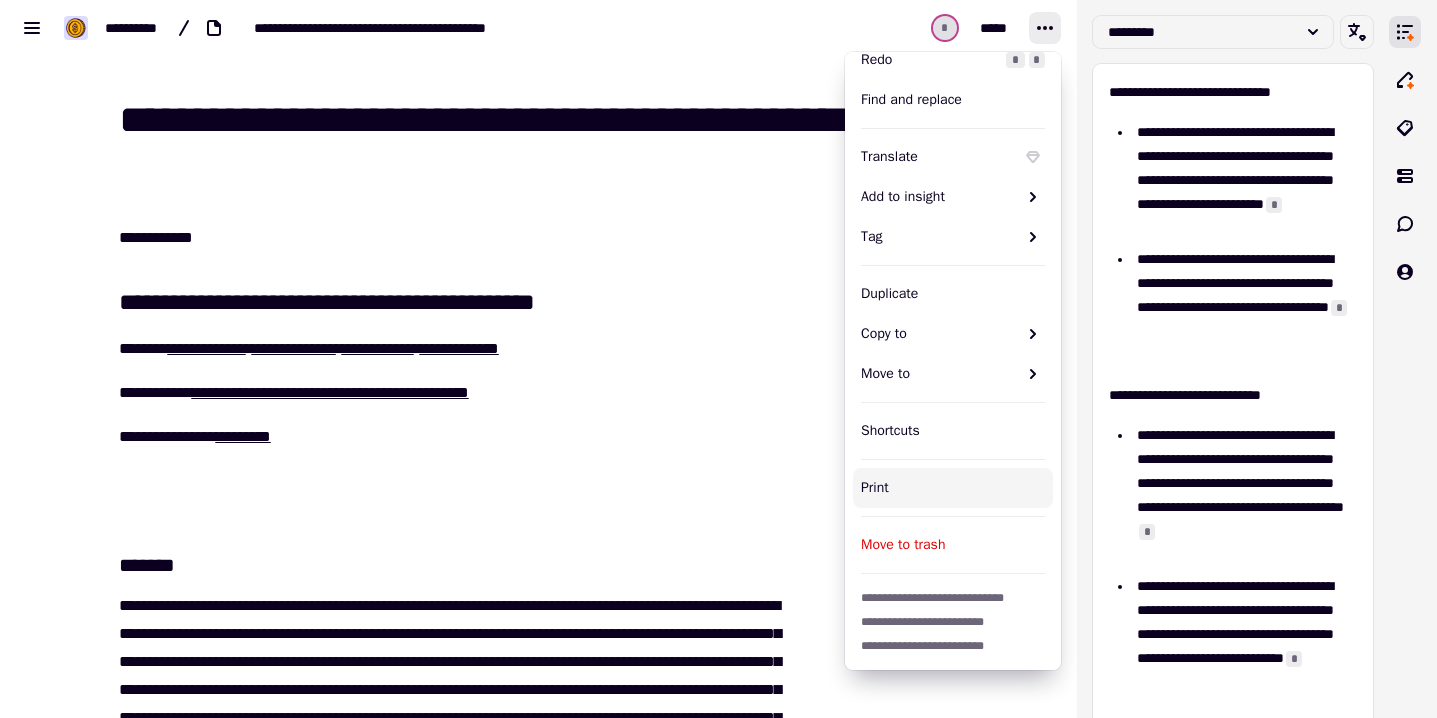 click on "[FIRST] [LAST] [STREET] [CITY] [STATE] [POSTAL_CODE] [COUNTRY] [PHONE] [EMAIL] [CREDIT_CARD] [EXPIRY_DATE] [CVV] [NAME_ON_CARD] [BILLING_ADDRESS] [CITY] [STATE] [POSTAL_CODE] [COUNTRY] [PHONE] [EMAIL] [SSN] [DRIVER_LICENSE] [PASSPORT_NUMBER] [DATE_OF_BIRTH] [AGE]" at bounding box center (439, 2283) 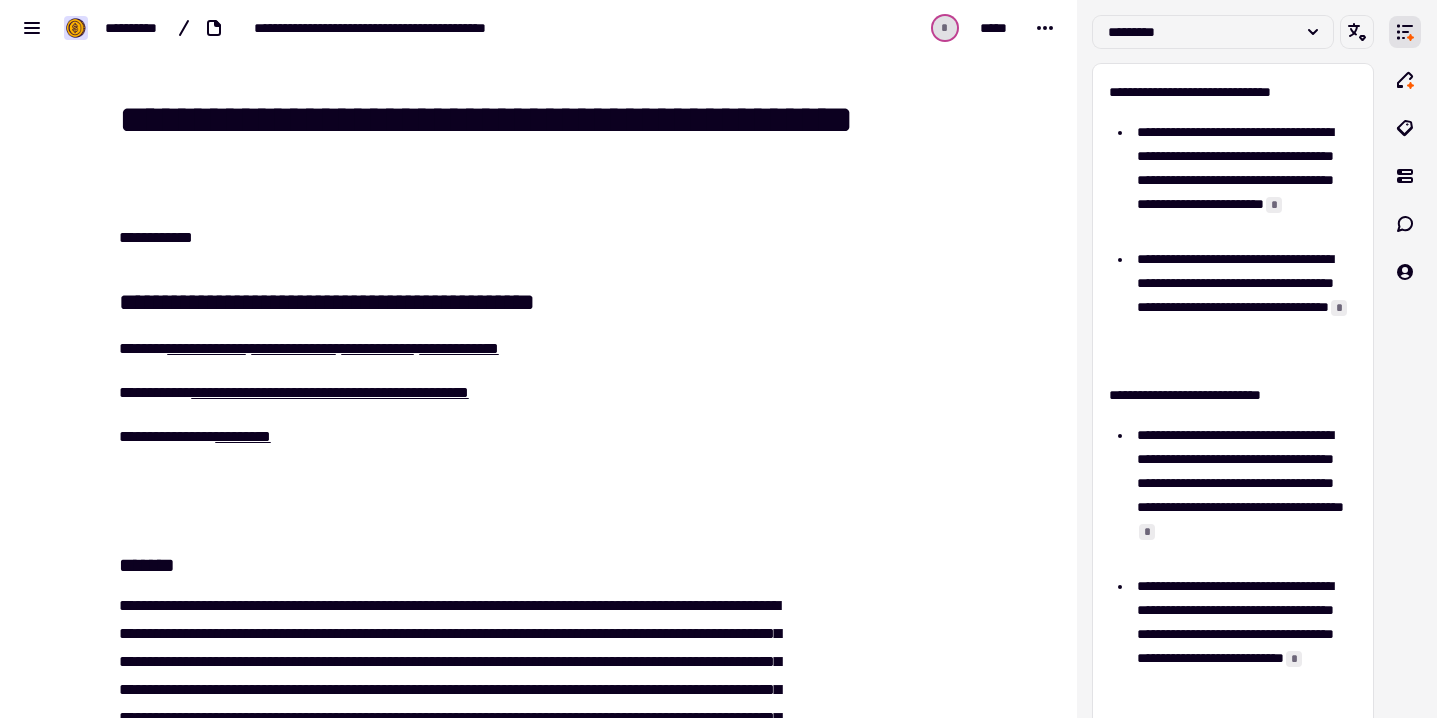 scroll, scrollTop: 0, scrollLeft: 0, axis: both 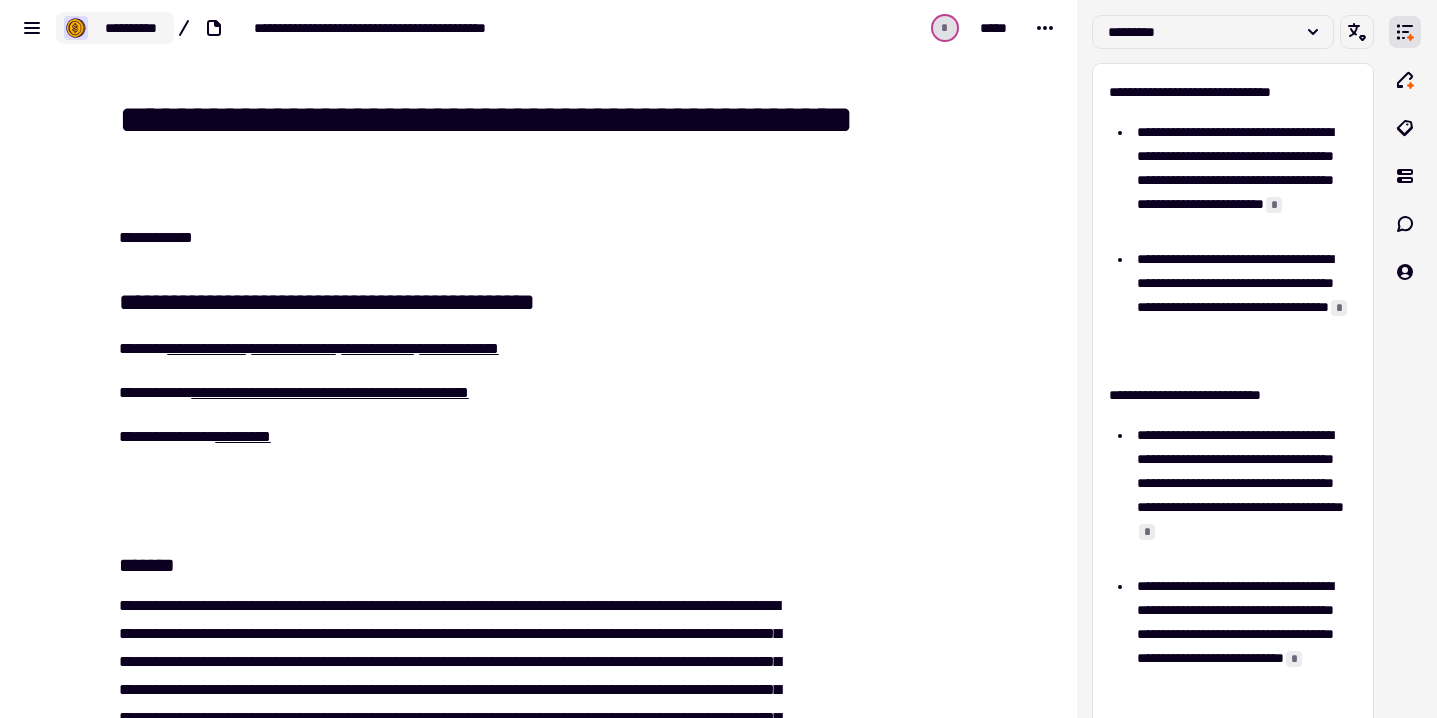 click on "**********" 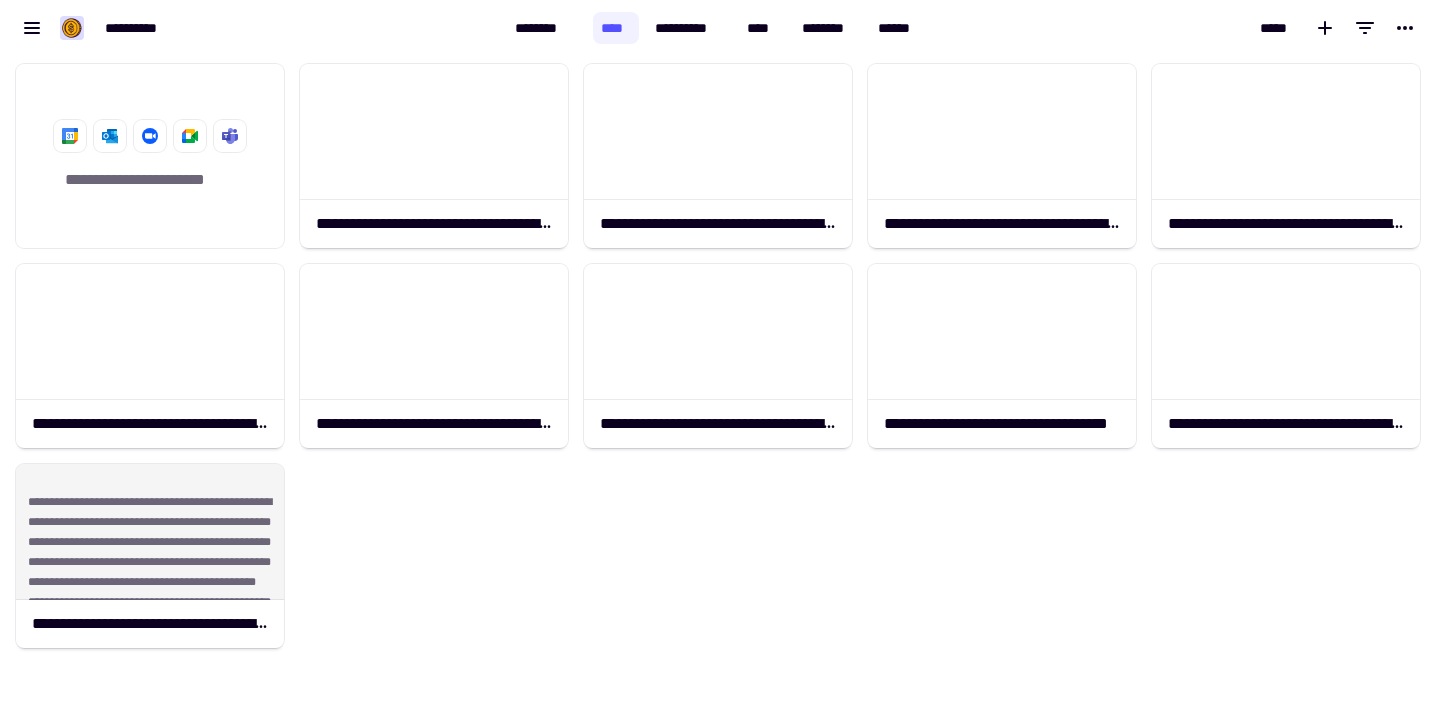 scroll, scrollTop: 1, scrollLeft: 1, axis: both 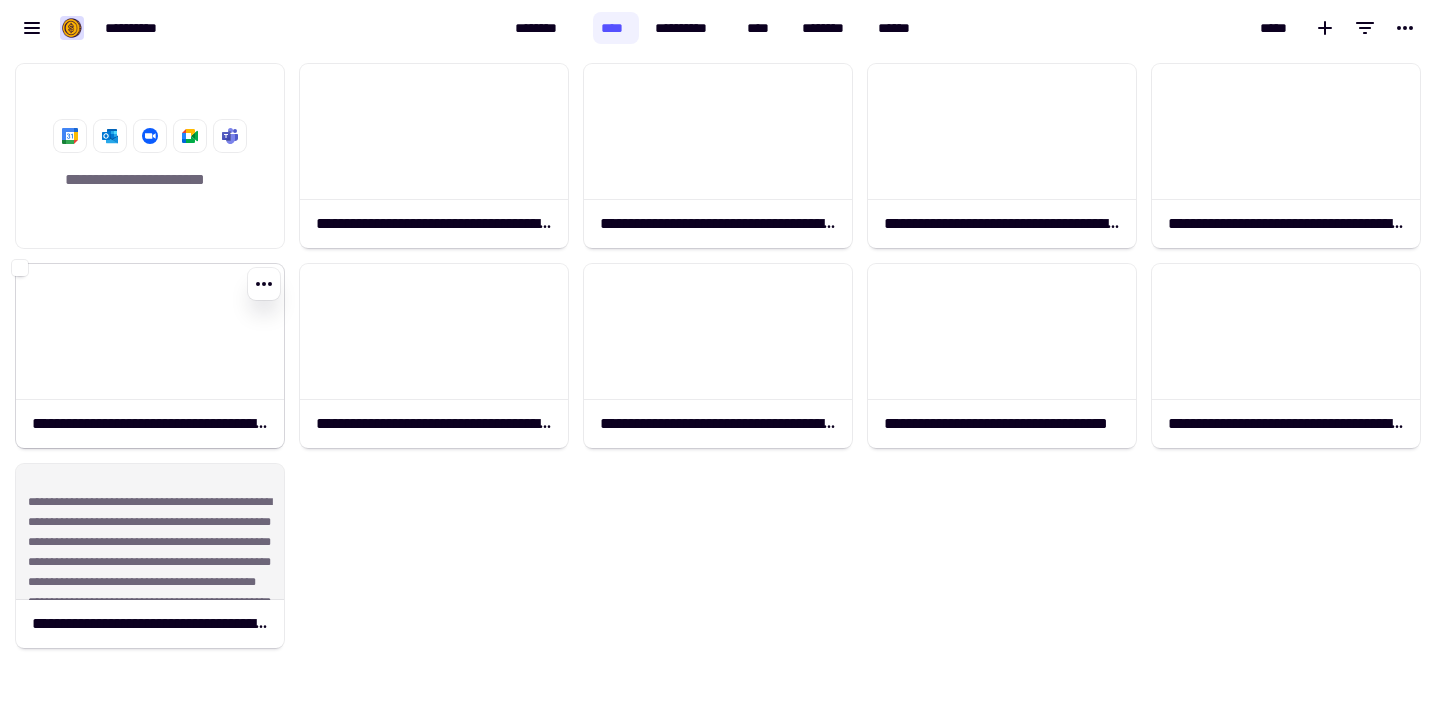 click on "**********" 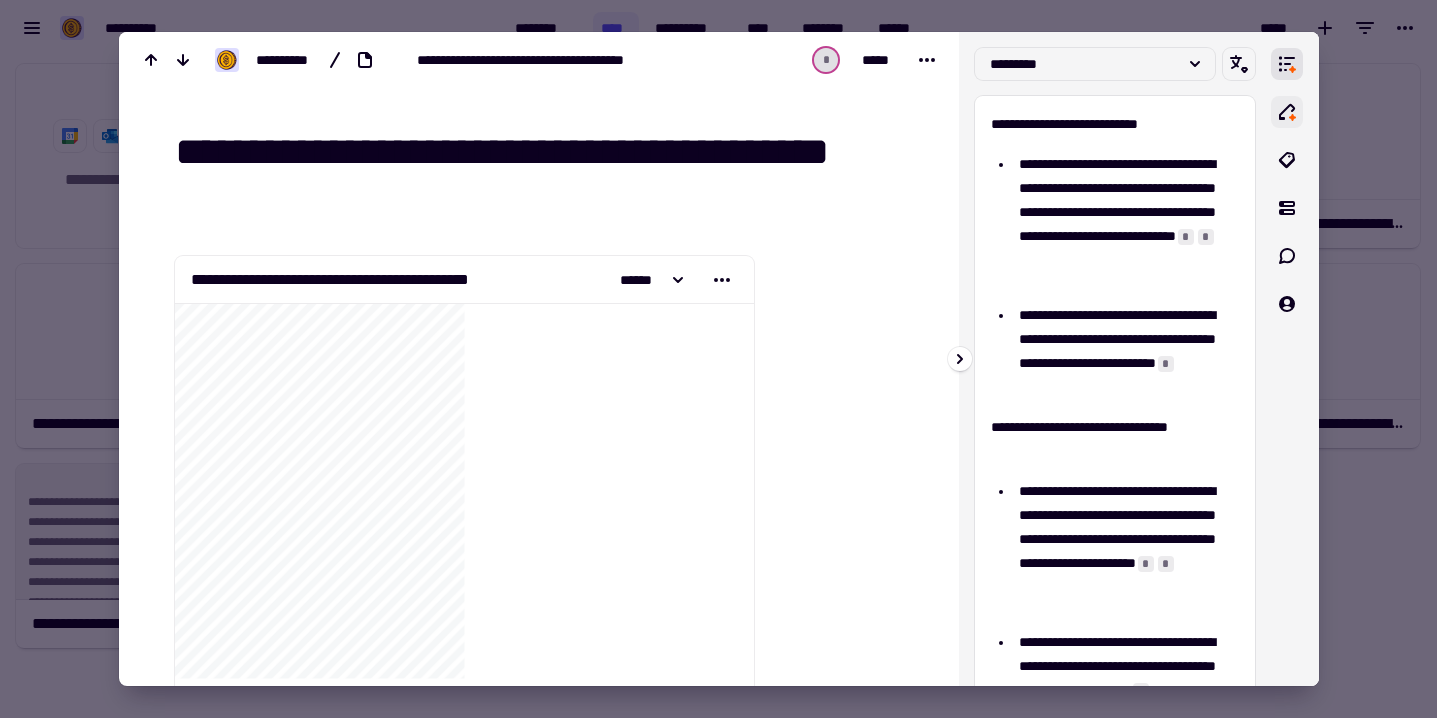 click 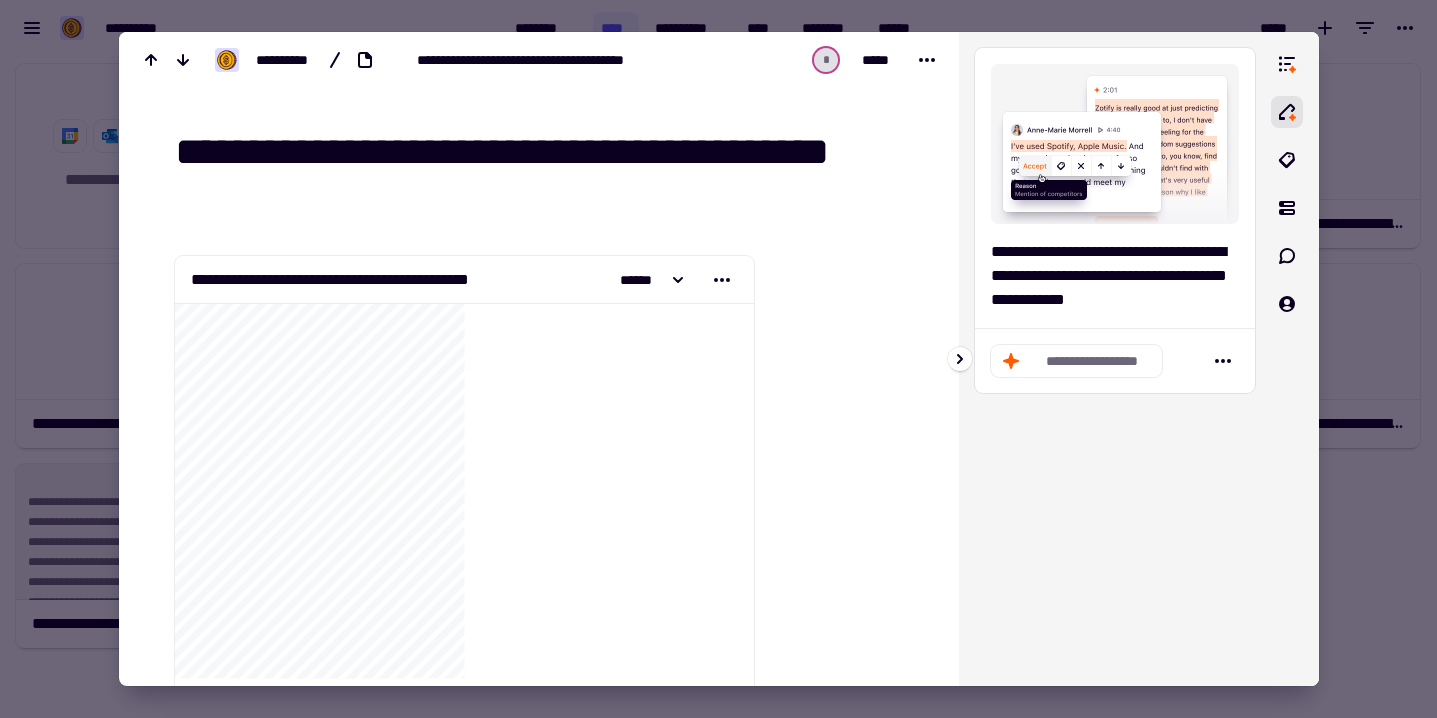 click on "**********" 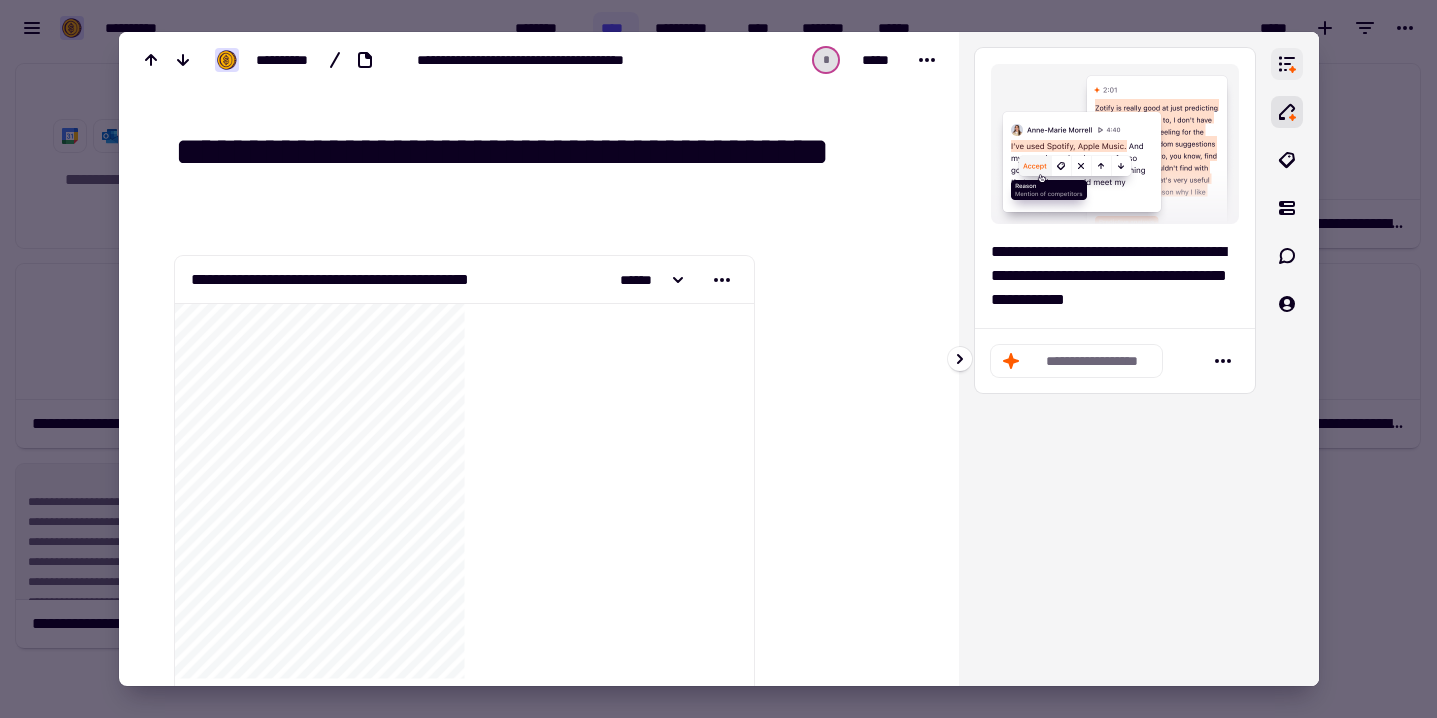 click 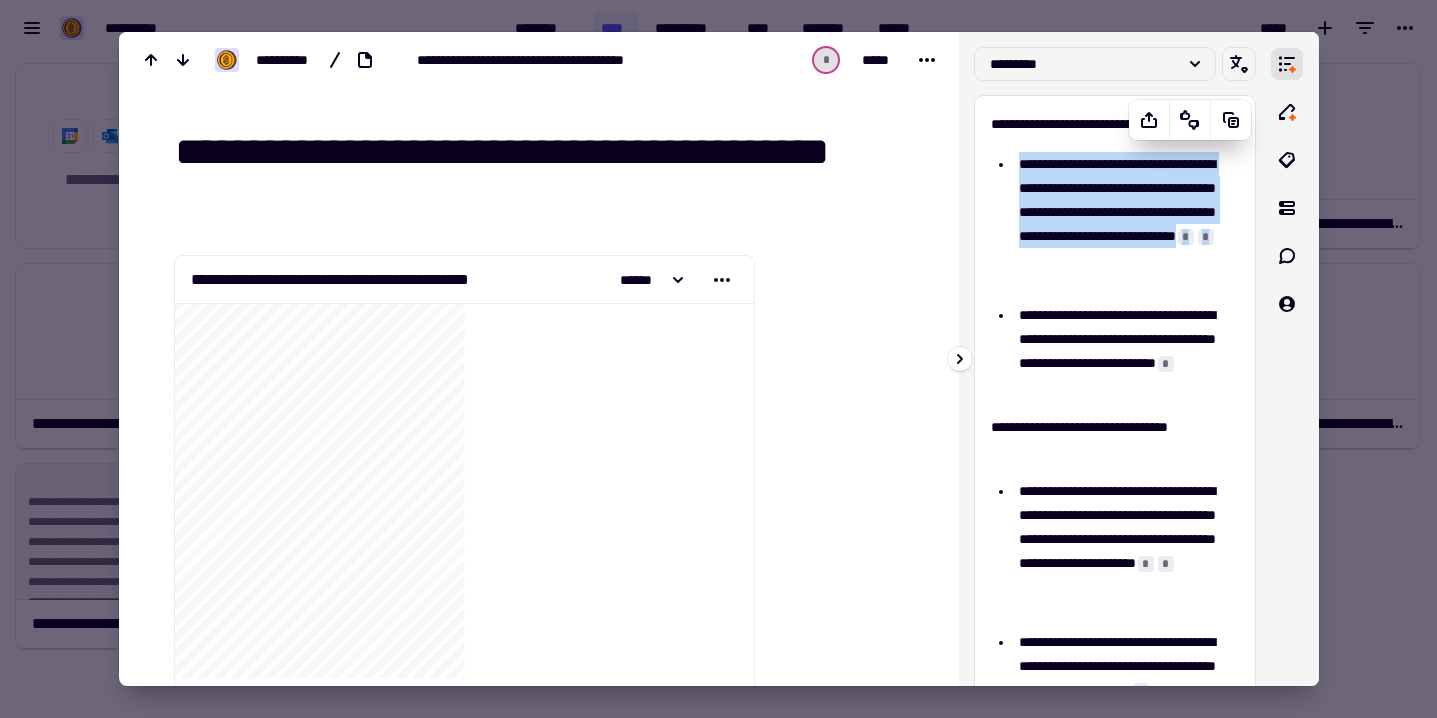 drag, startPoint x: 1018, startPoint y: 163, endPoint x: 1228, endPoint y: 269, distance: 235.23605 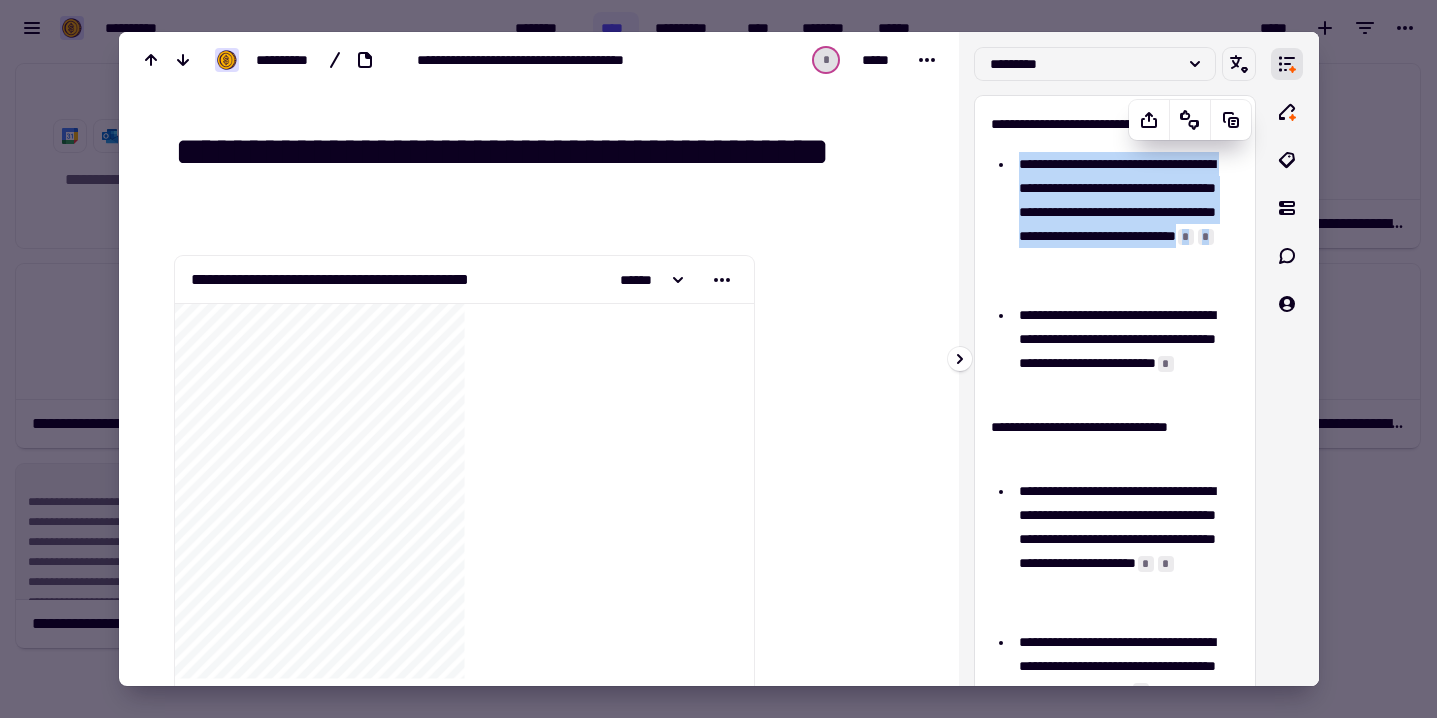 click on "**********" at bounding box center [1125, 224] 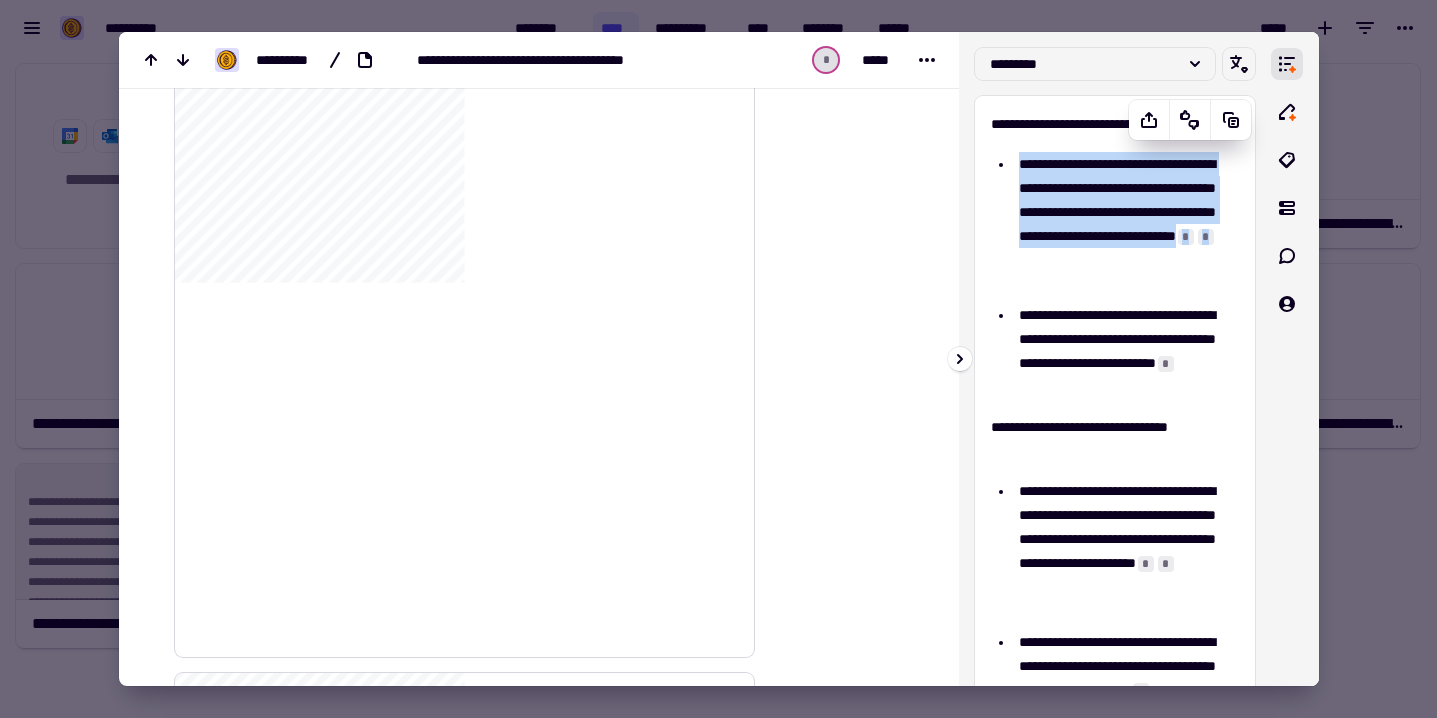 scroll, scrollTop: 8832, scrollLeft: 0, axis: vertical 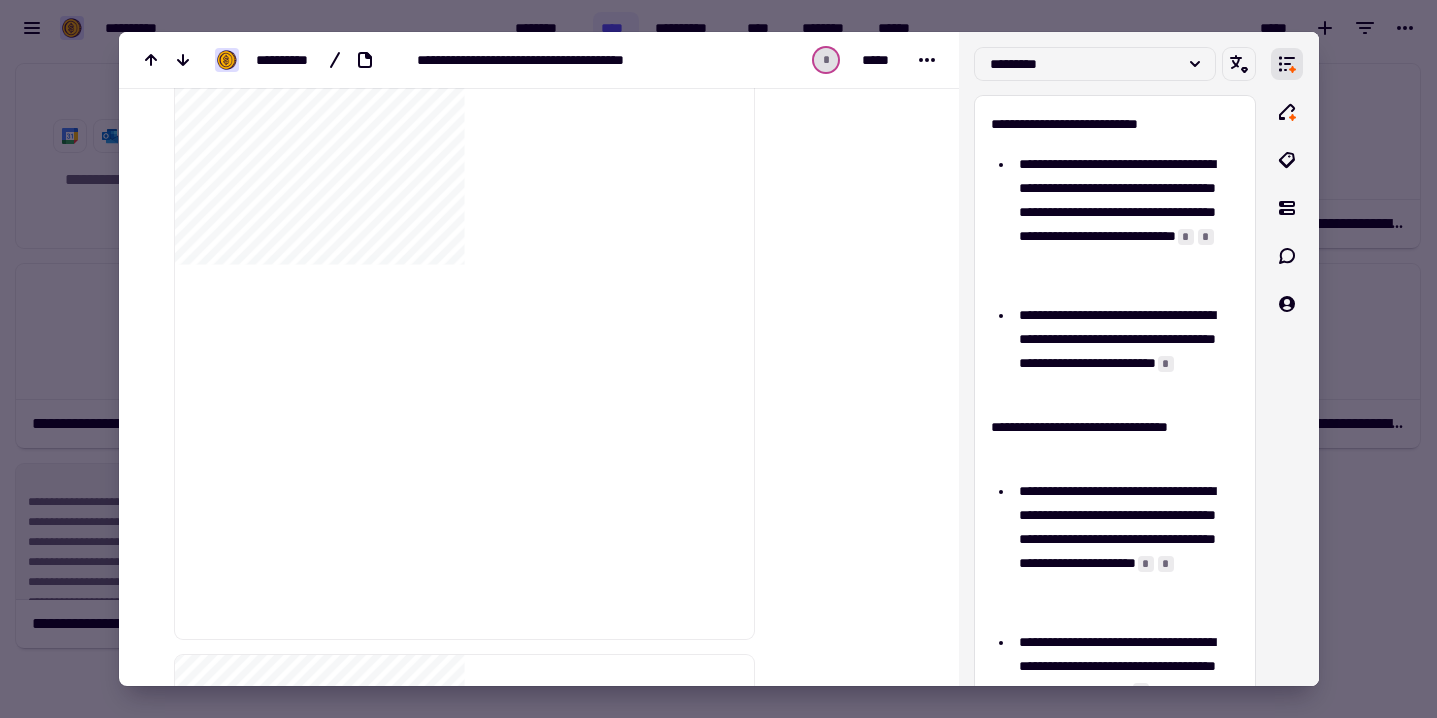 click at bounding box center [718, 359] 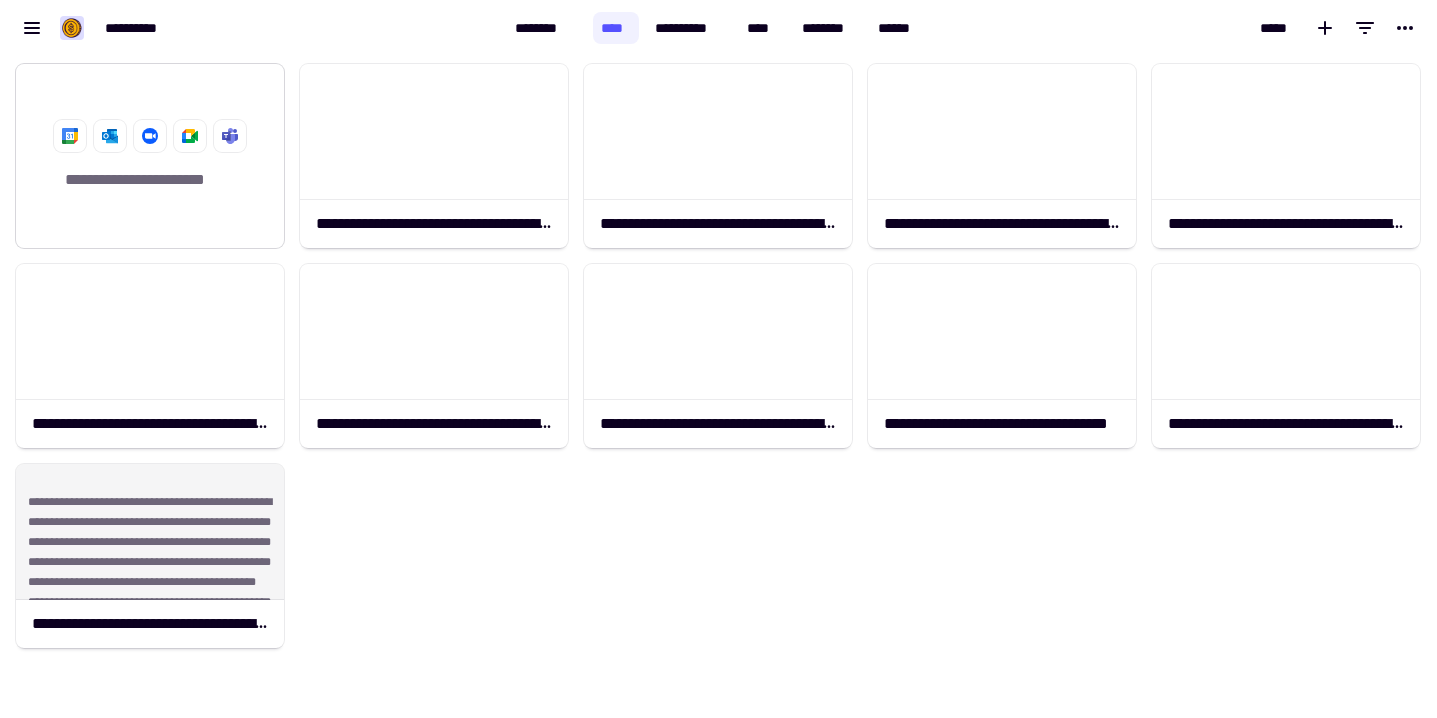 click on "**********" 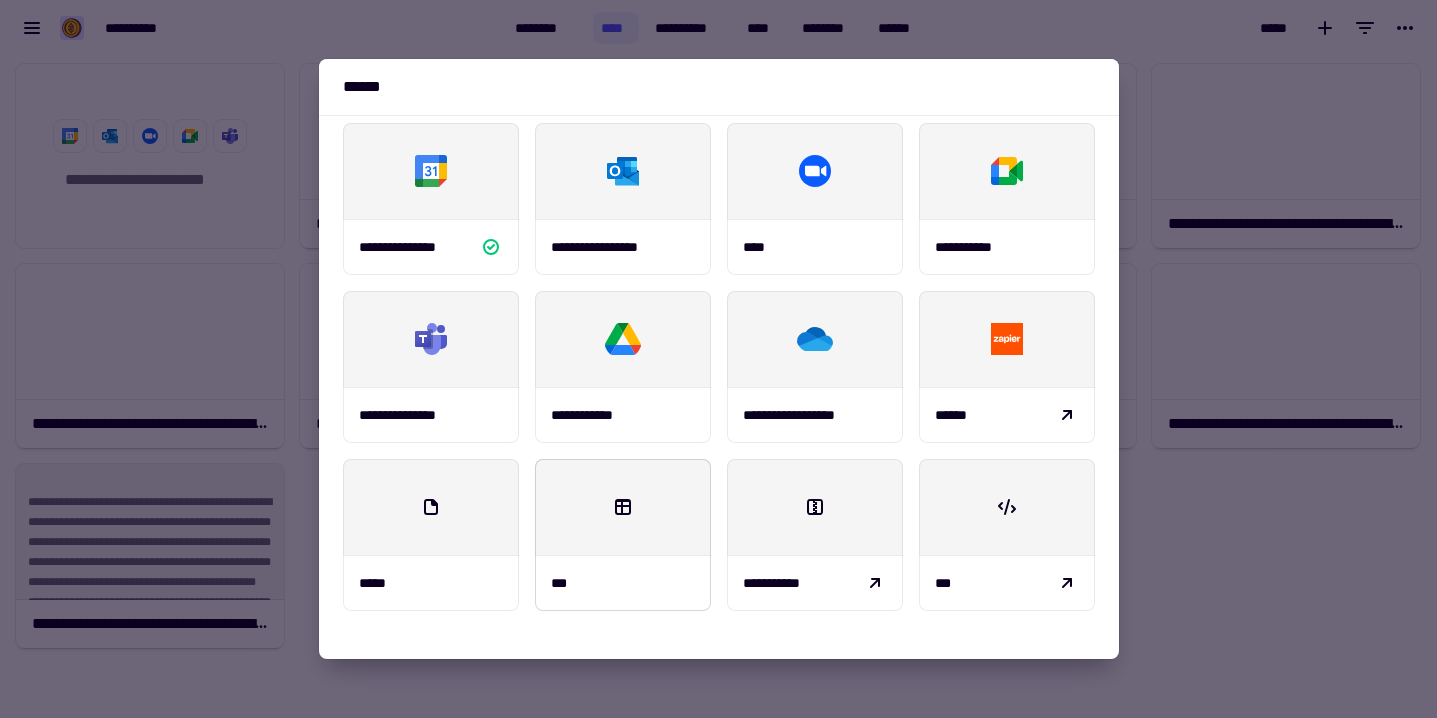 scroll, scrollTop: 258, scrollLeft: 0, axis: vertical 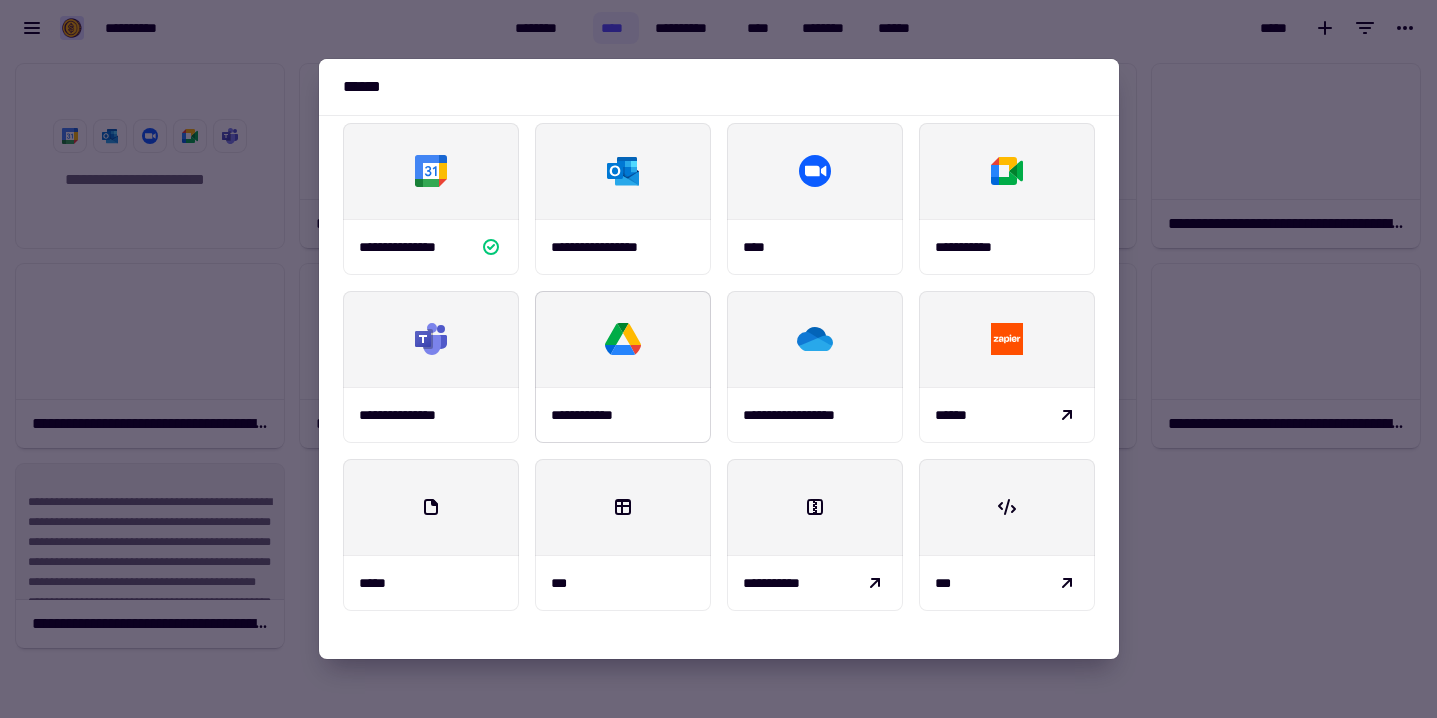 click on "**********" at bounding box center [623, 415] 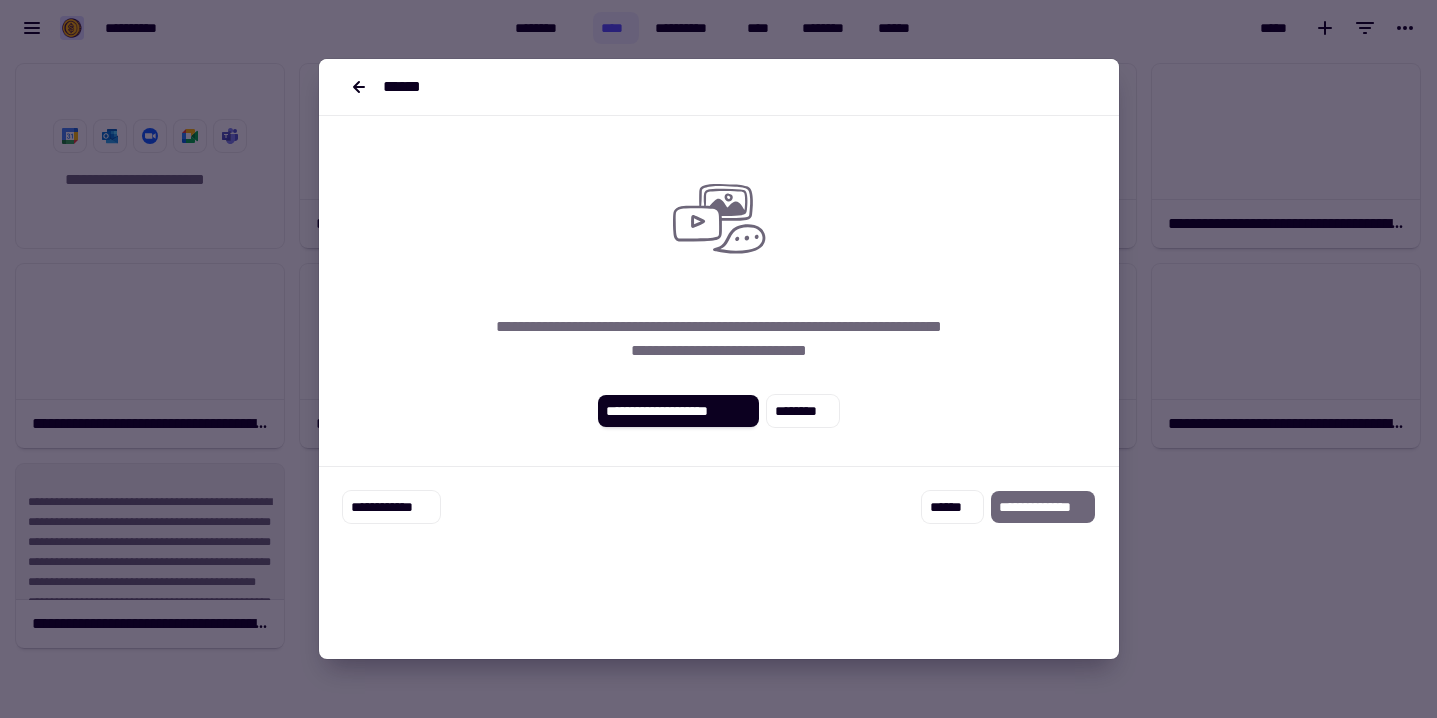 scroll, scrollTop: 0, scrollLeft: 0, axis: both 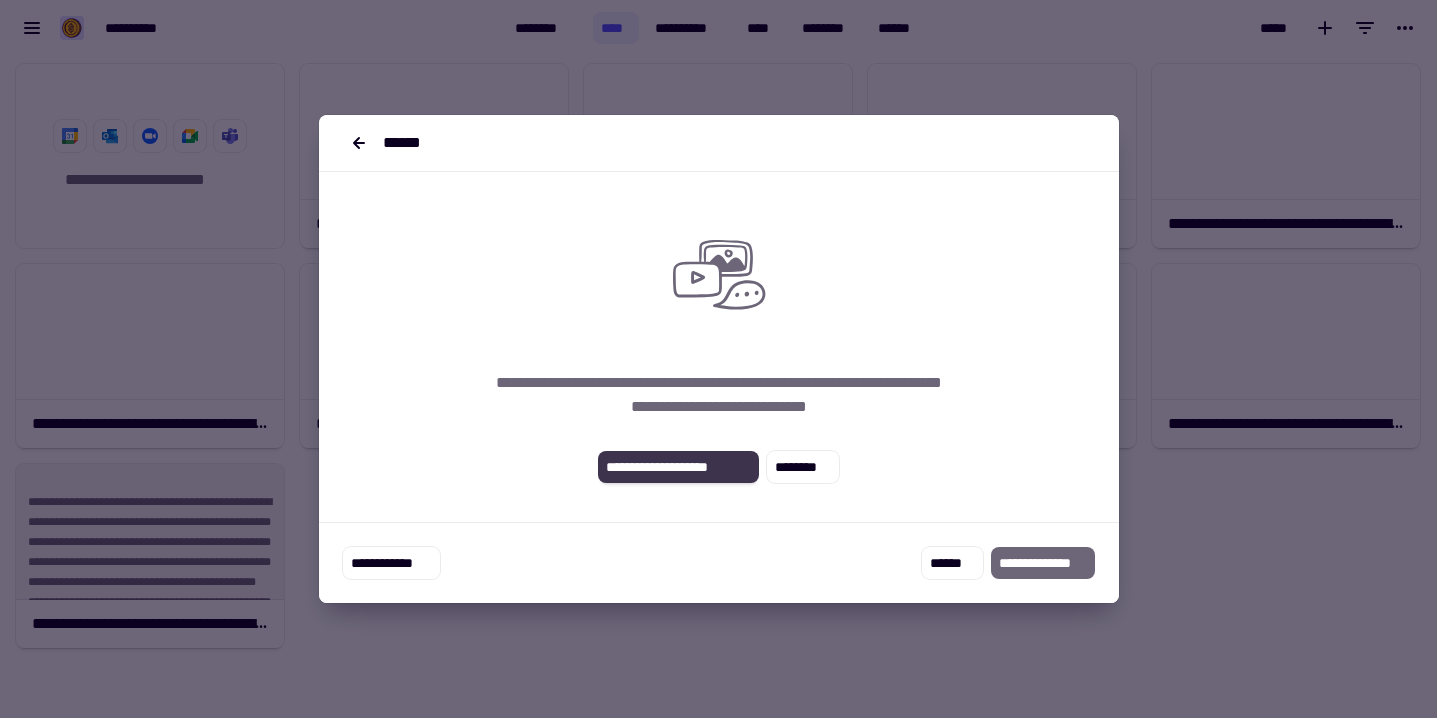 click on "**********" 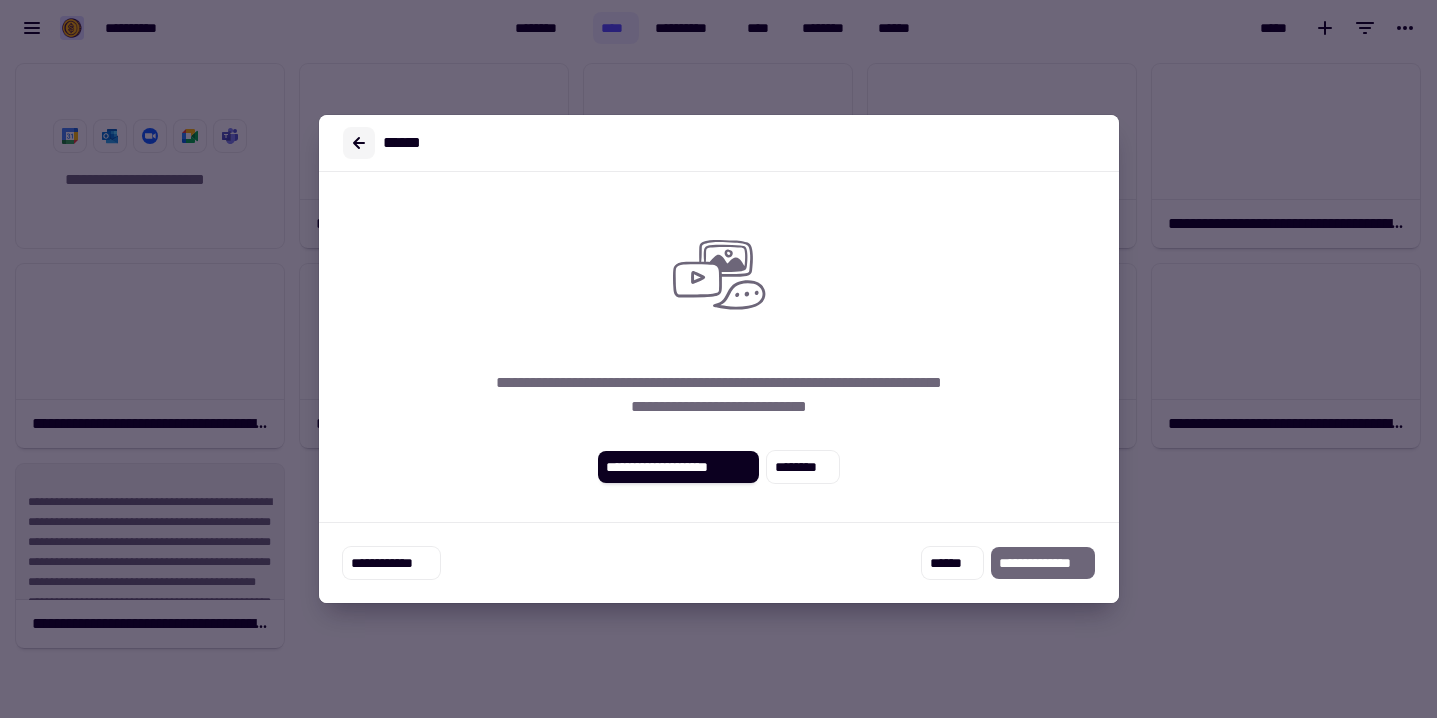 click 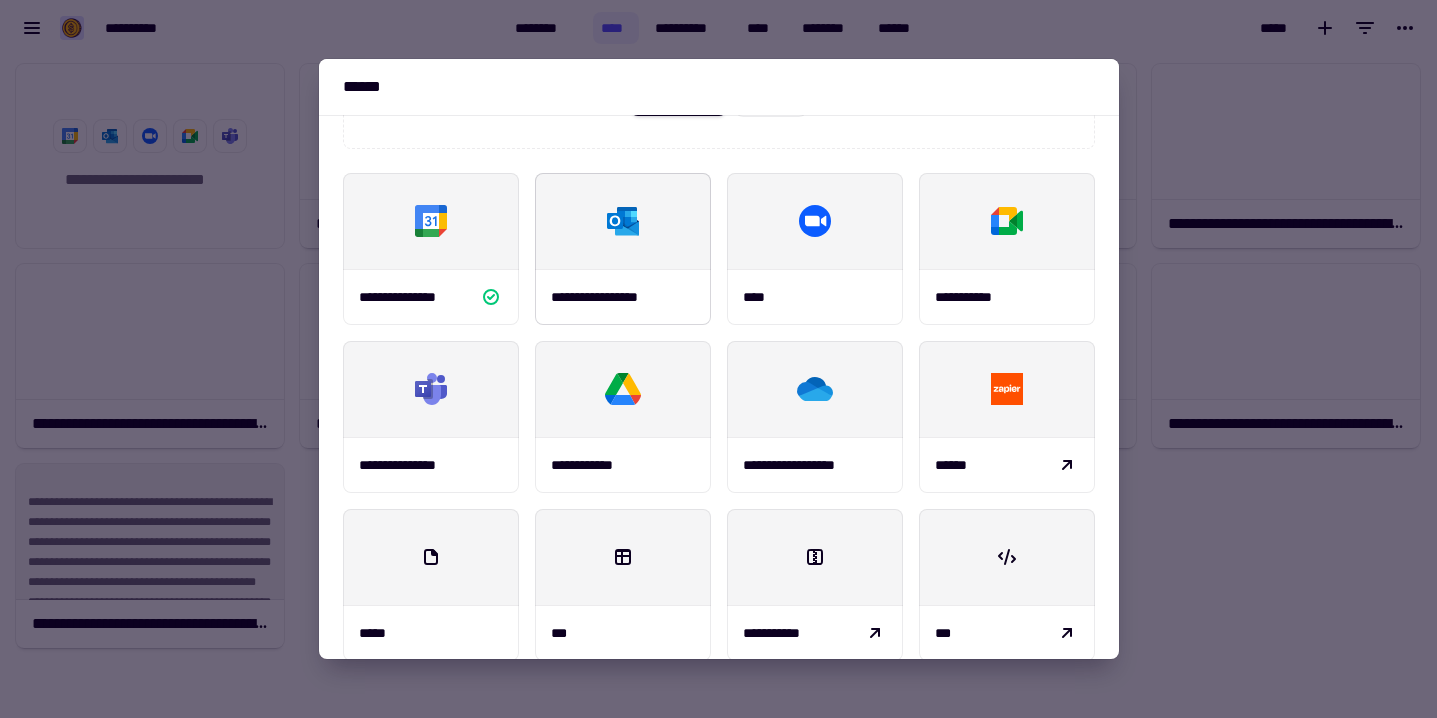 scroll, scrollTop: 246, scrollLeft: 0, axis: vertical 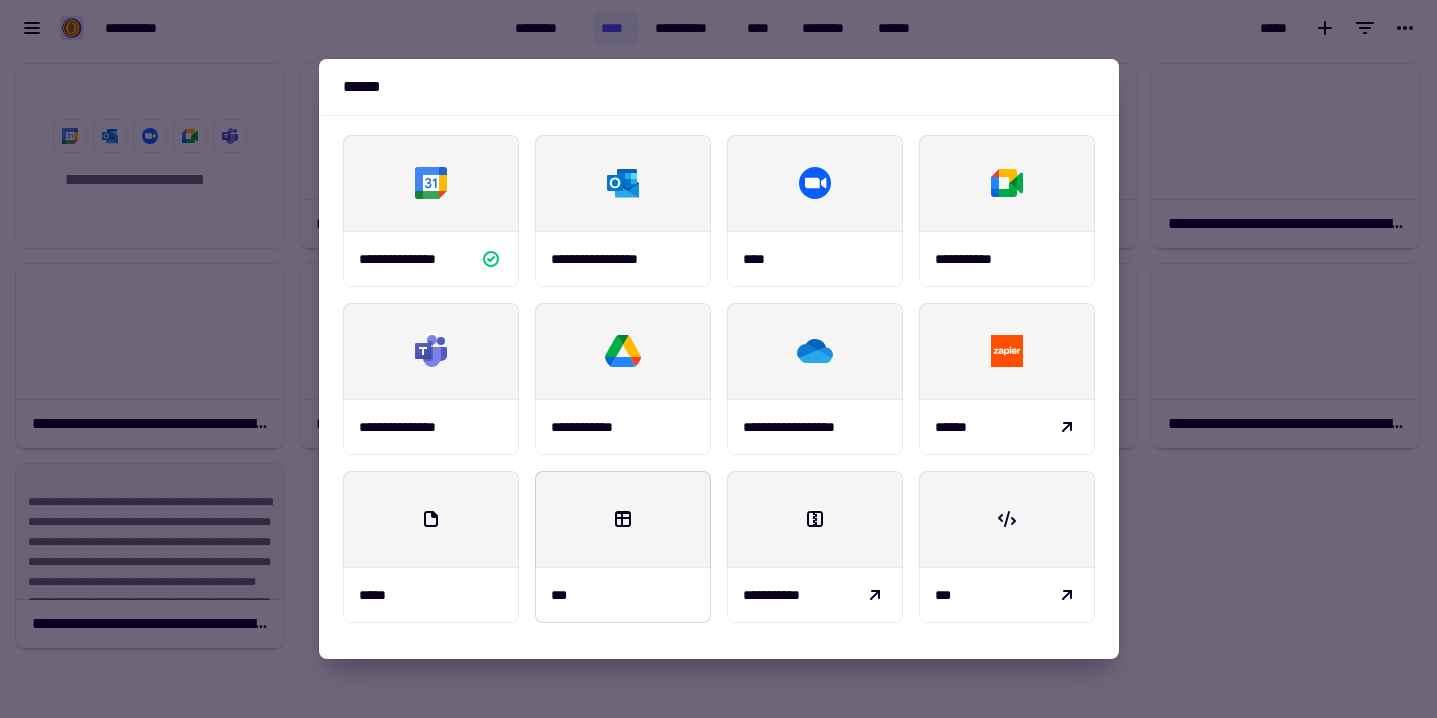 click at bounding box center (623, 519) 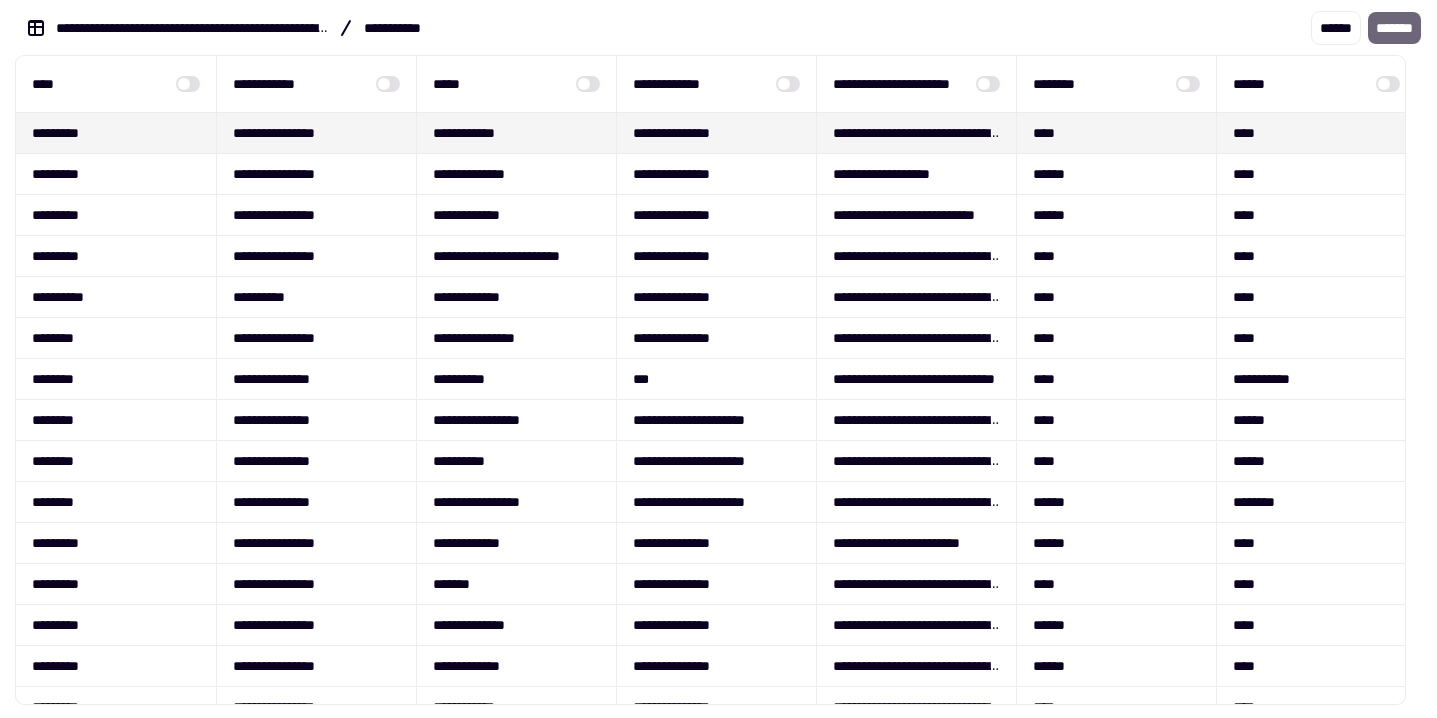 scroll, scrollTop: 0, scrollLeft: 0, axis: both 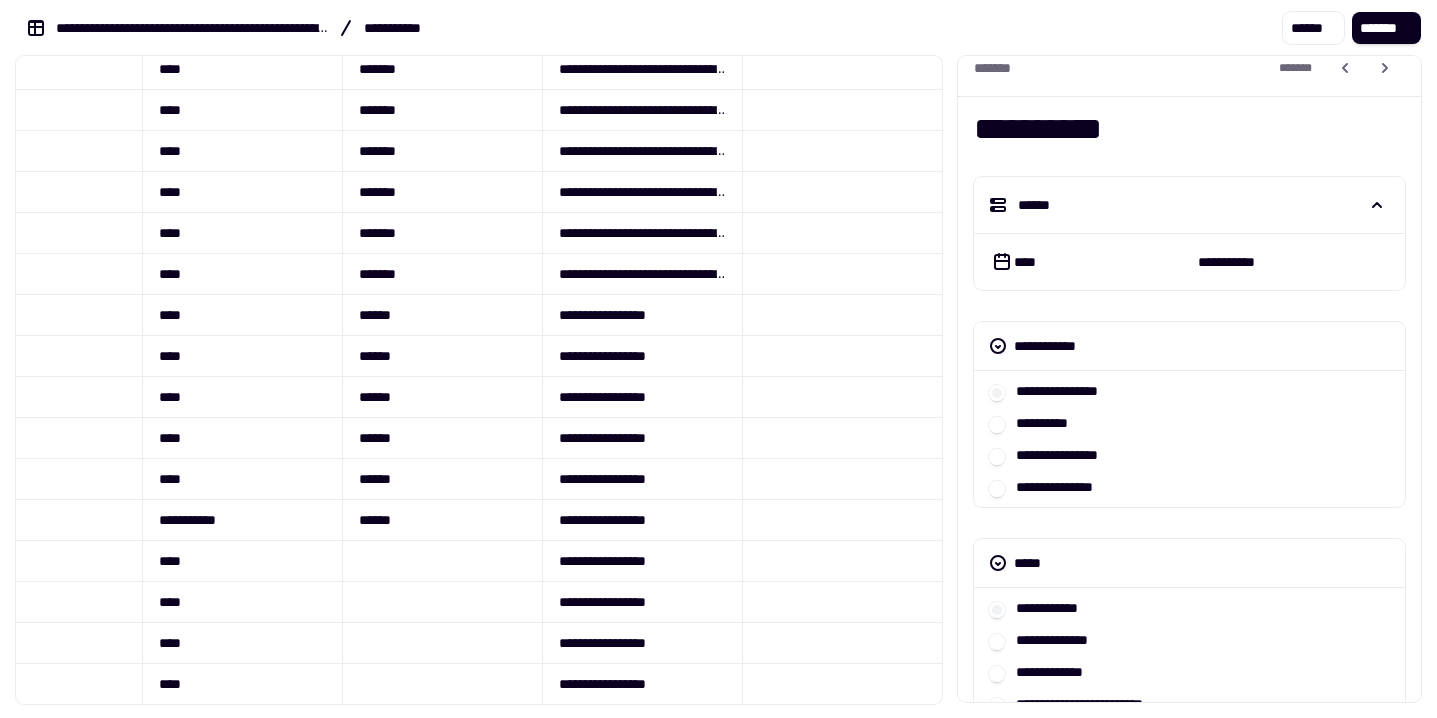 click on "**********" at bounding box center (1189, 423) 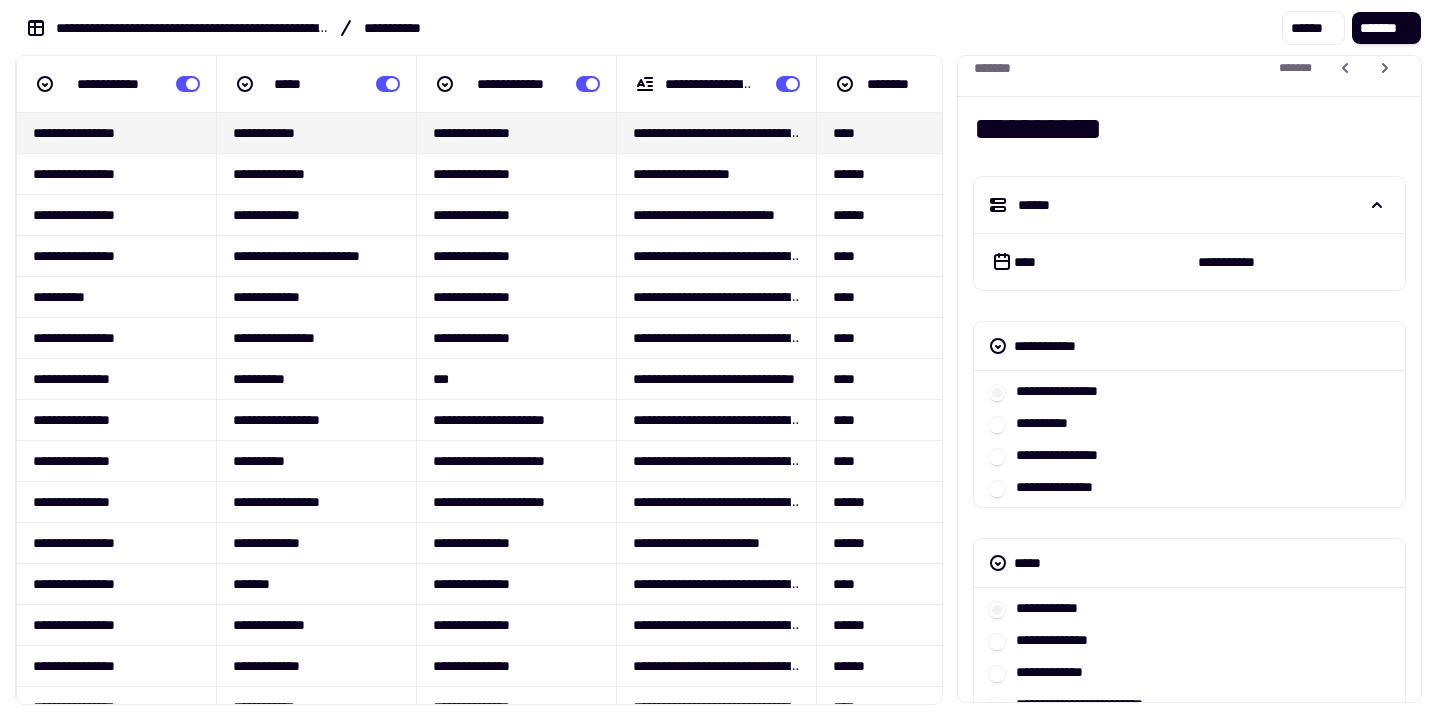 click on "**********" at bounding box center (1189, 439) 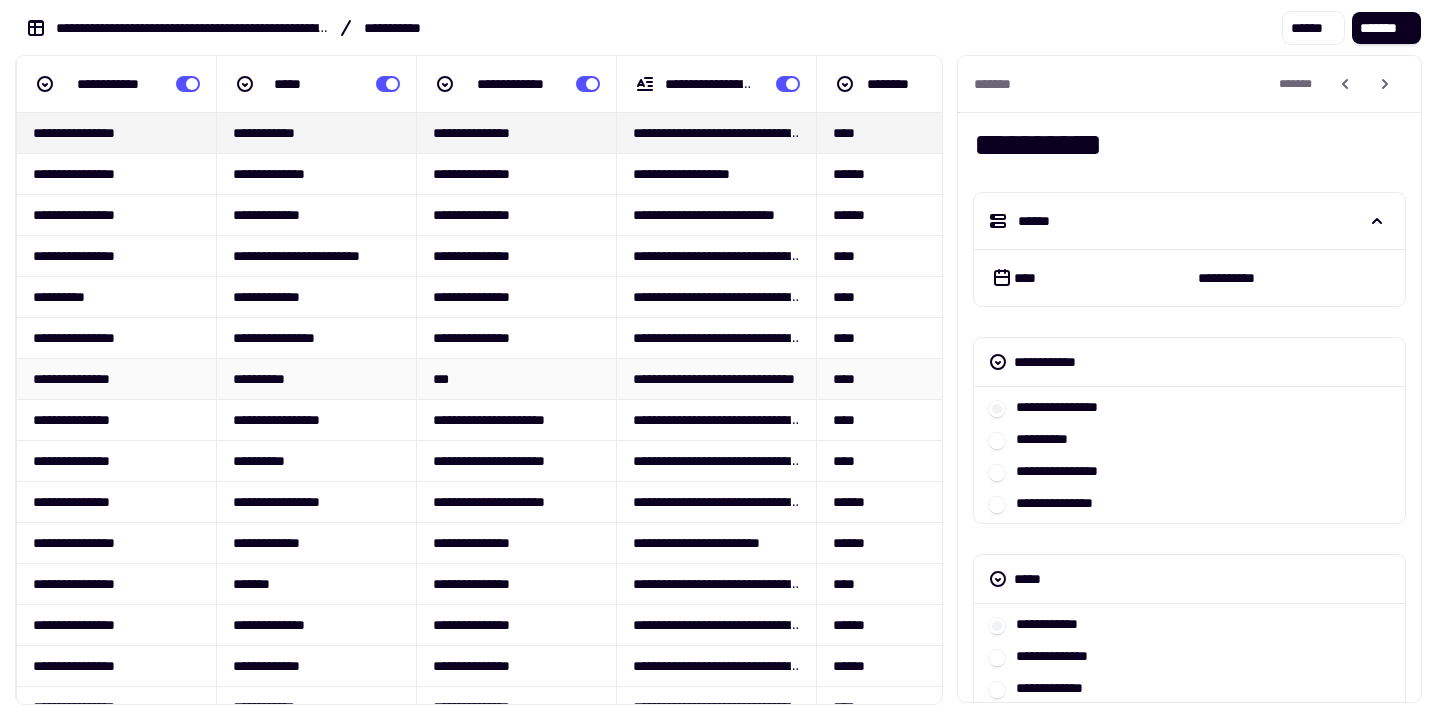 scroll, scrollTop: 0, scrollLeft: 0, axis: both 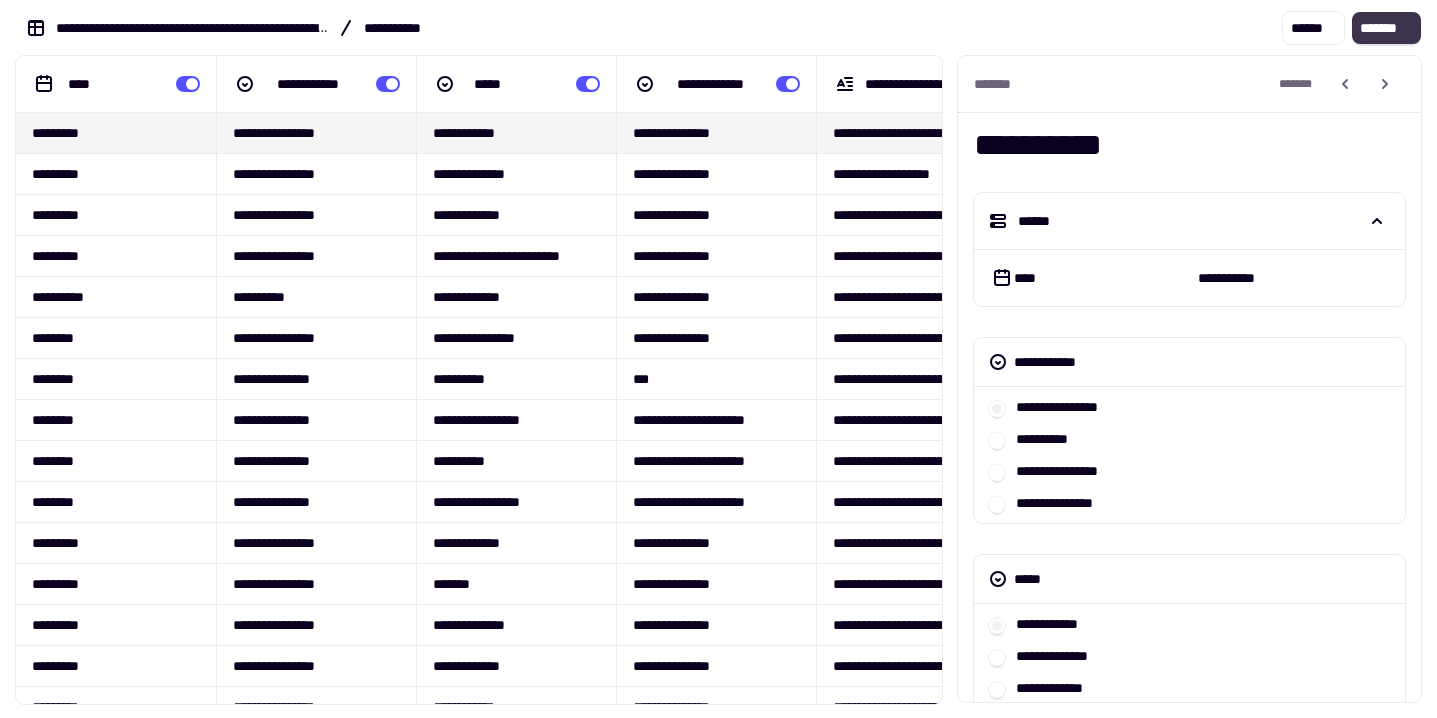 click on "*******" 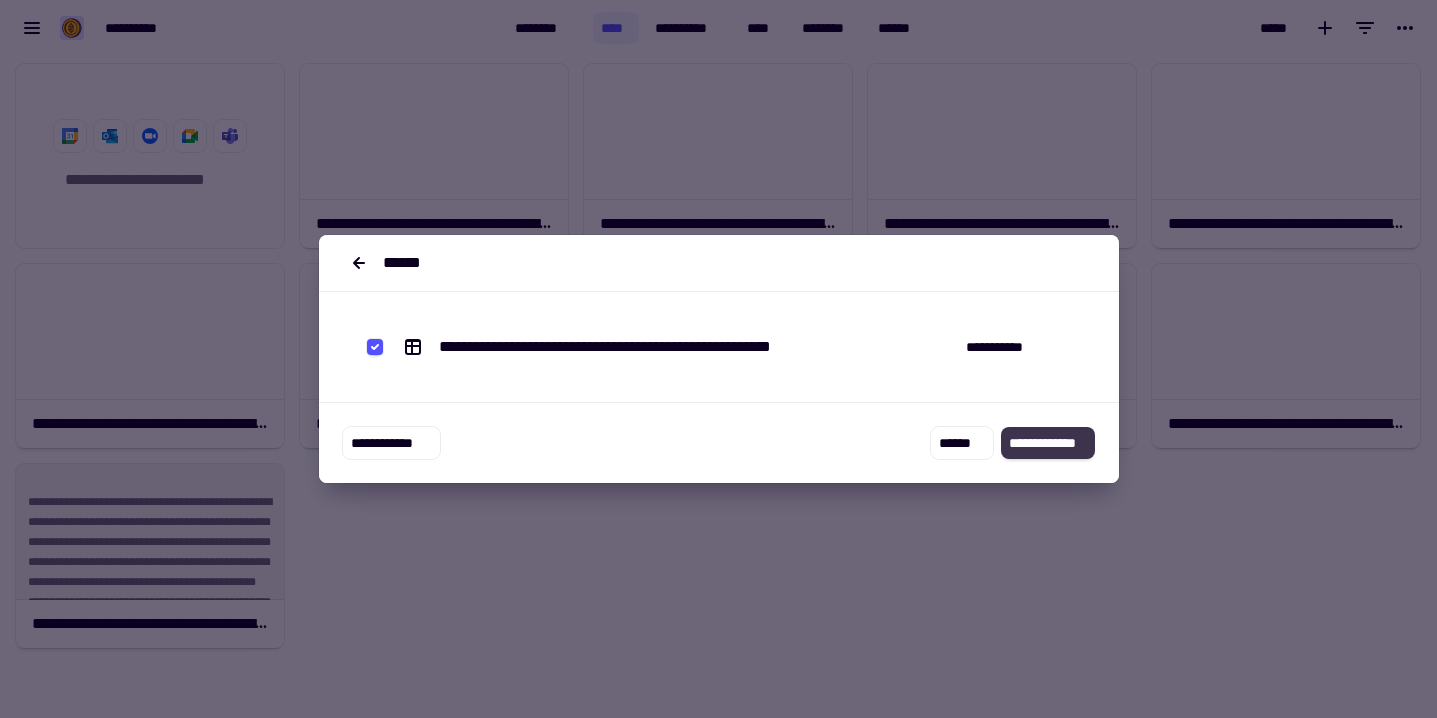 click on "**********" 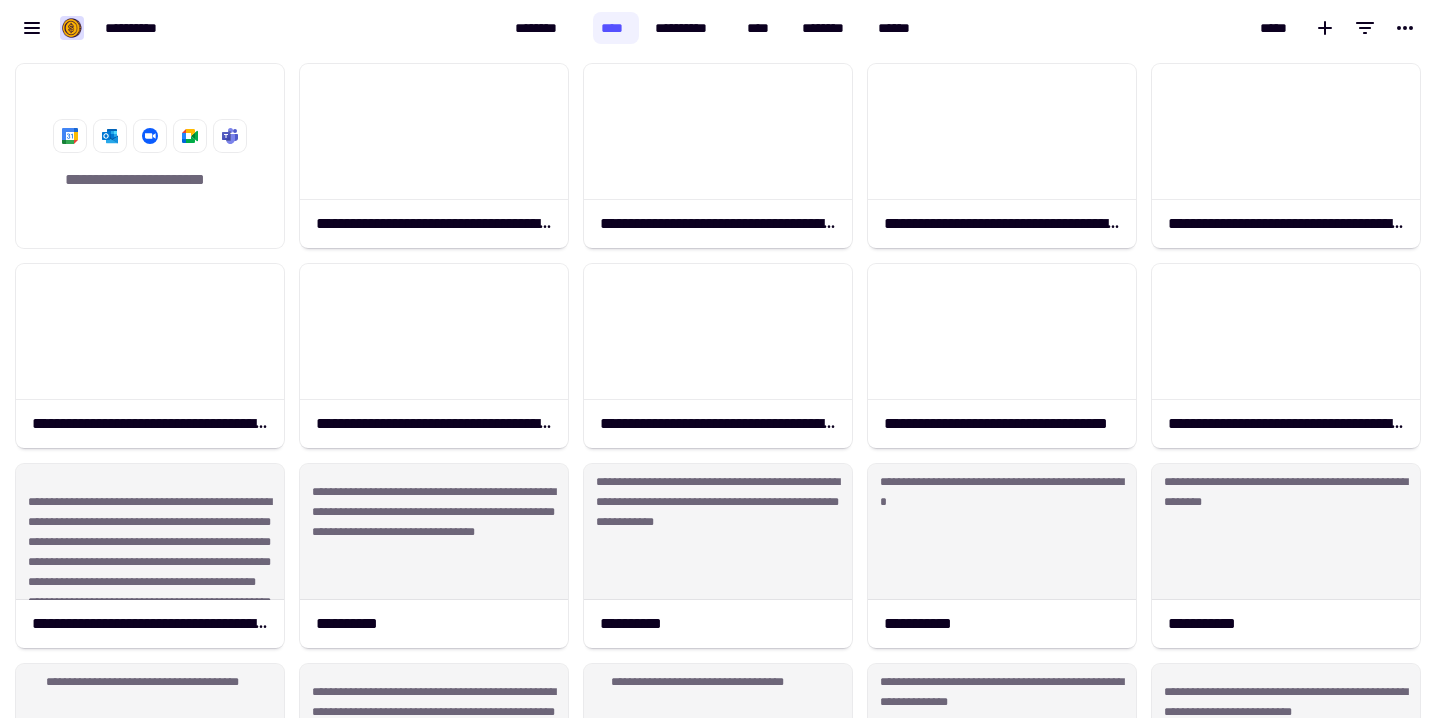 scroll, scrollTop: 0, scrollLeft: 0, axis: both 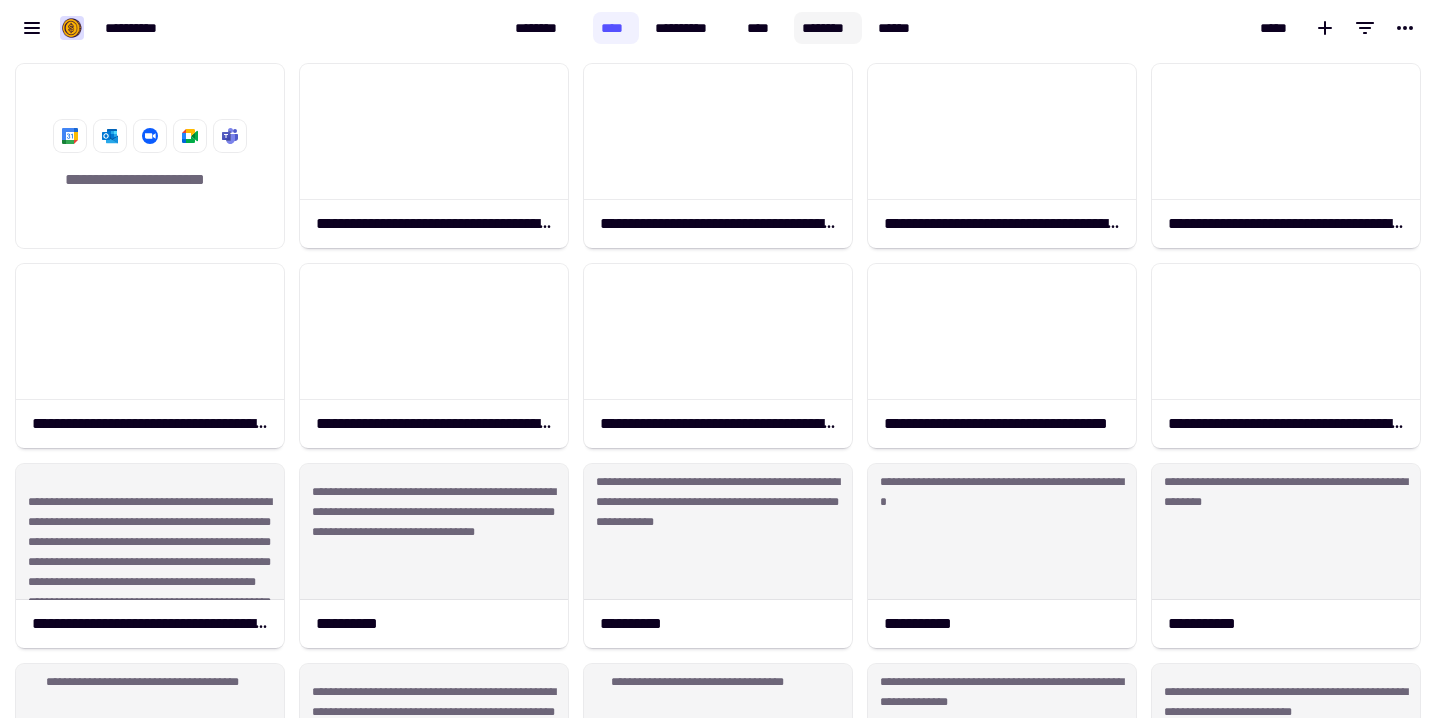 click on "********" 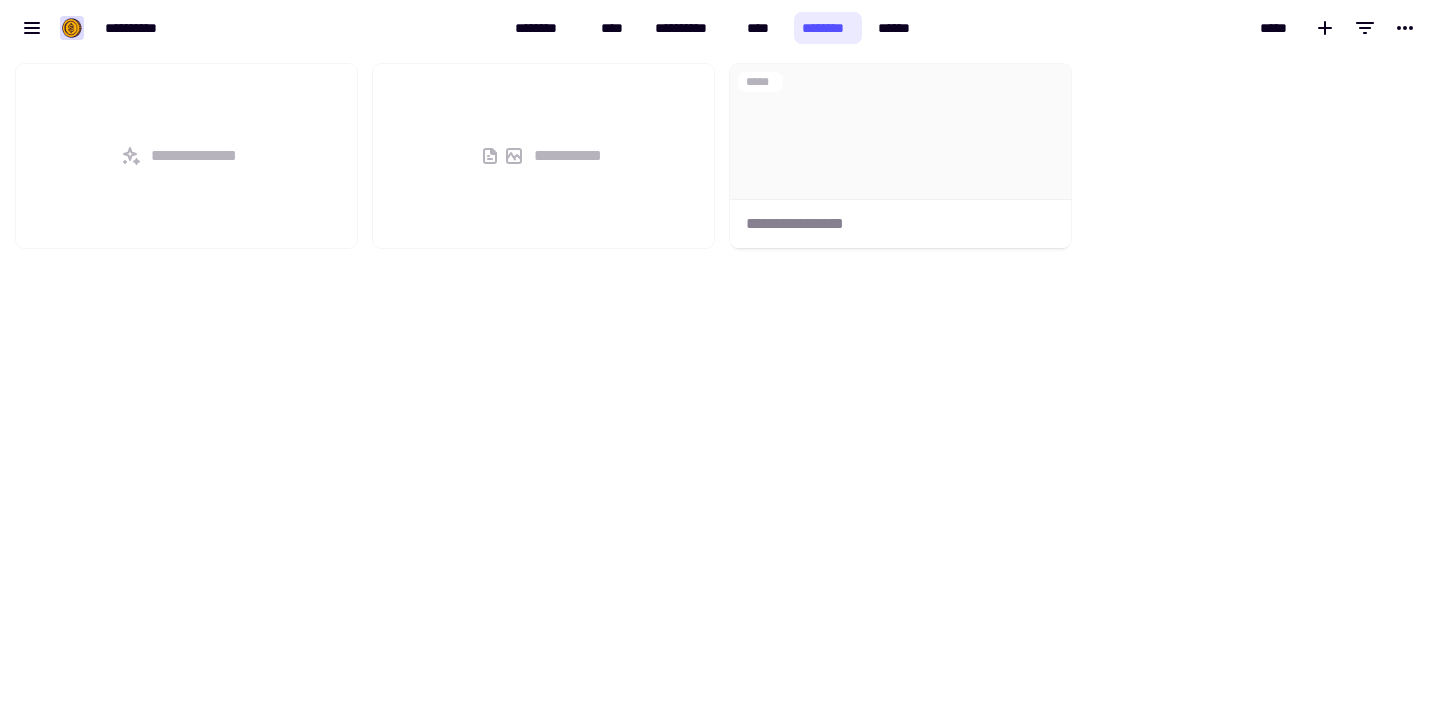 scroll, scrollTop: 1, scrollLeft: 1, axis: both 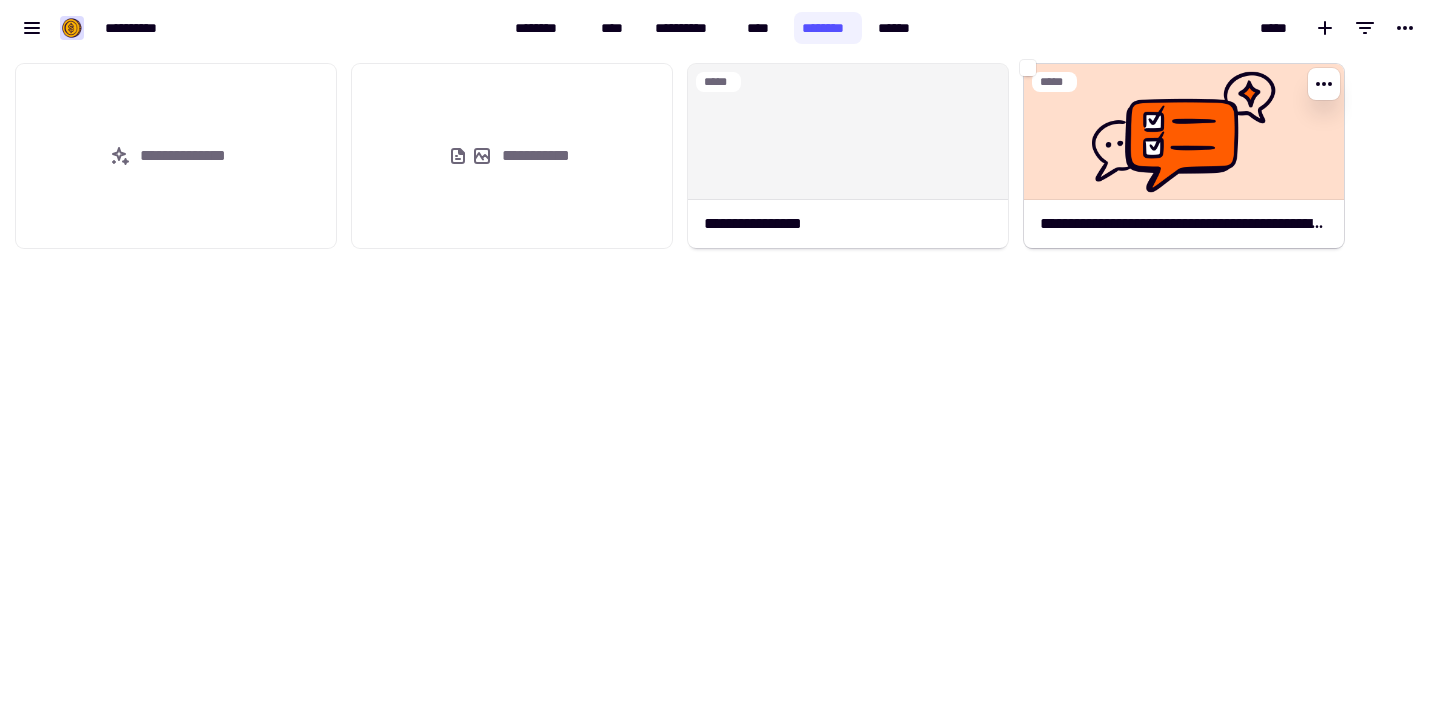 click on "**********" 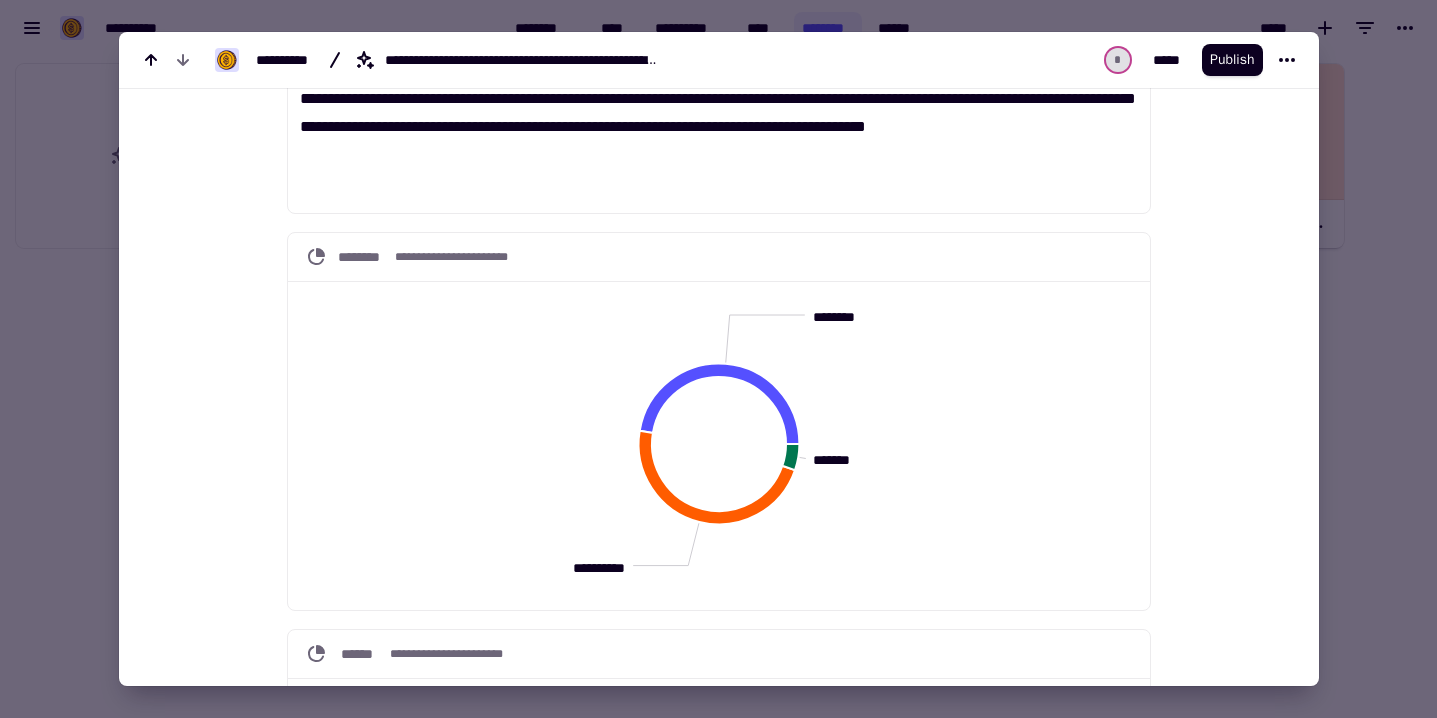 scroll, scrollTop: 1805, scrollLeft: 0, axis: vertical 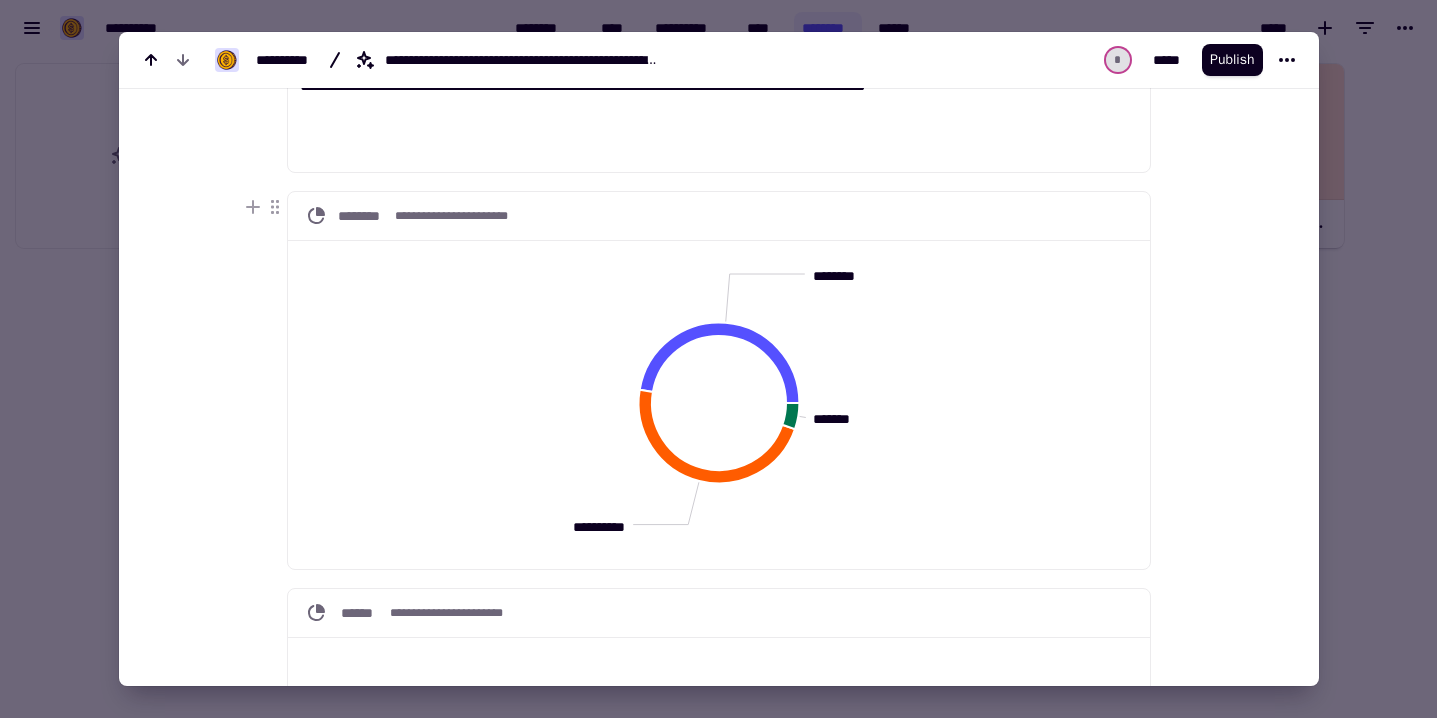 click at bounding box center (718, 359) 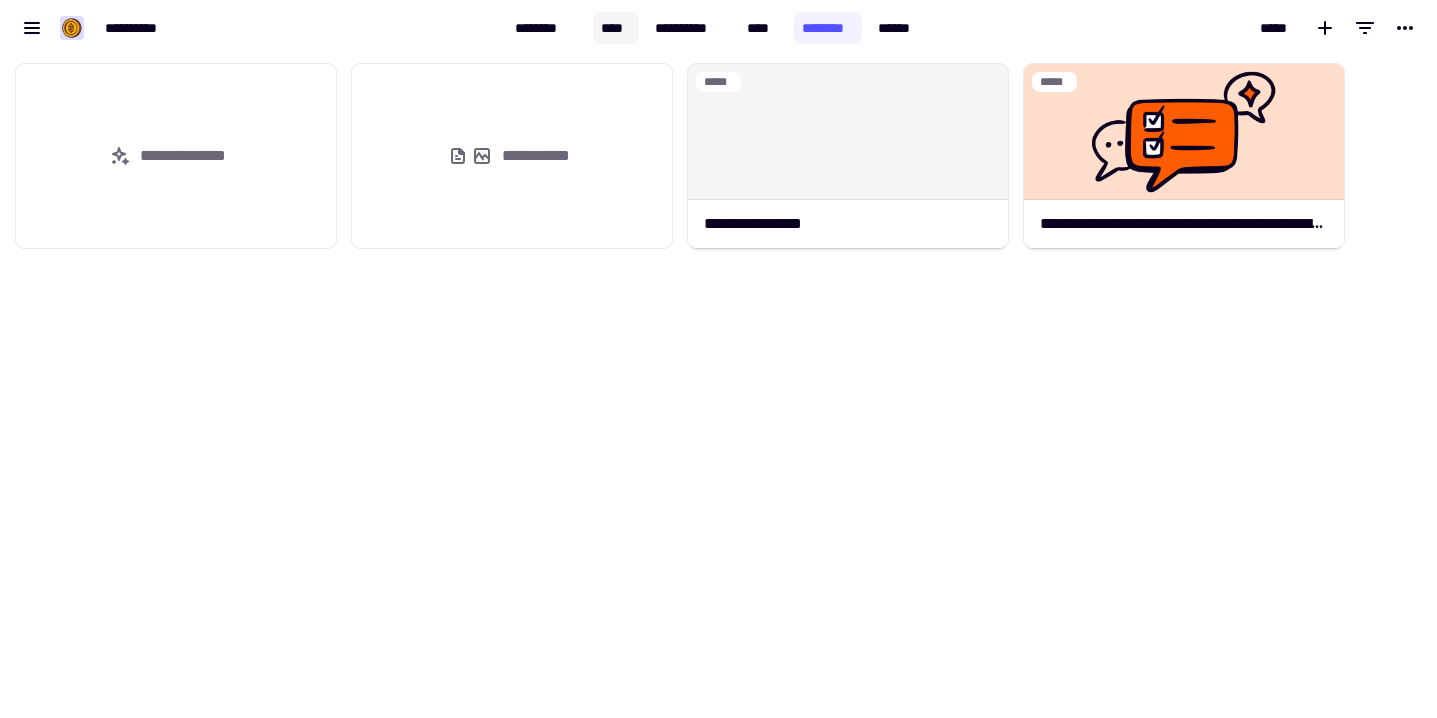 click on "****" 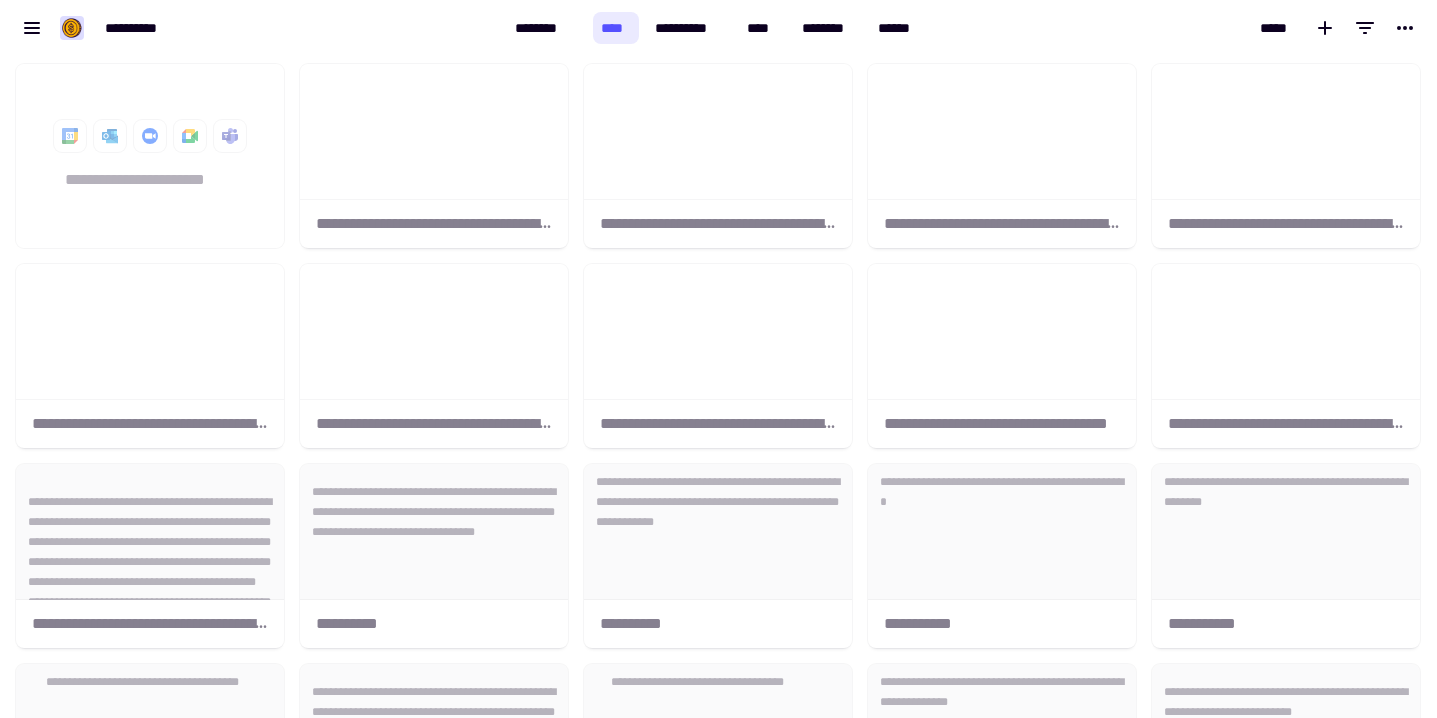 scroll, scrollTop: 662, scrollLeft: 1437, axis: both 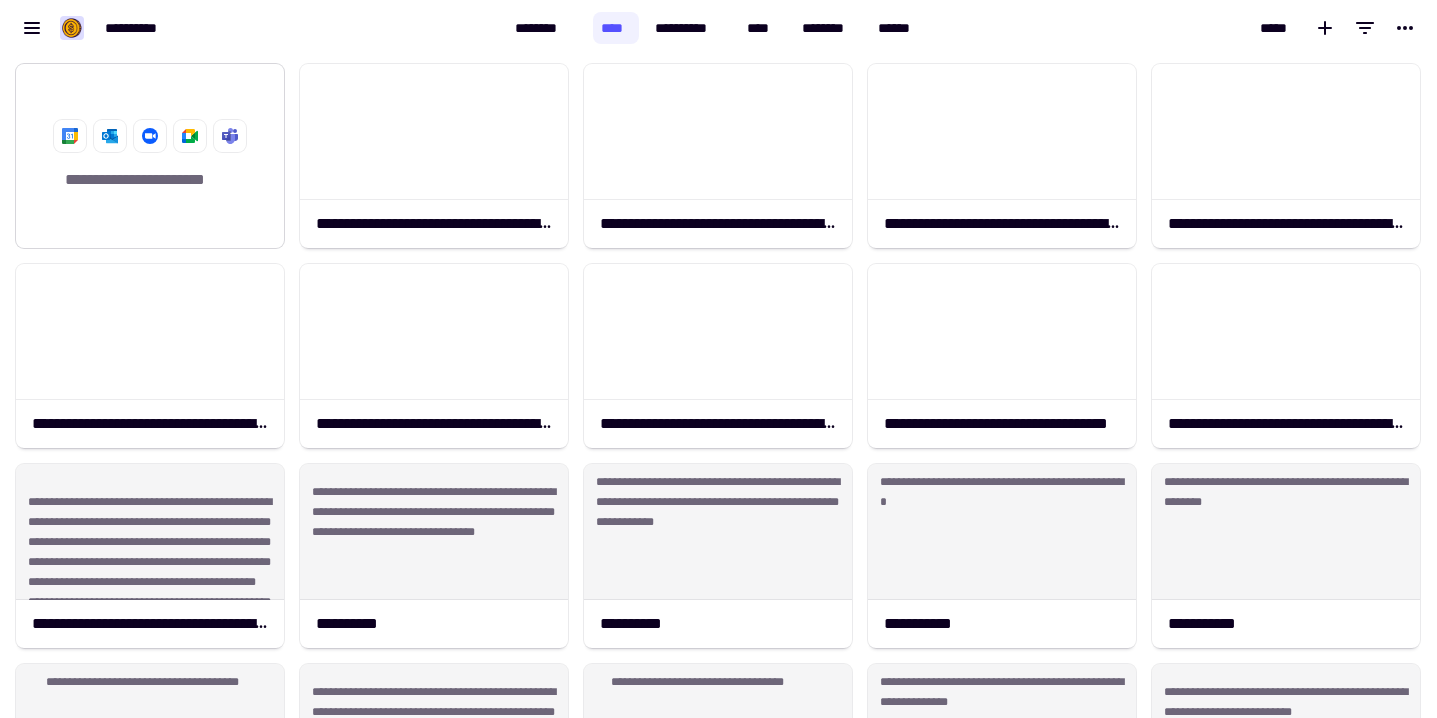 click on "**********" 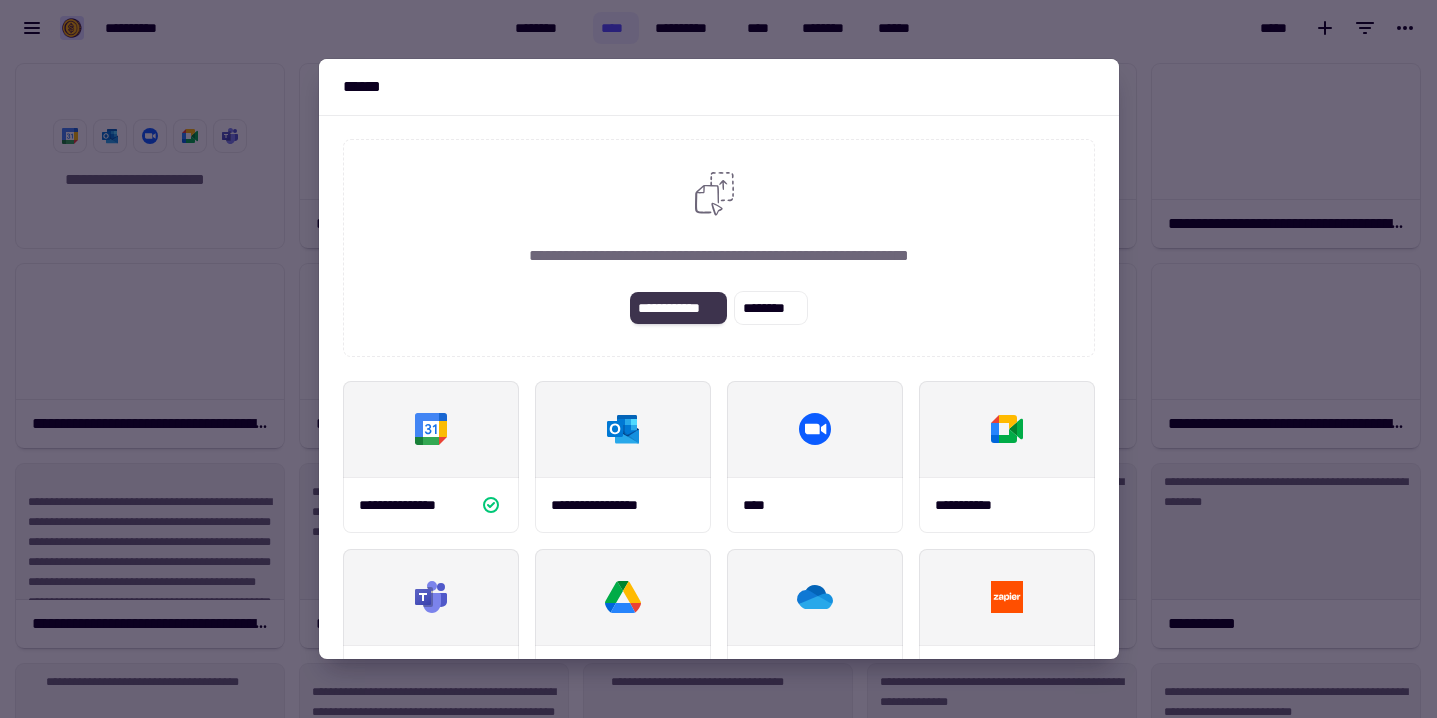 click on "**********" 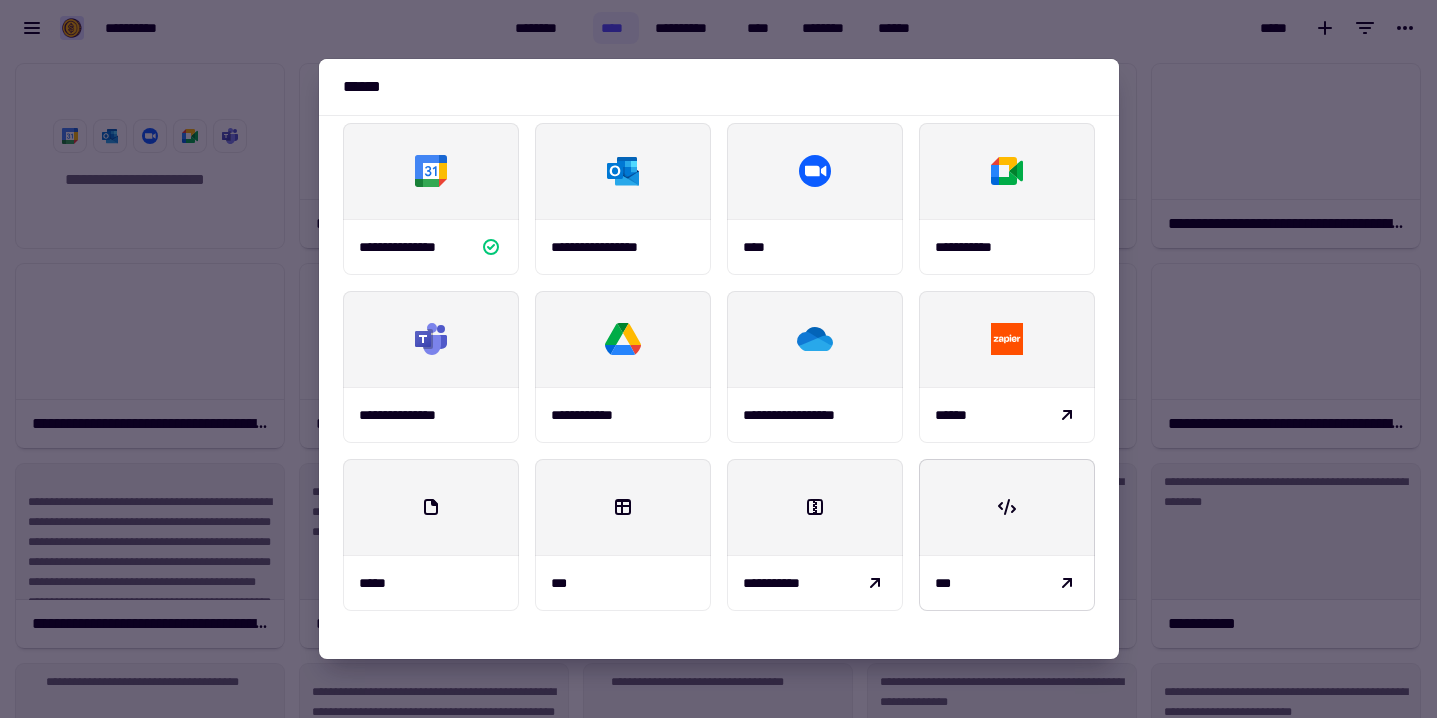 scroll, scrollTop: 258, scrollLeft: 0, axis: vertical 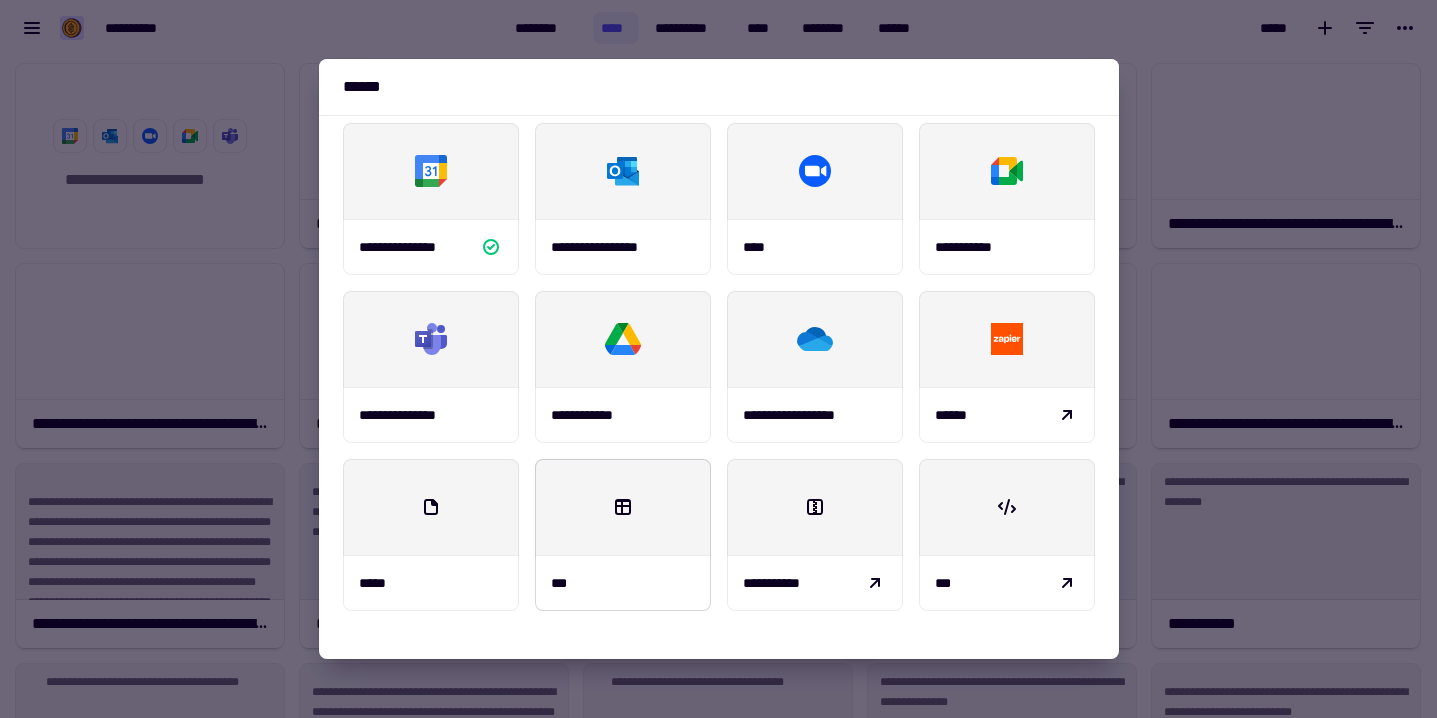 click at bounding box center [623, 507] 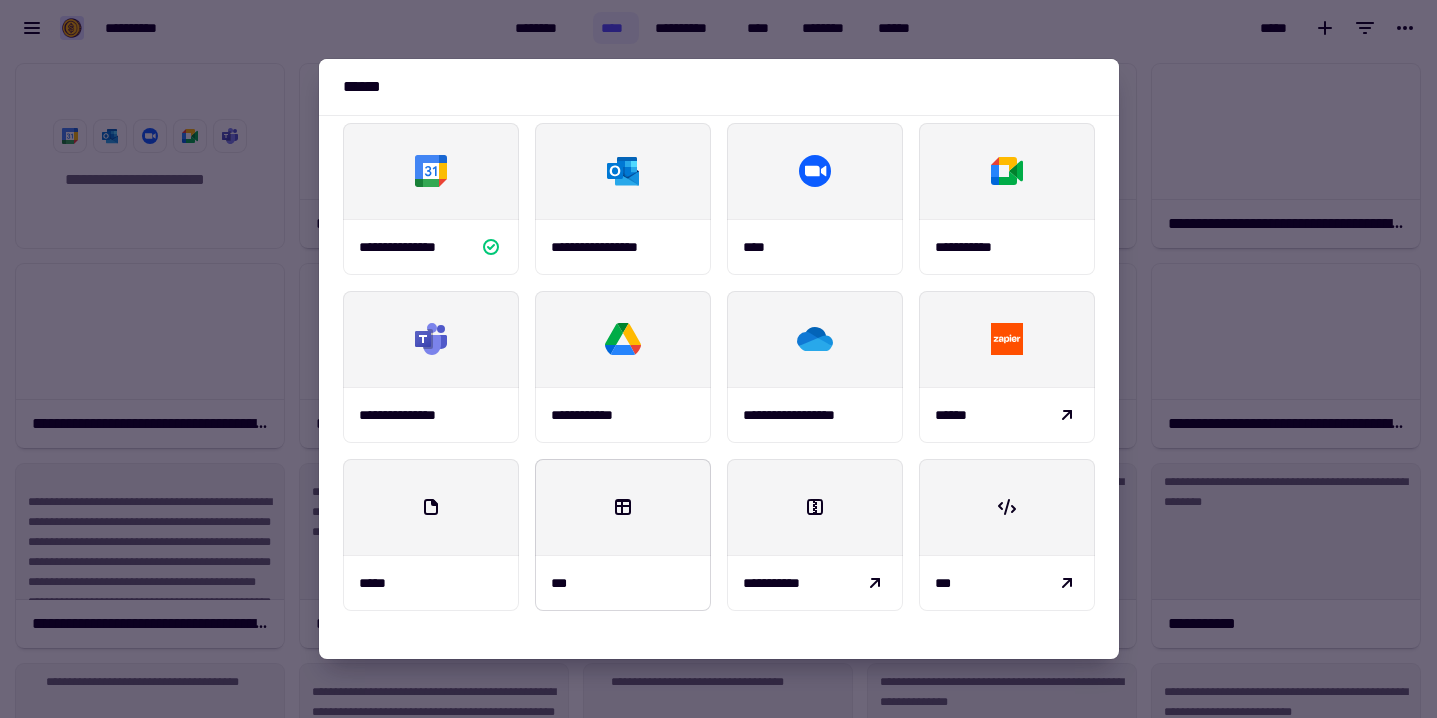 click 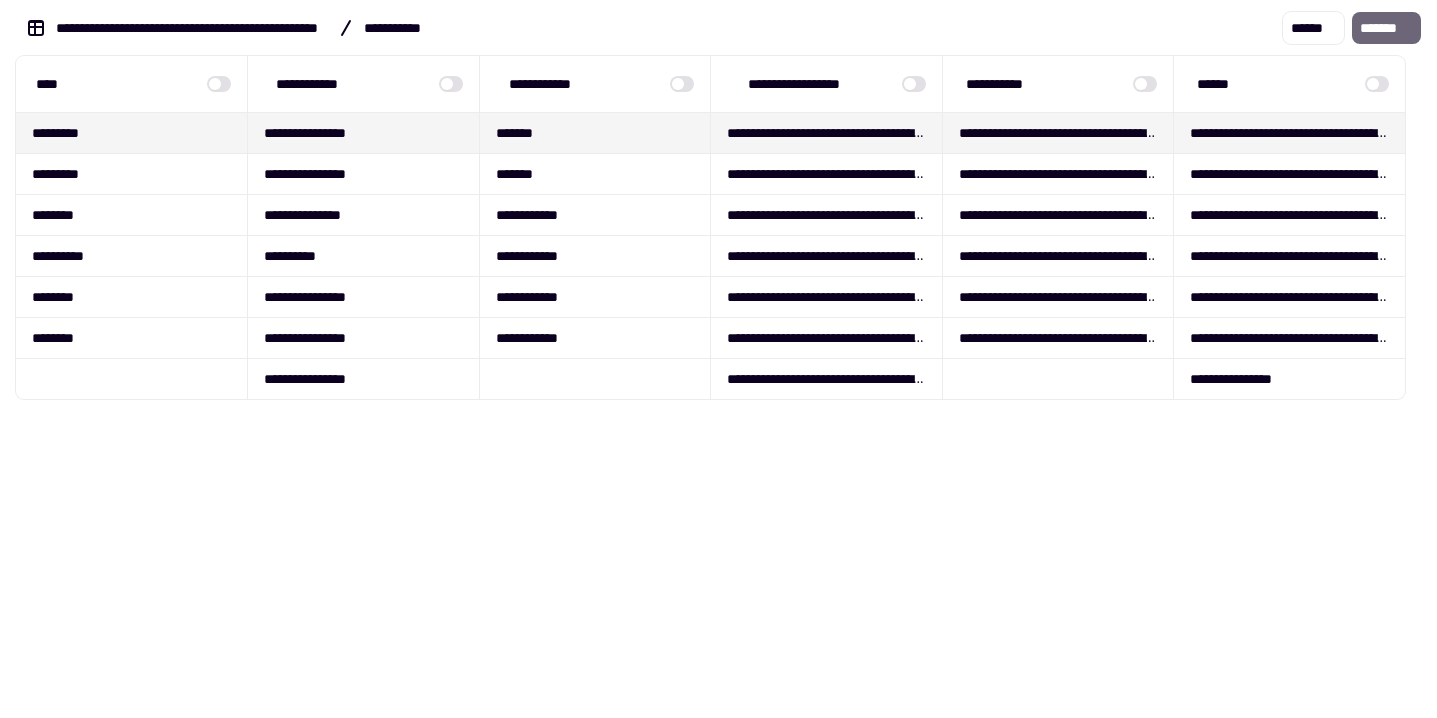 scroll, scrollTop: 0, scrollLeft: 0, axis: both 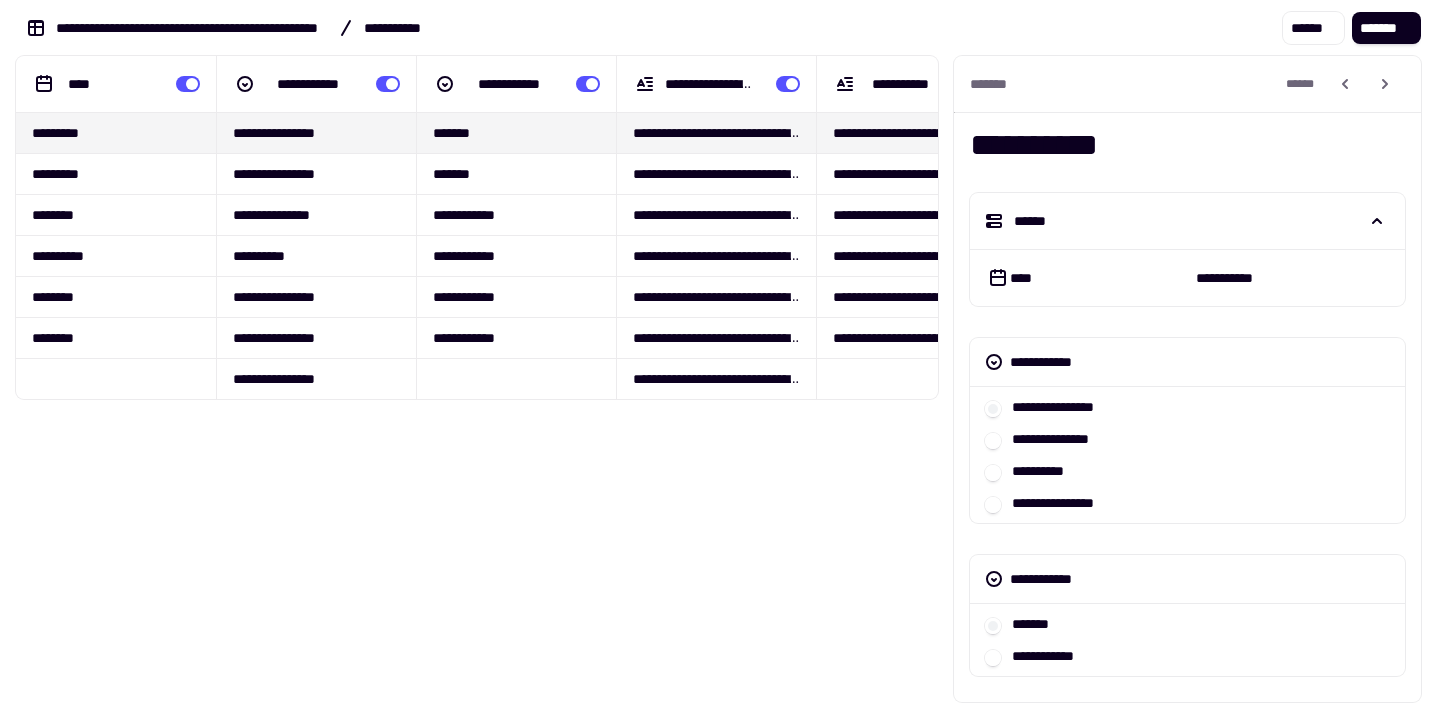 click on "*******" 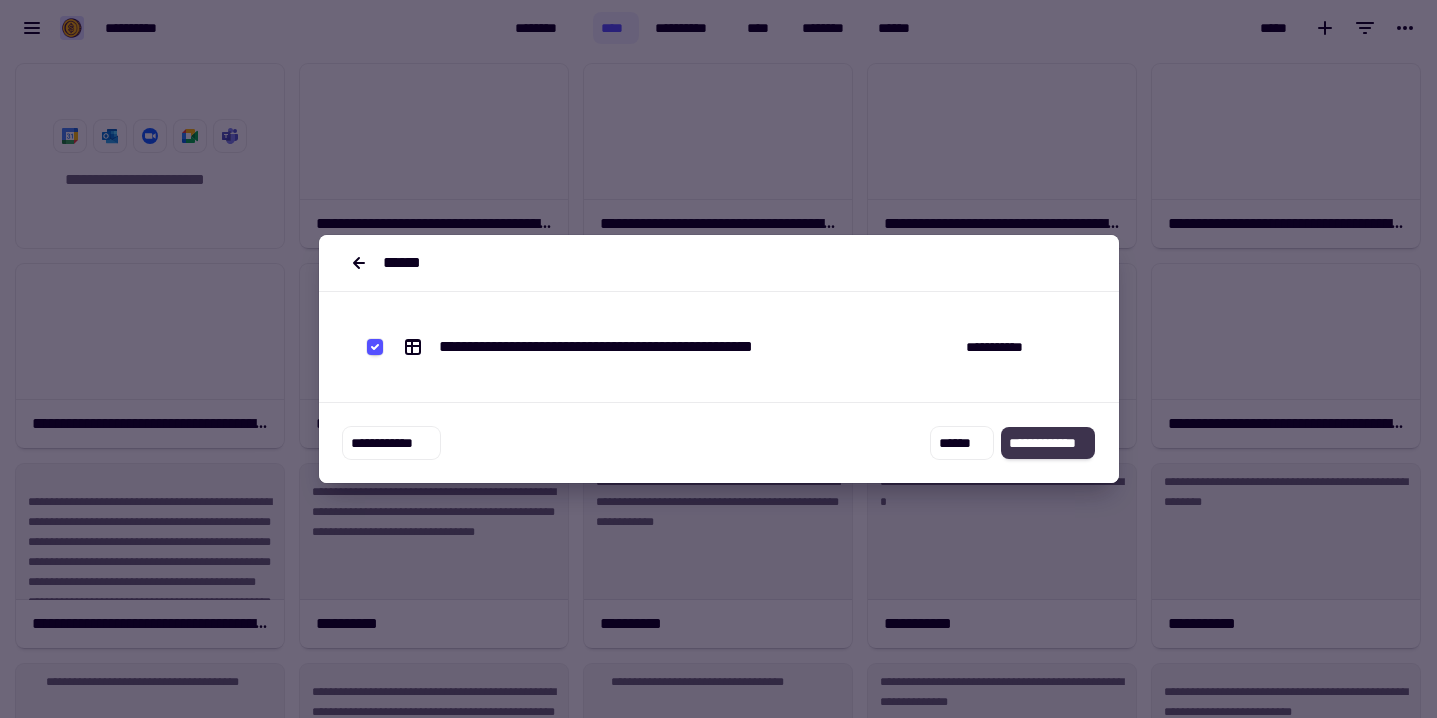 click on "**********" 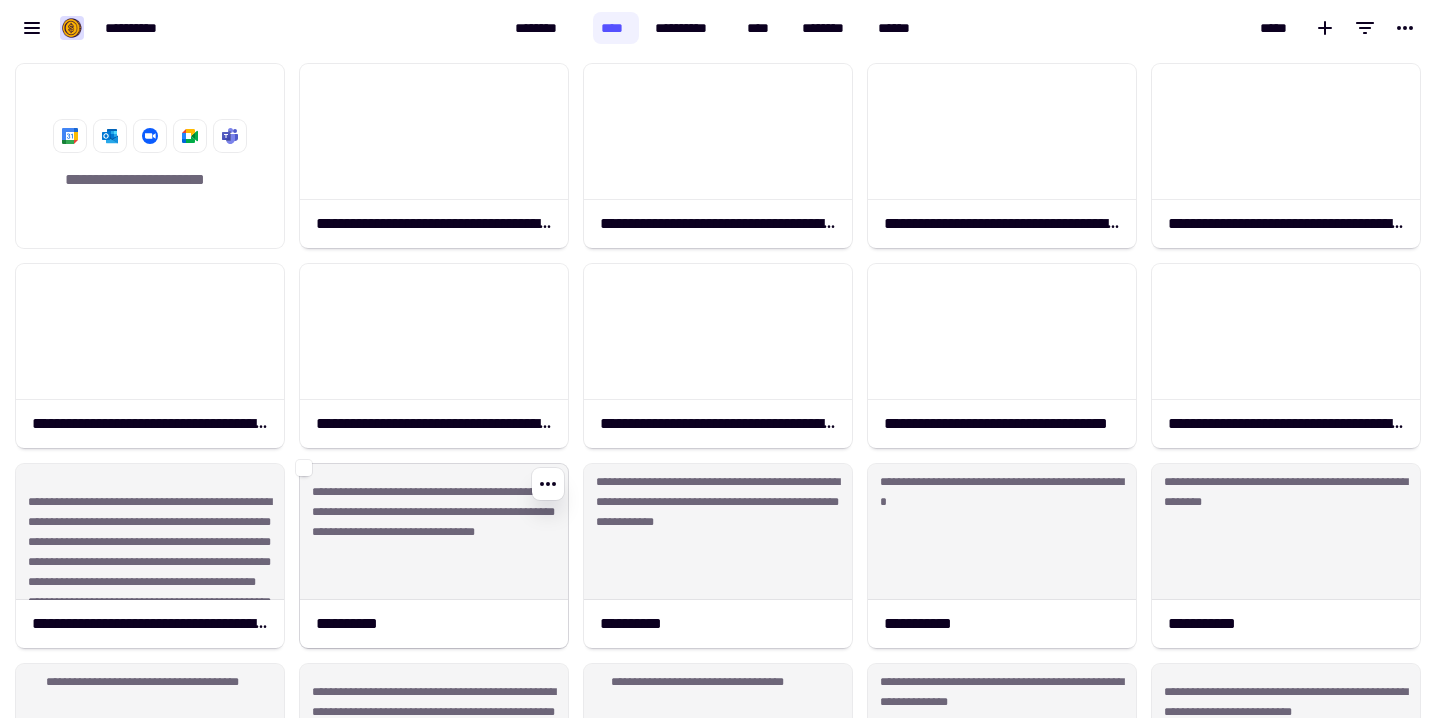 scroll, scrollTop: 0, scrollLeft: 0, axis: both 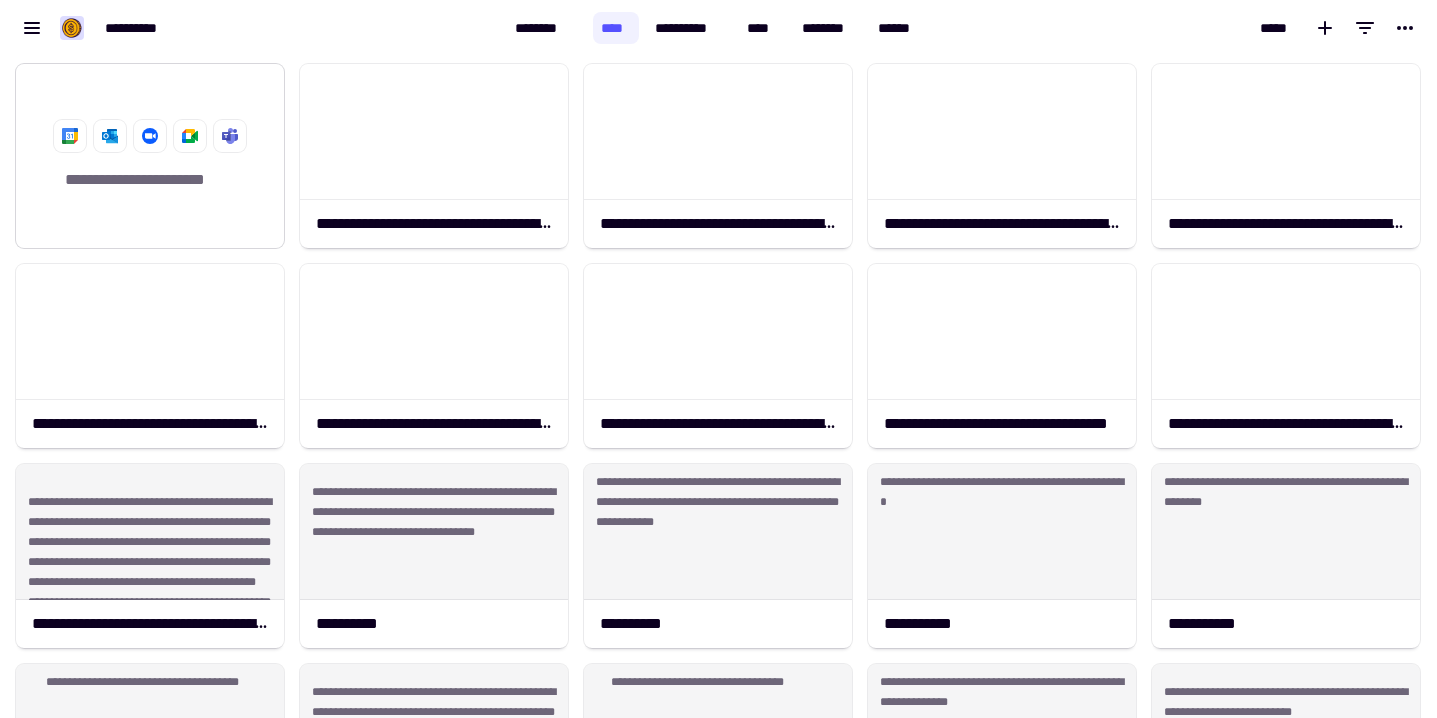 click on "**********" 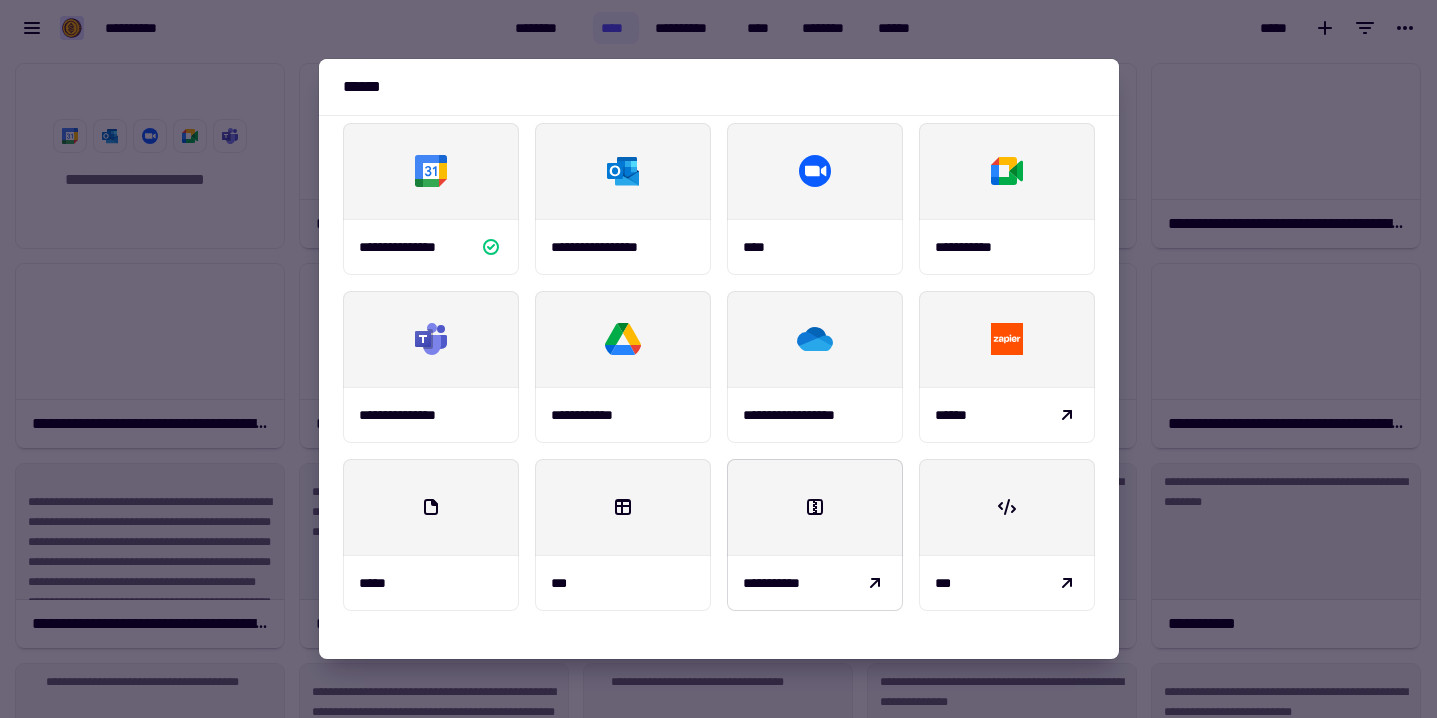 scroll, scrollTop: 258, scrollLeft: 0, axis: vertical 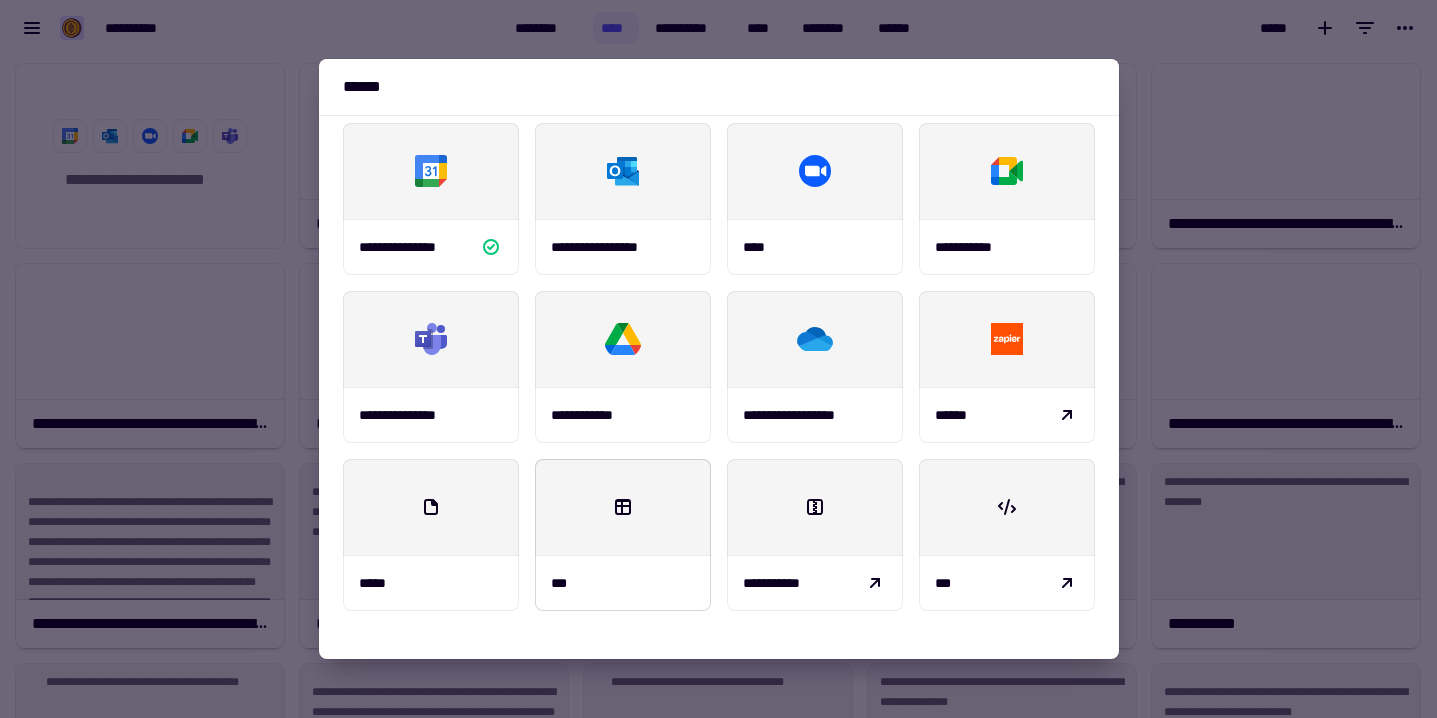click at bounding box center [623, 507] 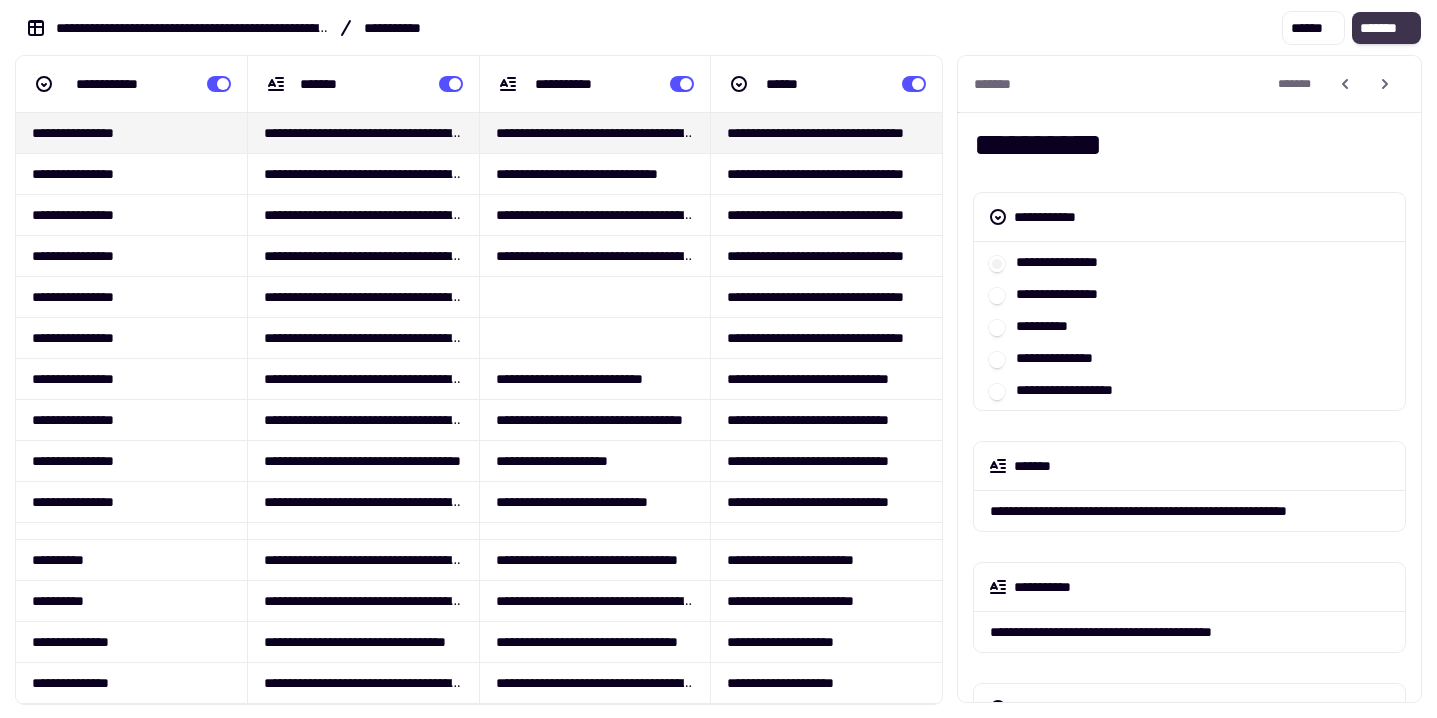 click on "*******" 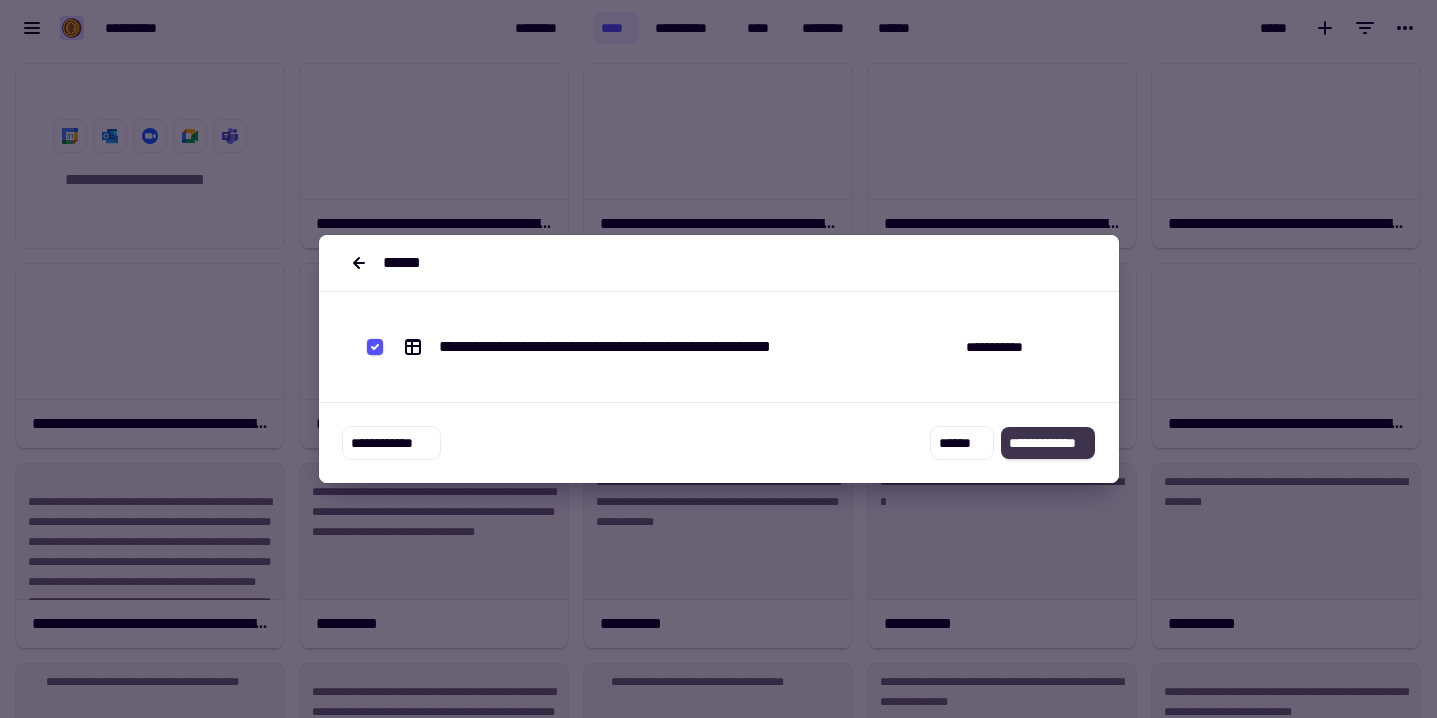 click on "**********" 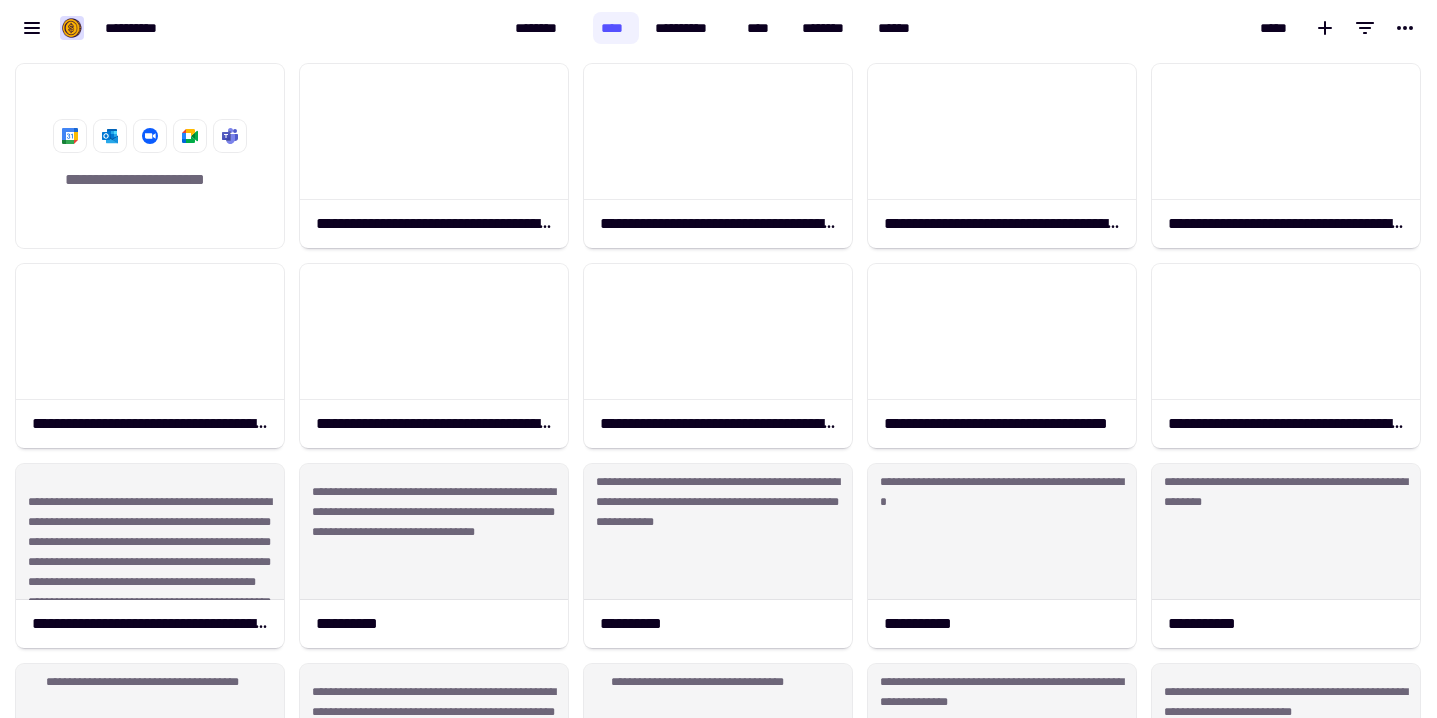 click on "**********" at bounding box center [253, 28] 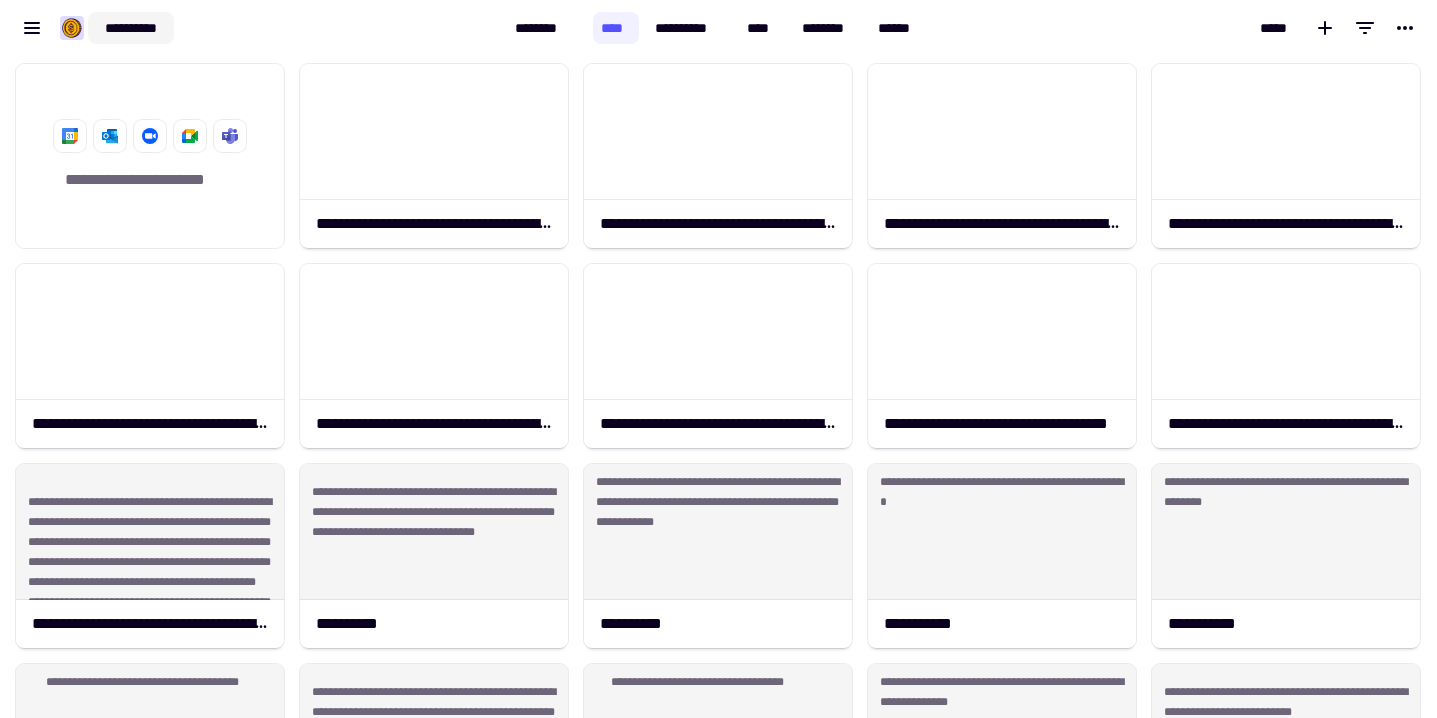 click on "**********" 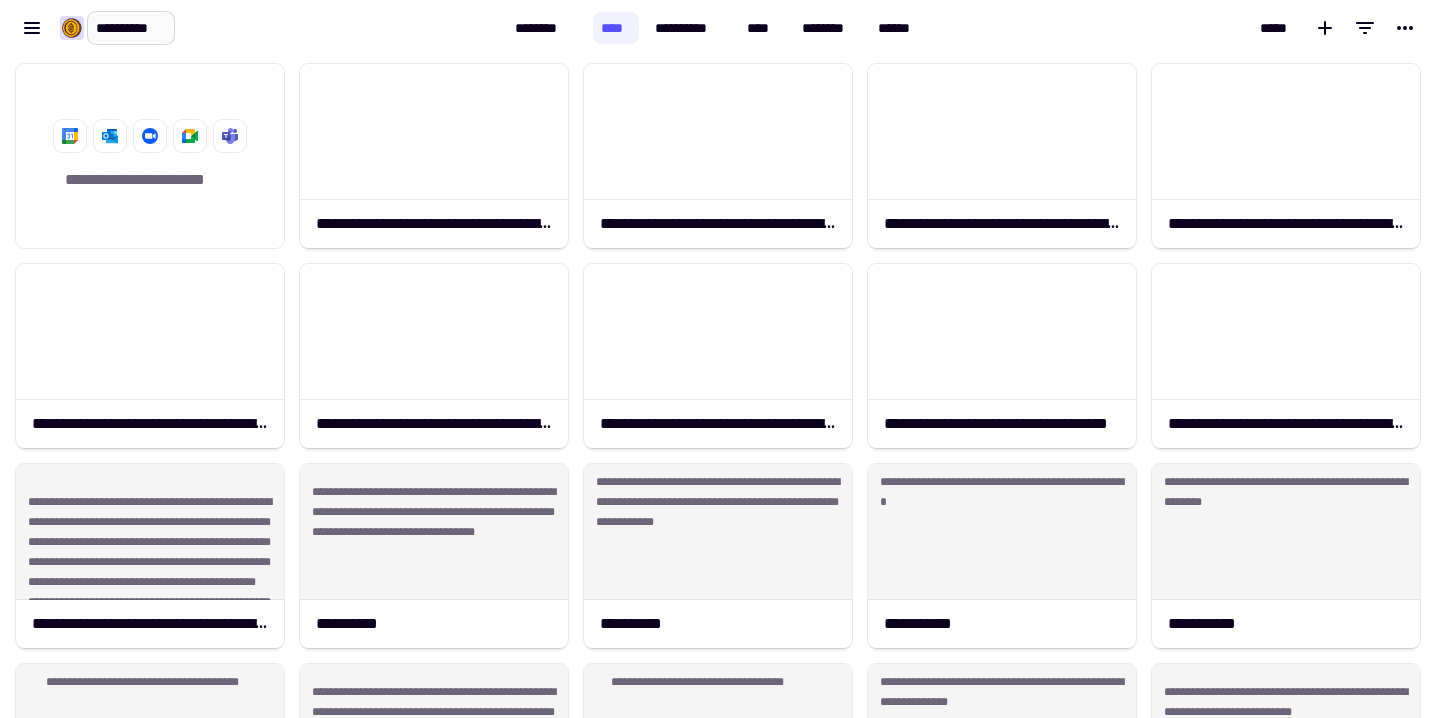 type on "*********" 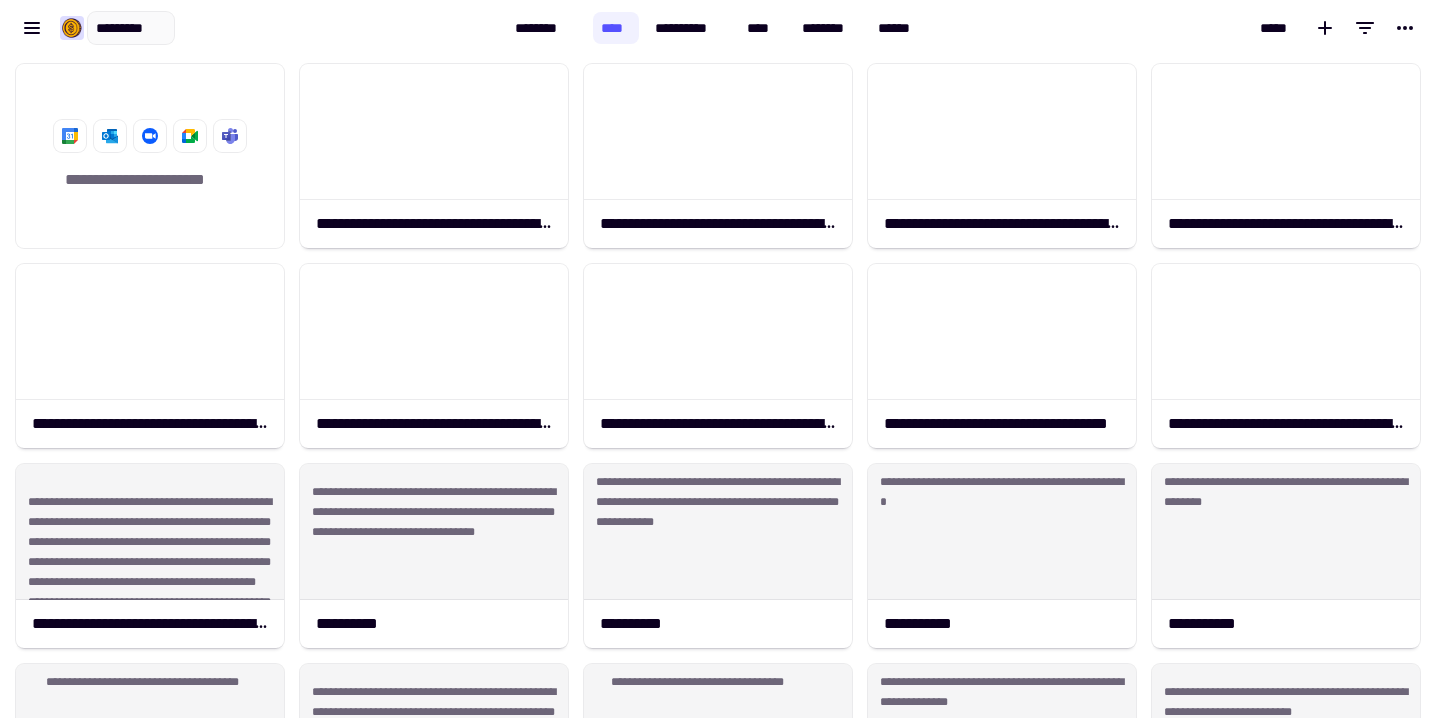 click on "[FIRST] [LAST] [STREET] [CITY] [STATE] [POSTAL_CODE] [COUNTRY] [PHONE] [EMAIL] [CREDIT_CARD] [EXPIRY_DATE] [CVV] [NAME_ON_CARD] [BILLING_ADDRESS] [POSTAL_CODE] [COUNTRY]" at bounding box center [253, 28] 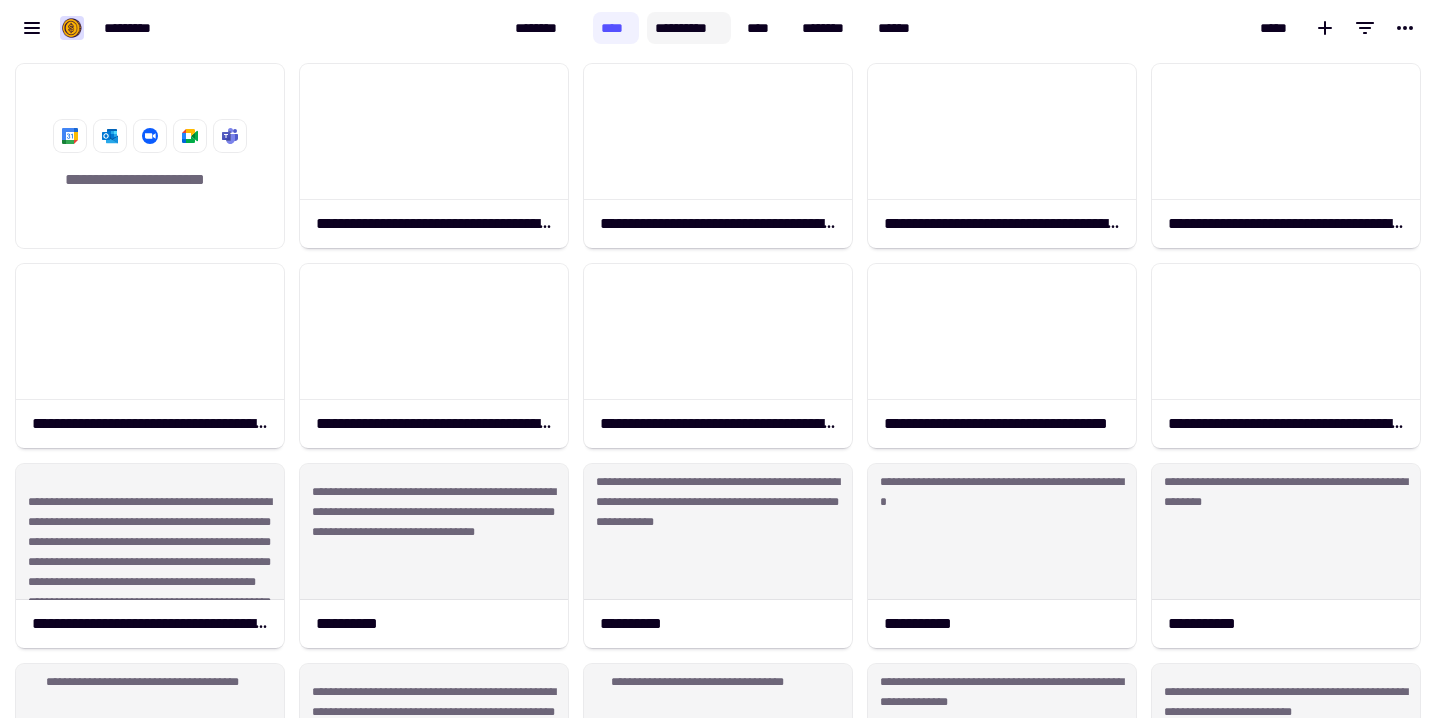 click on "**********" 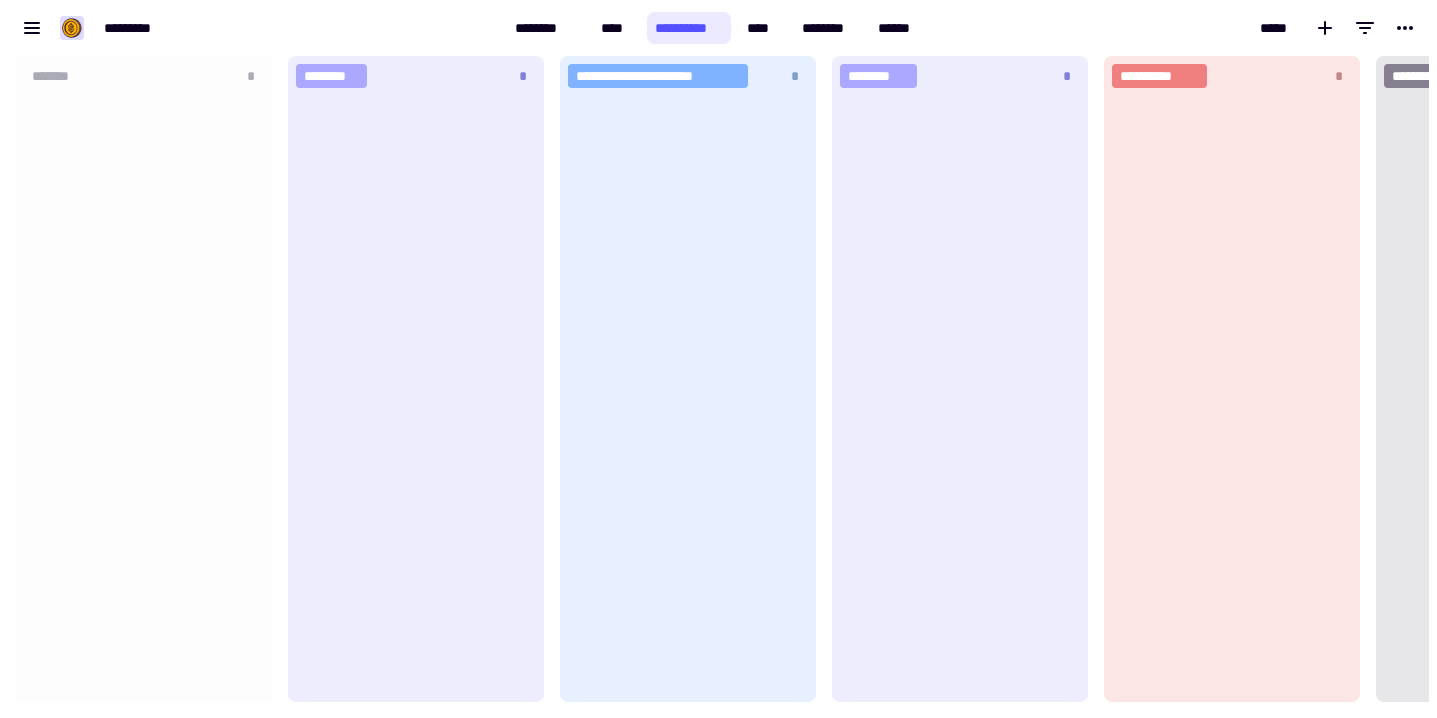 scroll, scrollTop: 1, scrollLeft: 1, axis: both 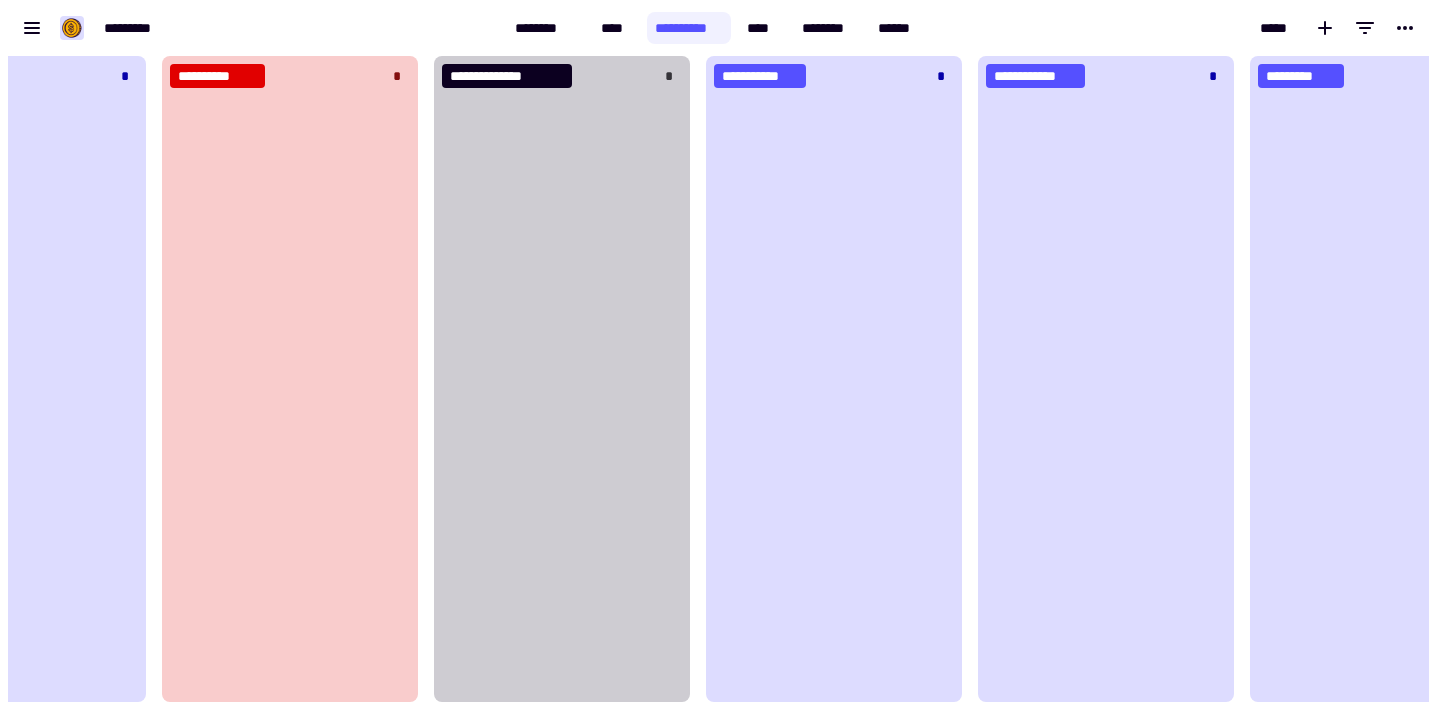 click on "**********" at bounding box center (718, 28) 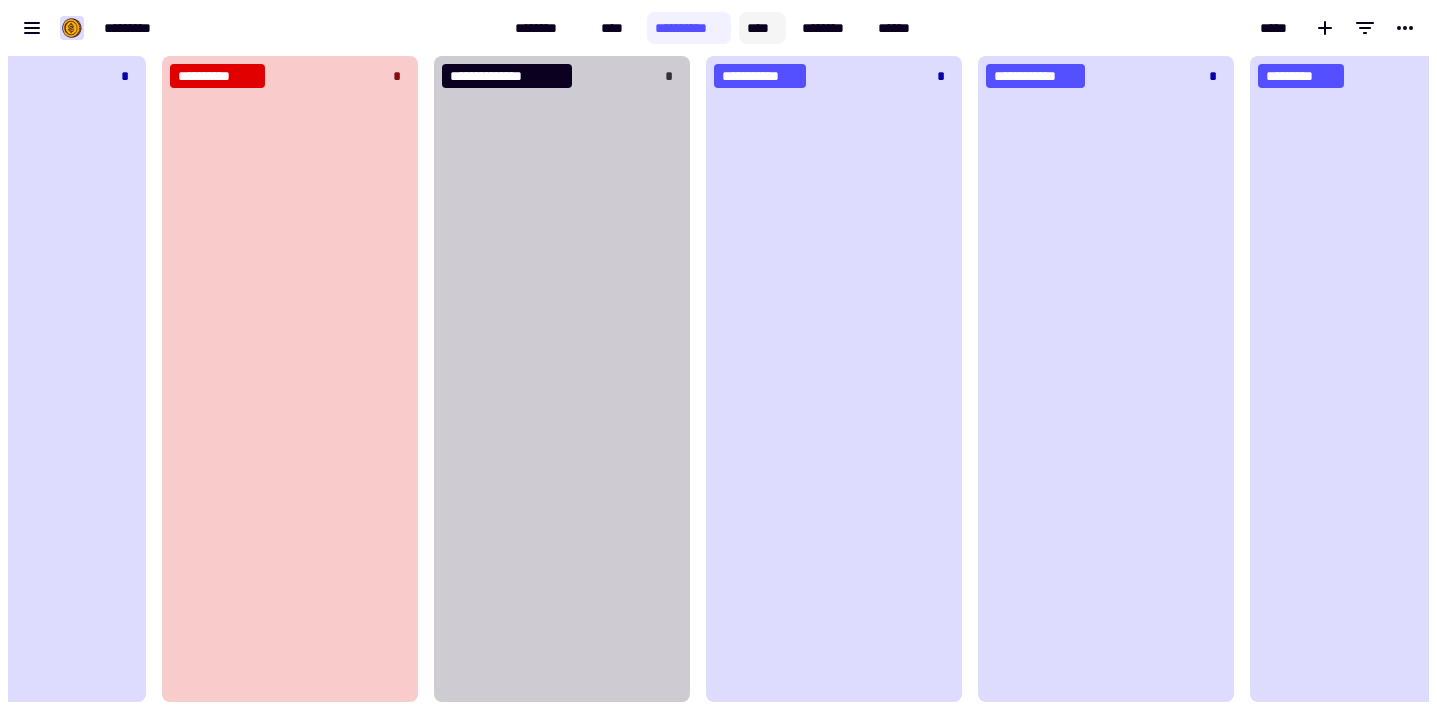 click on "****" 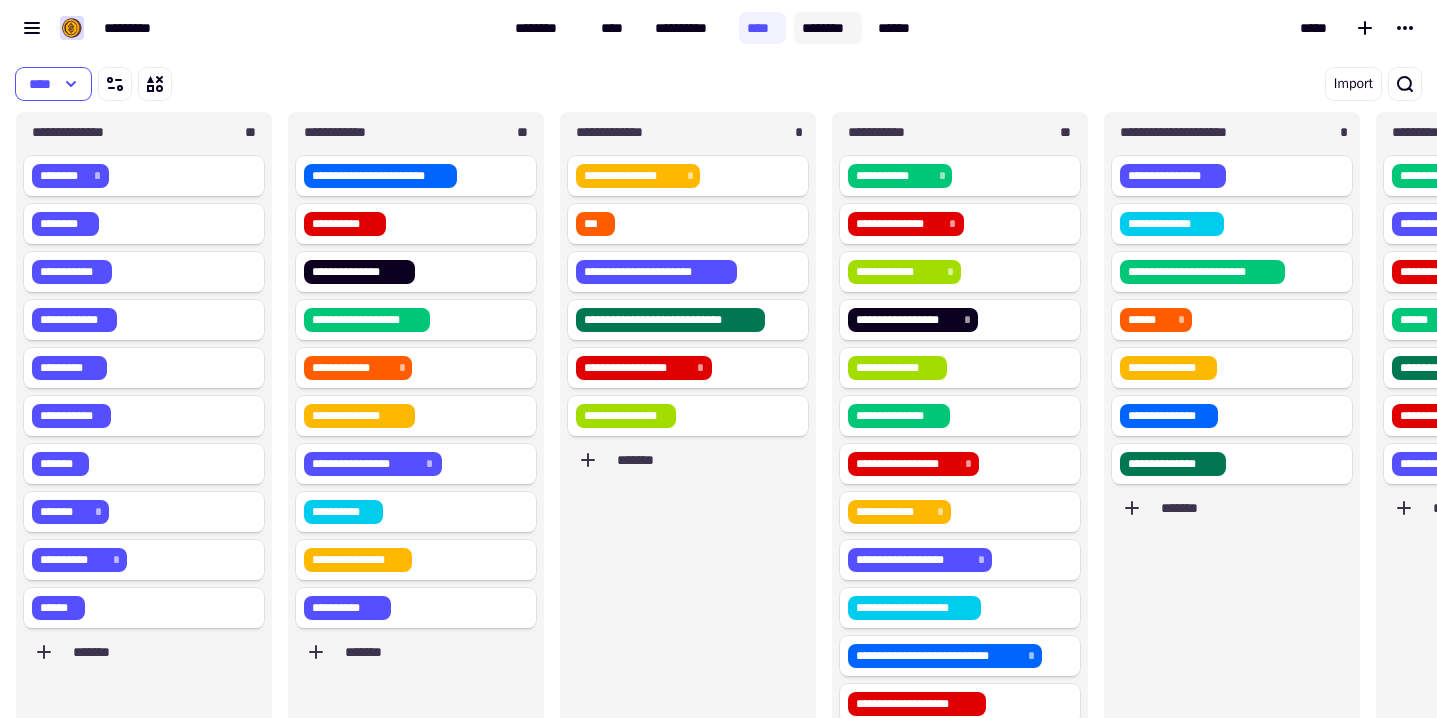 click on "********" 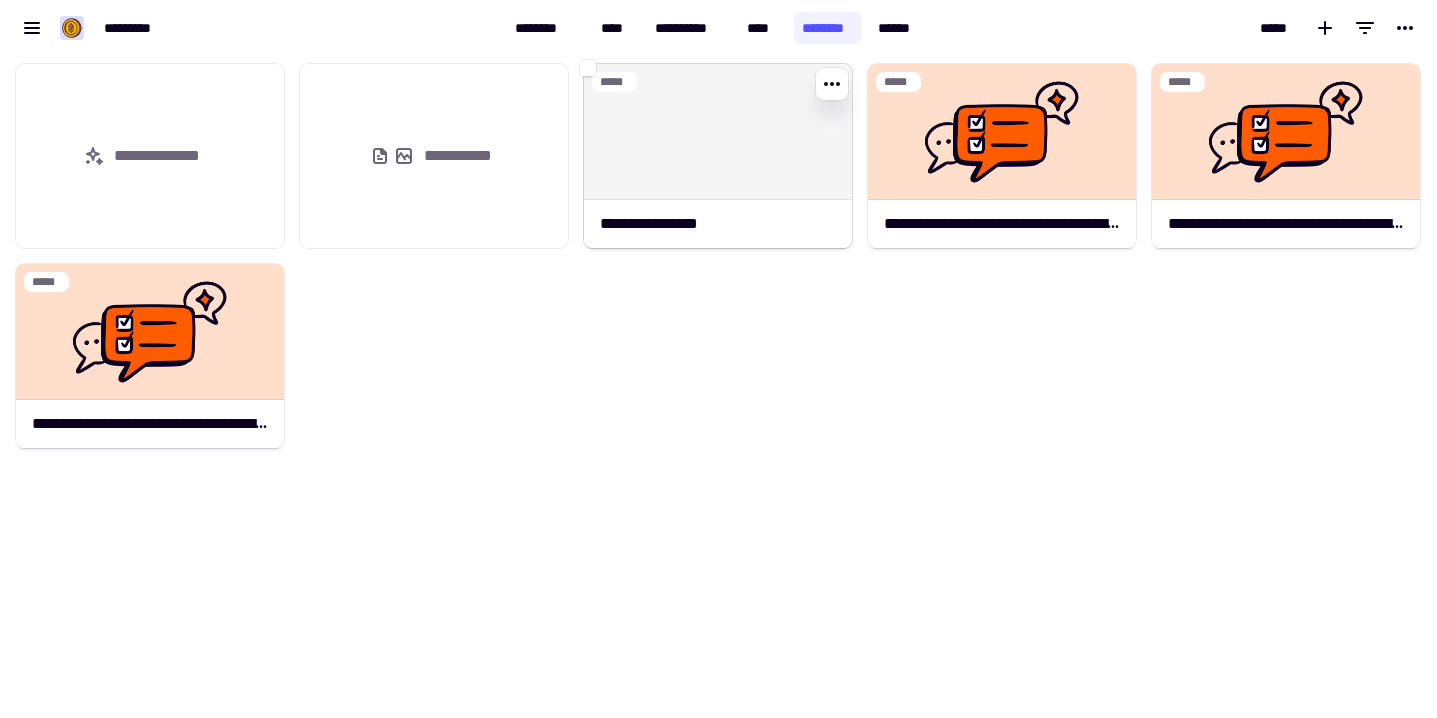 click on "**********" 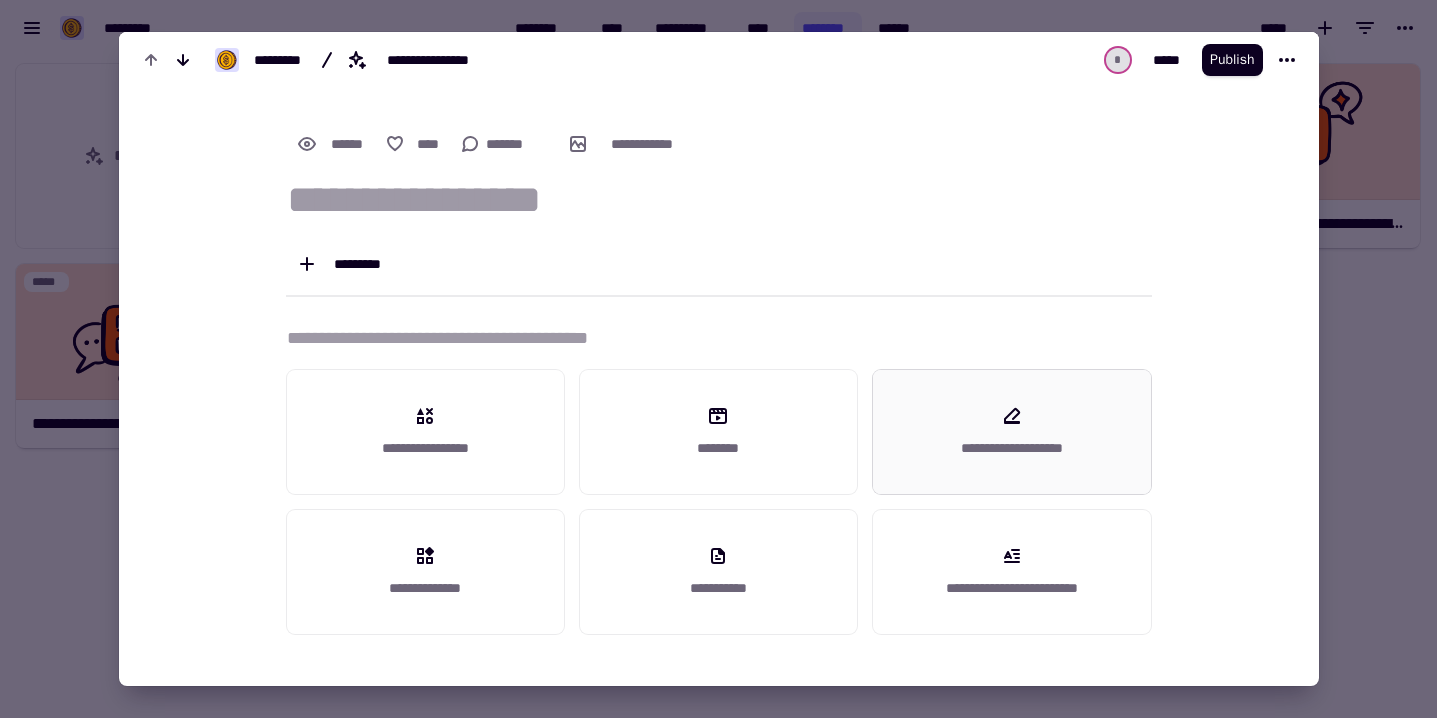 click on "**********" at bounding box center (1011, 432) 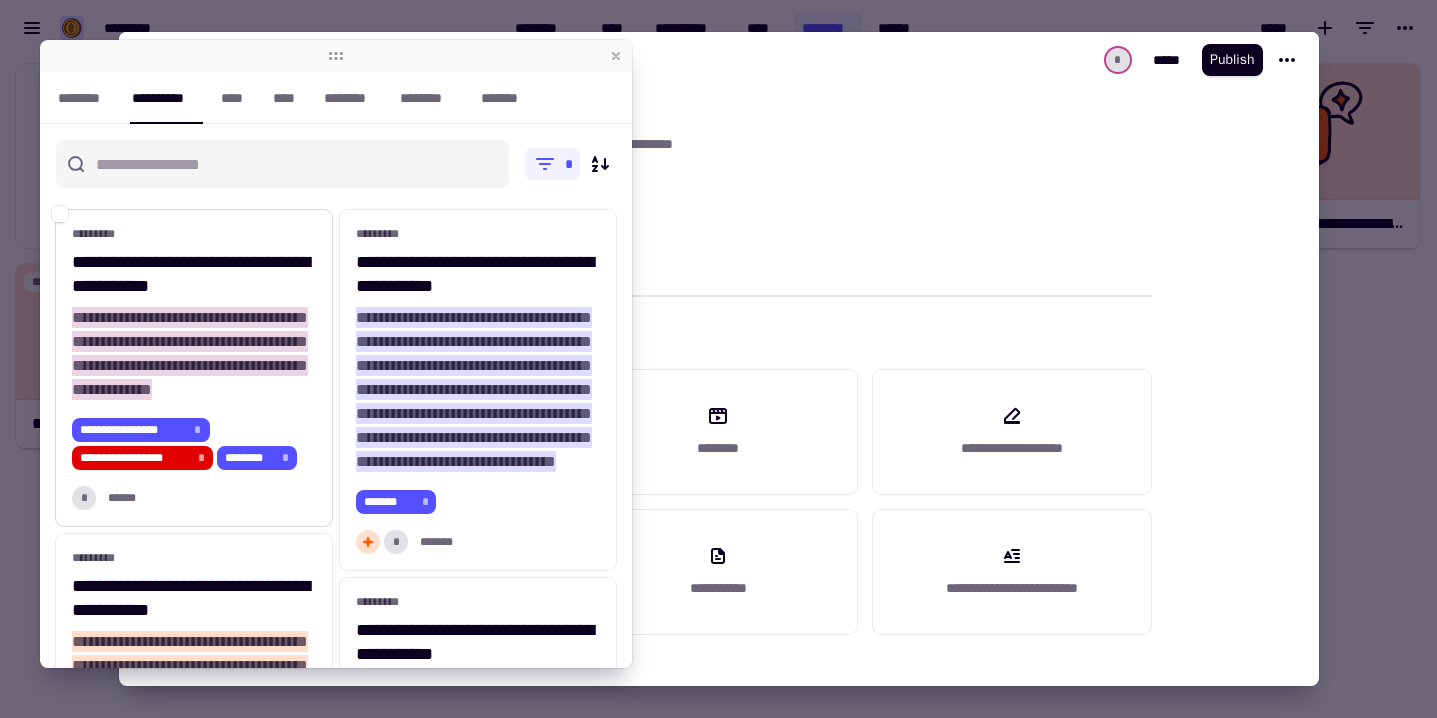 click on "**********" at bounding box center [194, 368] 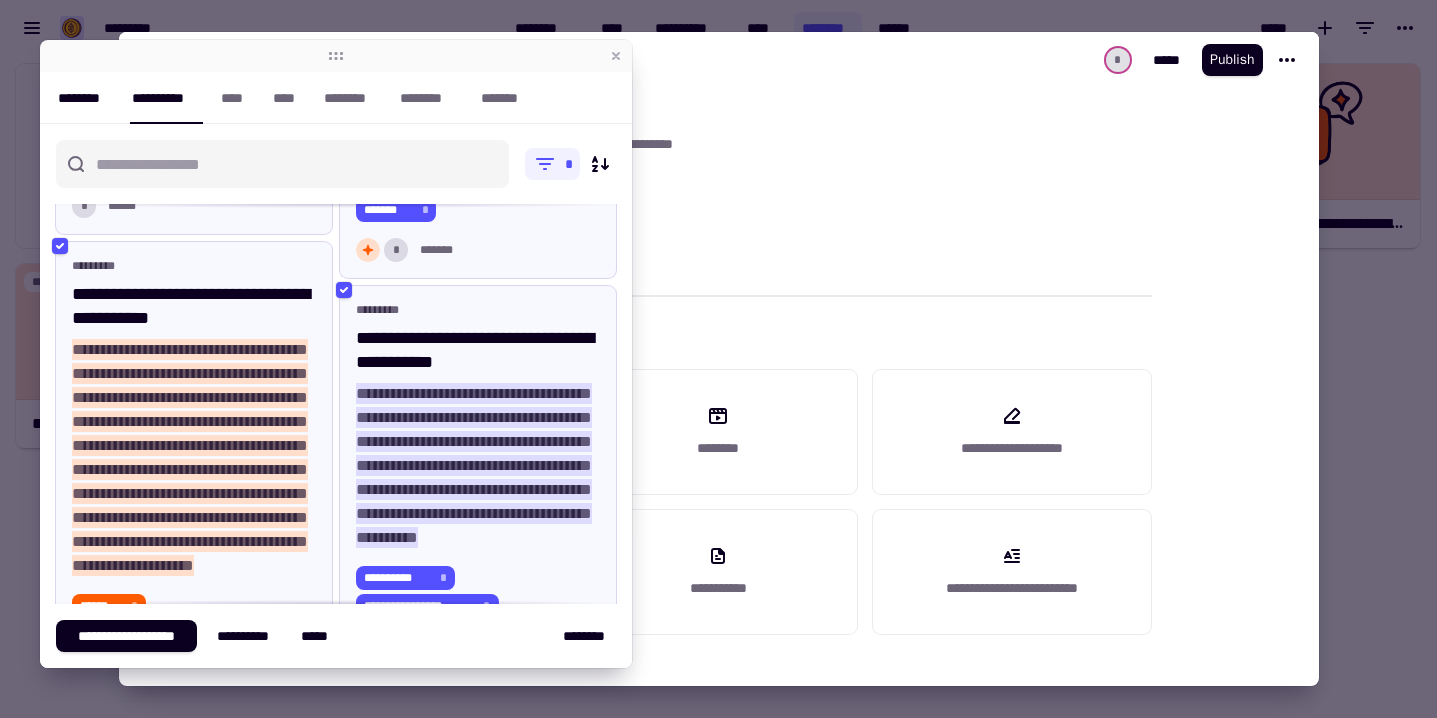 click on "********" at bounding box center (85, 98) 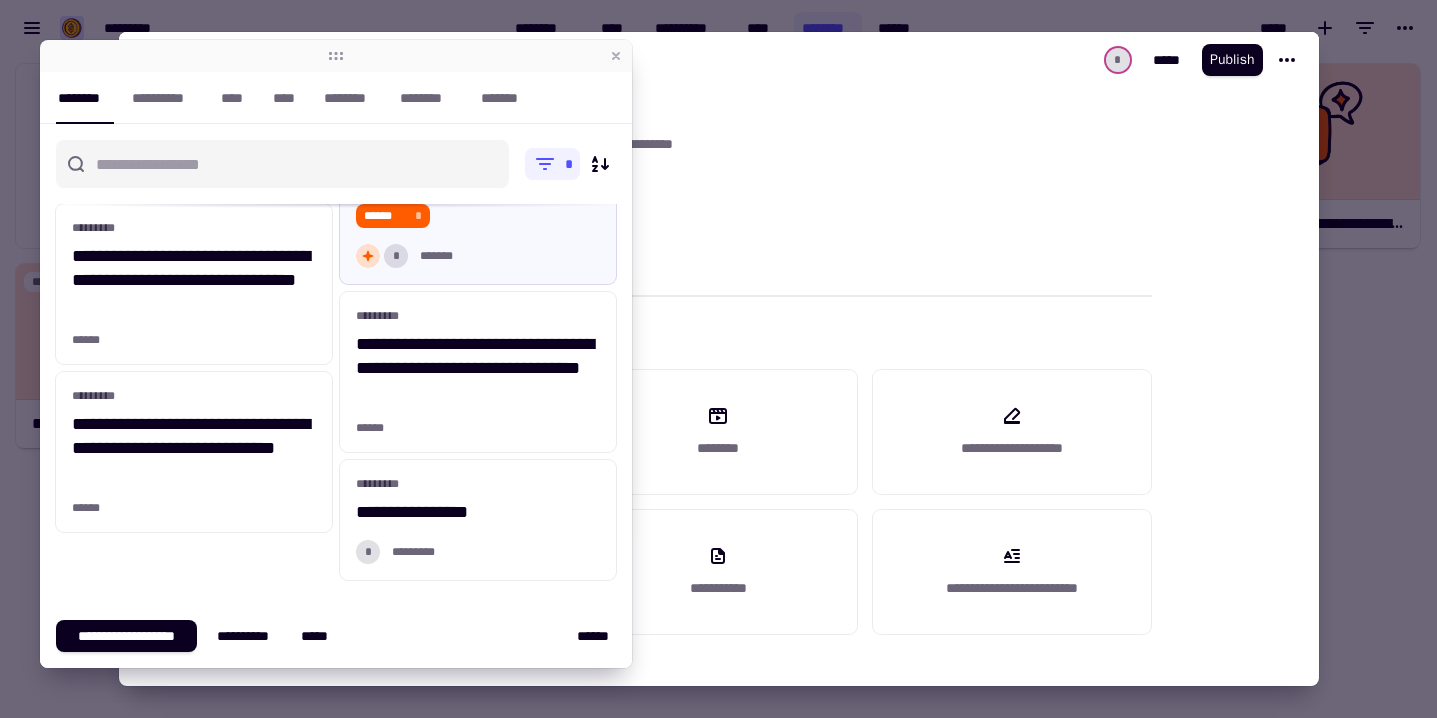 scroll, scrollTop: 870, scrollLeft: 0, axis: vertical 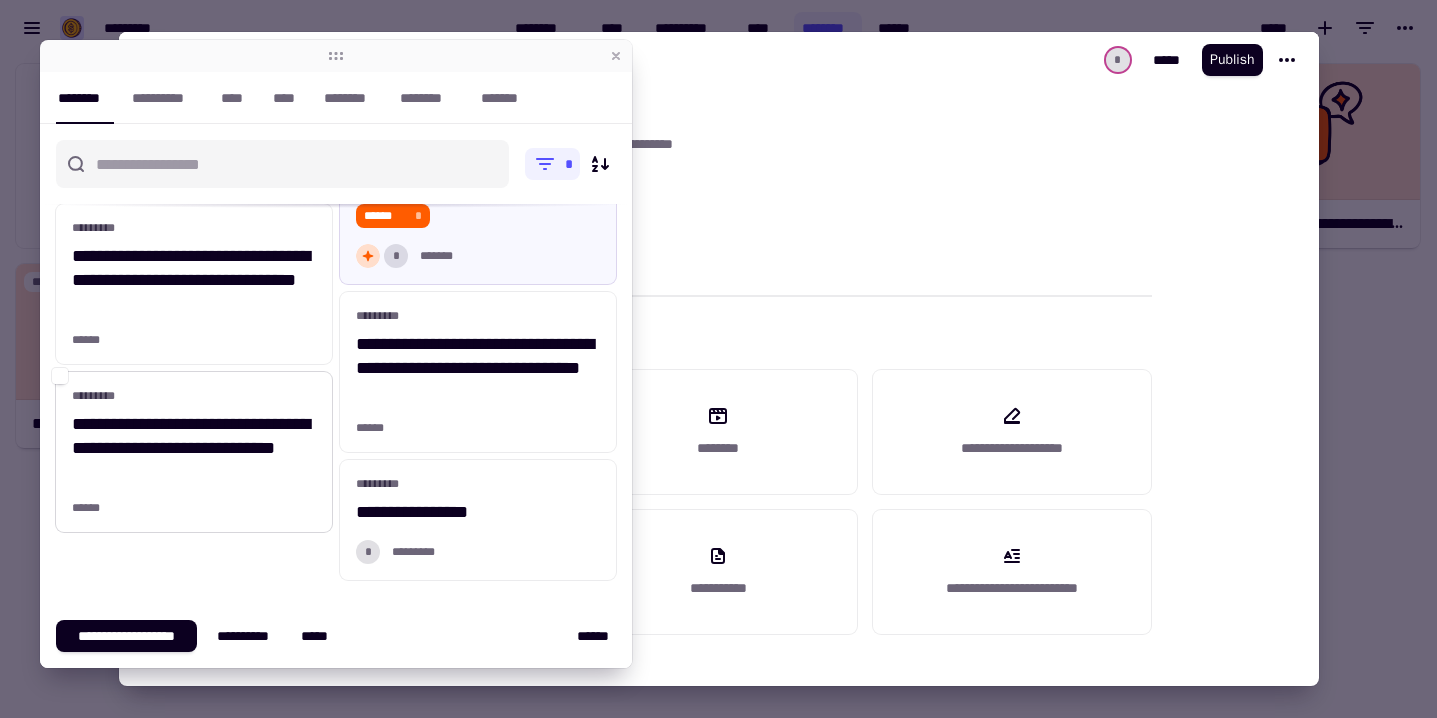 click on "**********" at bounding box center (194, 448) 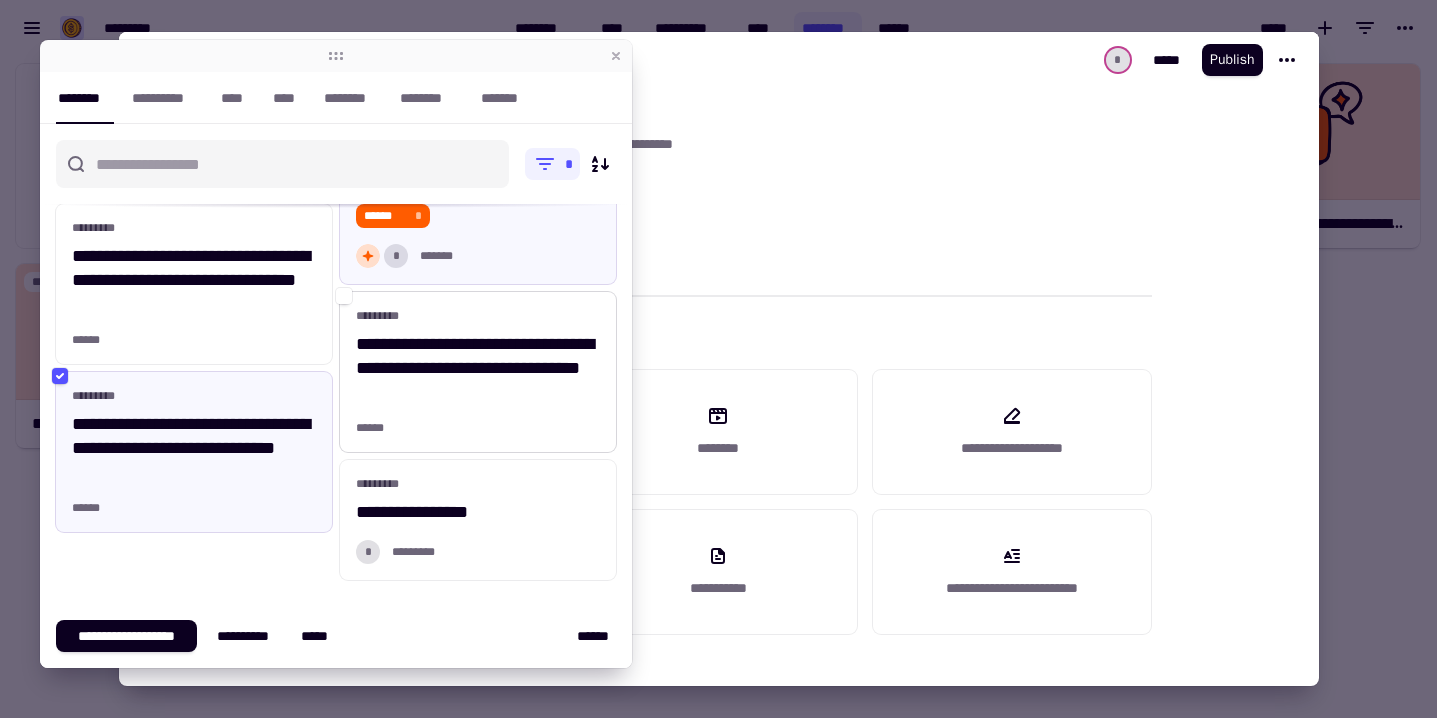 click on "**********" at bounding box center [478, 368] 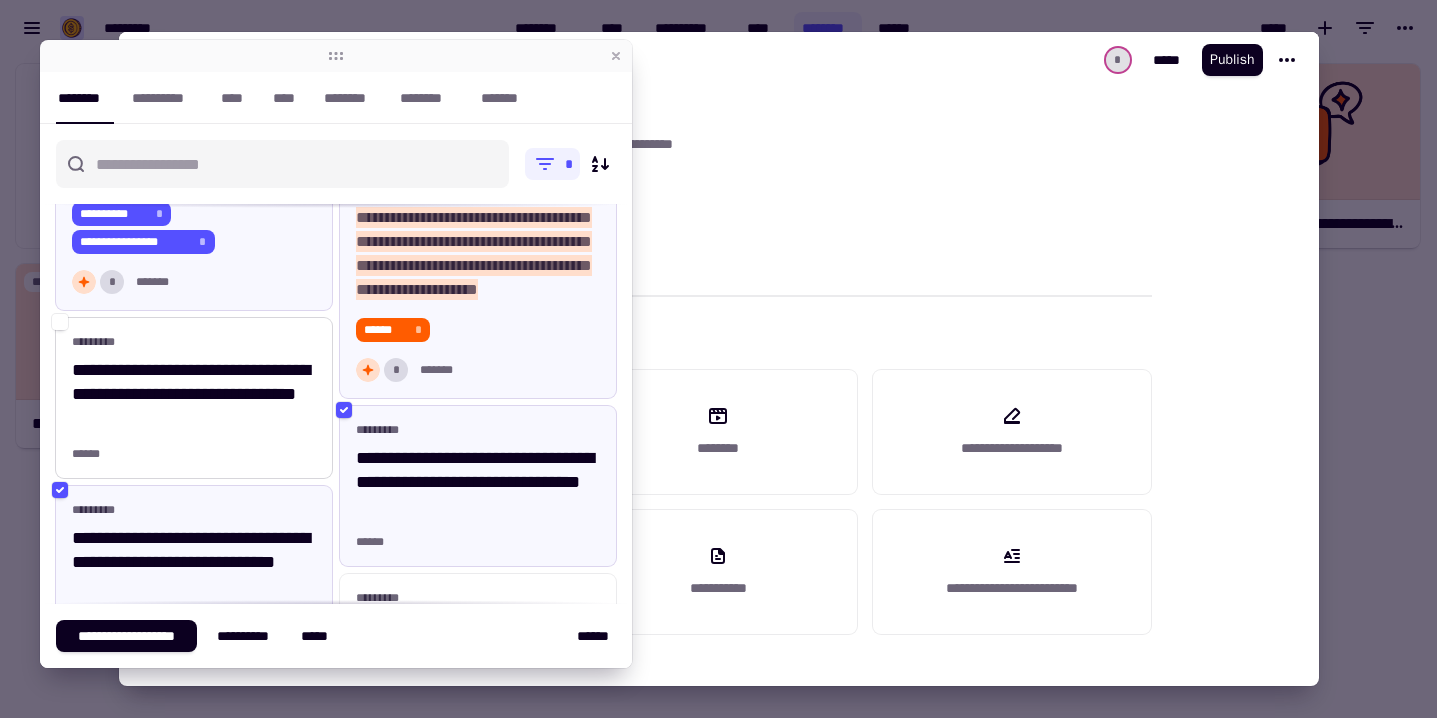 click on "**********" at bounding box center [194, 394] 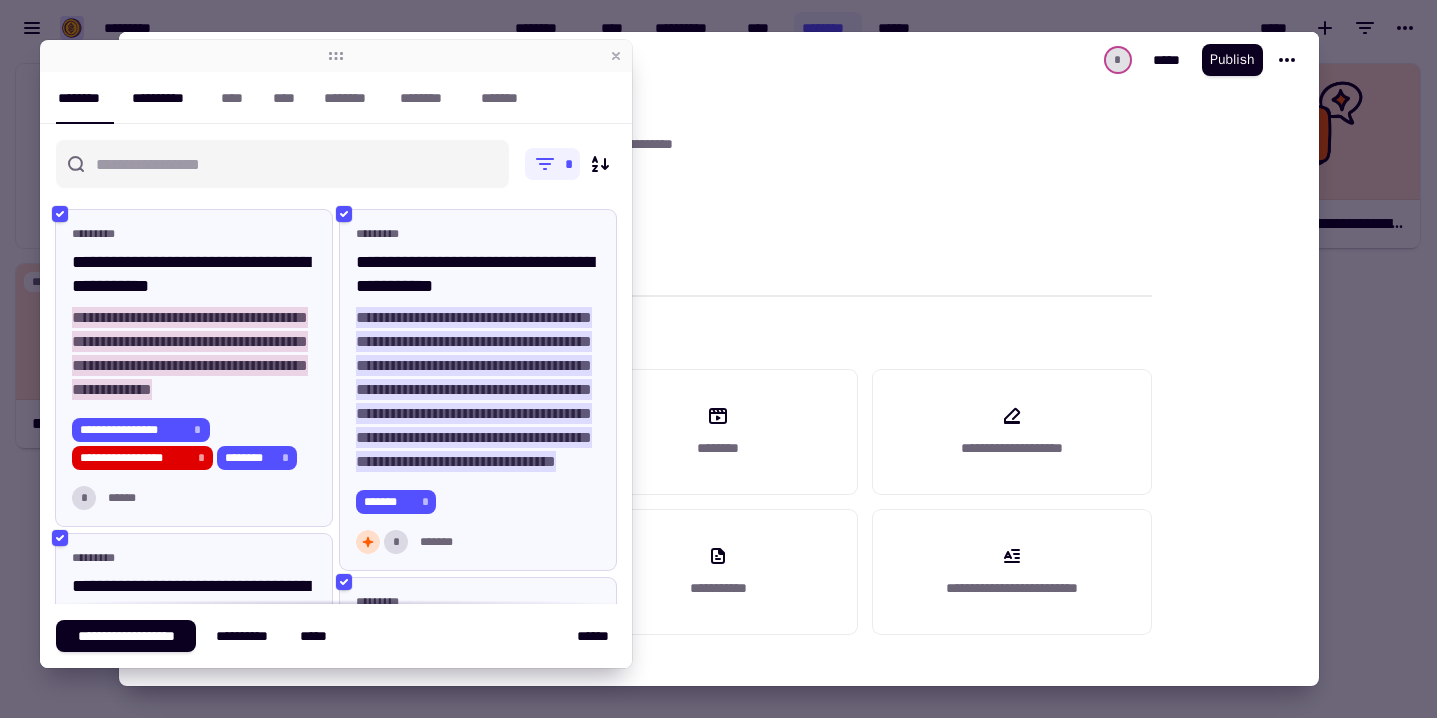 scroll, scrollTop: -1, scrollLeft: 0, axis: vertical 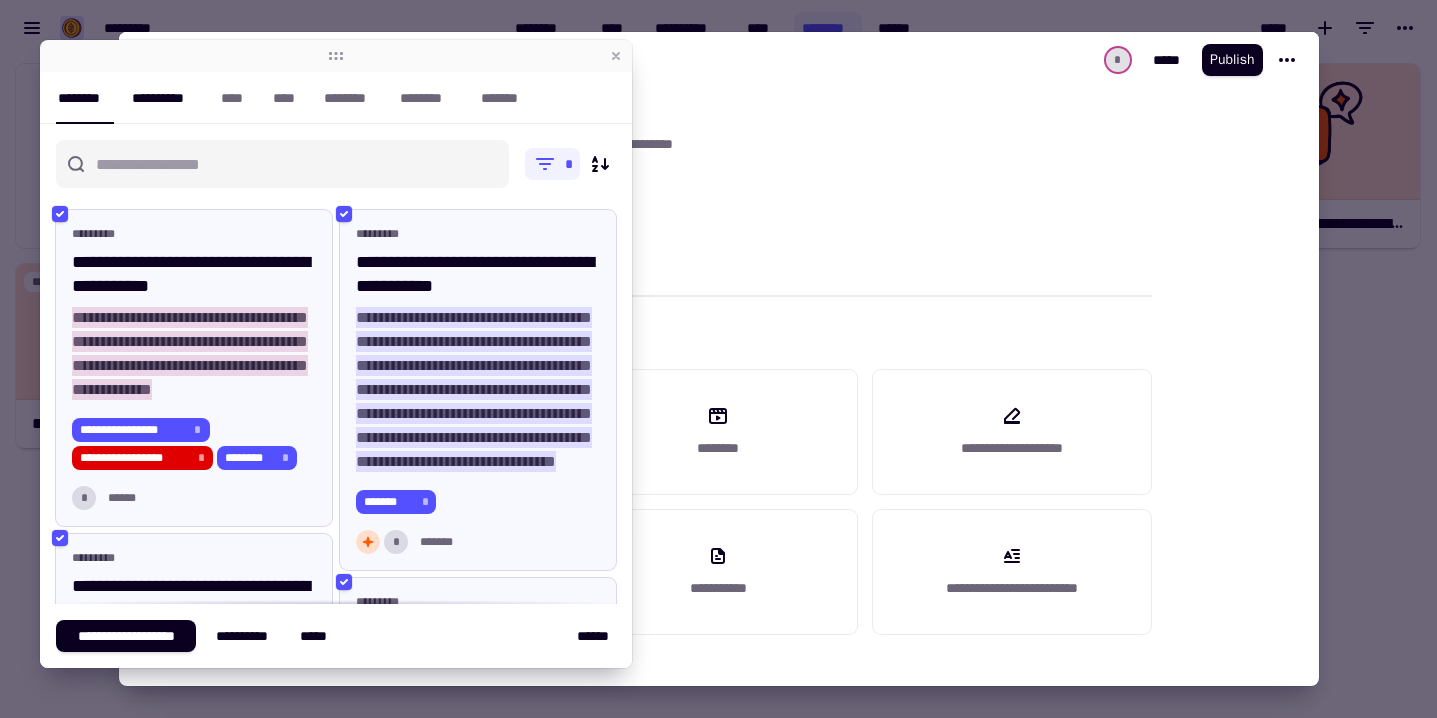 click on "**********" at bounding box center (166, 98) 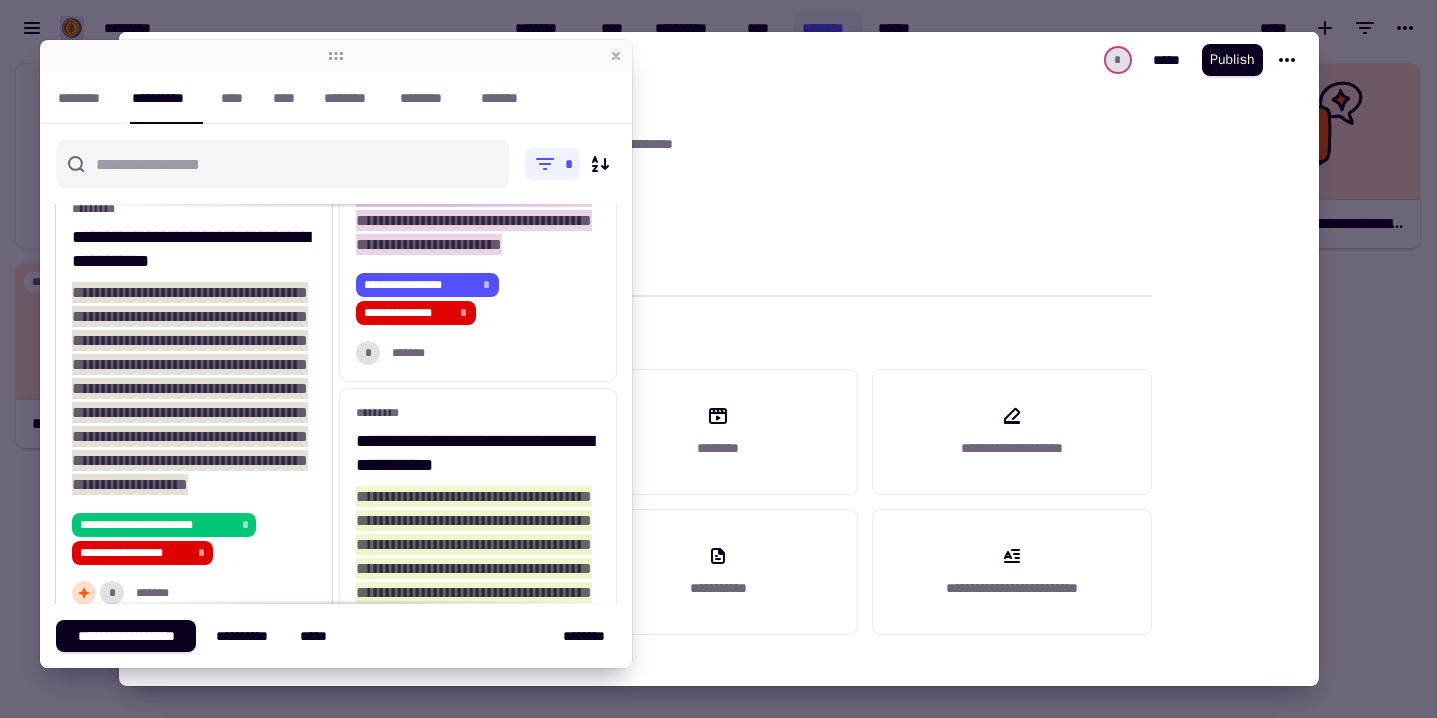 click on "**********" at bounding box center (194, 249) 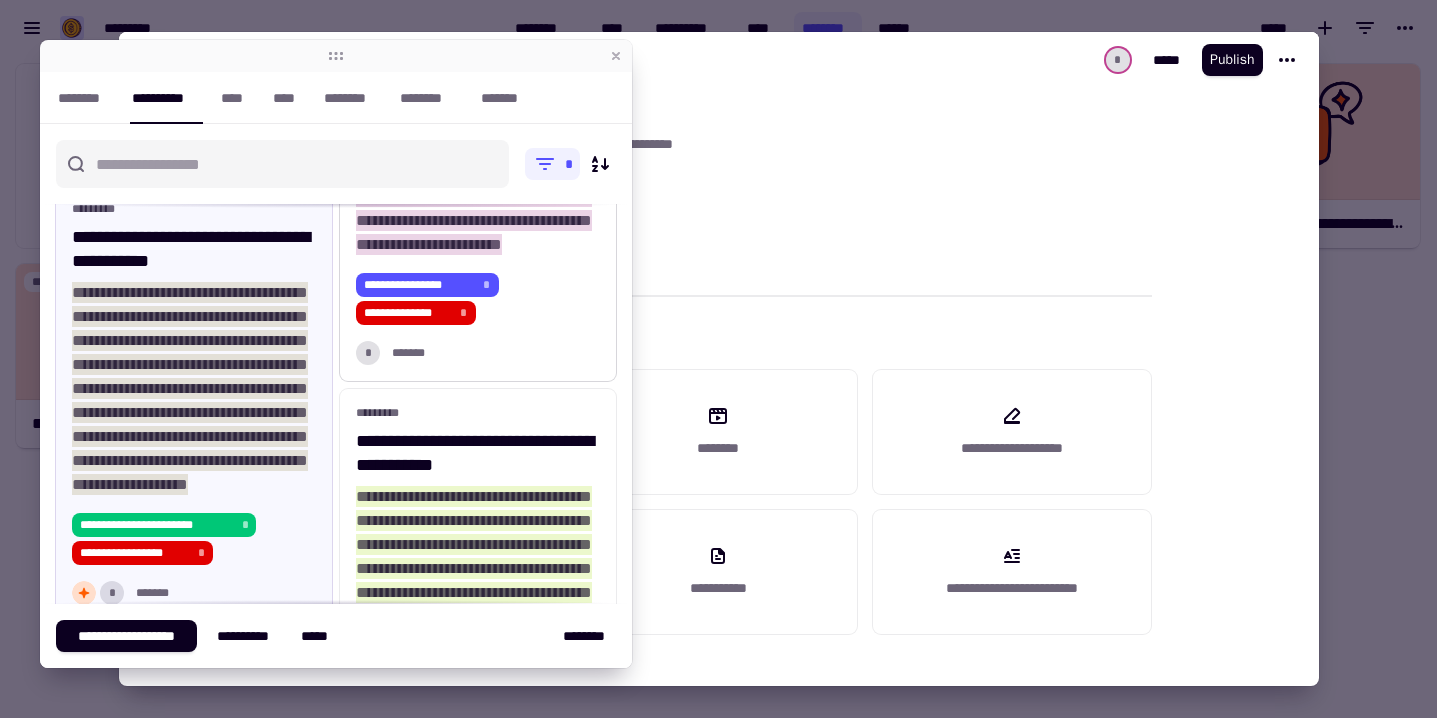 click on "**********" at bounding box center (474, 208) 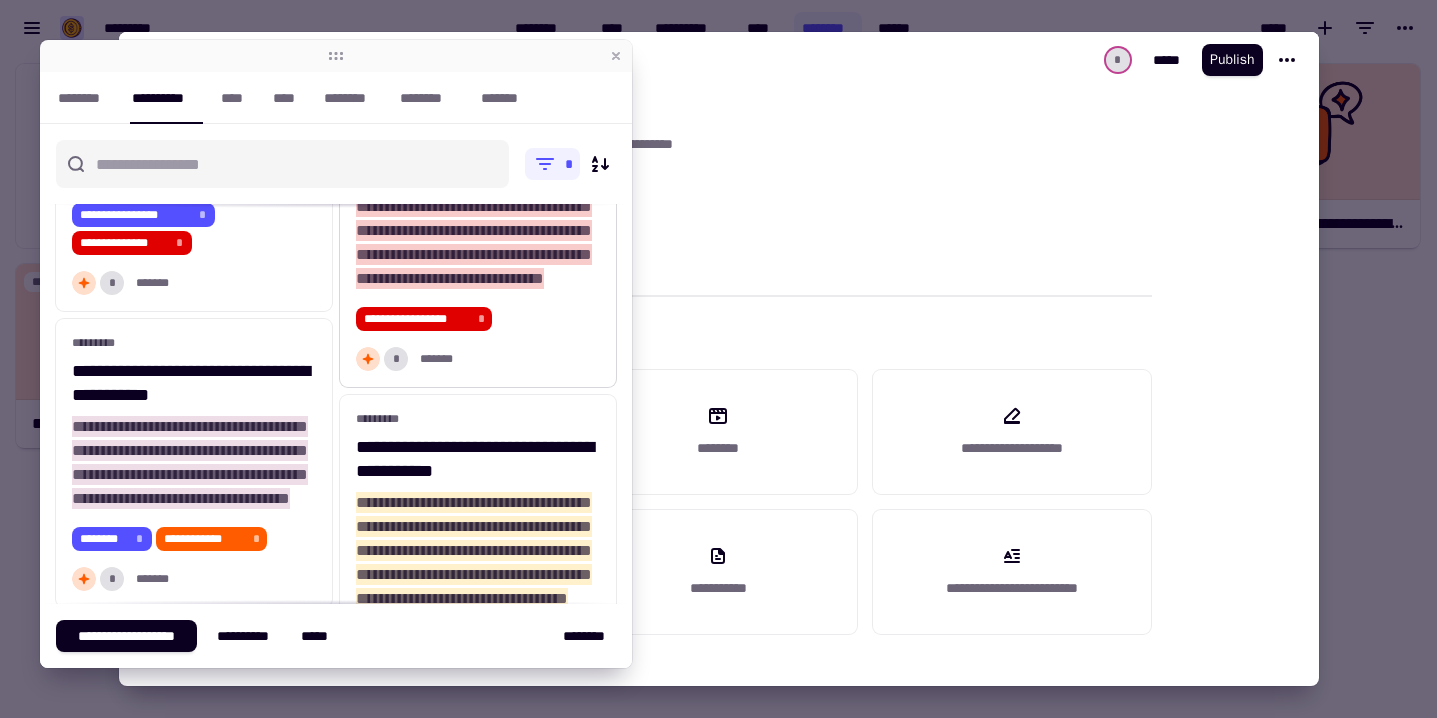 click on "**********" at bounding box center [474, 194] 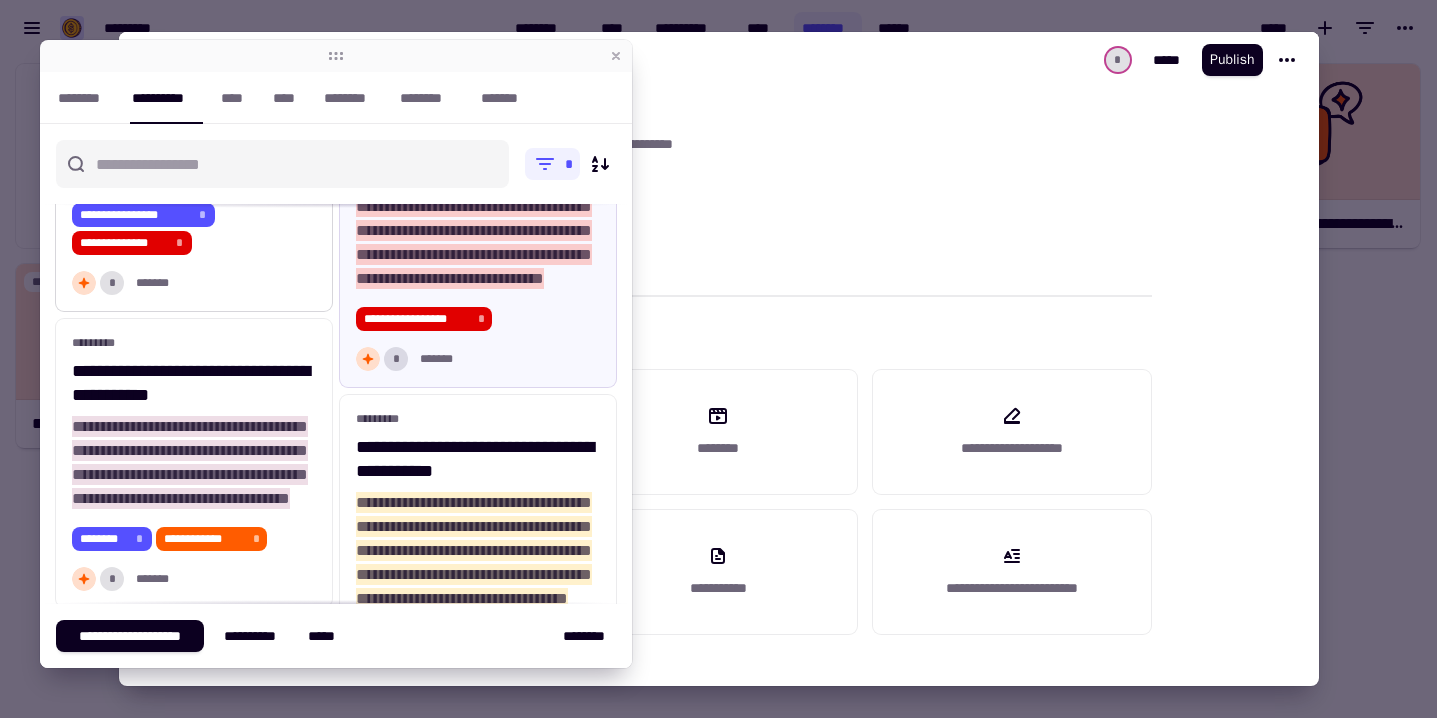 click on "**********" at bounding box center (190, 90) 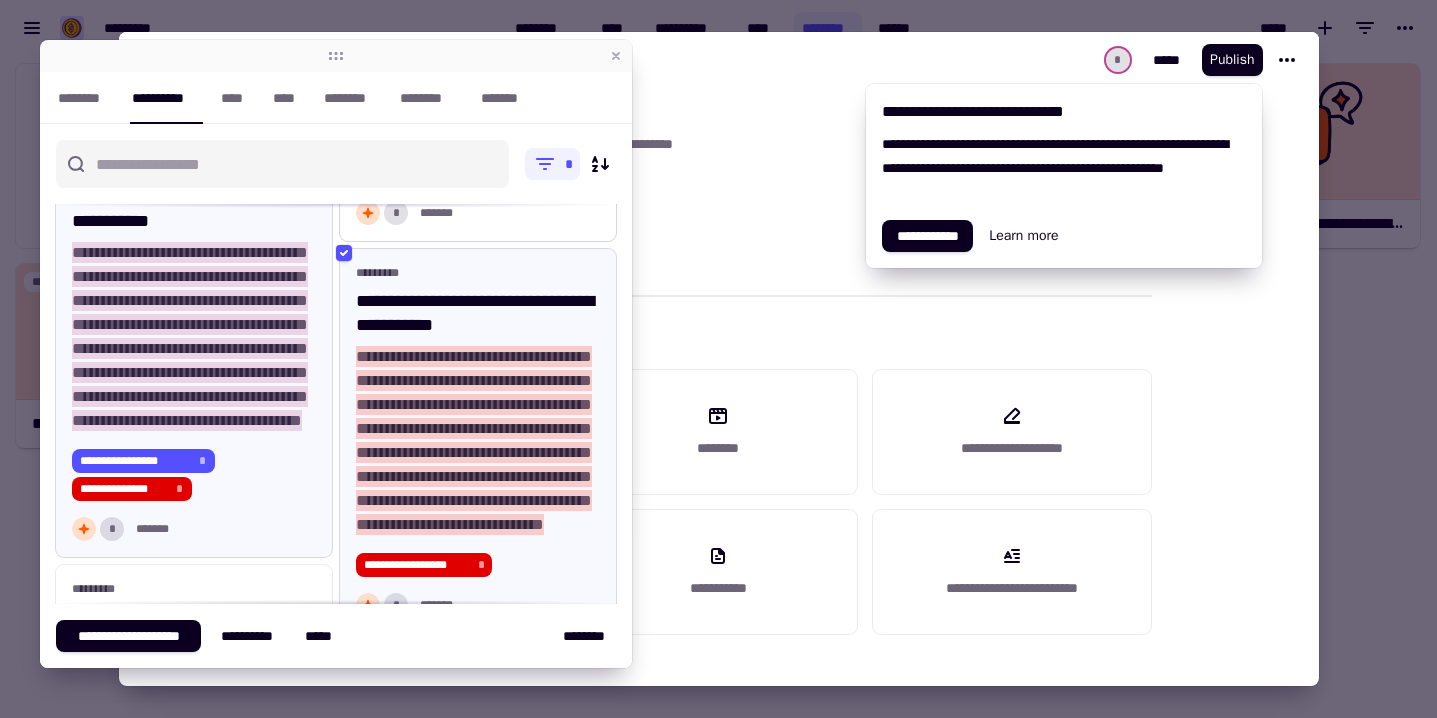 click on "**********" at bounding box center [474, 72] 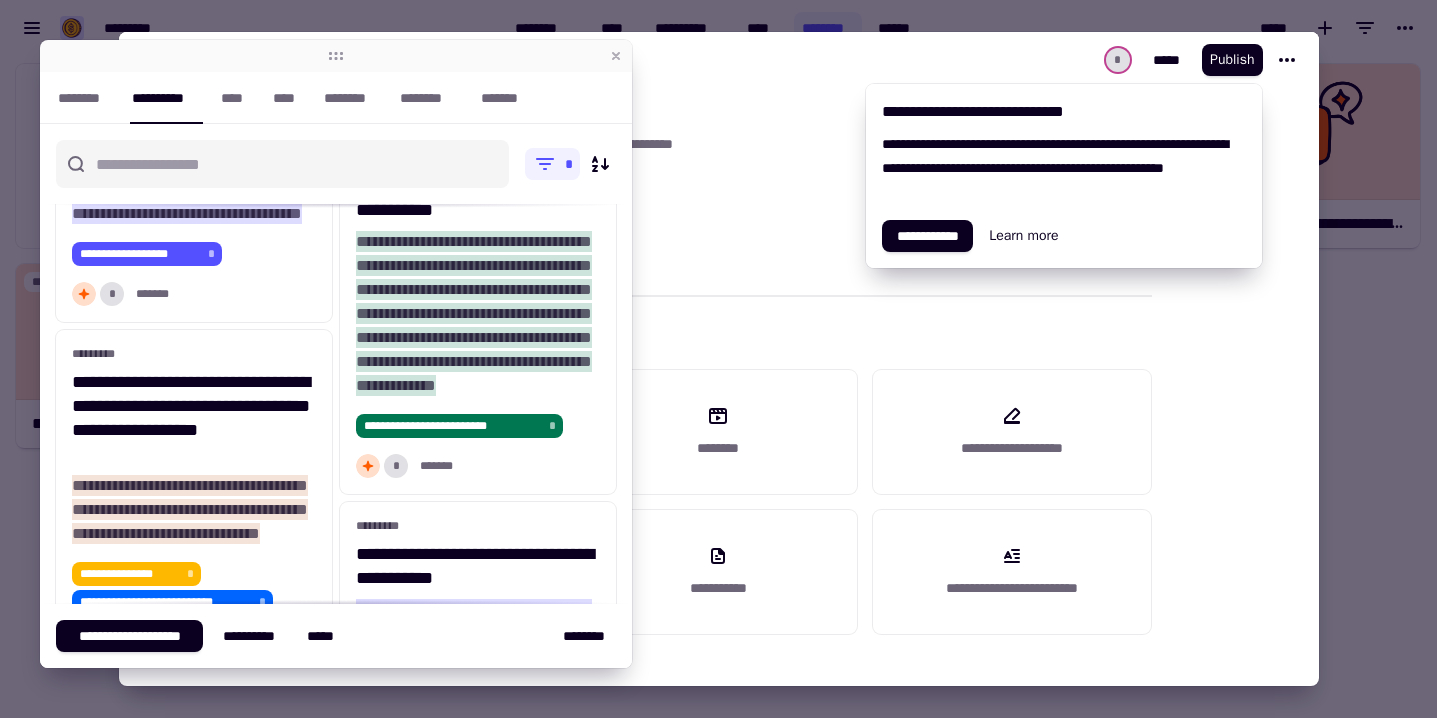 scroll, scrollTop: 2462, scrollLeft: 0, axis: vertical 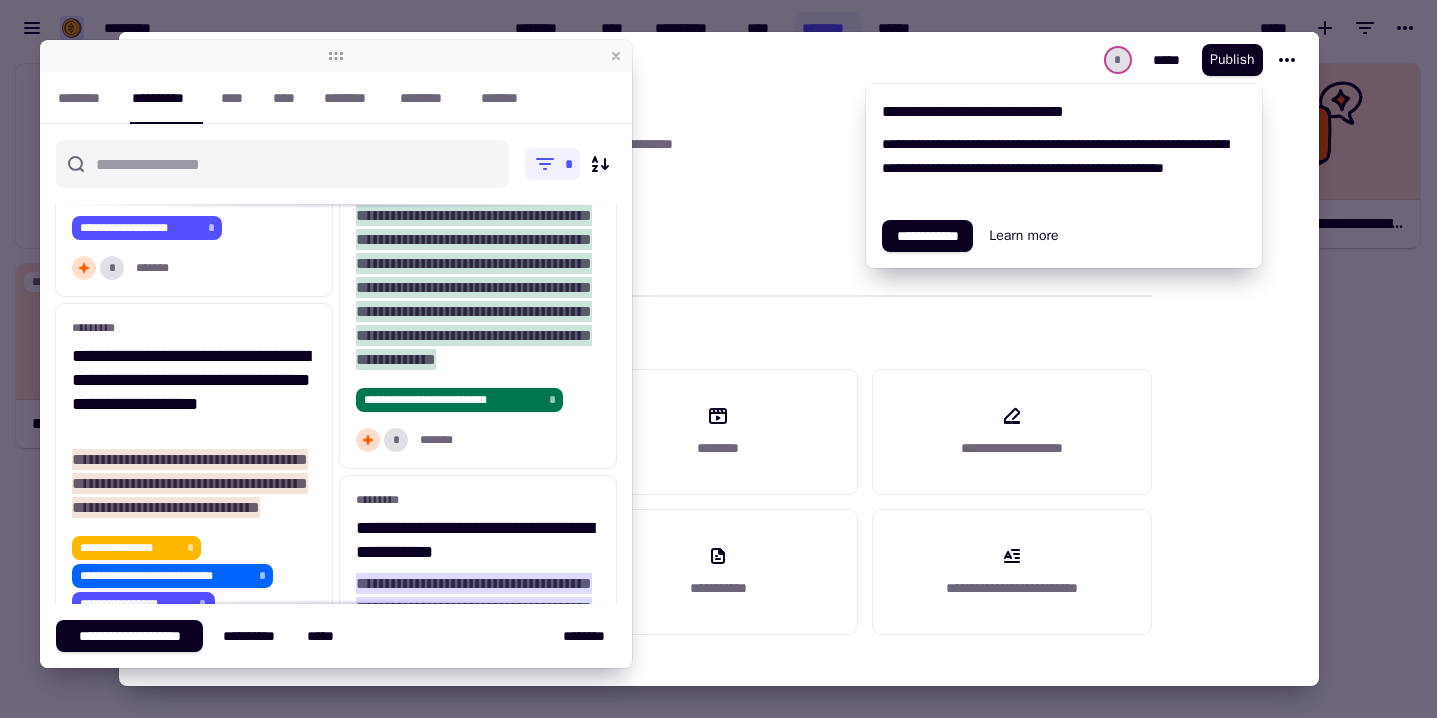 click on "**********" at bounding box center [478, -56] 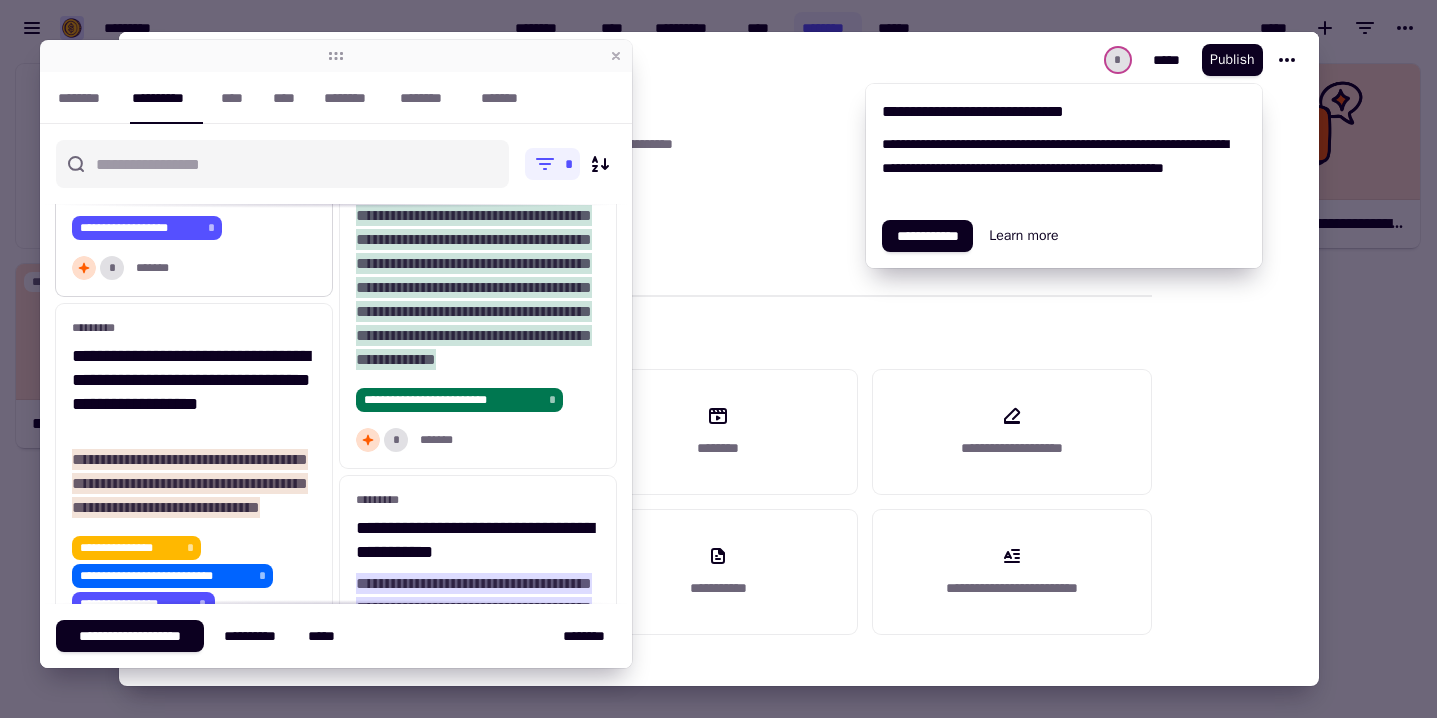 click on "**********" at bounding box center [190, 151] 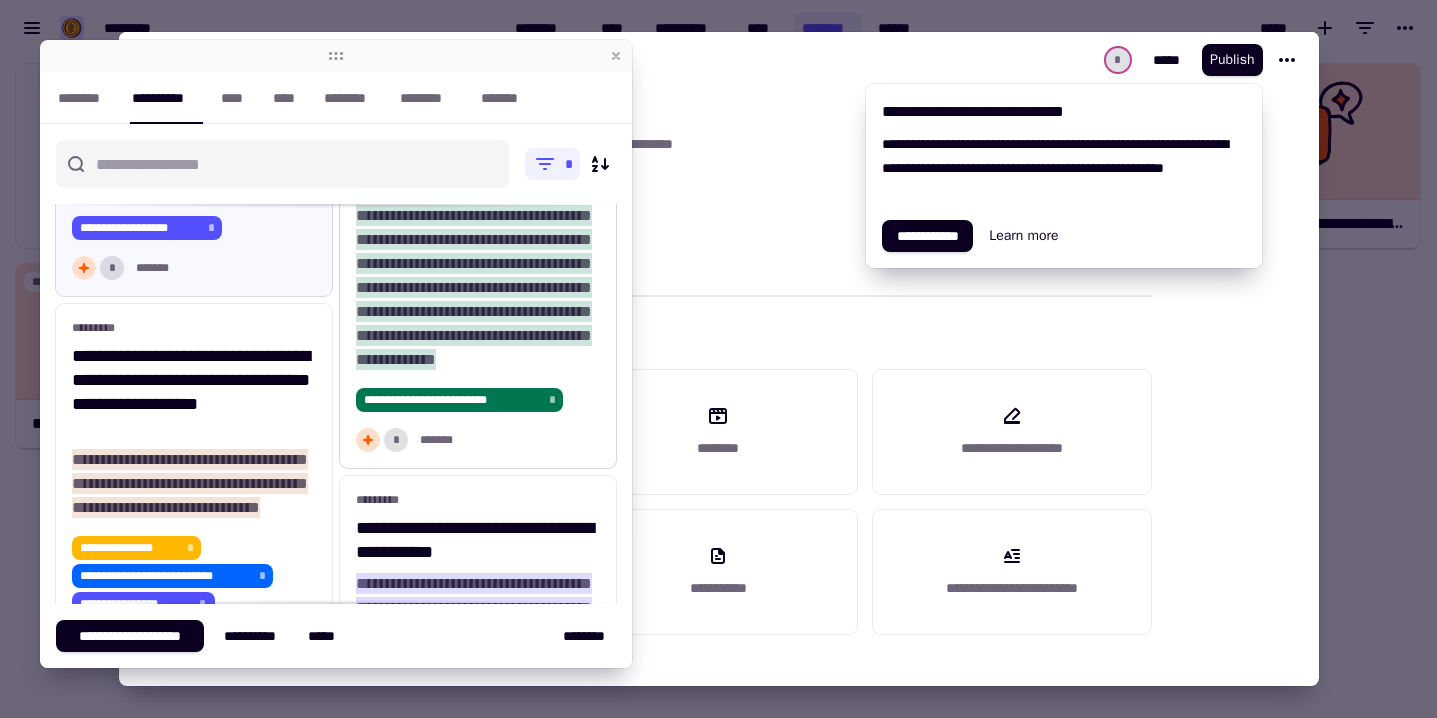click on "**********" at bounding box center [478, 172] 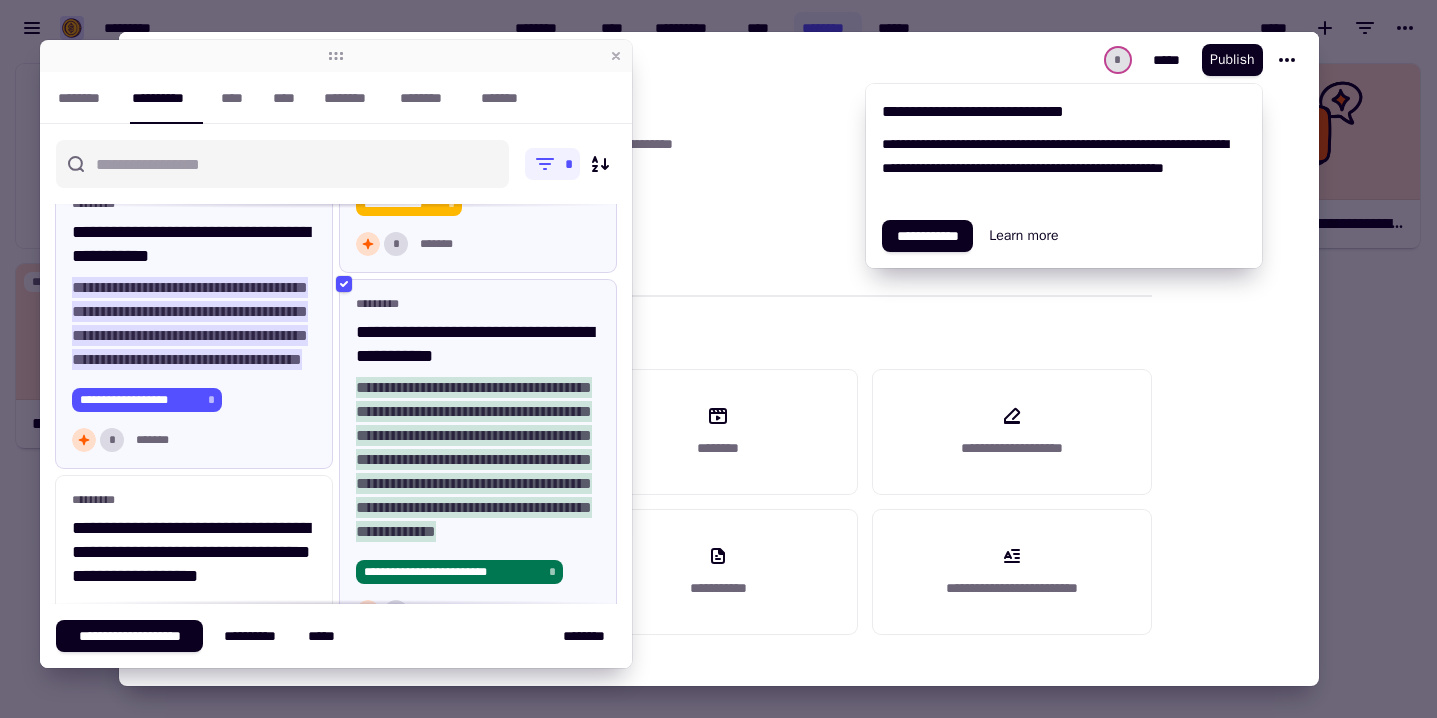click on "**********" at bounding box center [194, 28] 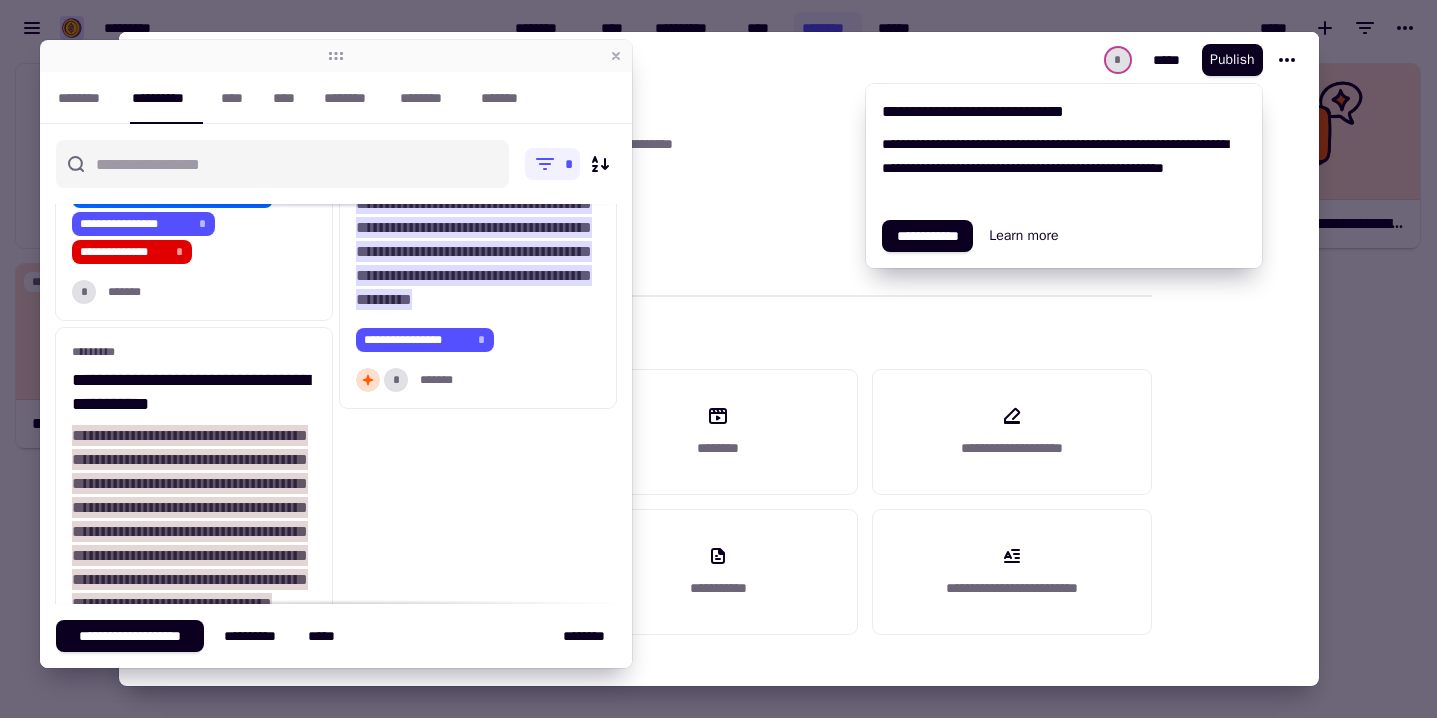 scroll, scrollTop: 2887, scrollLeft: 0, axis: vertical 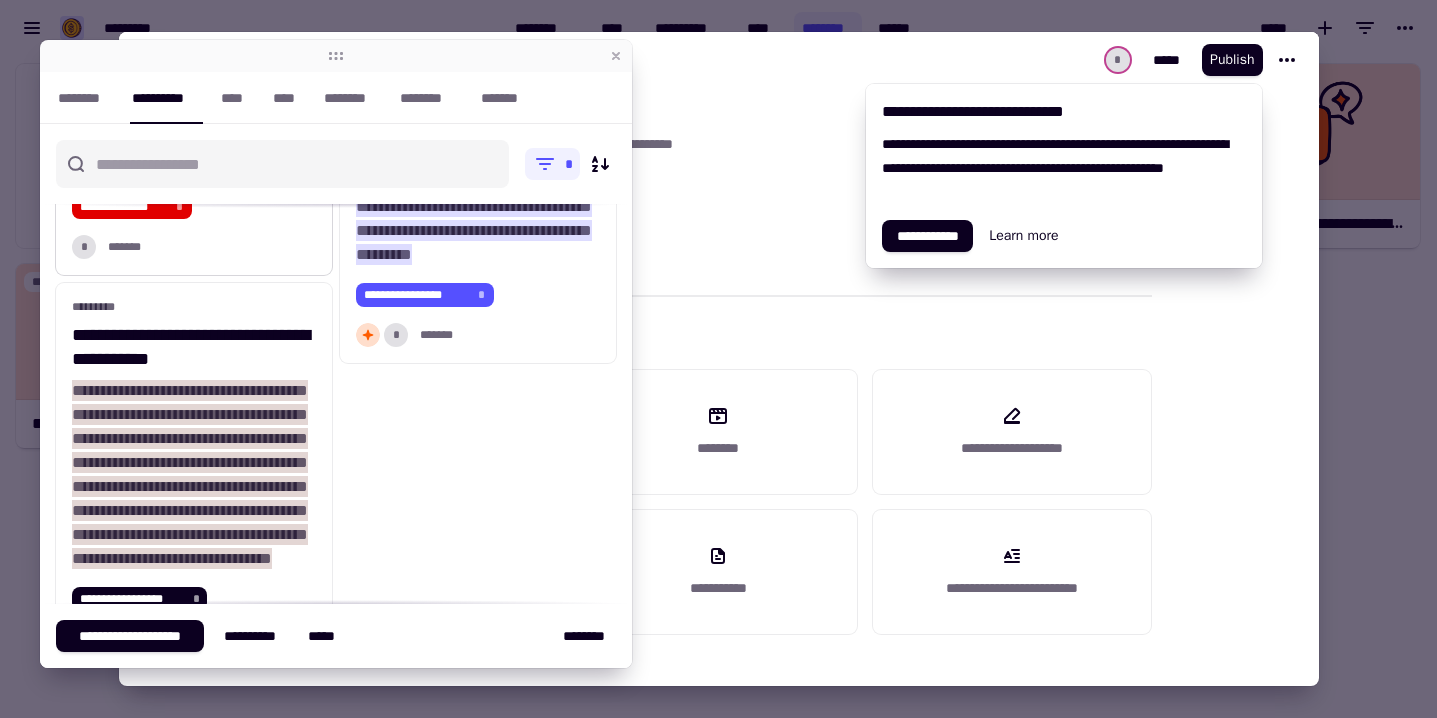 click on "**********" at bounding box center (190, 58) 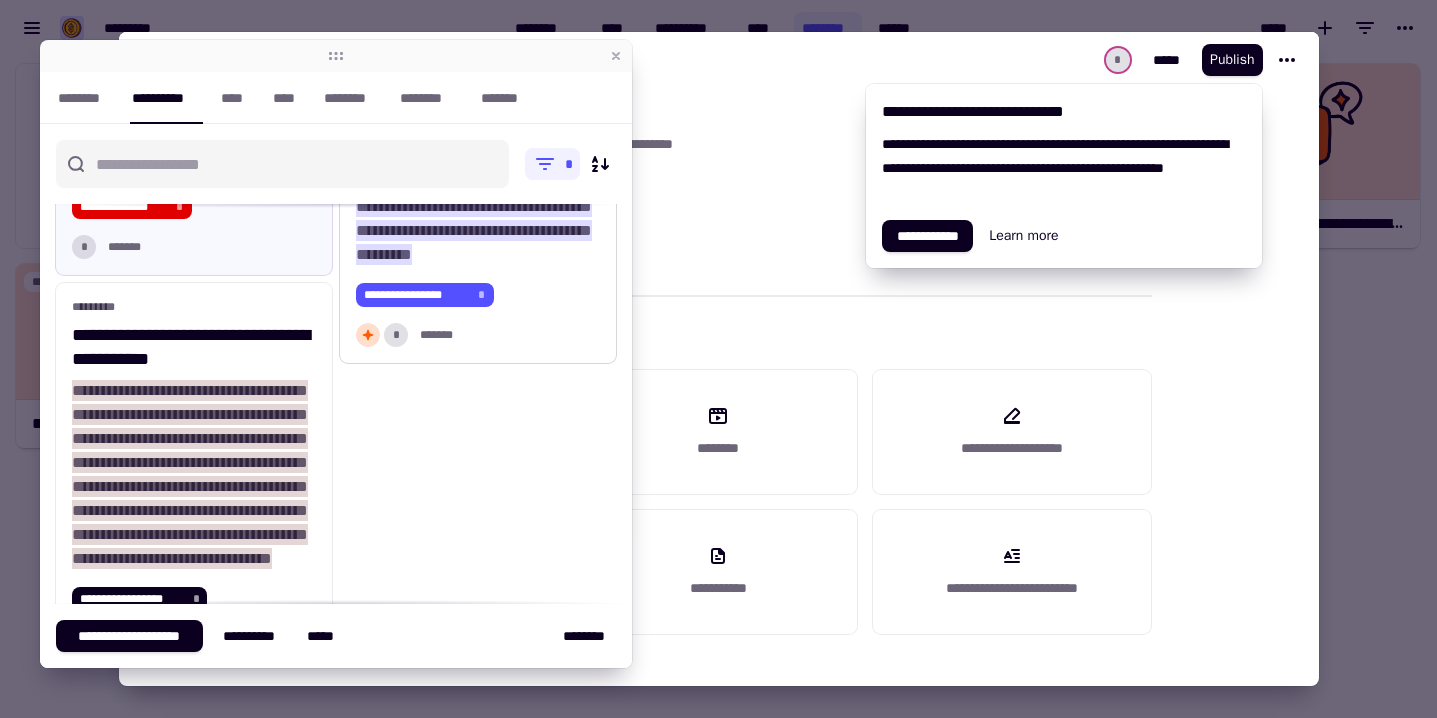 click on "**********" at bounding box center (478, 207) 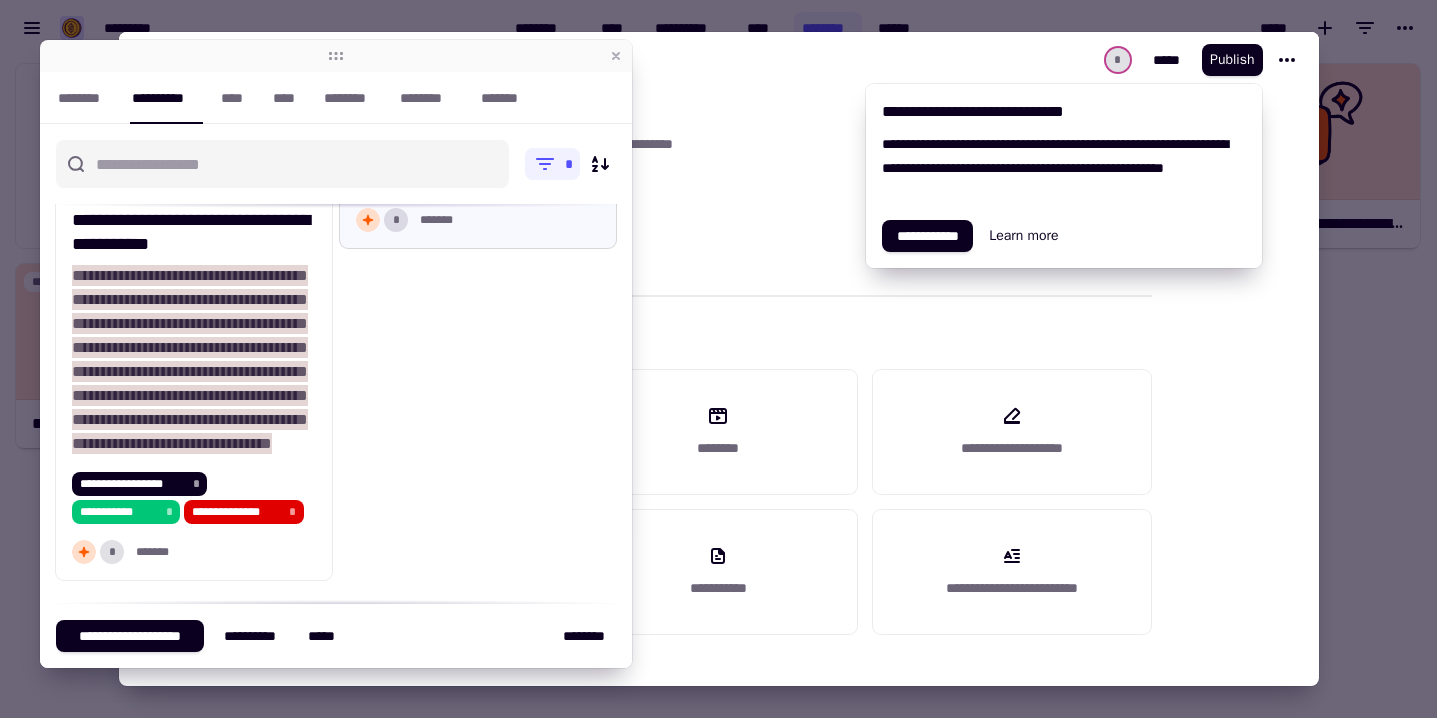 scroll, scrollTop: 3325, scrollLeft: 0, axis: vertical 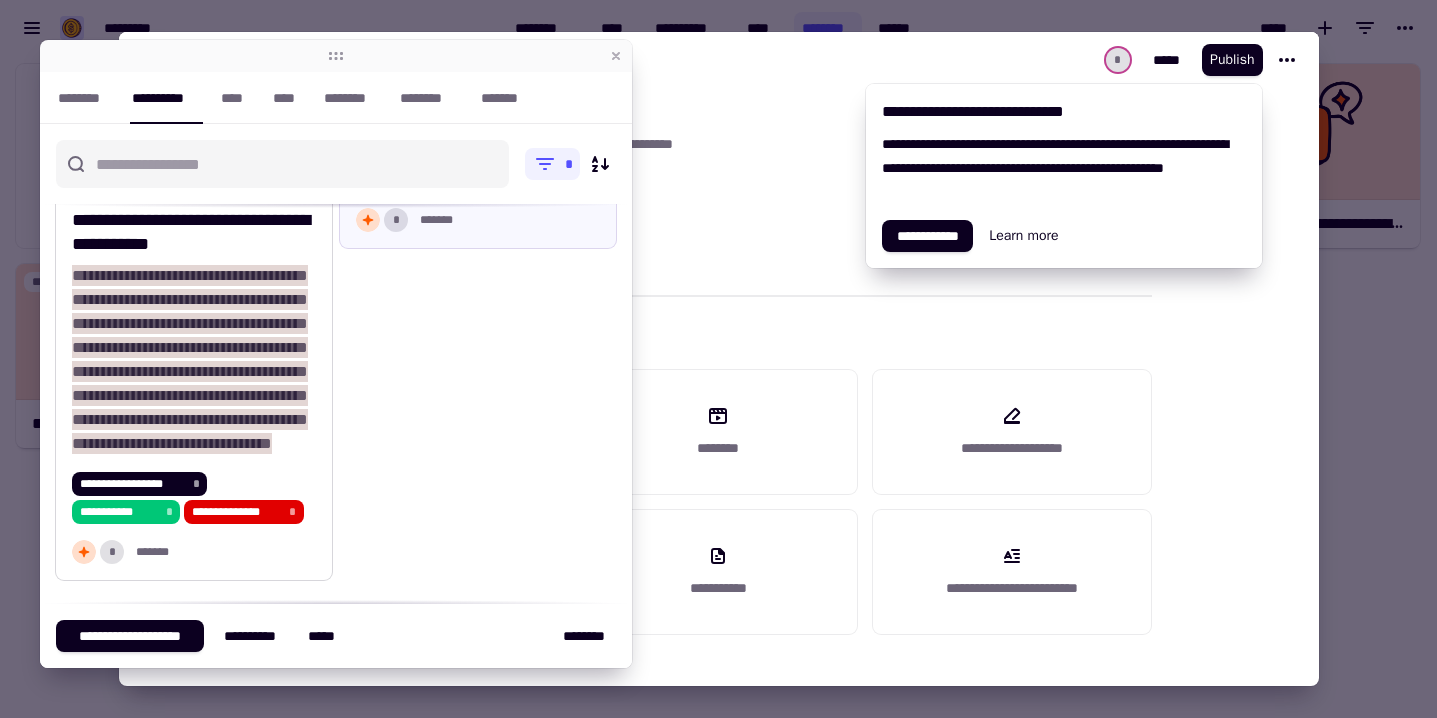 click on "**********" at bounding box center [190, 359] 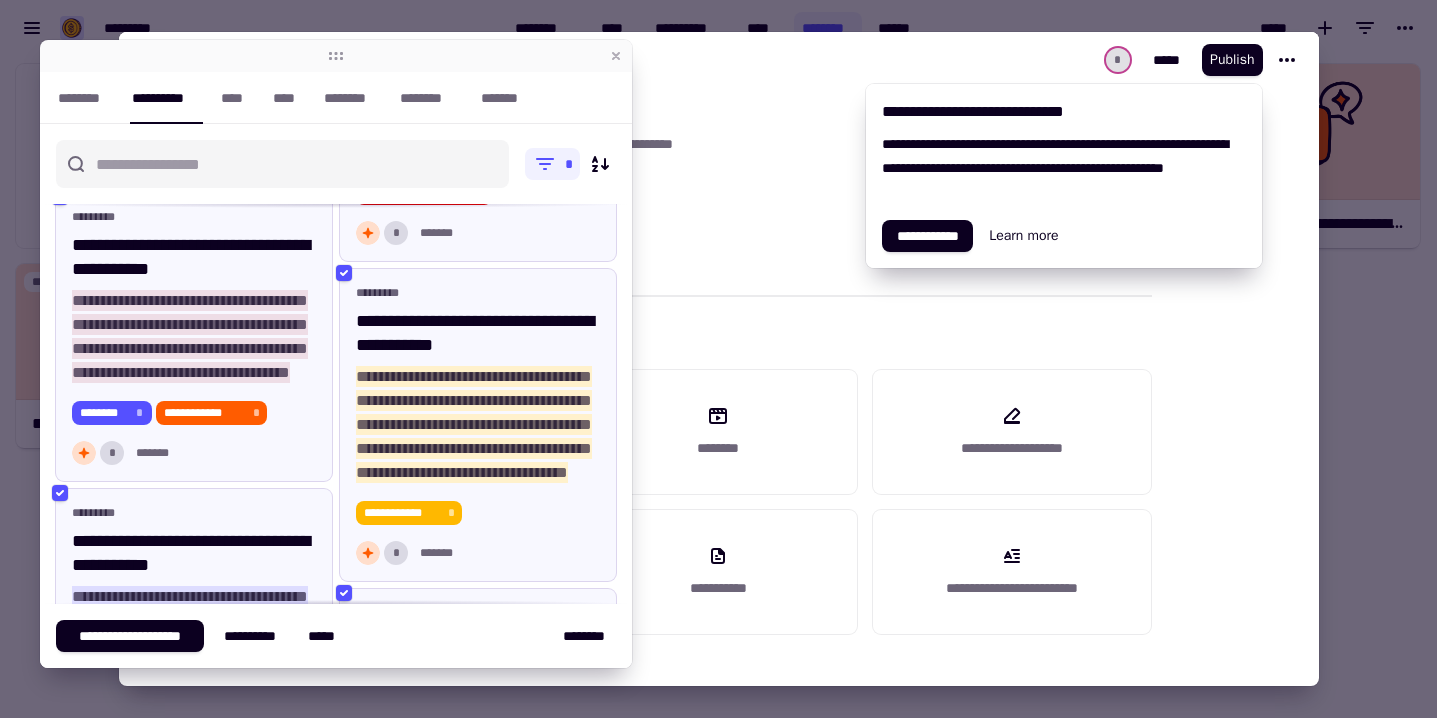 scroll, scrollTop: 1829, scrollLeft: 0, axis: vertical 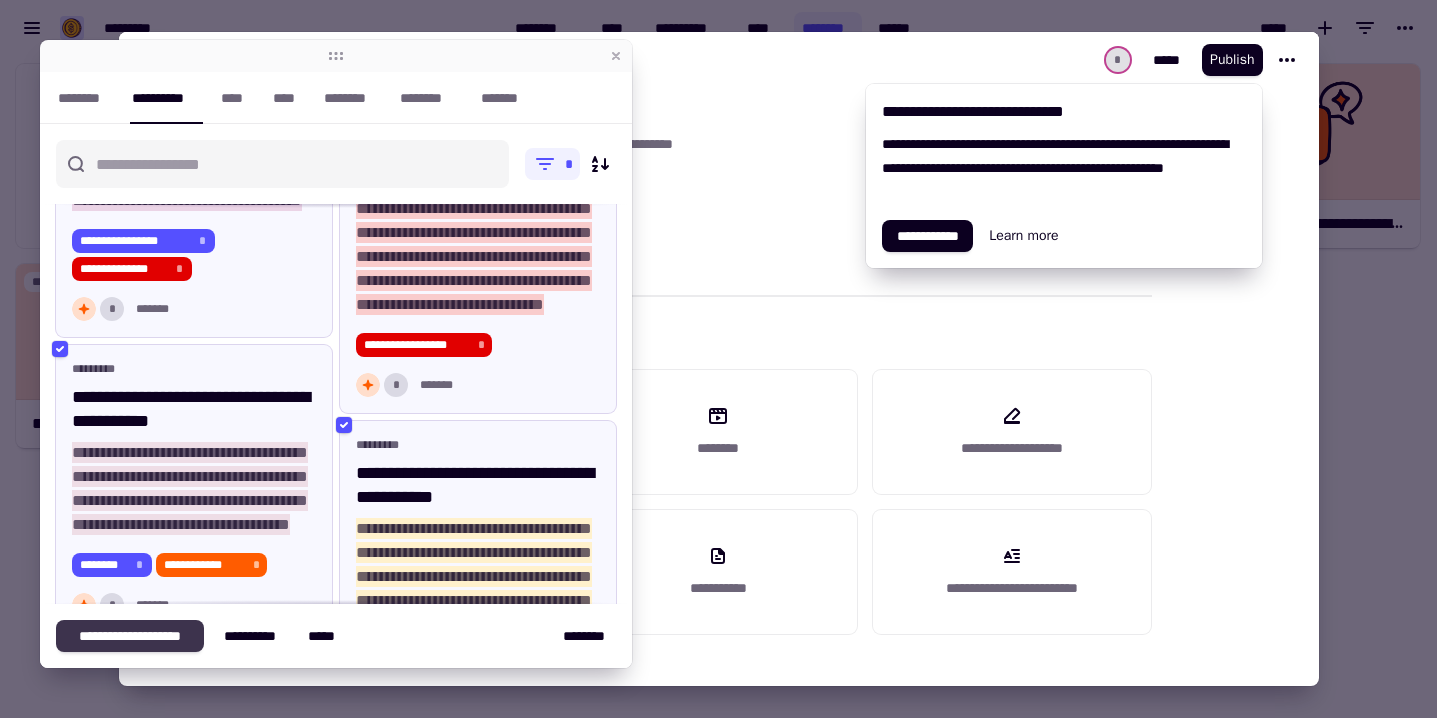 click on "**********" 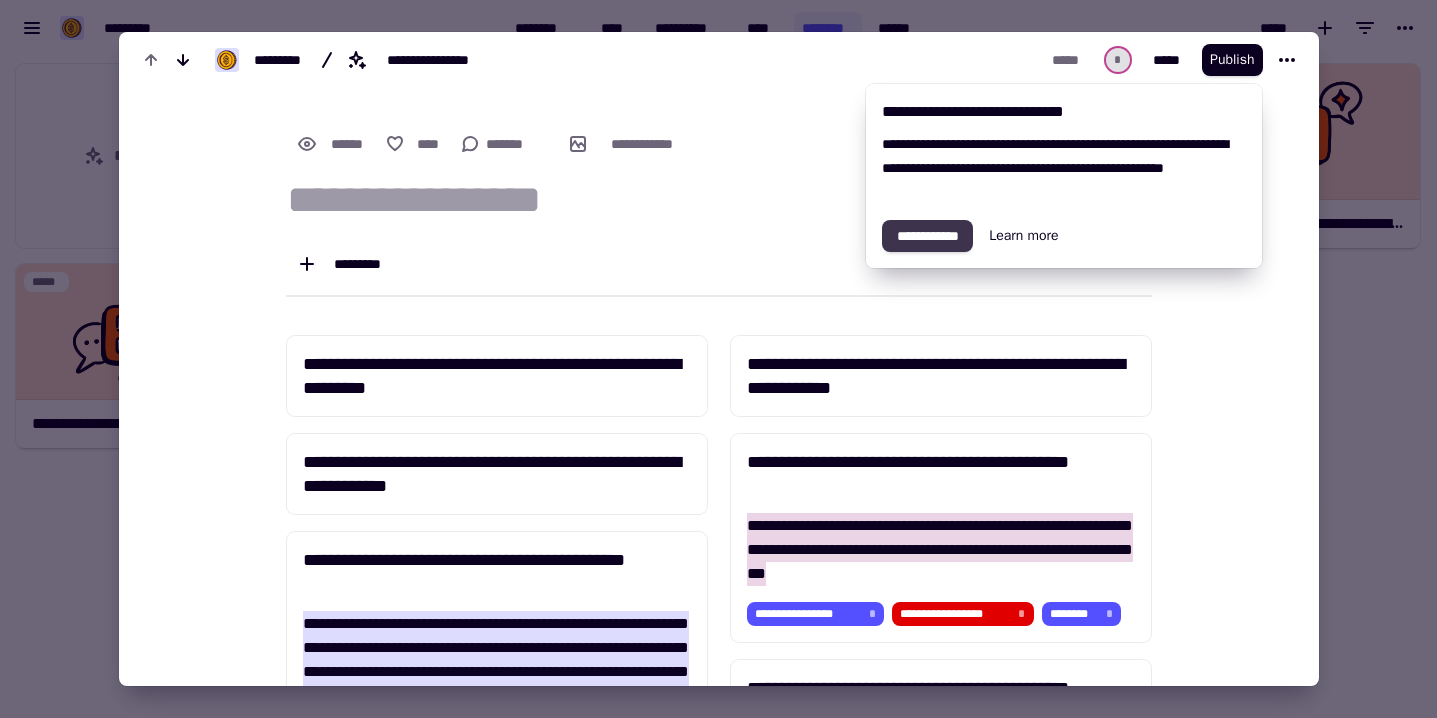 click on "**********" 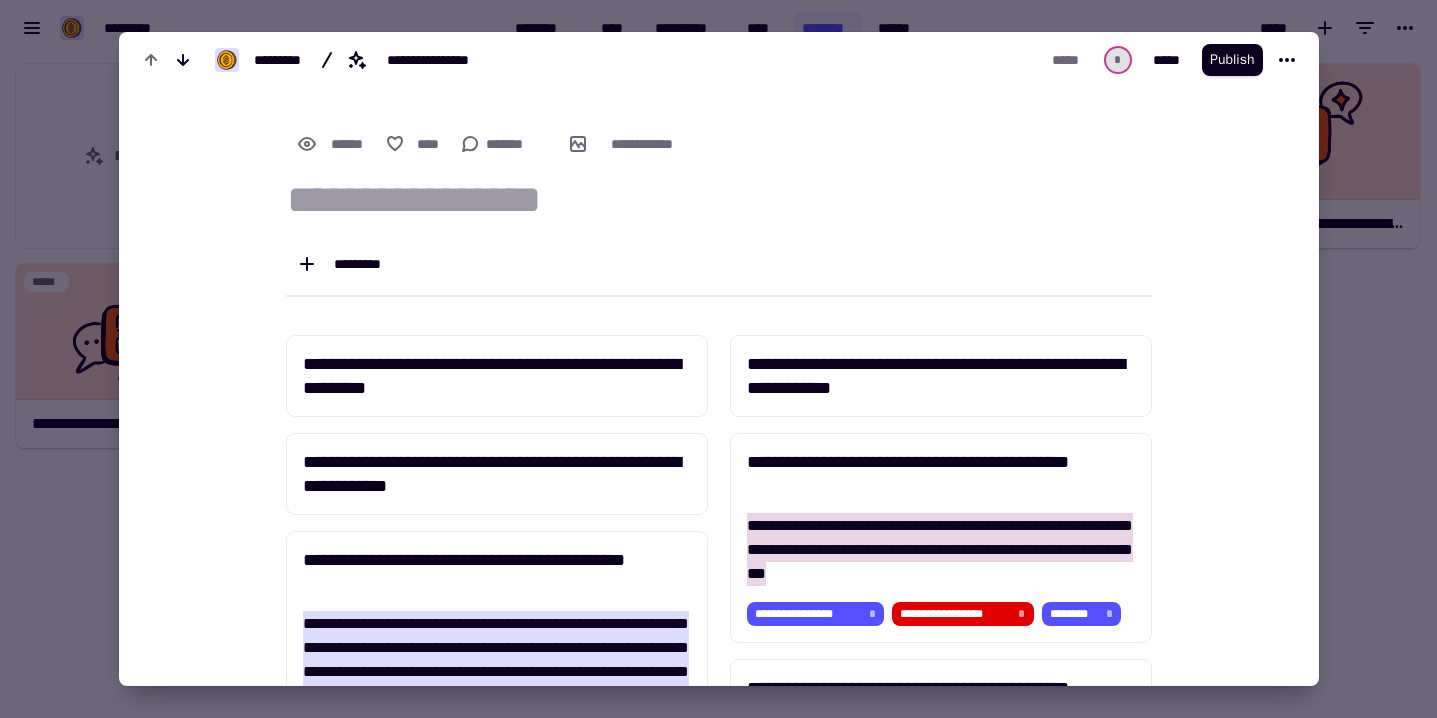 scroll, scrollTop: 0, scrollLeft: 0, axis: both 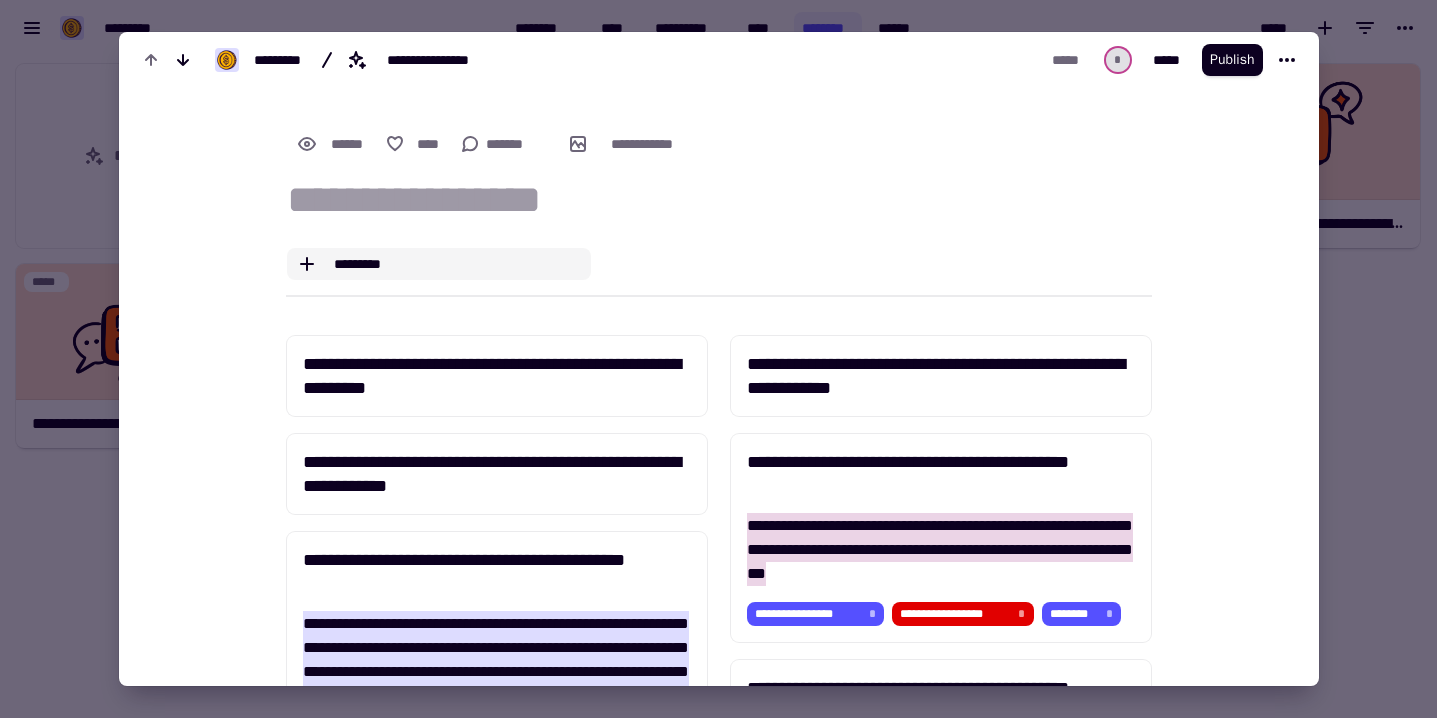 click on "*********" 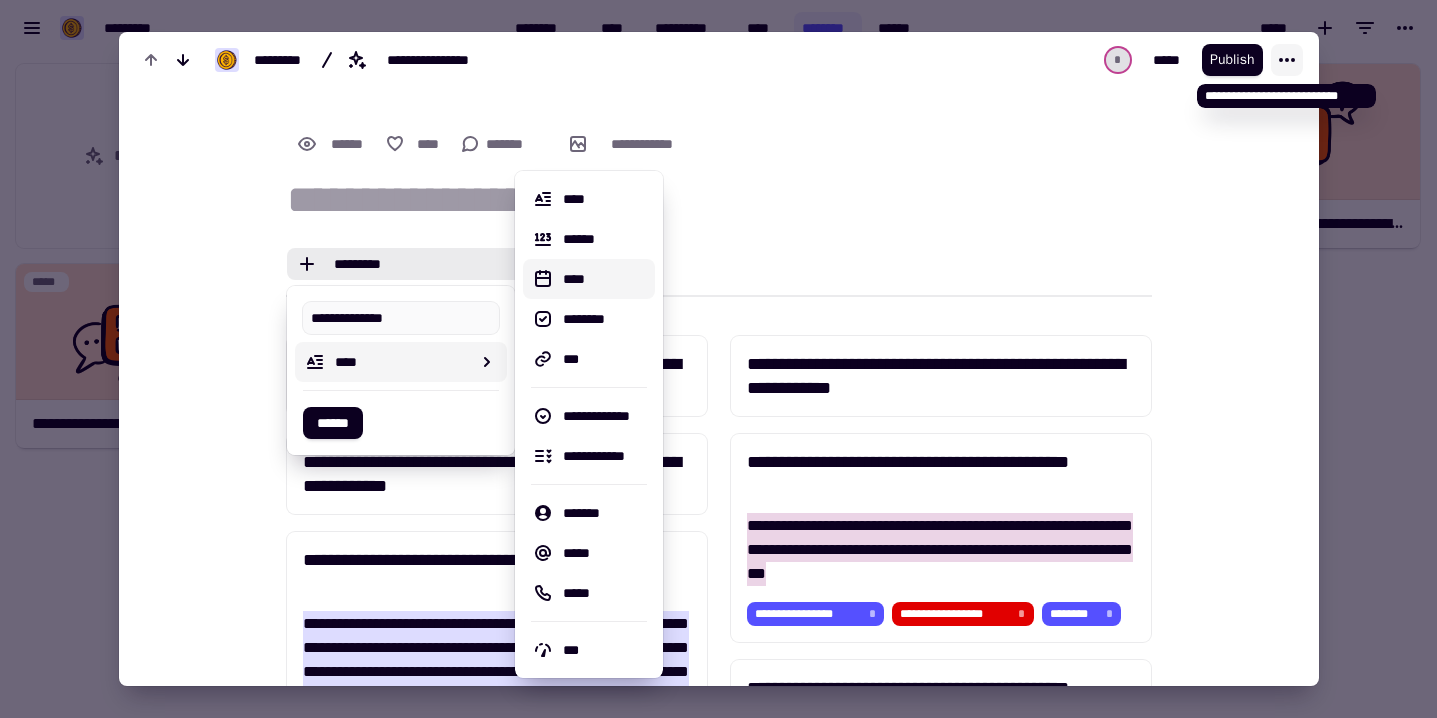 click 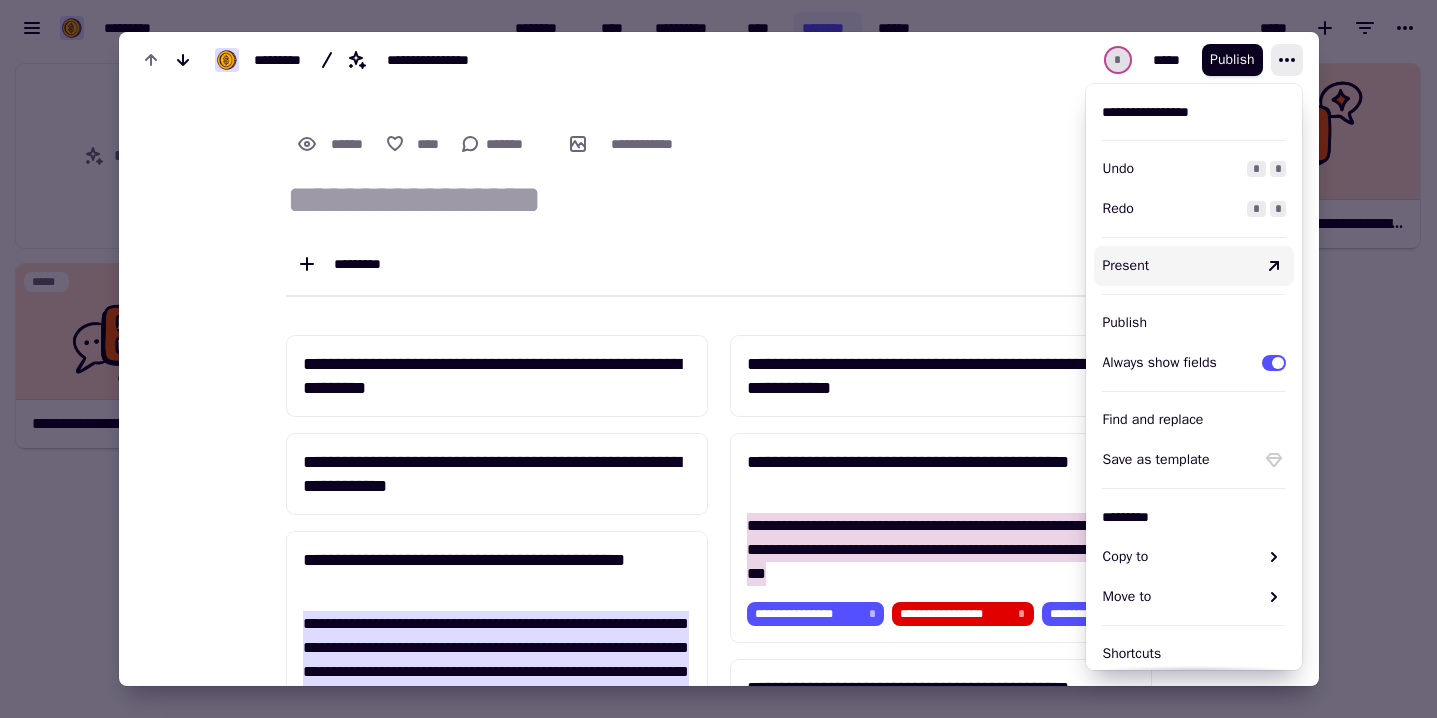 scroll, scrollTop: 174, scrollLeft: 0, axis: vertical 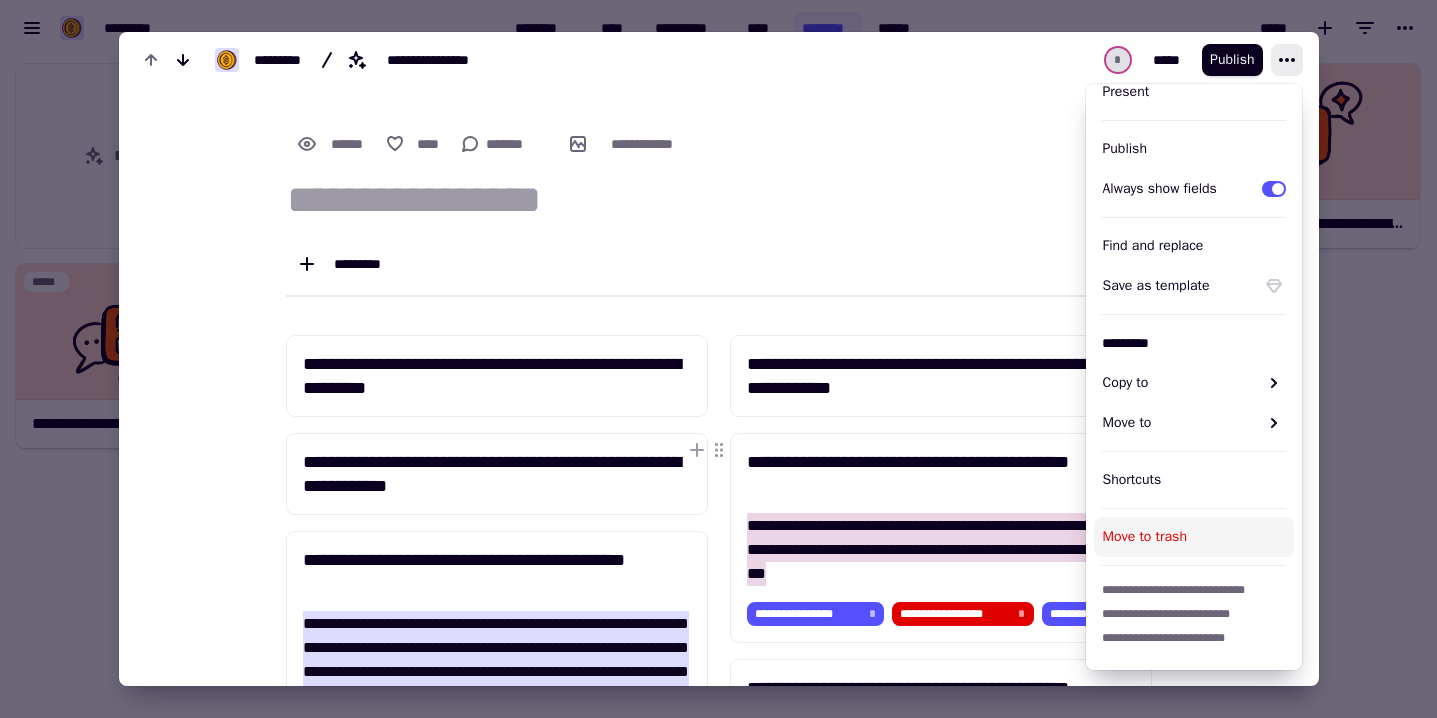 click on "Move to trash" at bounding box center (1194, 537) 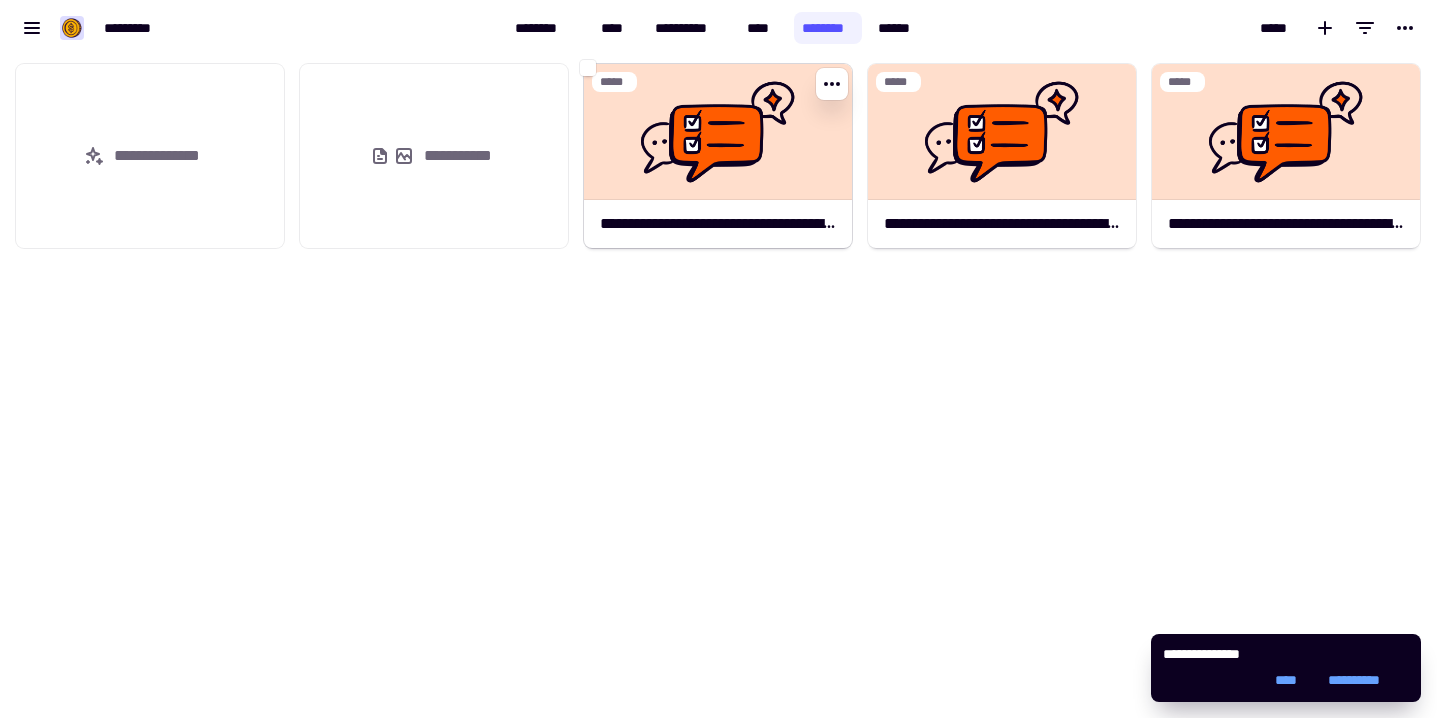 click on "**********" 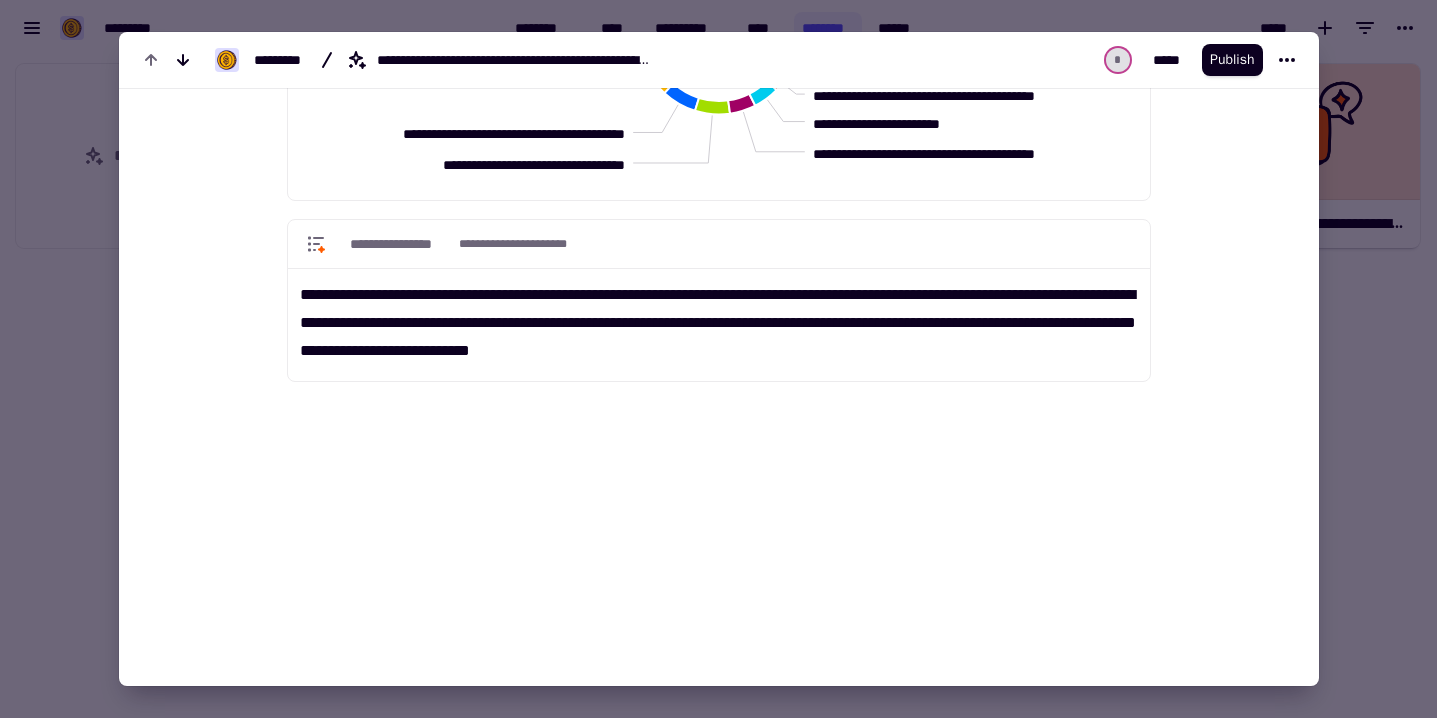 scroll, scrollTop: 3364, scrollLeft: 0, axis: vertical 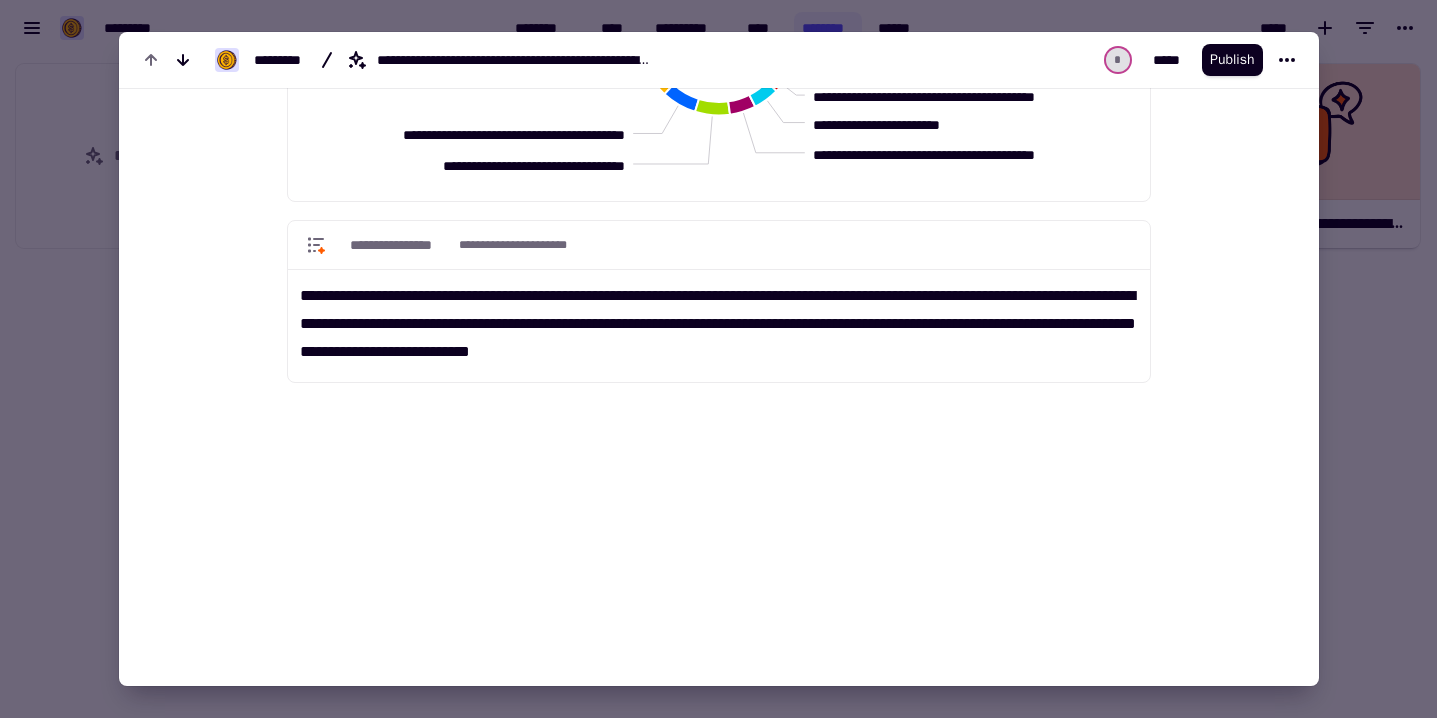 click at bounding box center [718, 359] 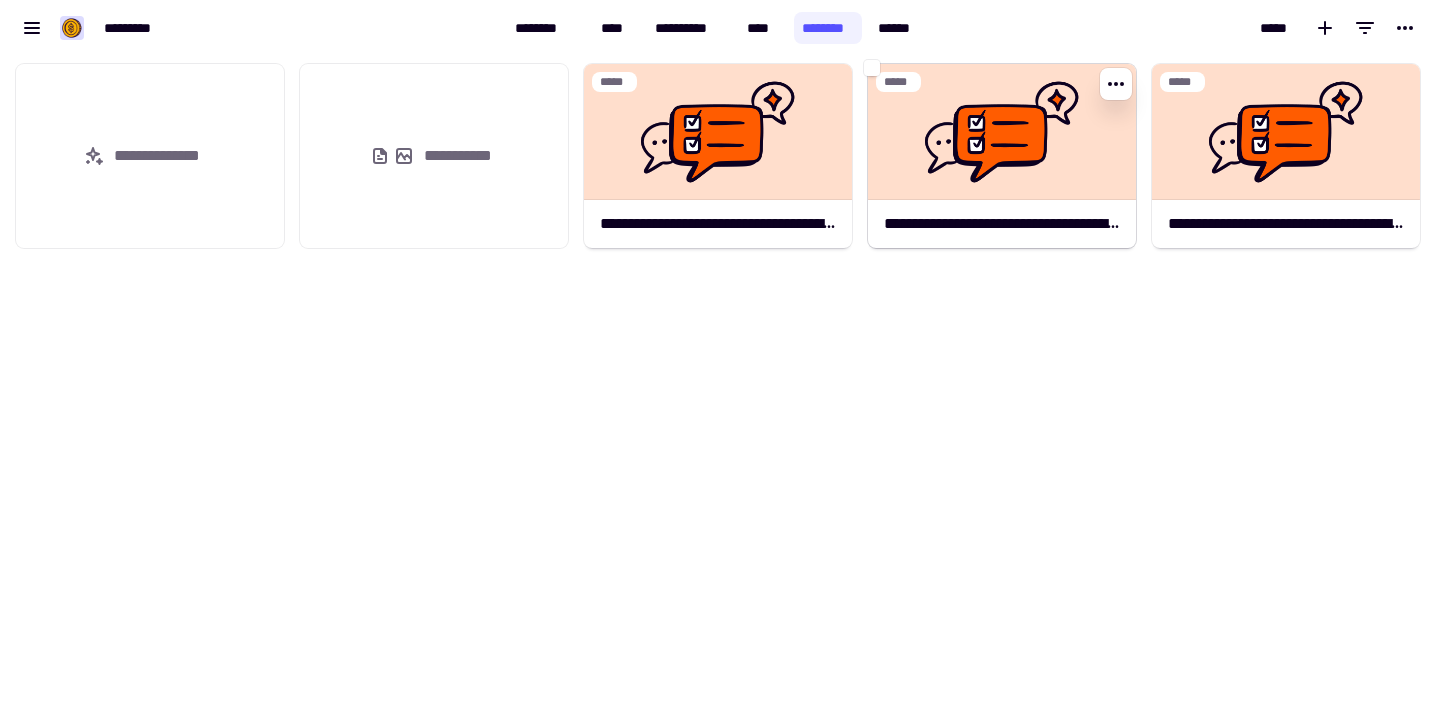 click 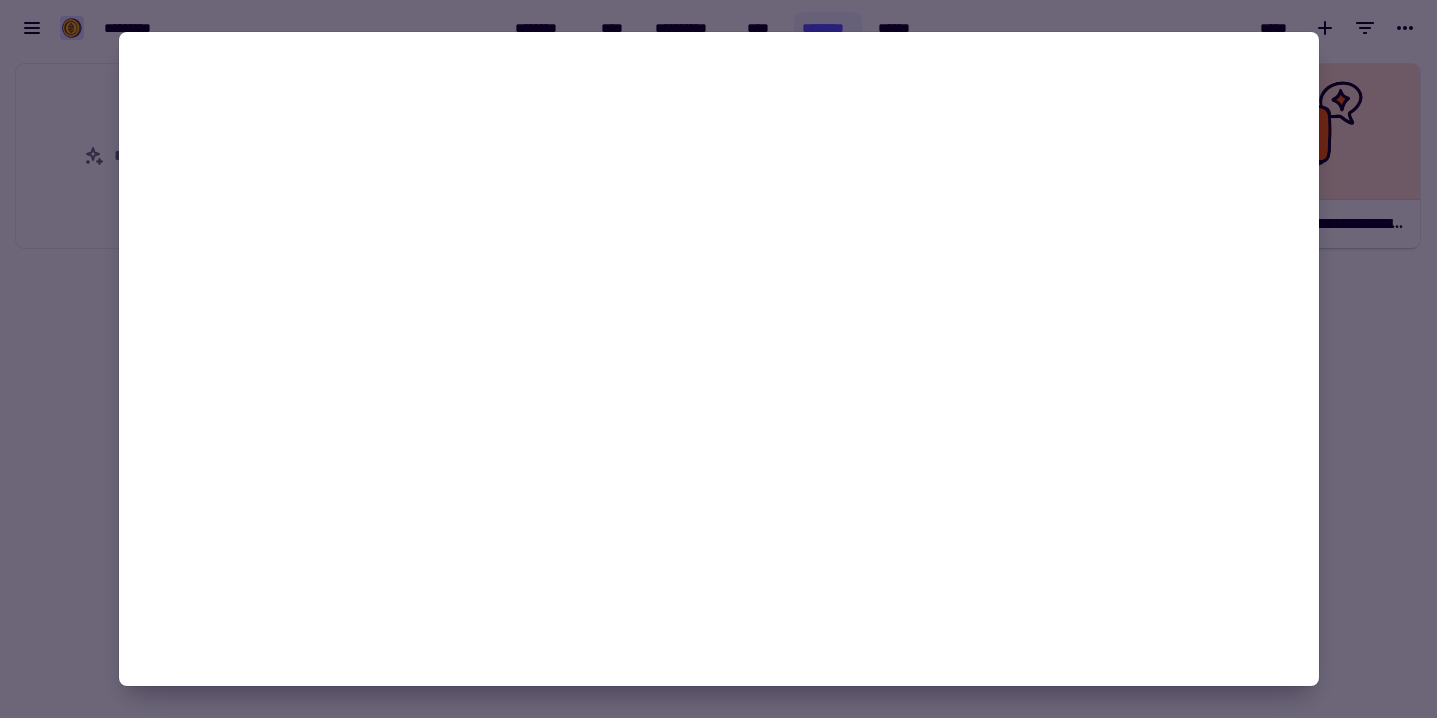 click 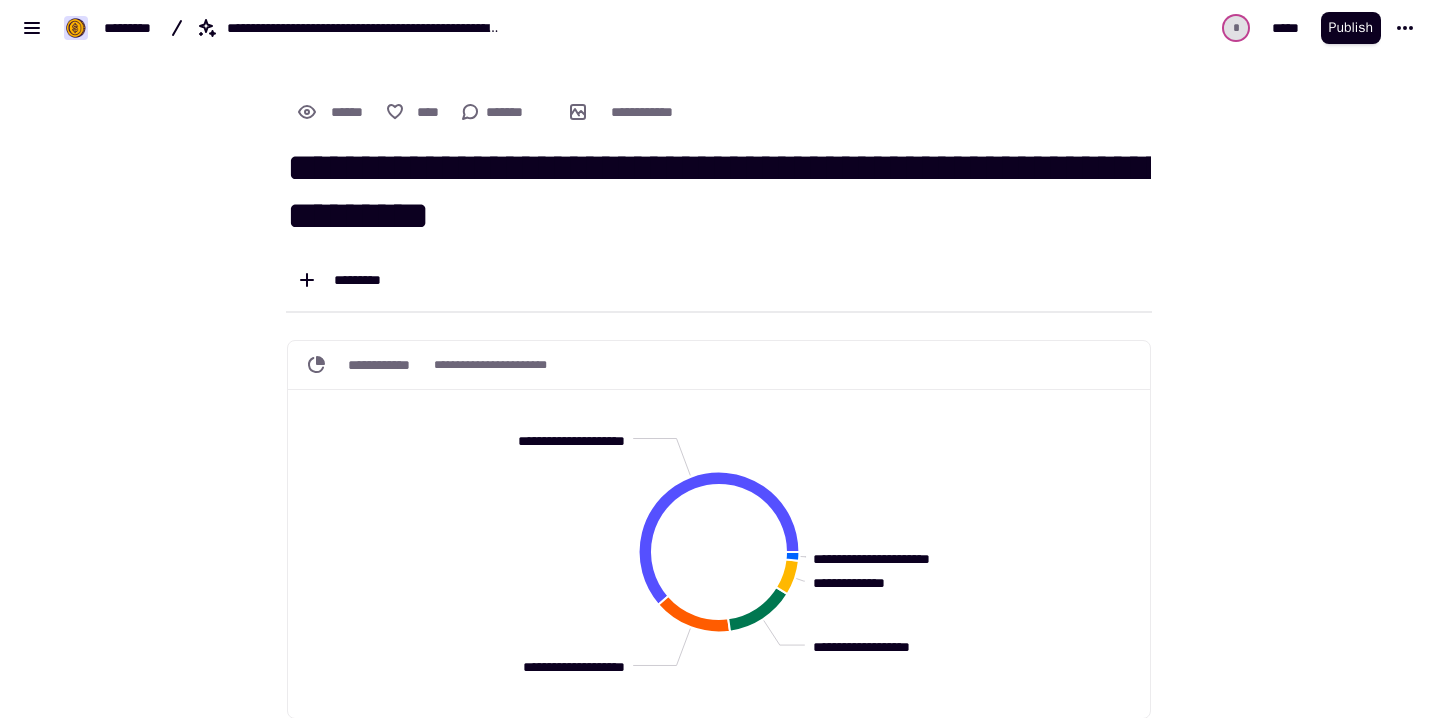 scroll, scrollTop: 0, scrollLeft: 0, axis: both 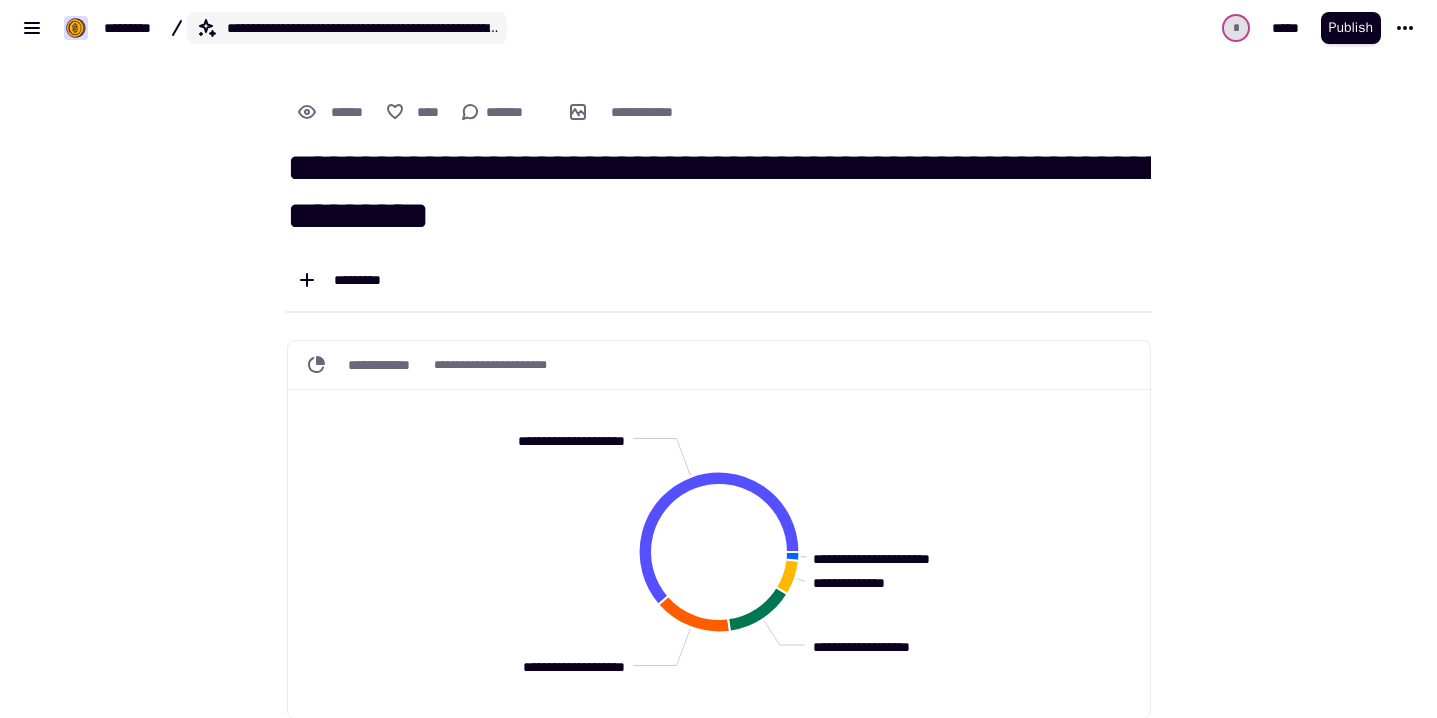 click on "**********" 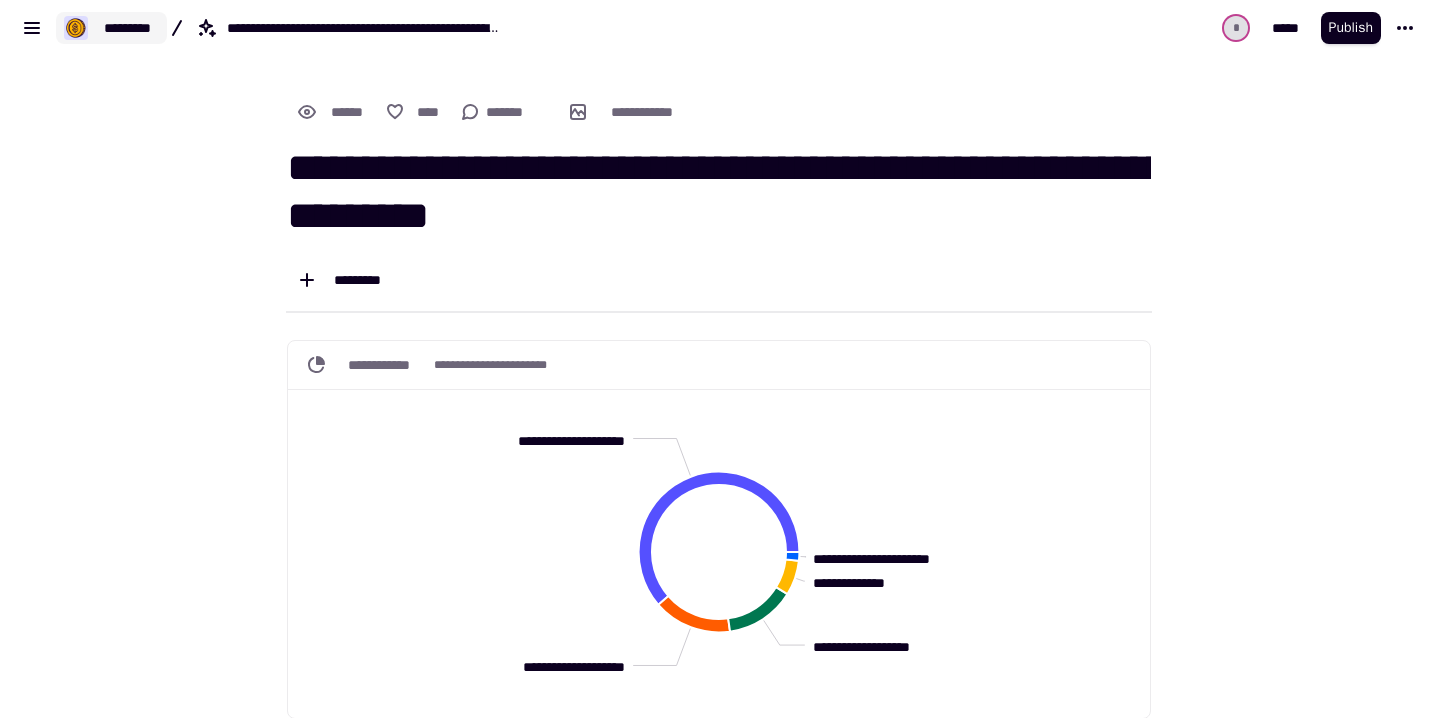 click on "*********" 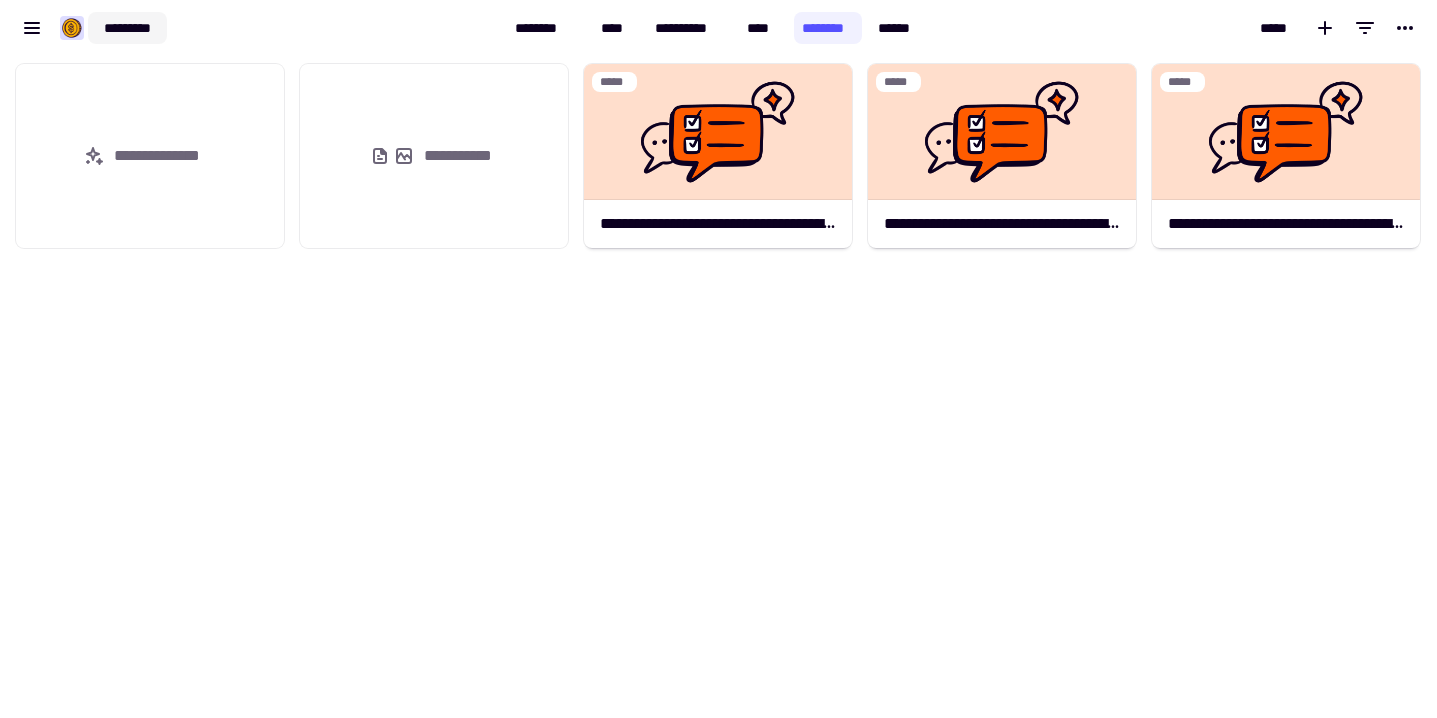 scroll, scrollTop: 1, scrollLeft: 1, axis: both 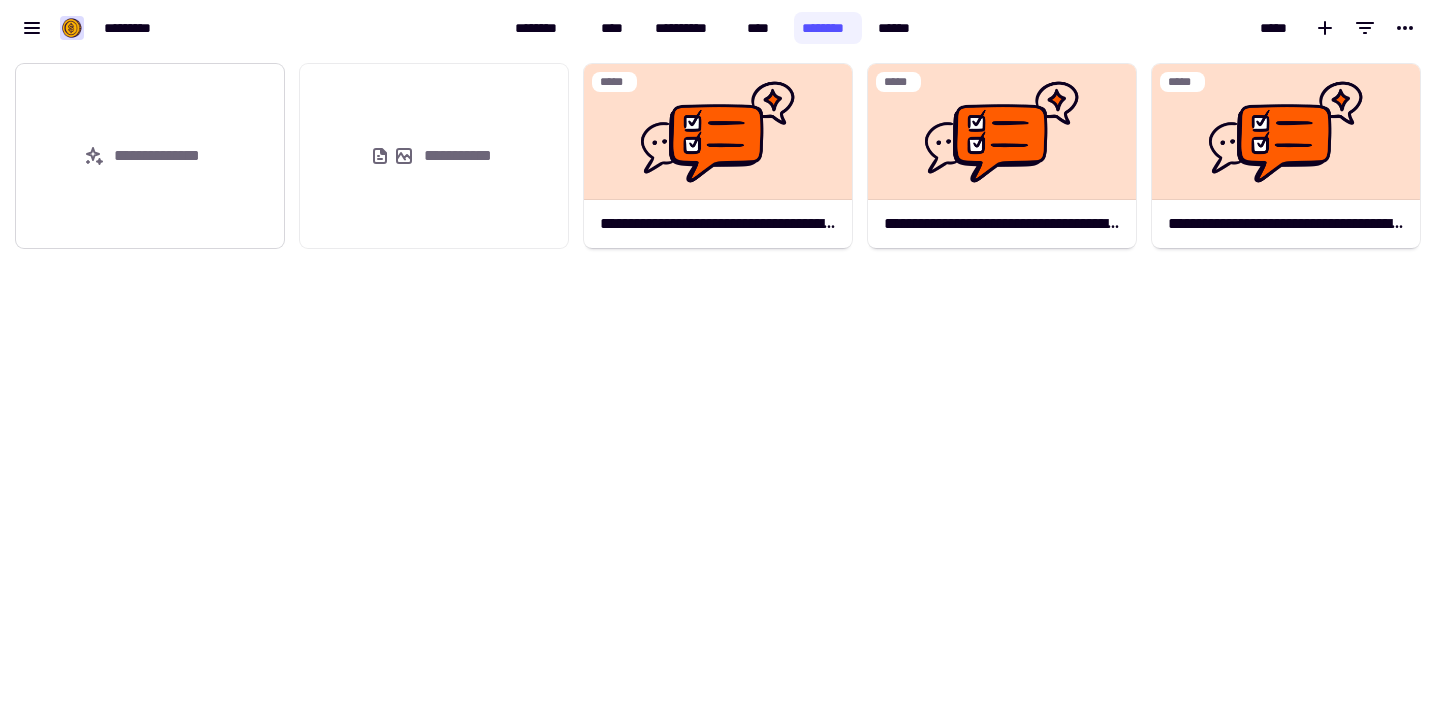 click on "**********" 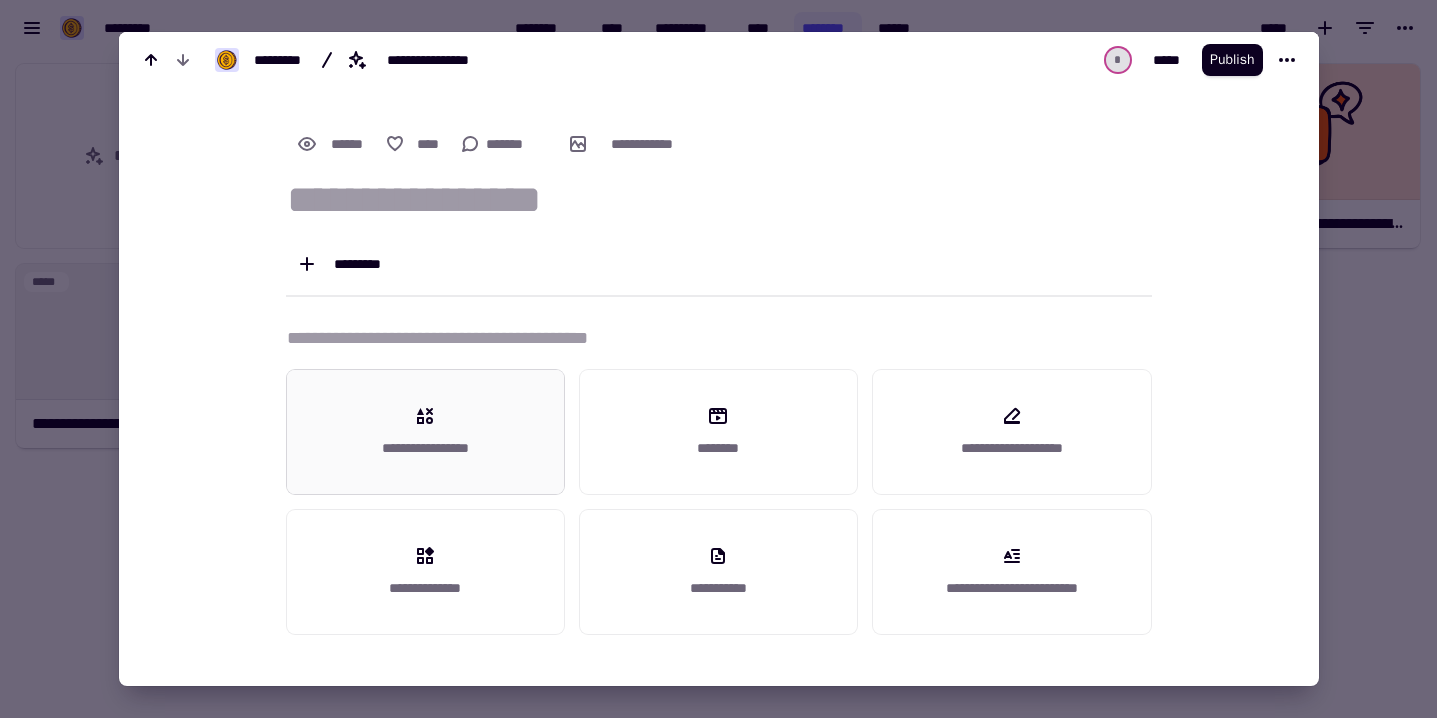 click on "**********" at bounding box center (425, 432) 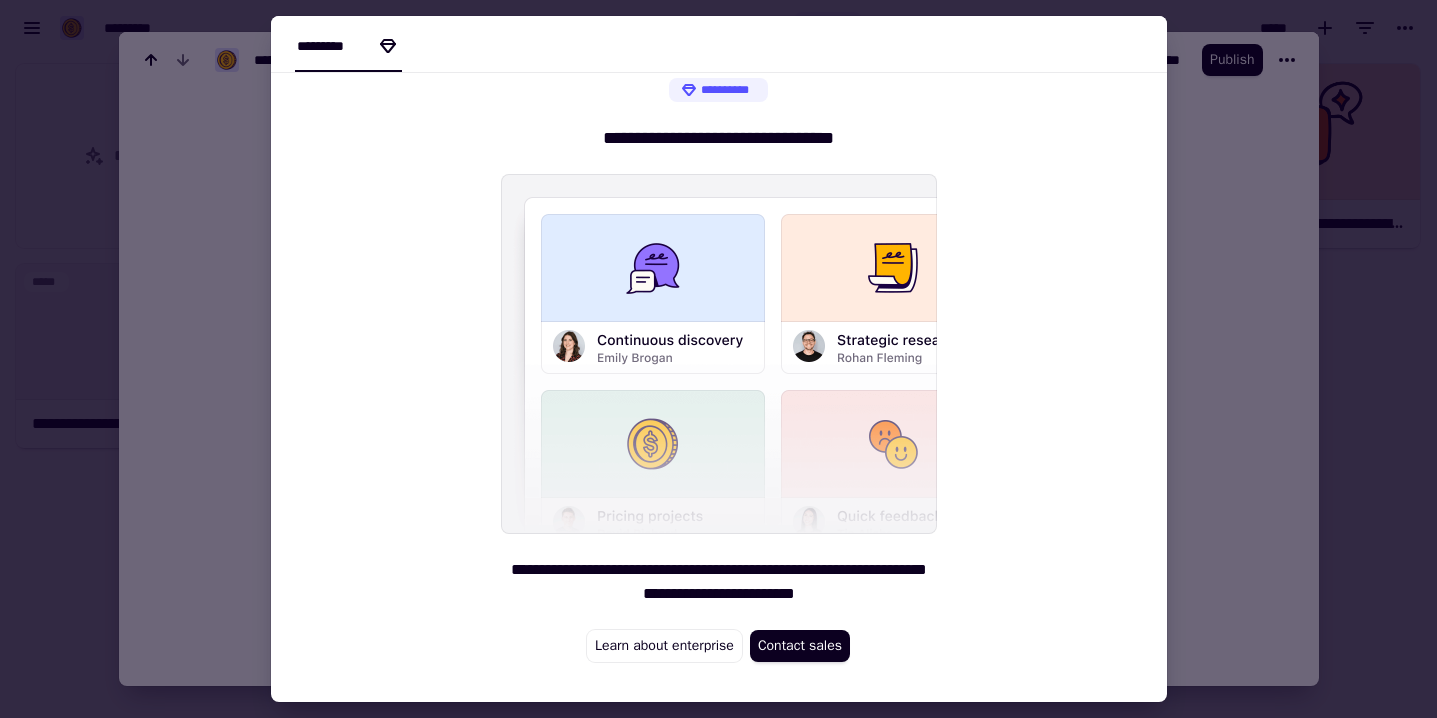 scroll, scrollTop: 34, scrollLeft: 0, axis: vertical 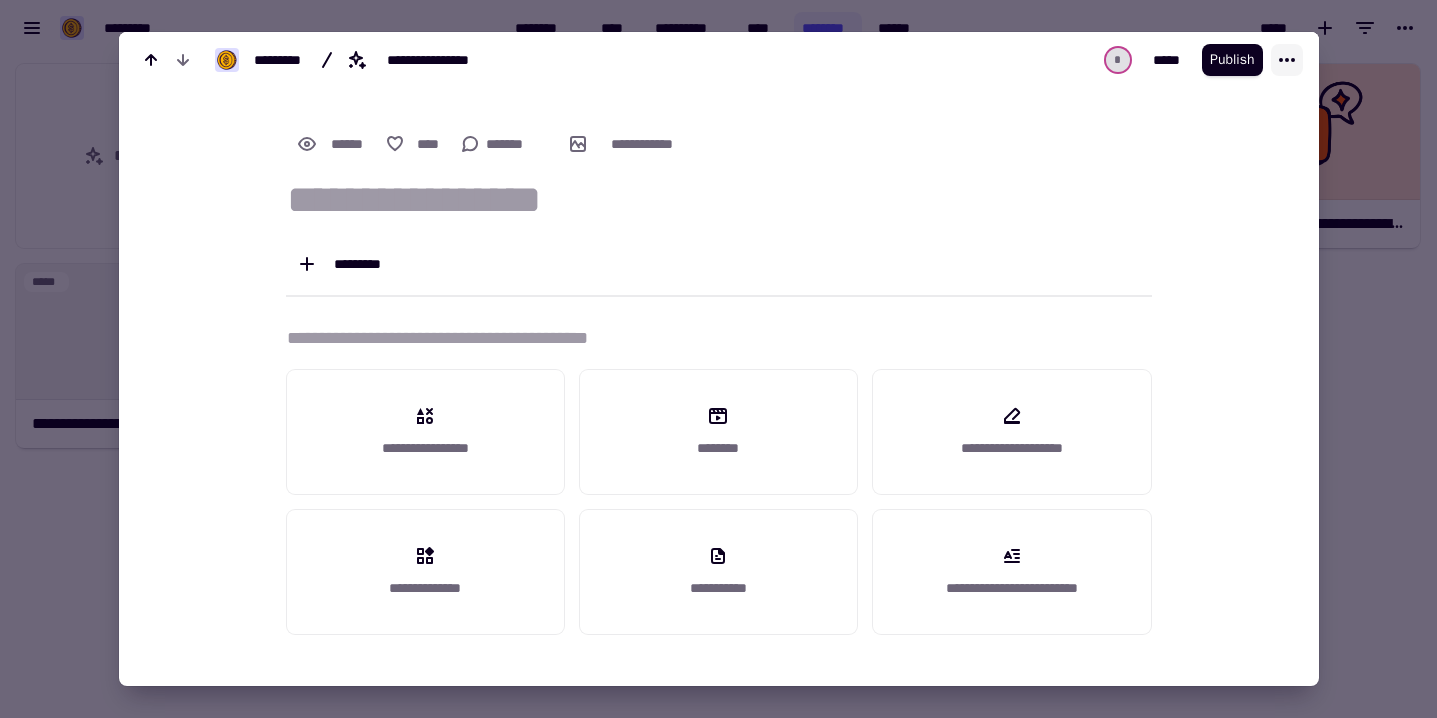 click 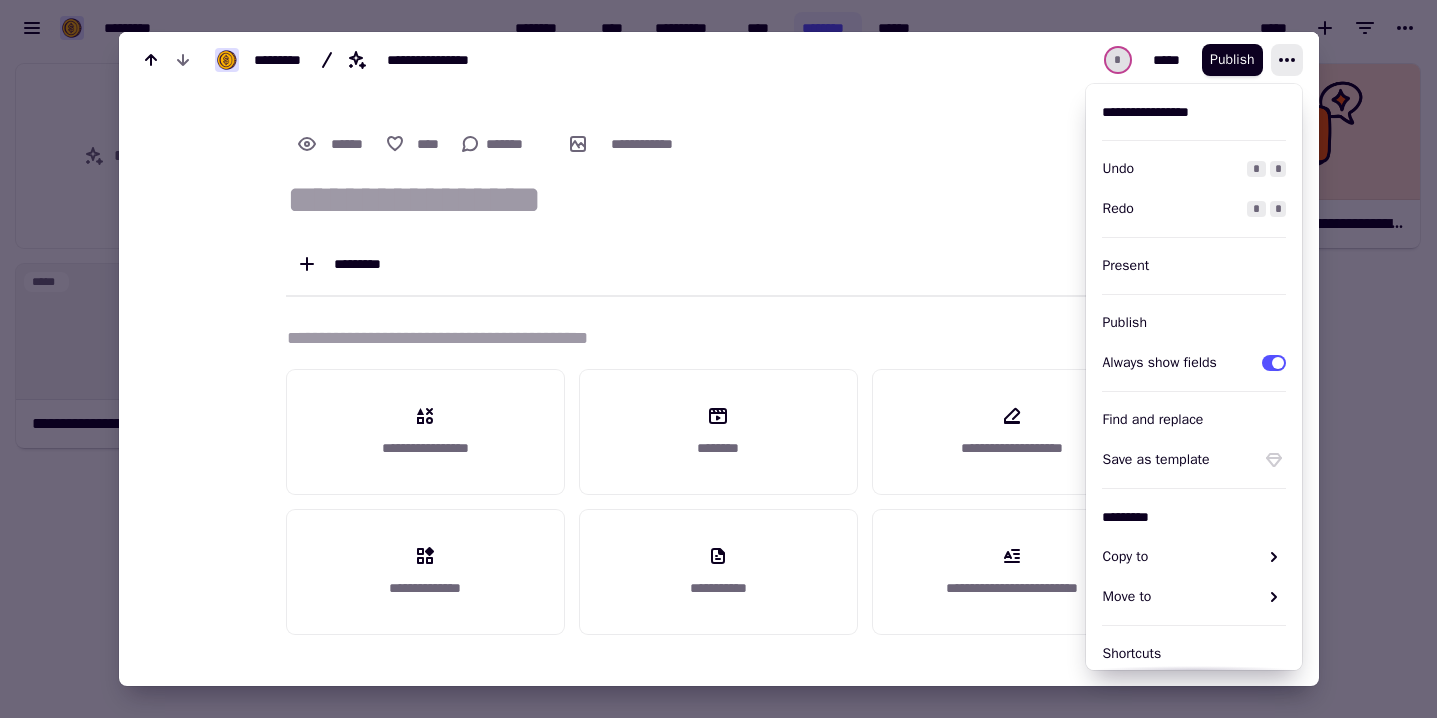 click at bounding box center [718, 359] 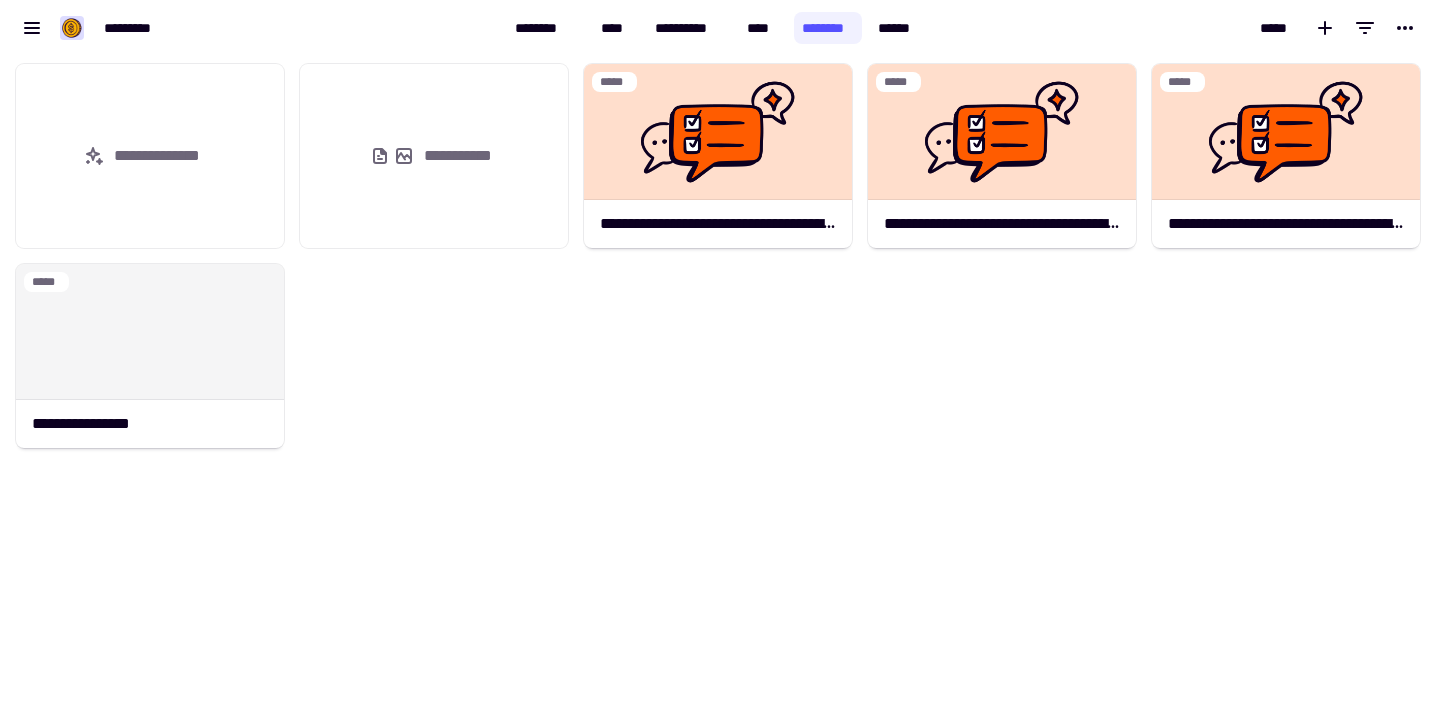 click on "[FIRST] [LAST] [STREET] [CITY] [STATE] [POSTAL_CODE] [COUNTRY] [PHONE] [EMAIL] [CREDIT_CARD] [EXPIRY_DATE] [CVV] [NAME_ON_CARD] [BILLING_ADDRESS] [CITY] [STATE] [POSTAL_CODE] [COUNTRY] [PHONE] [EMAIL]" 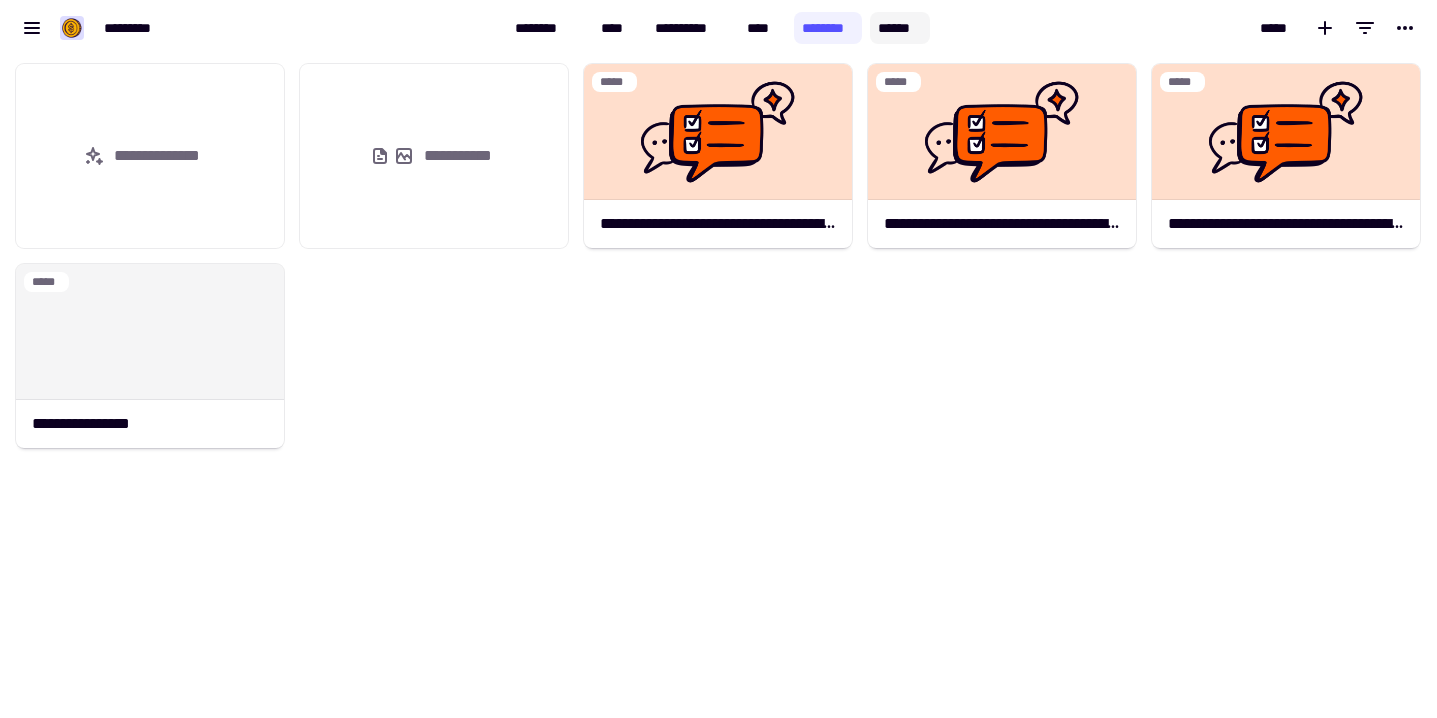 click on "******" 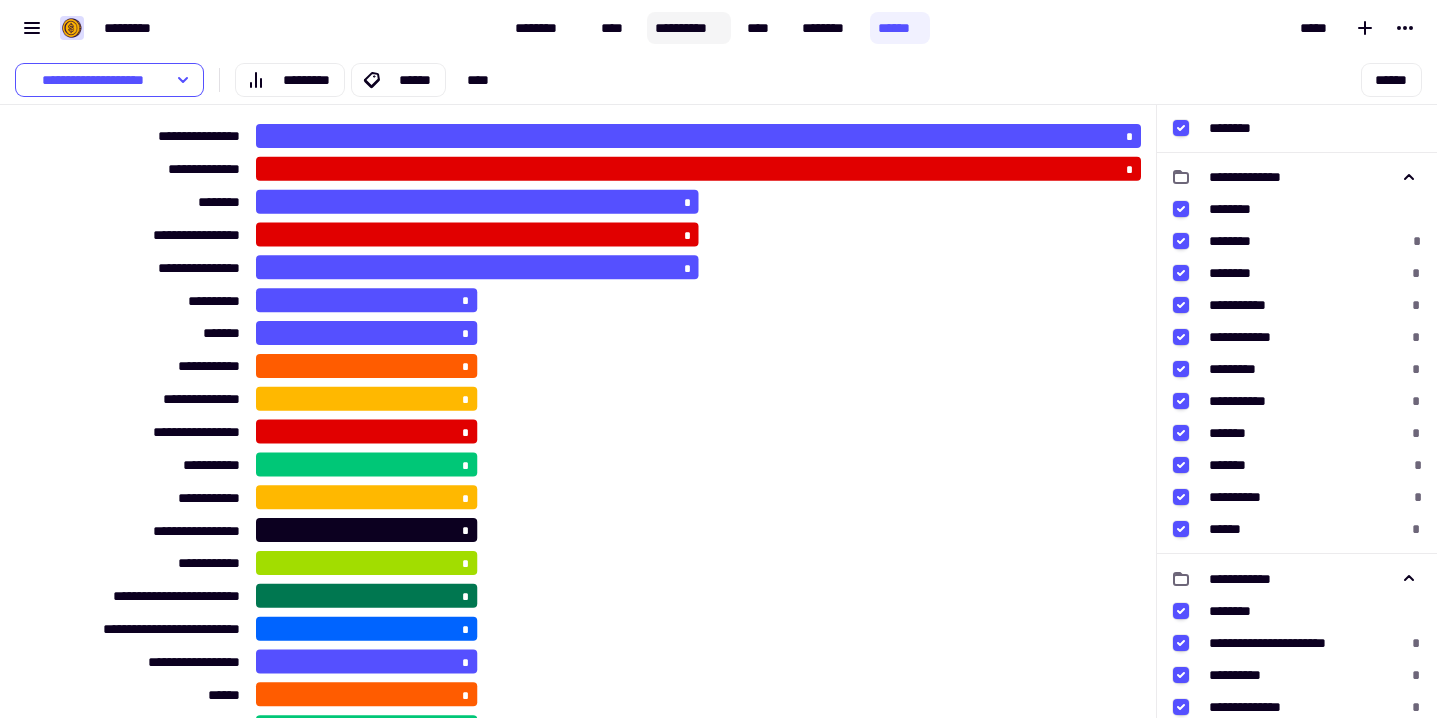 click on "**********" 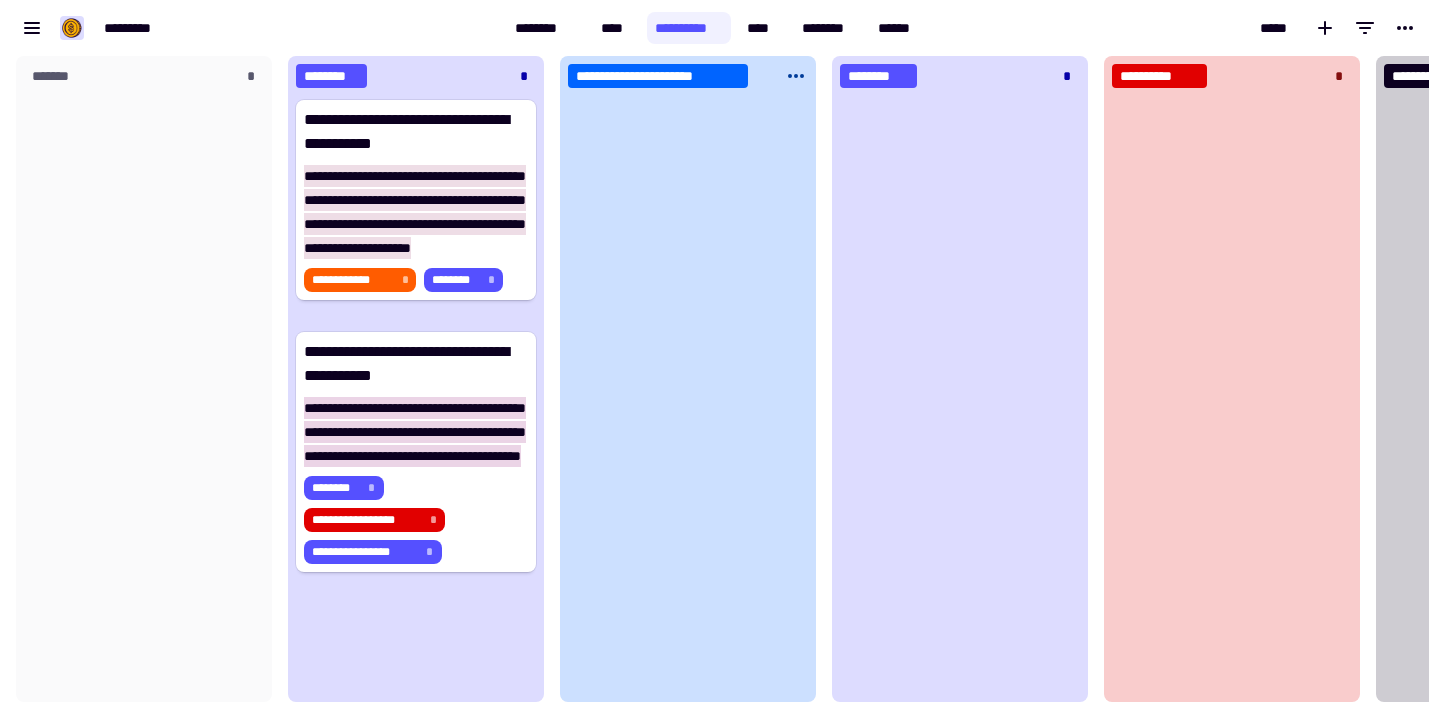 scroll, scrollTop: 1, scrollLeft: 1, axis: both 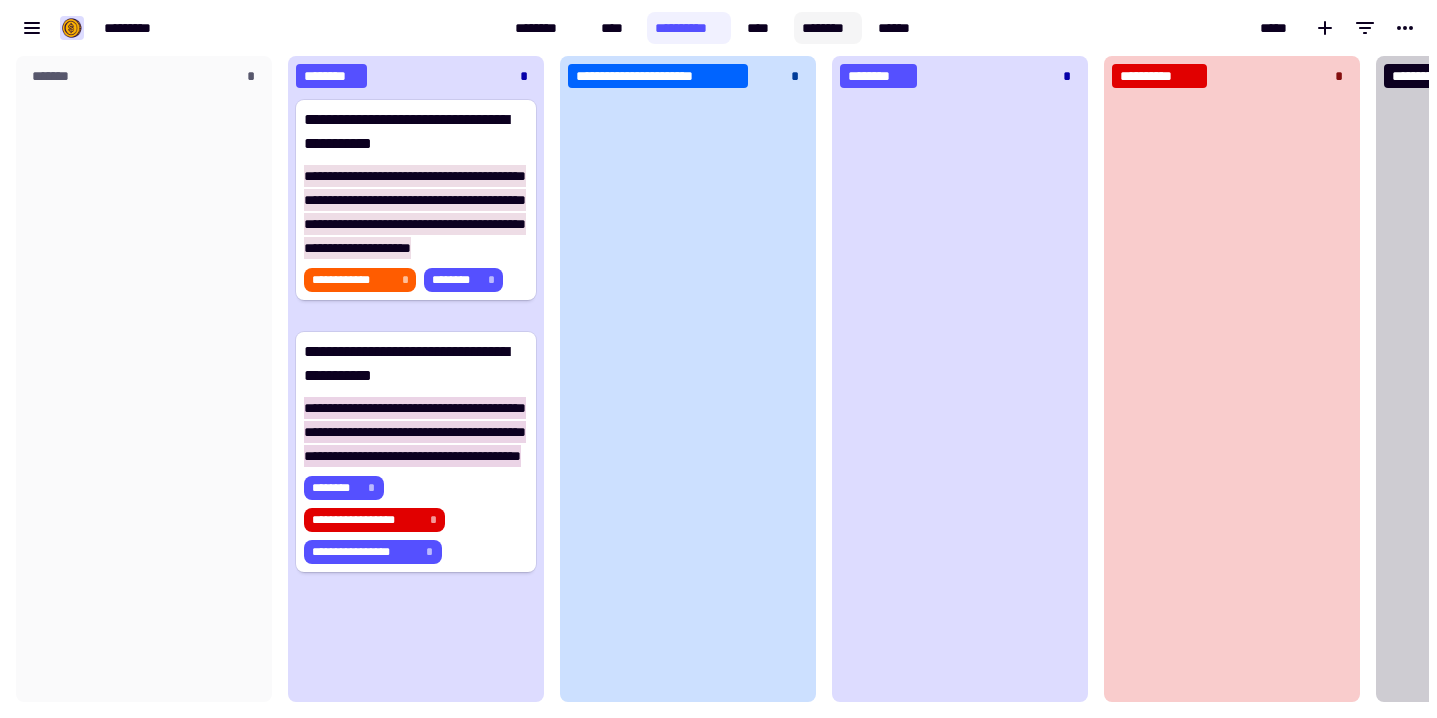 click on "********" 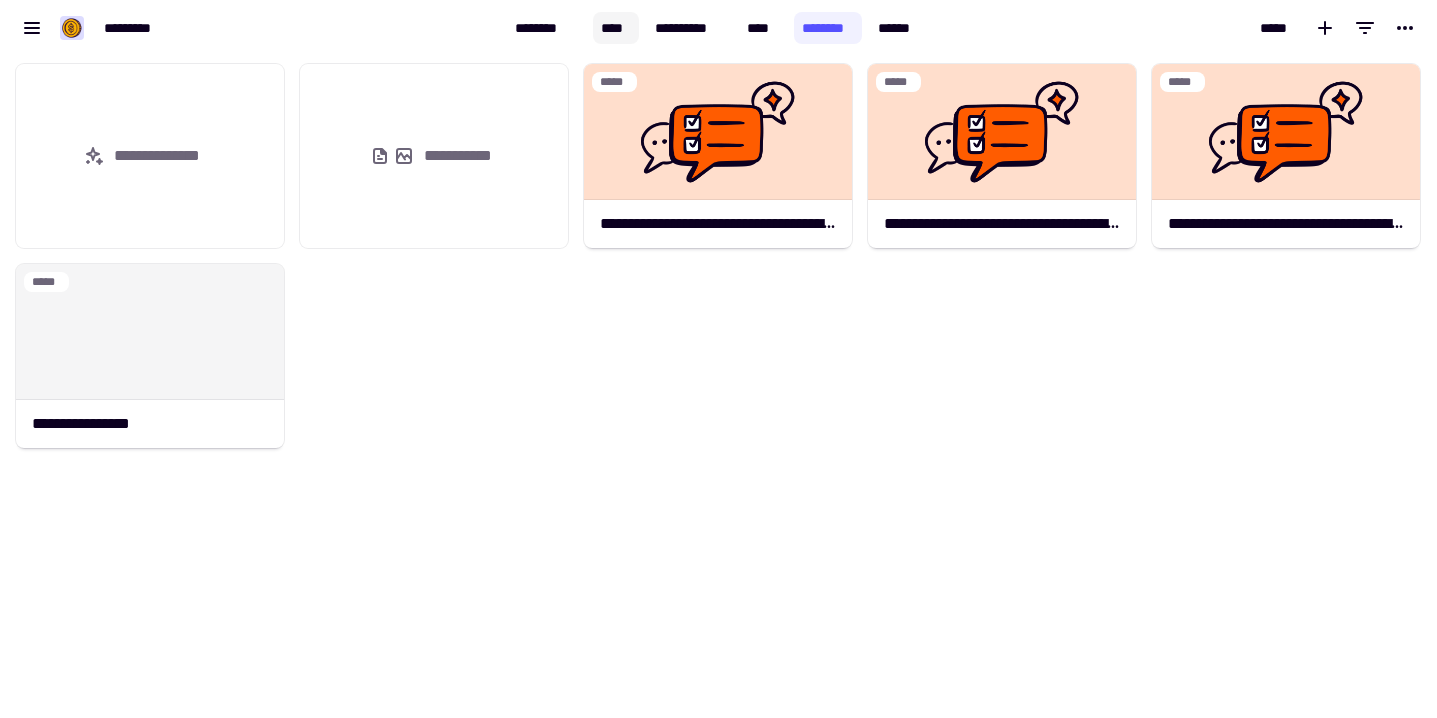 click on "****" 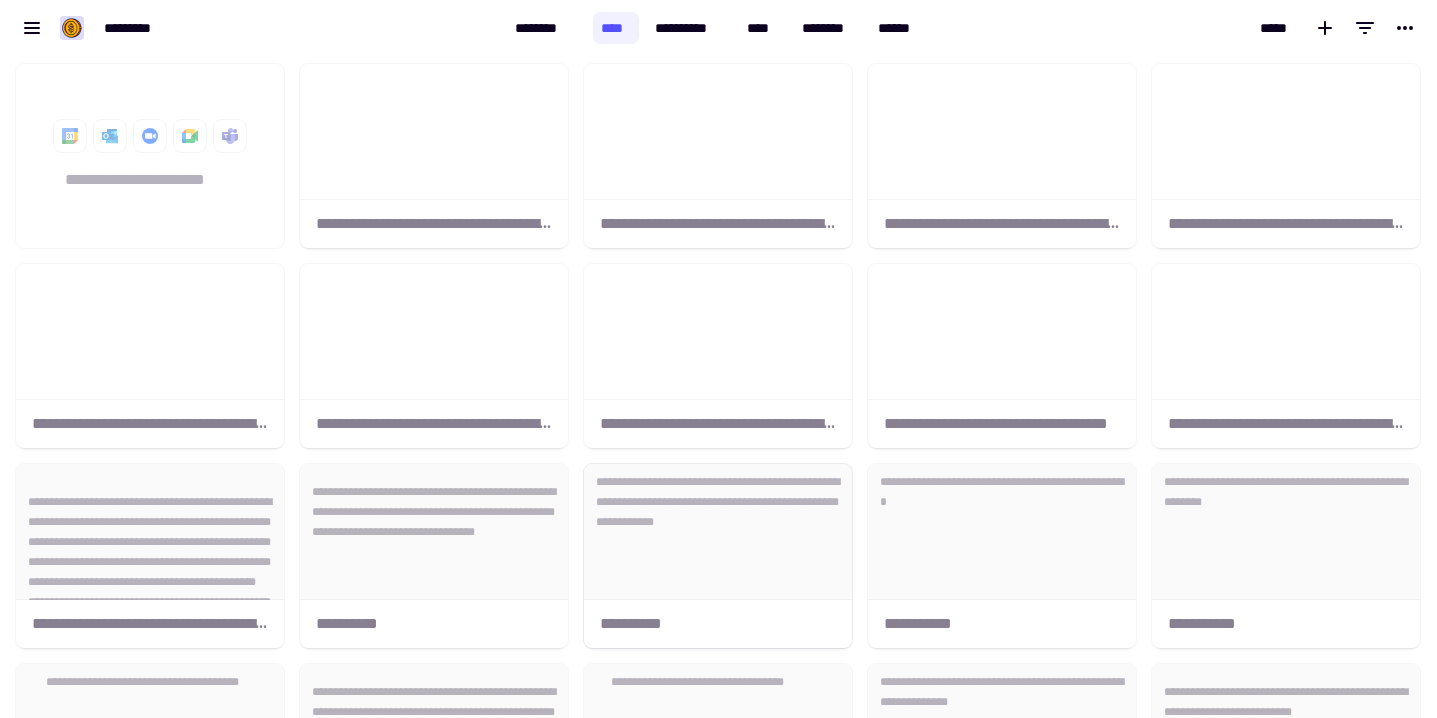 scroll, scrollTop: 1, scrollLeft: 1, axis: both 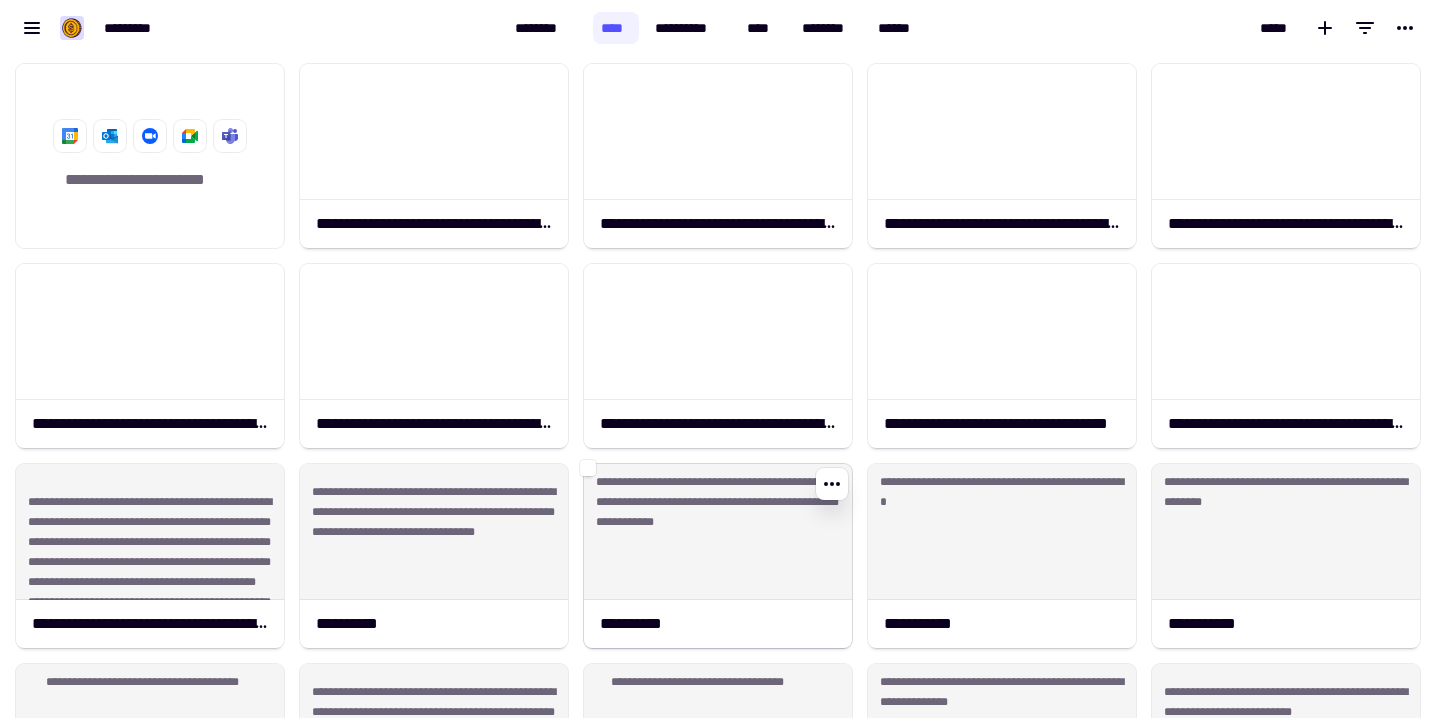 click on "**********" 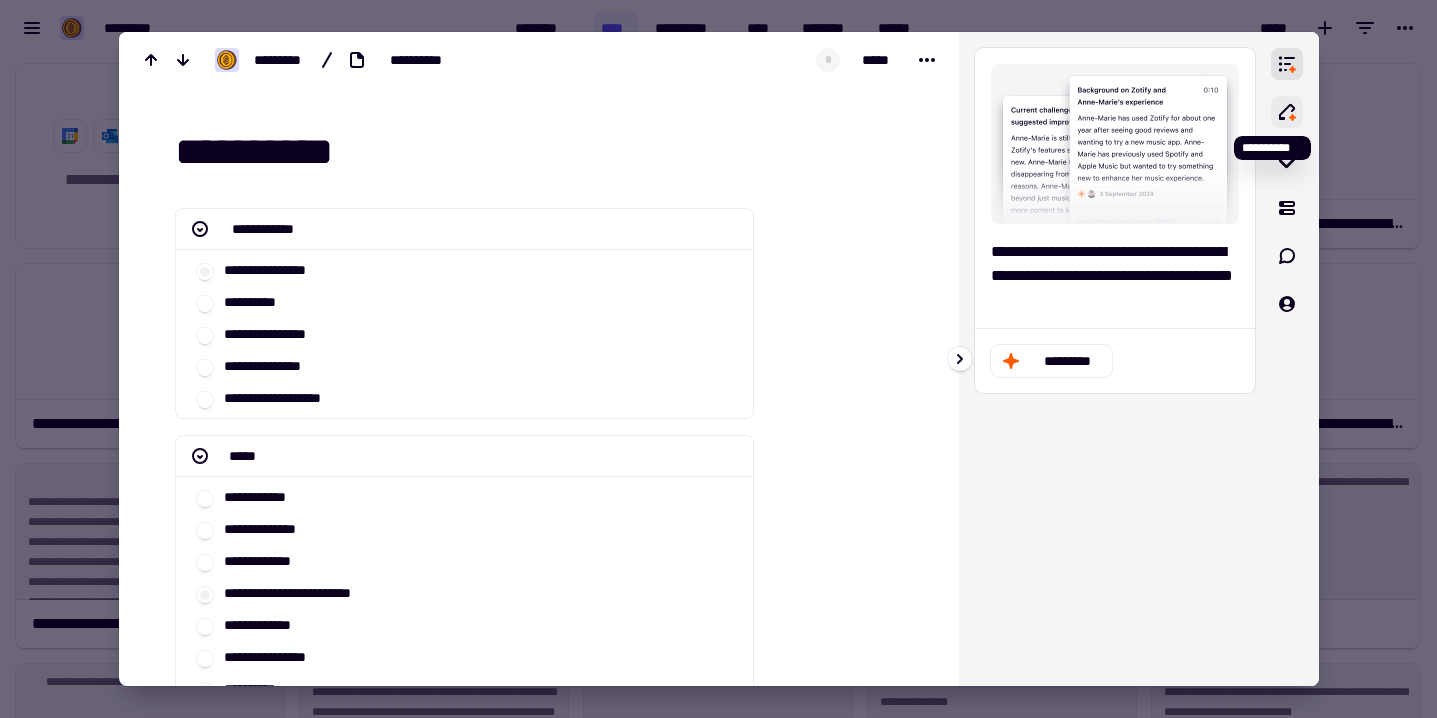 click 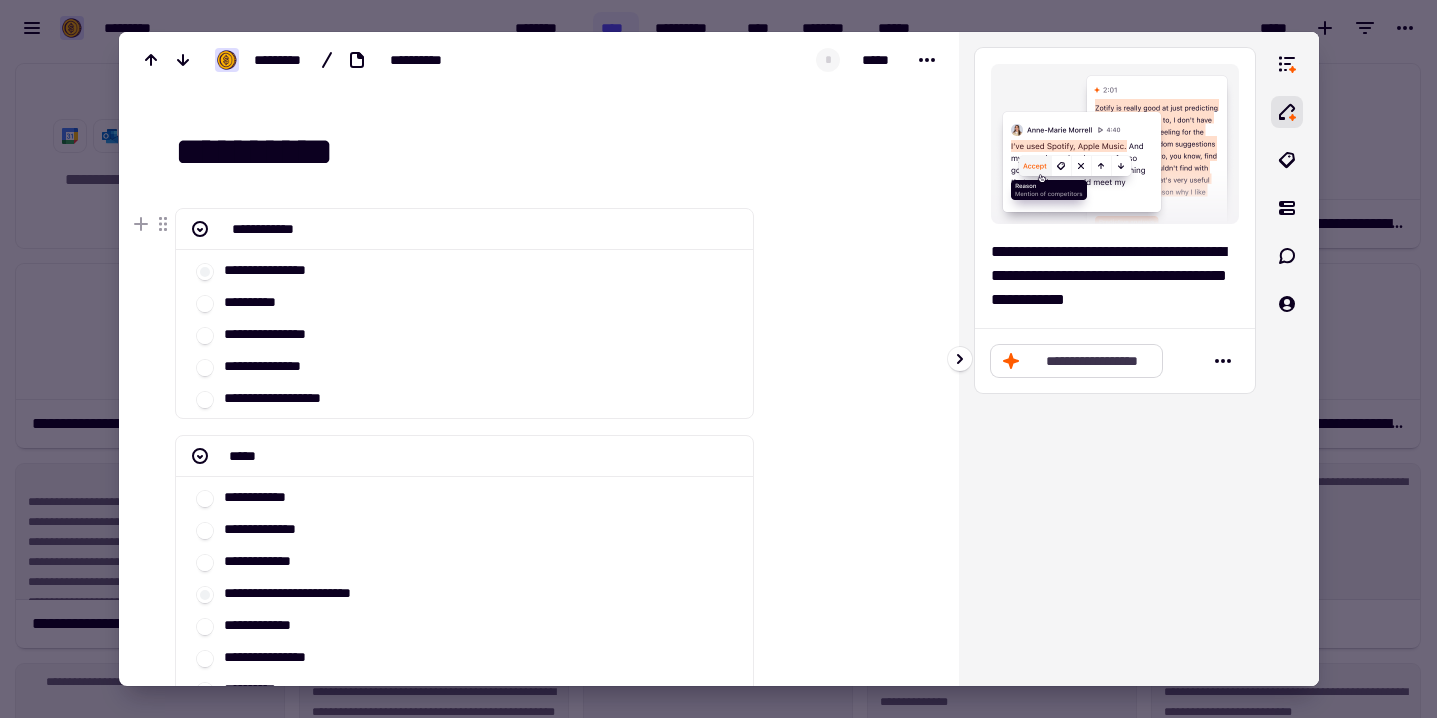 click on "**********" 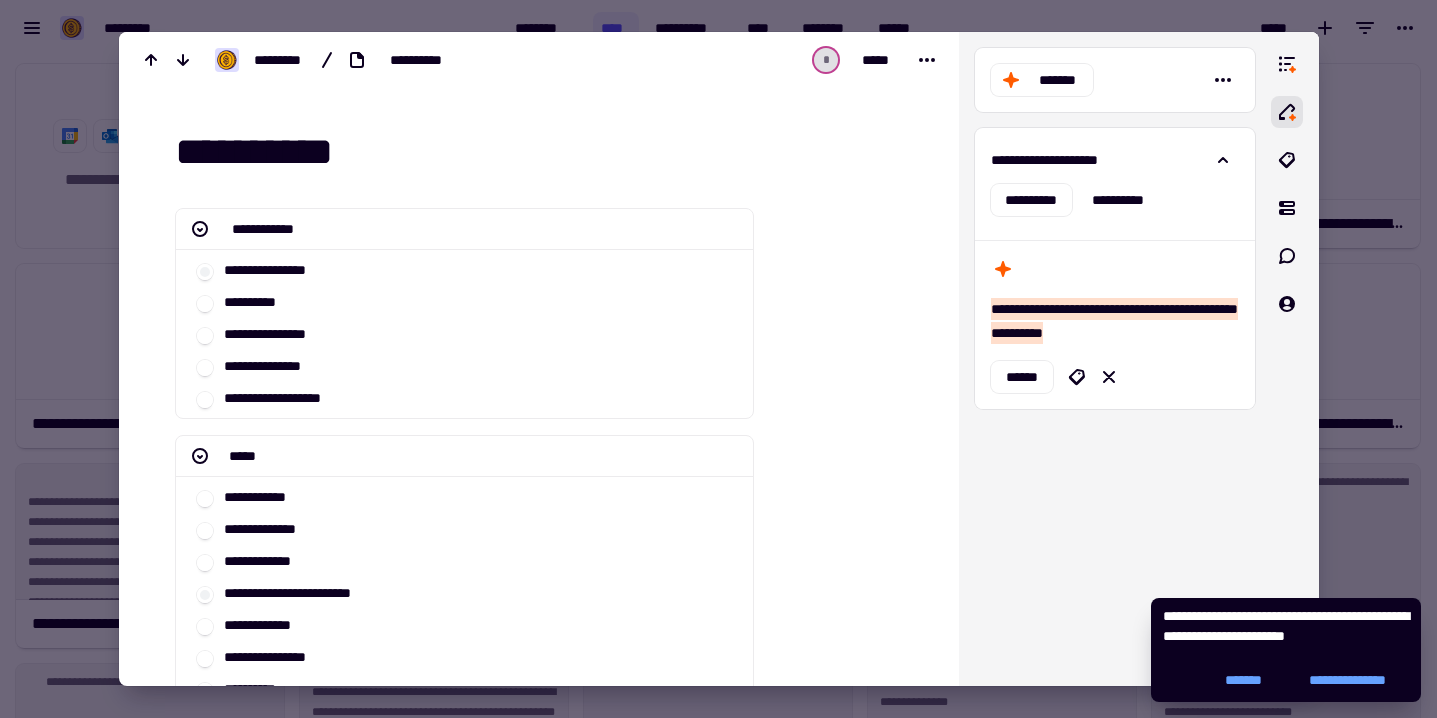 click at bounding box center (718, 359) 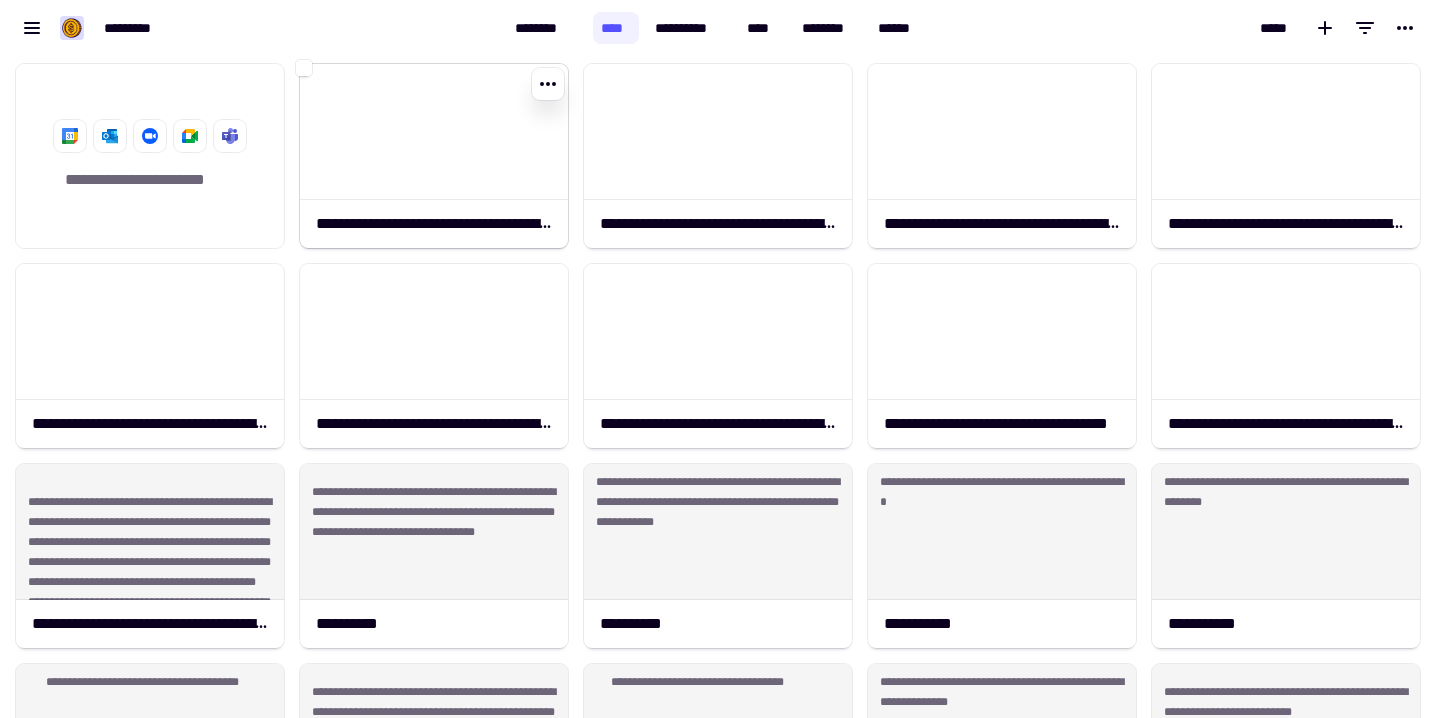 click on "**********" 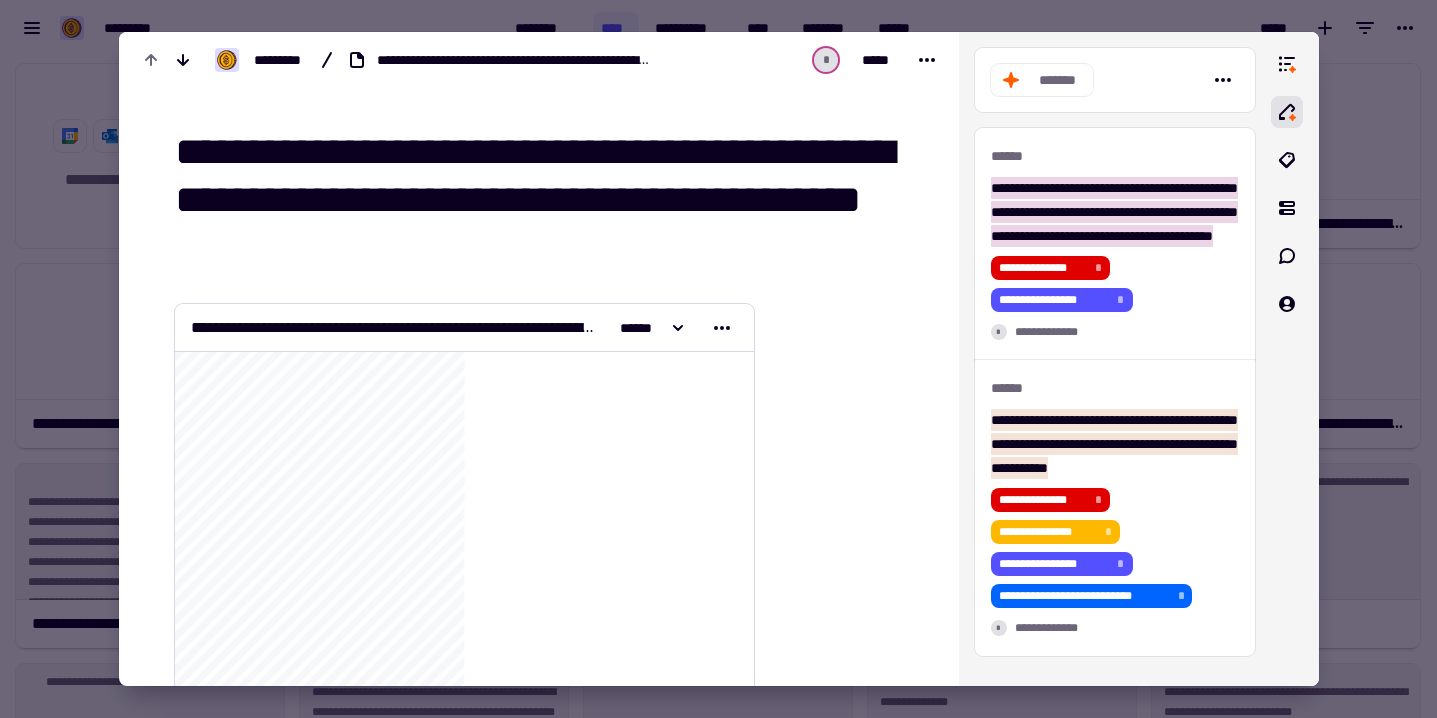 click on "**********" 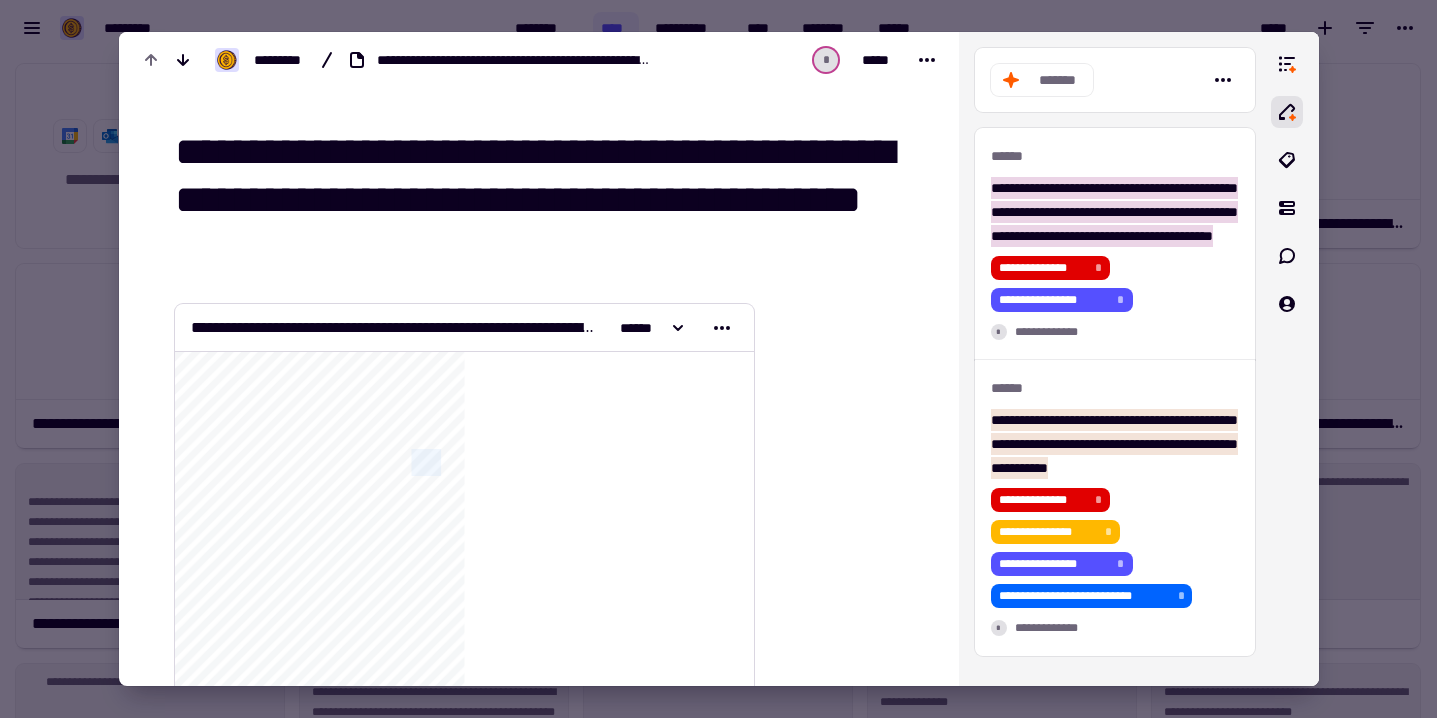 click on "**********" 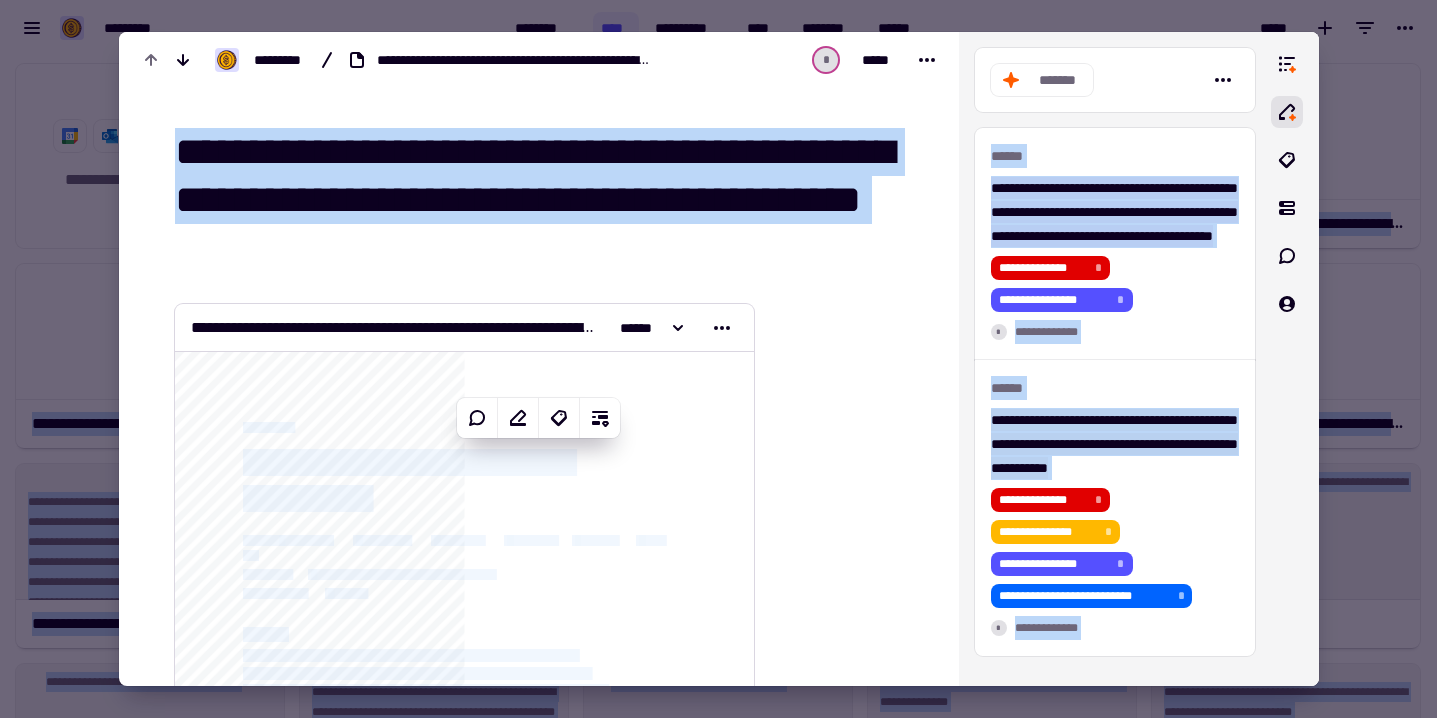 click on "**********" 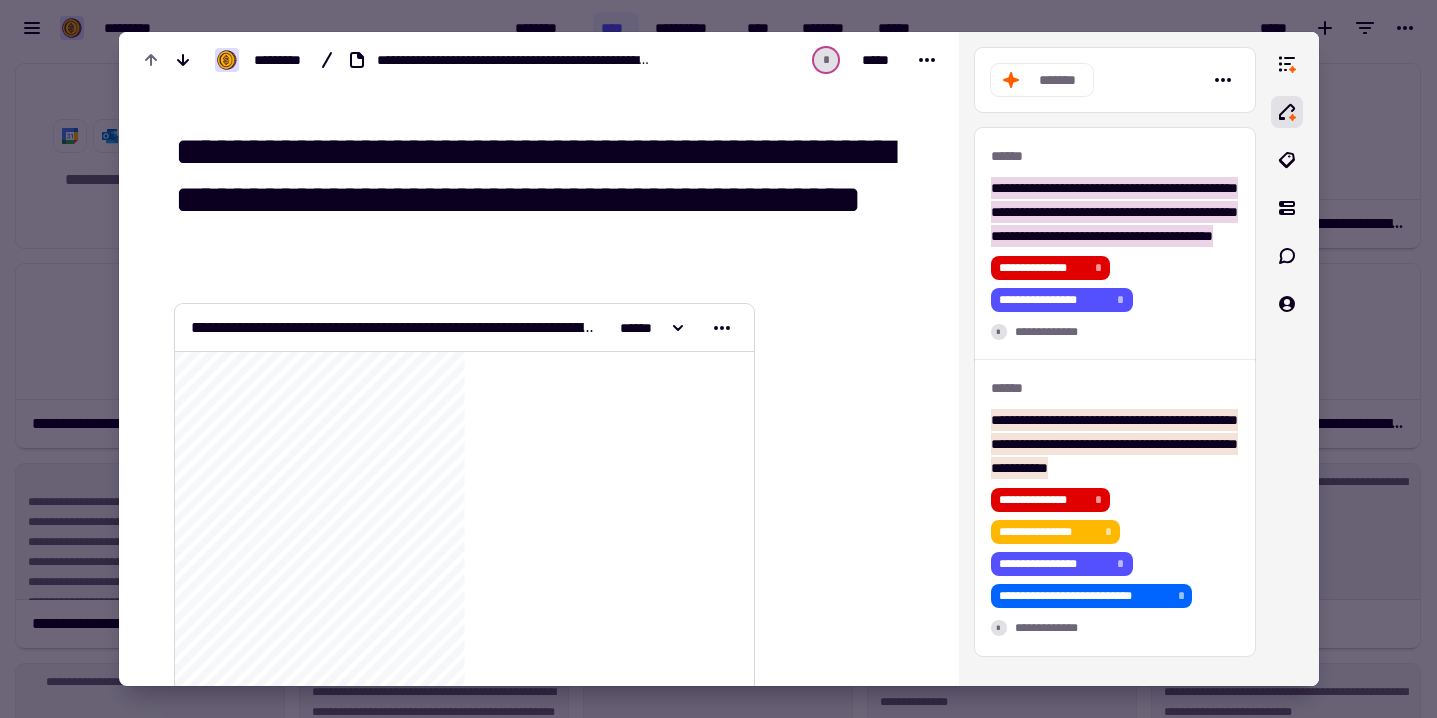 scroll, scrollTop: 0, scrollLeft: 0, axis: both 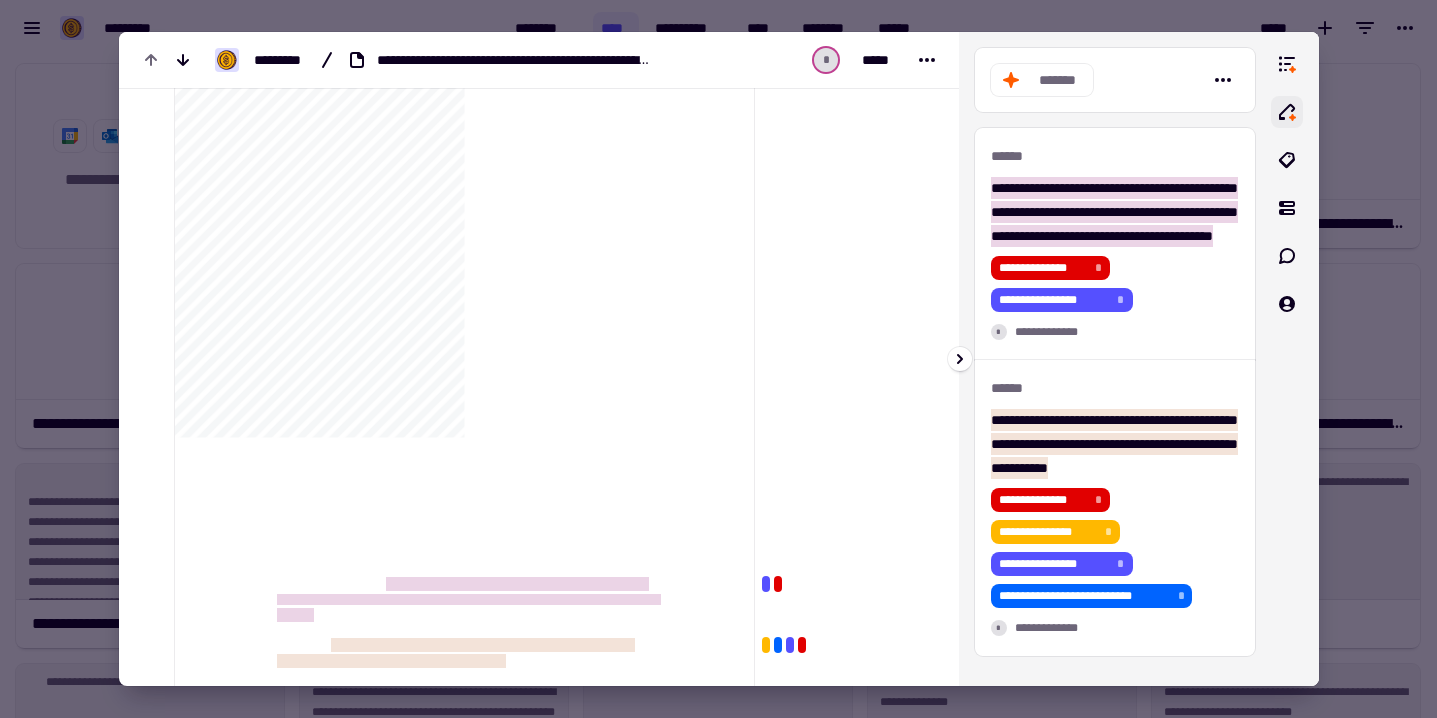 click 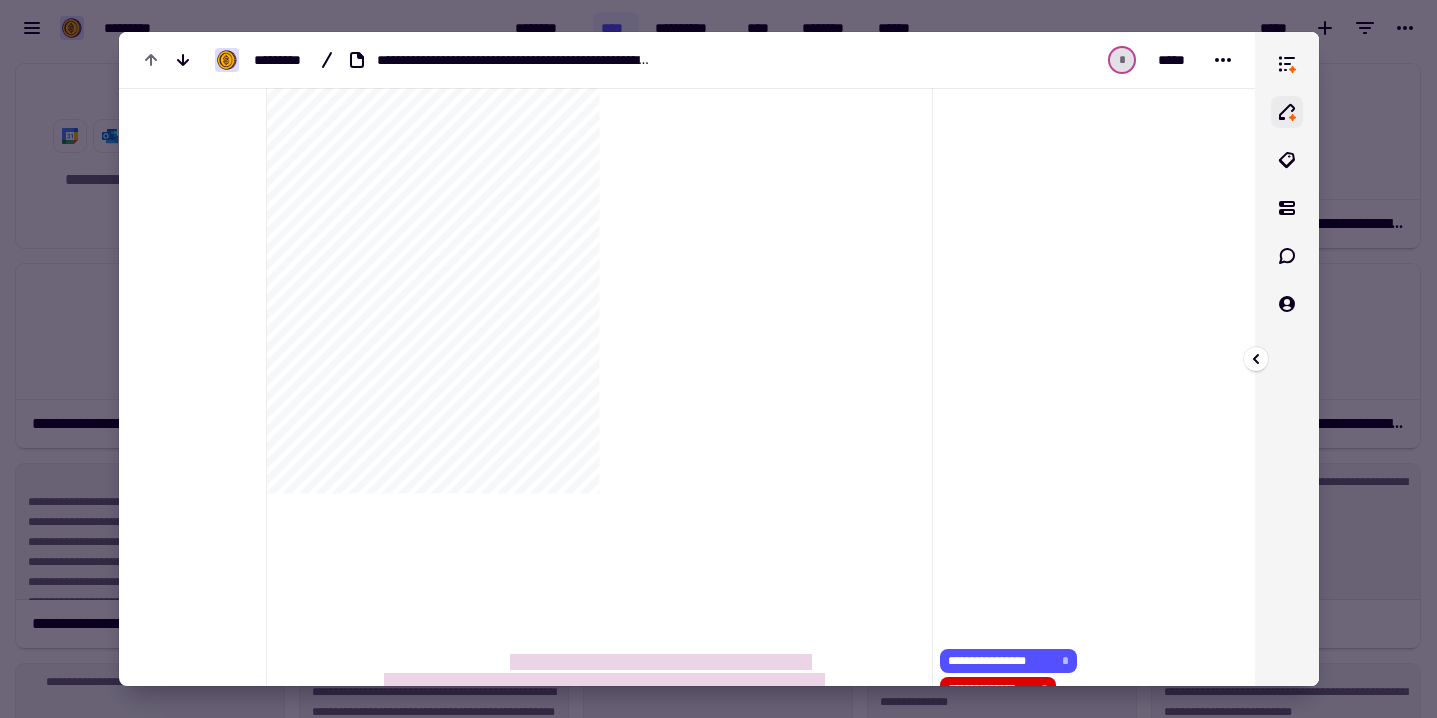 click 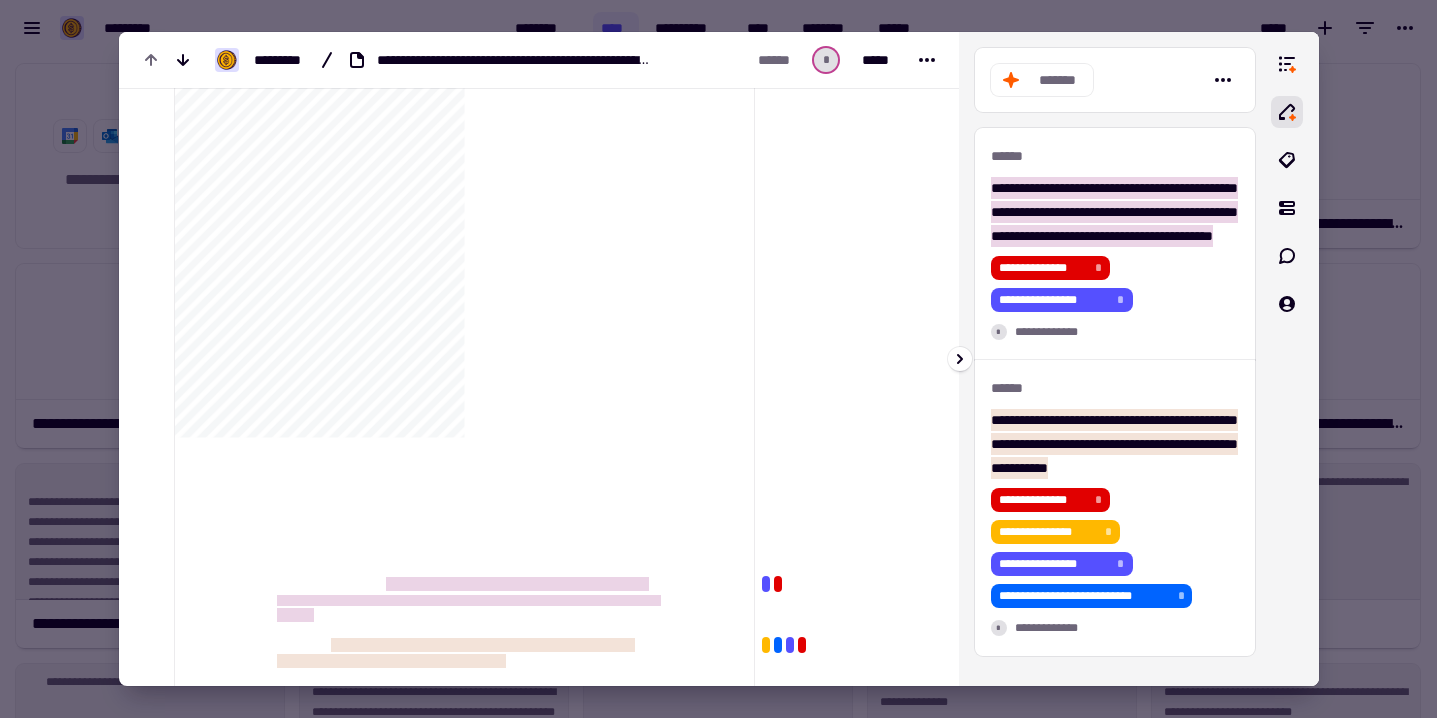 click on "*******" 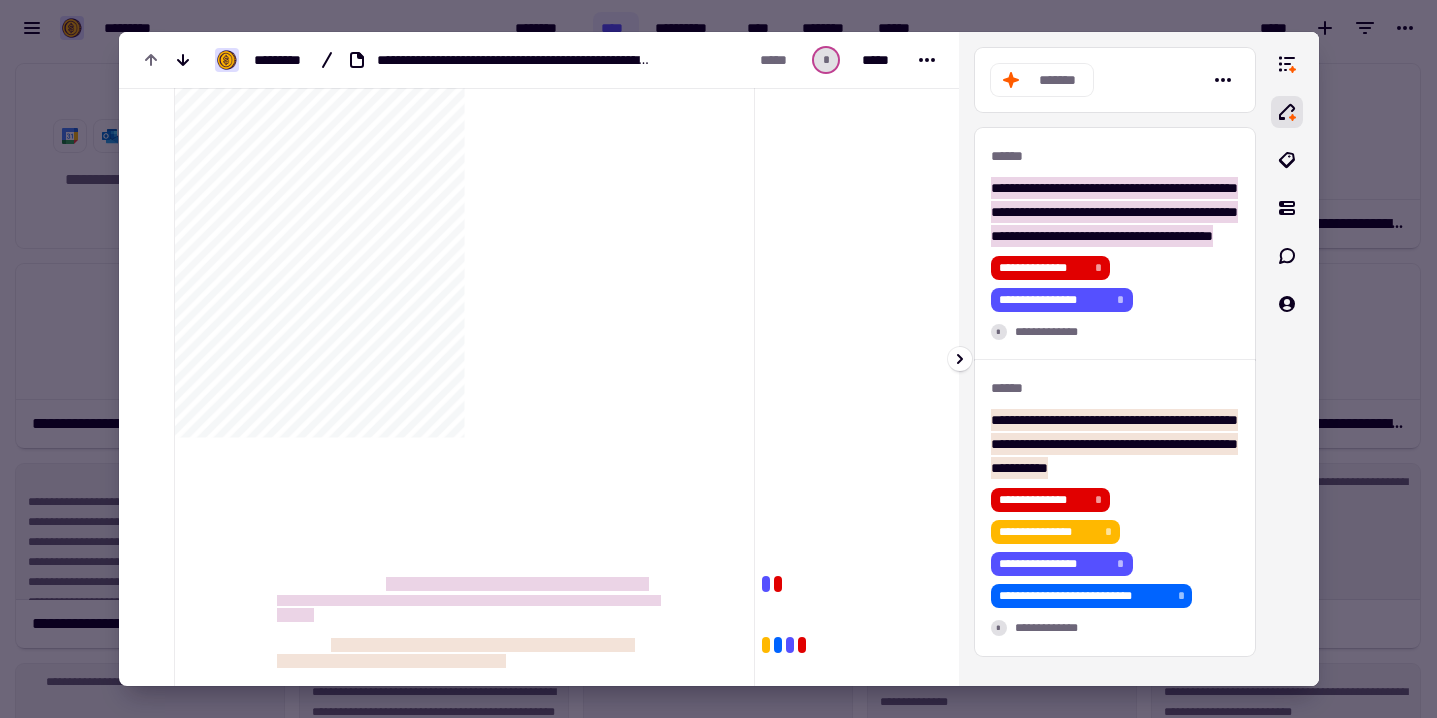 click on "*******" 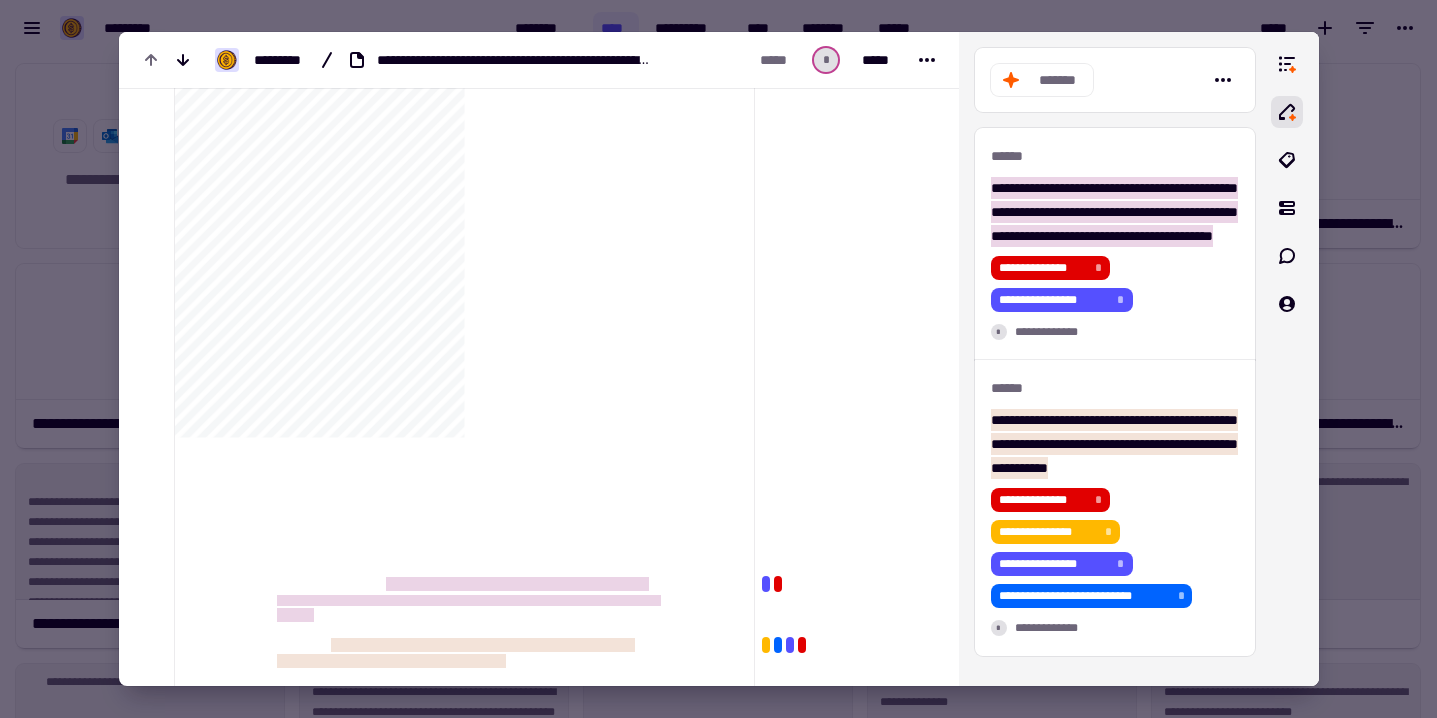 click at bounding box center [718, 359] 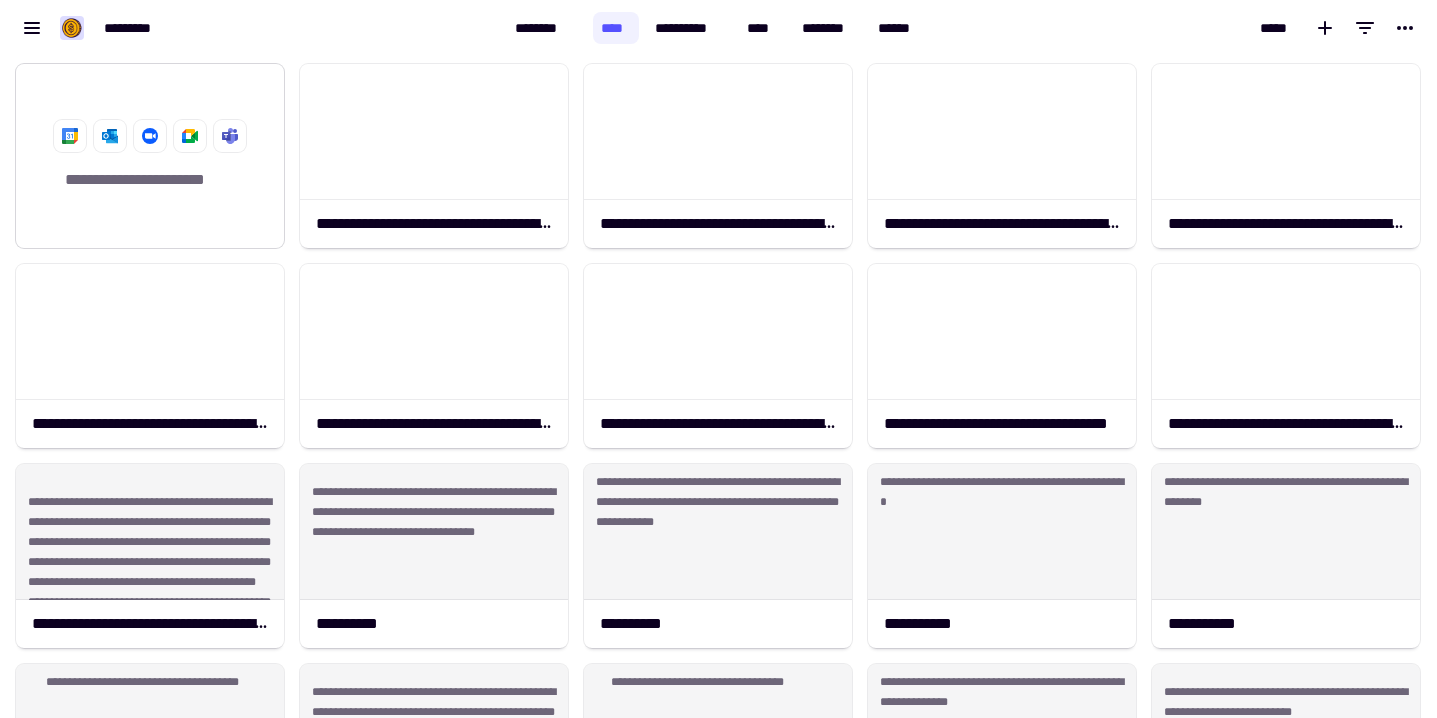 click on "**********" 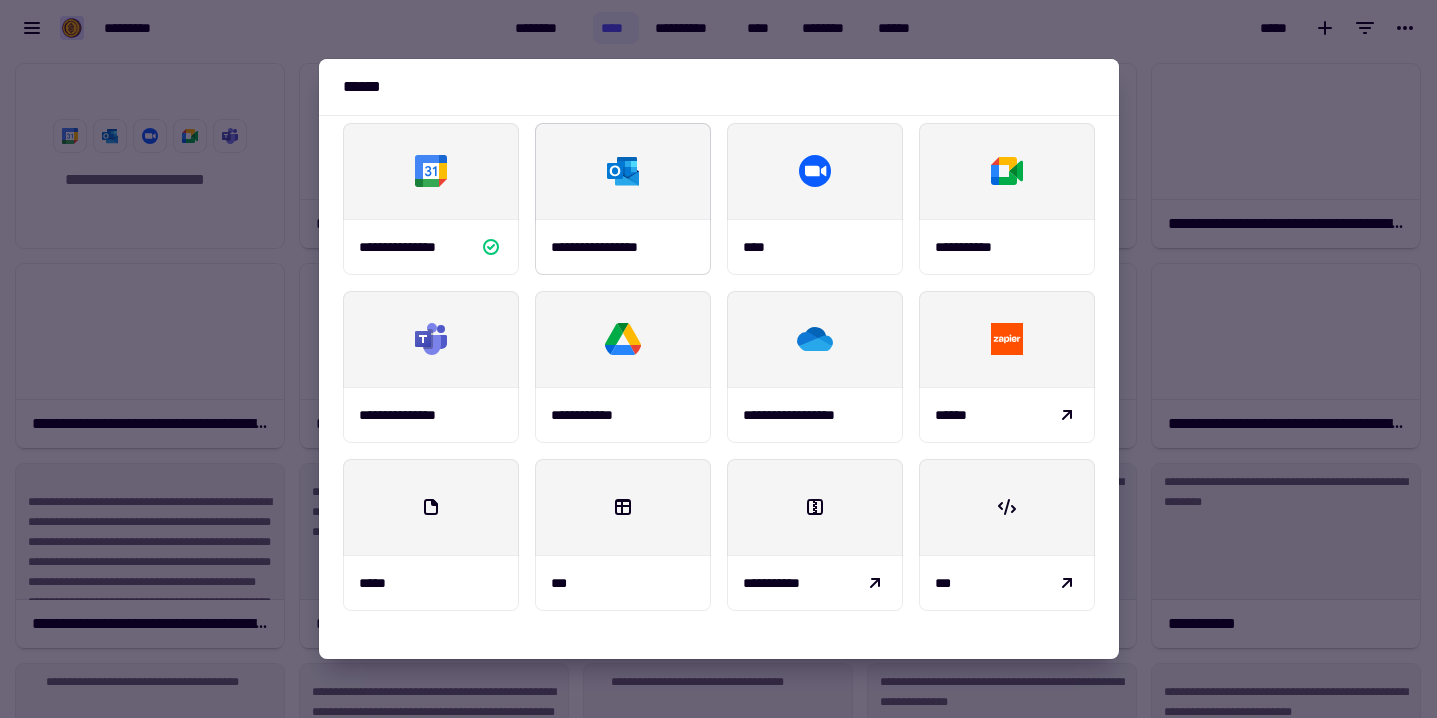 scroll, scrollTop: 258, scrollLeft: 0, axis: vertical 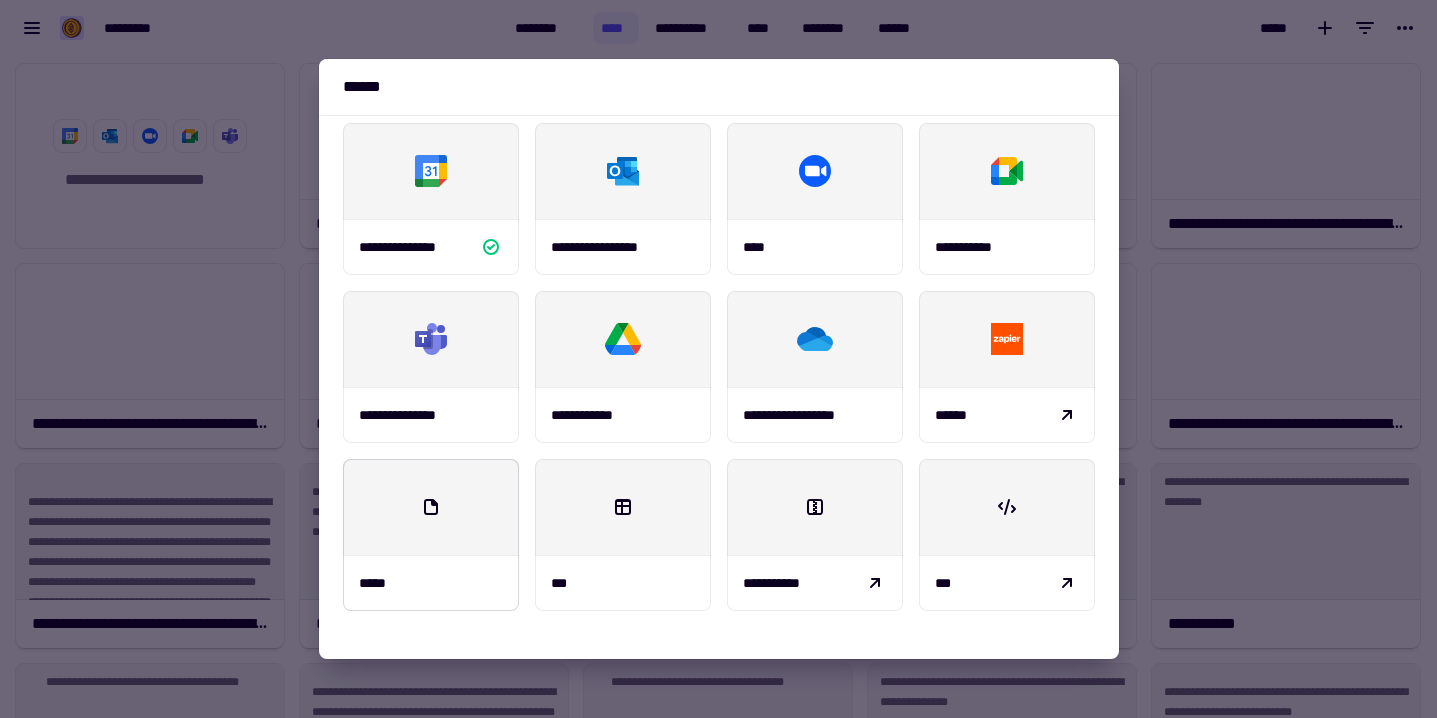 click on "*****" at bounding box center (431, 583) 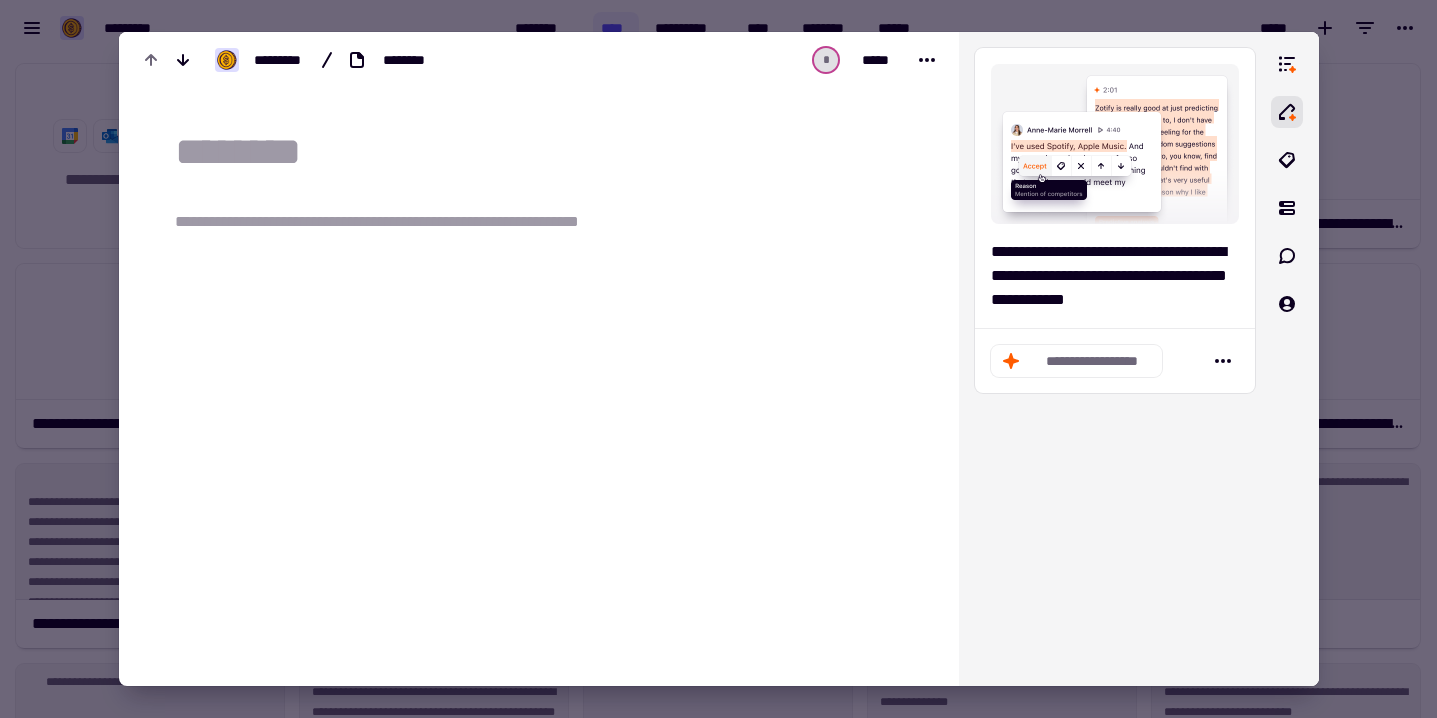click on "**********" at bounding box center (415, 222) 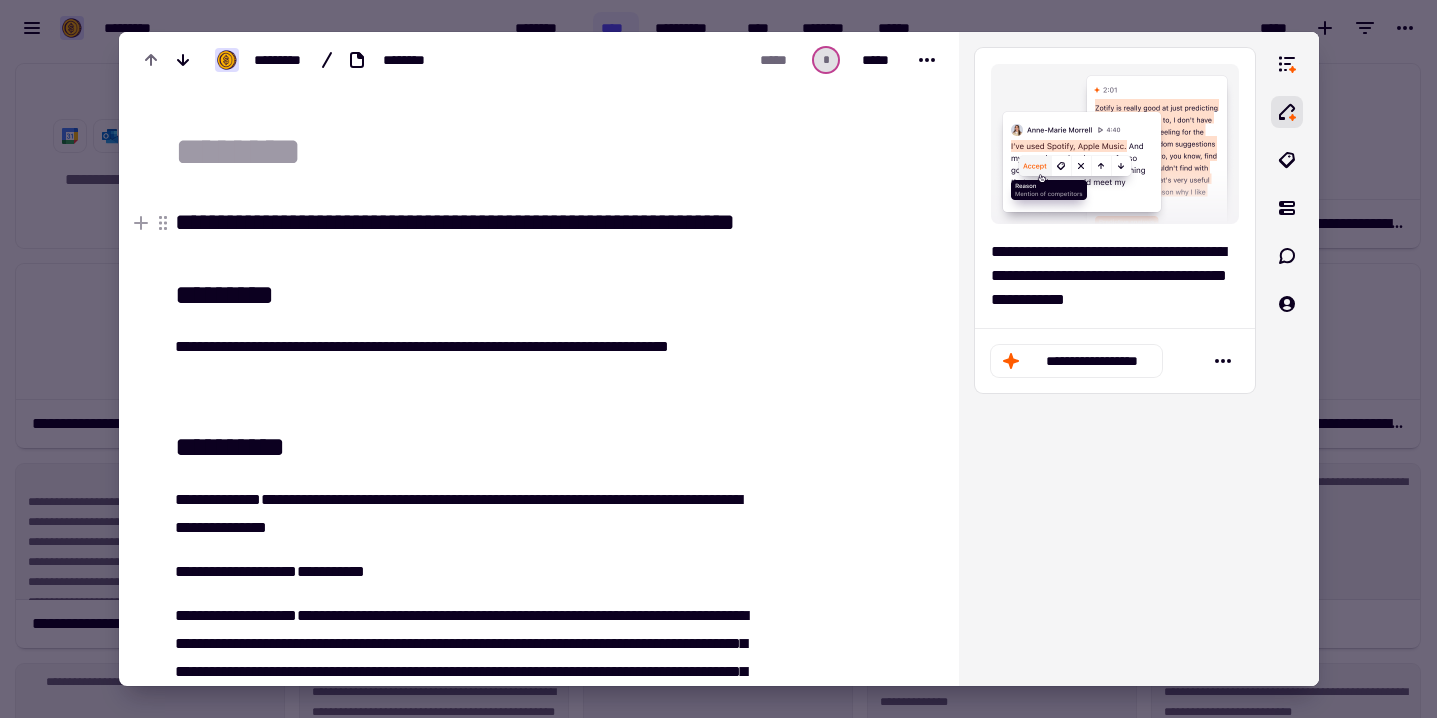 scroll, scrollTop: 0, scrollLeft: 0, axis: both 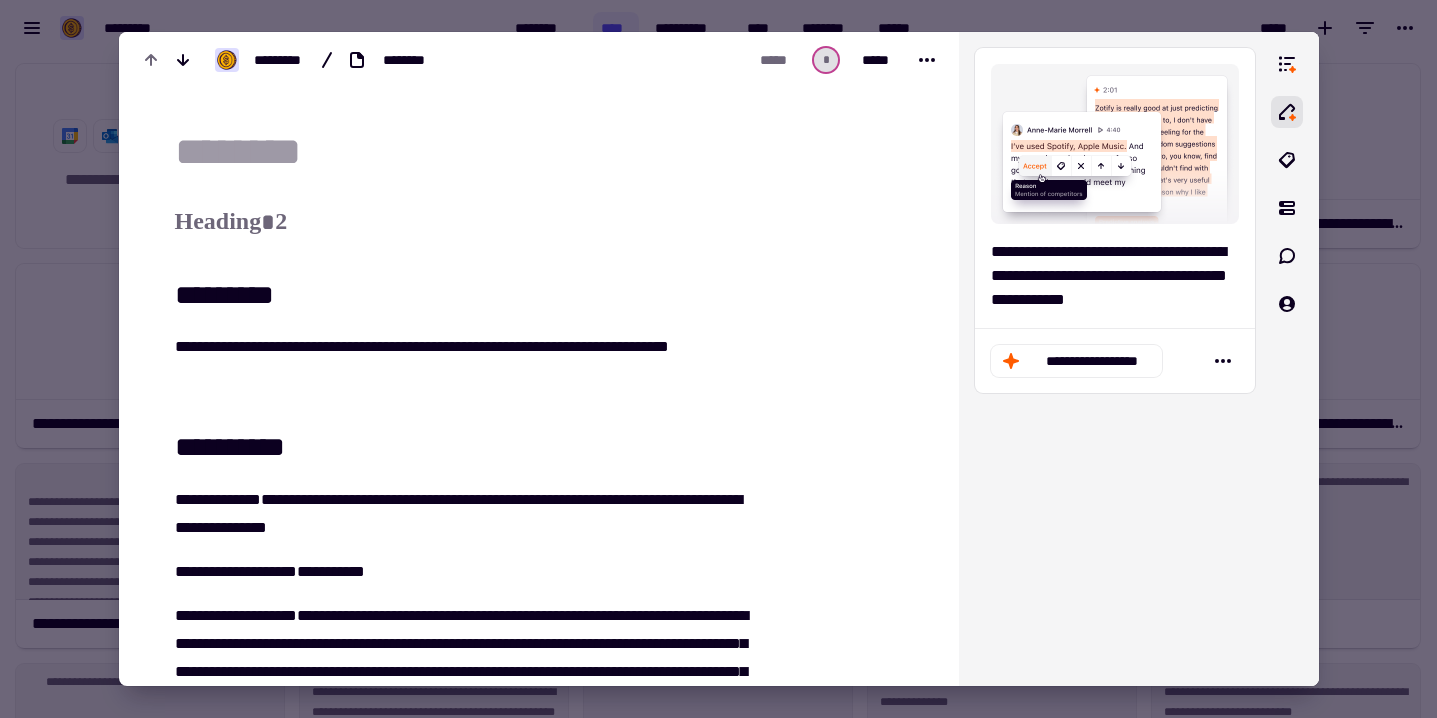 click at bounding box center (551, 152) 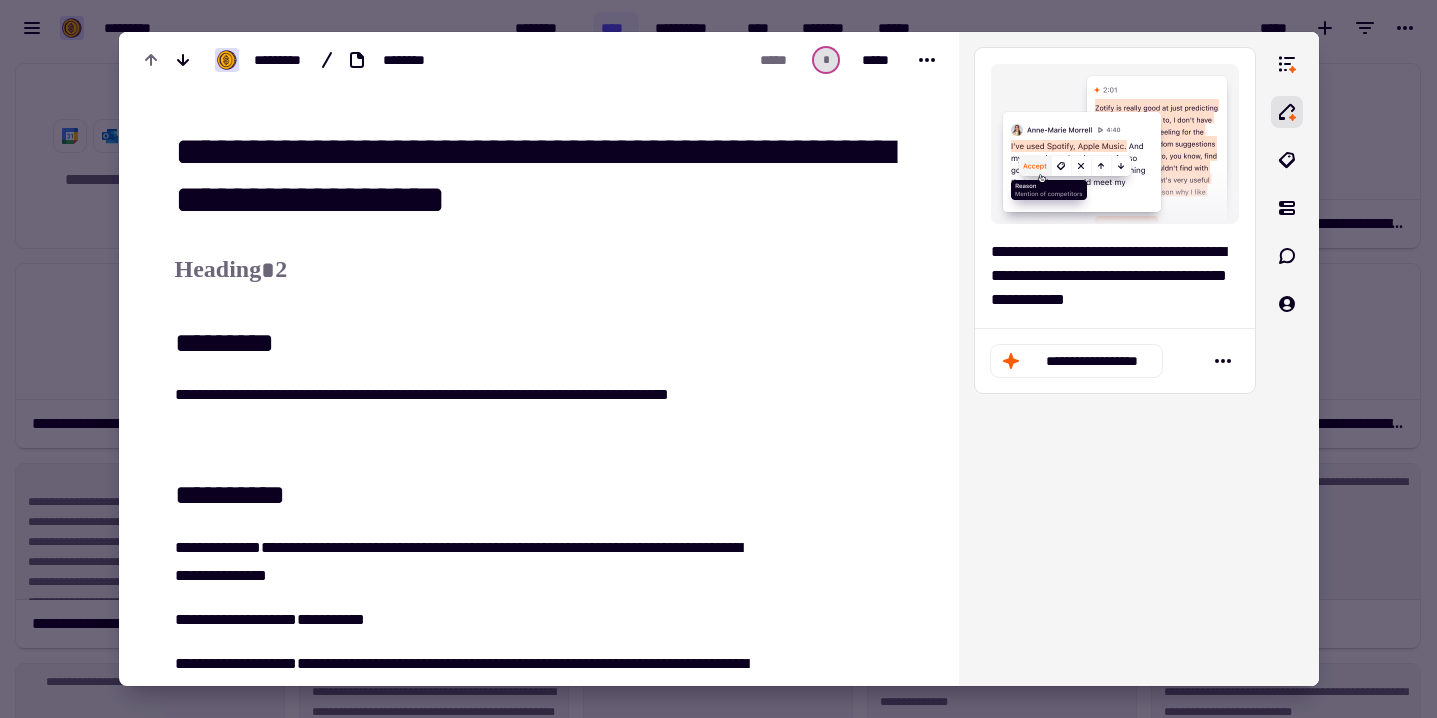 type on "**********" 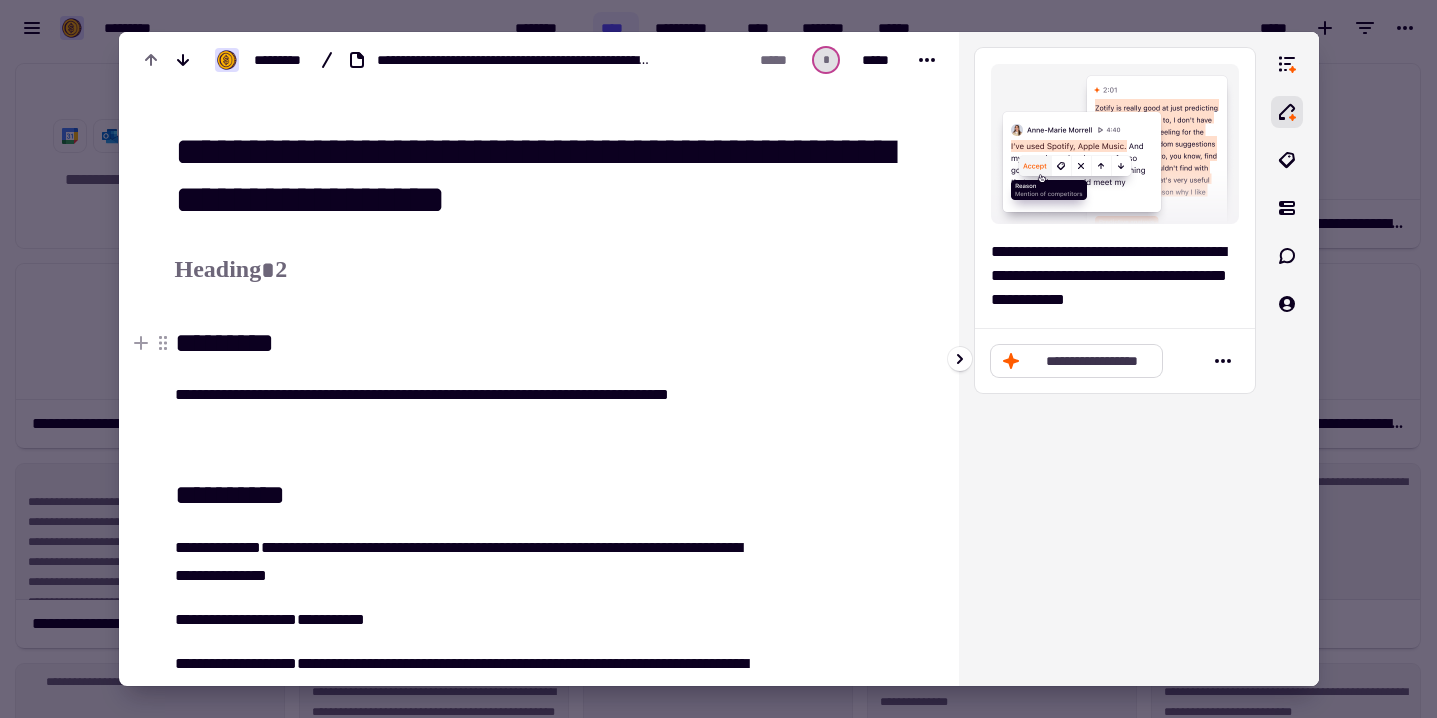 click on "**********" 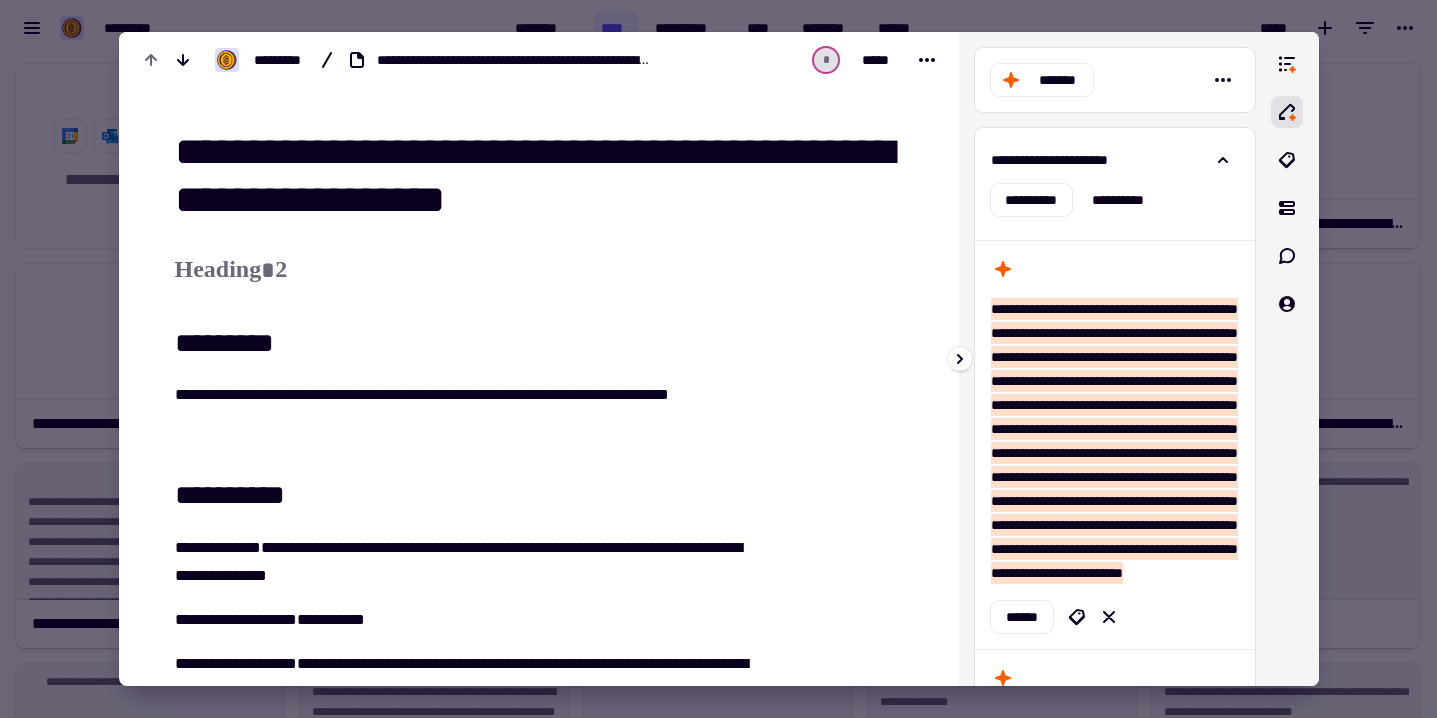 scroll, scrollTop: 0, scrollLeft: 0, axis: both 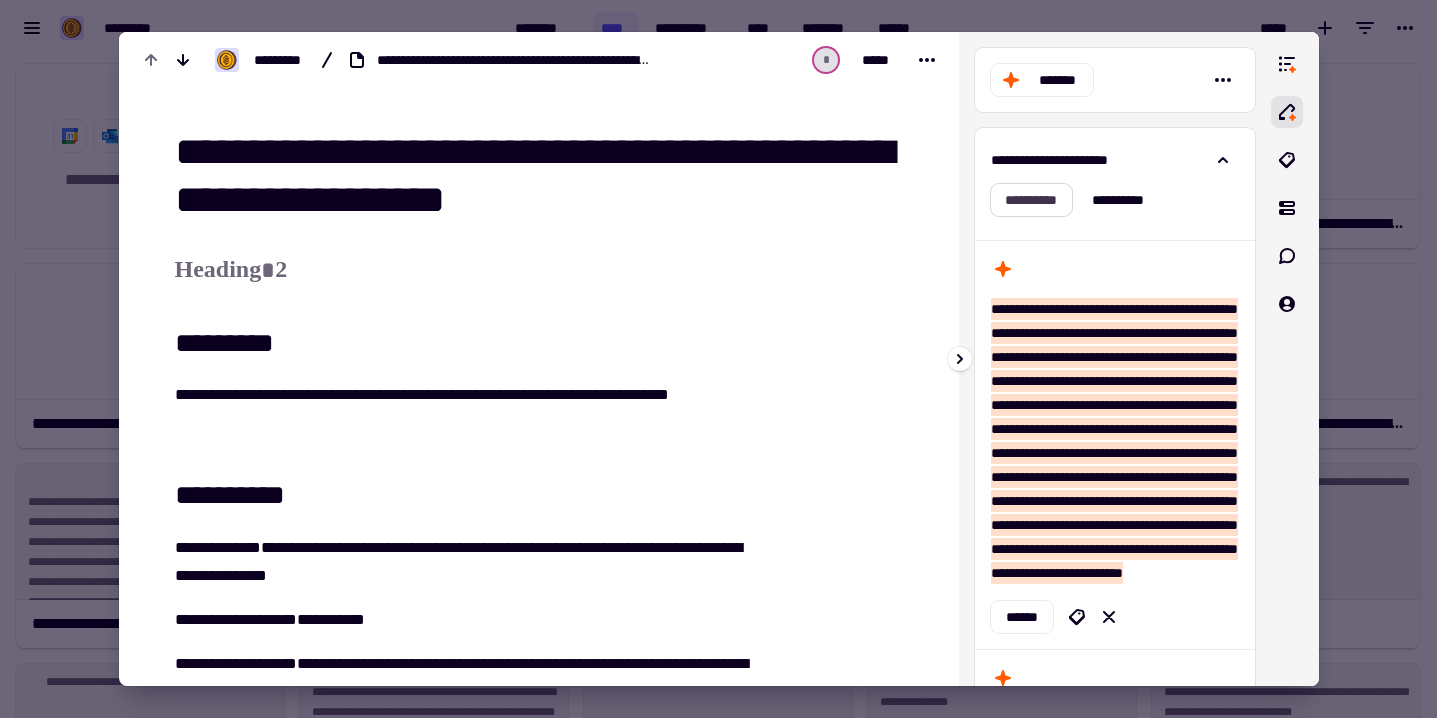 click on "**********" 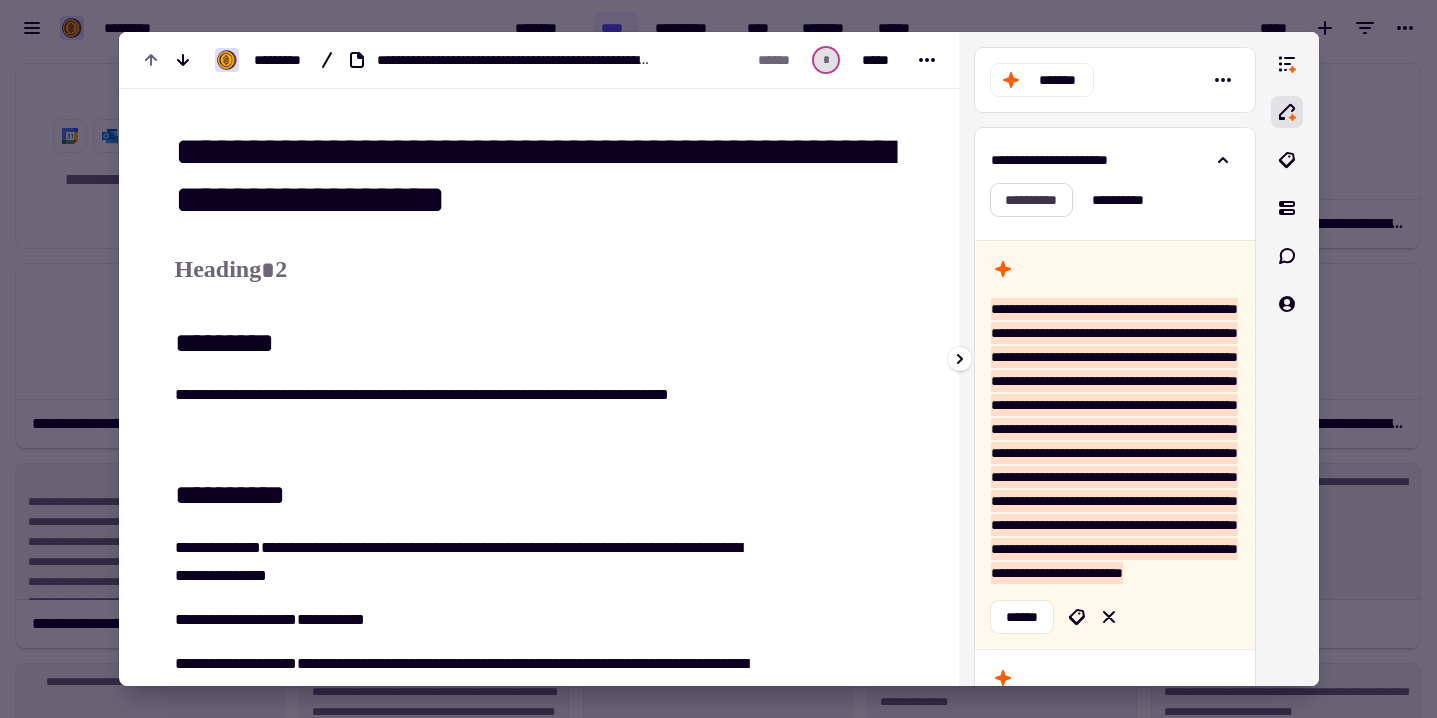 scroll, scrollTop: 1303, scrollLeft: 0, axis: vertical 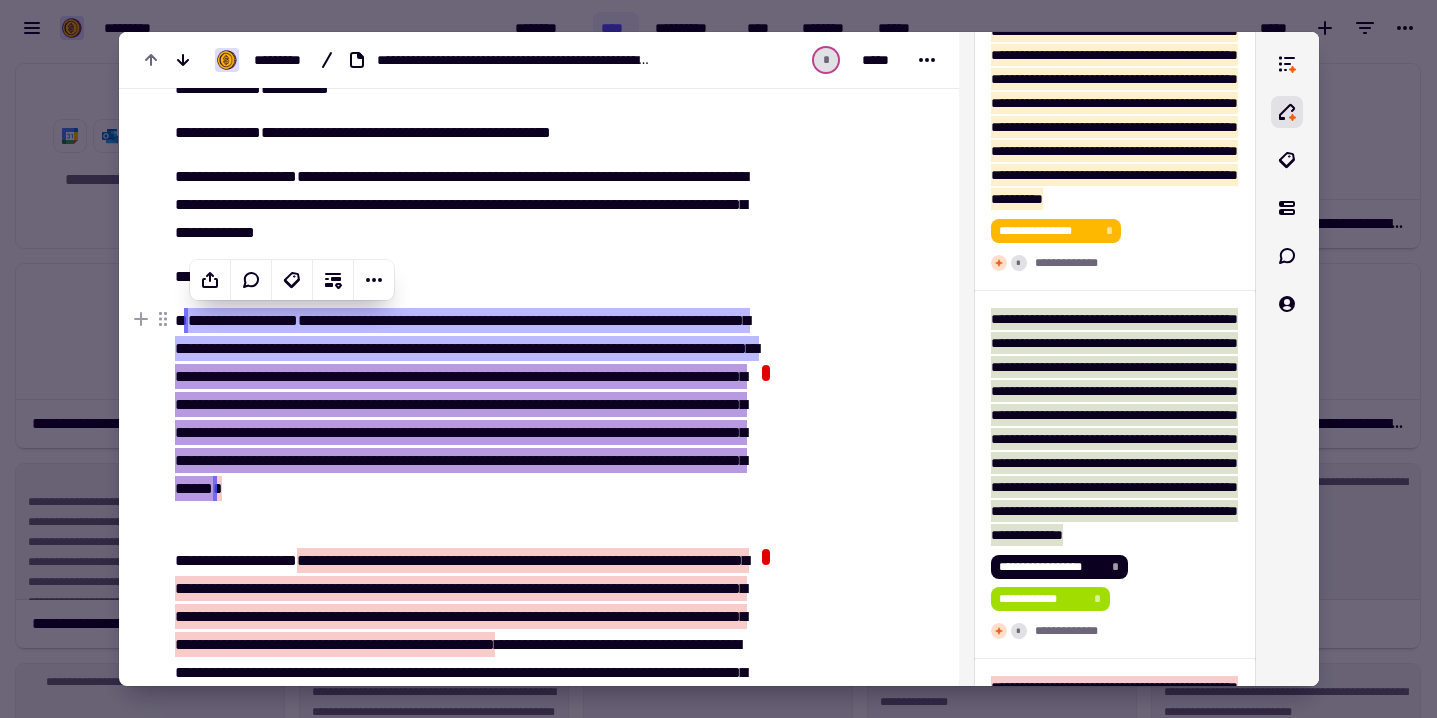click at bounding box center [718, 359] 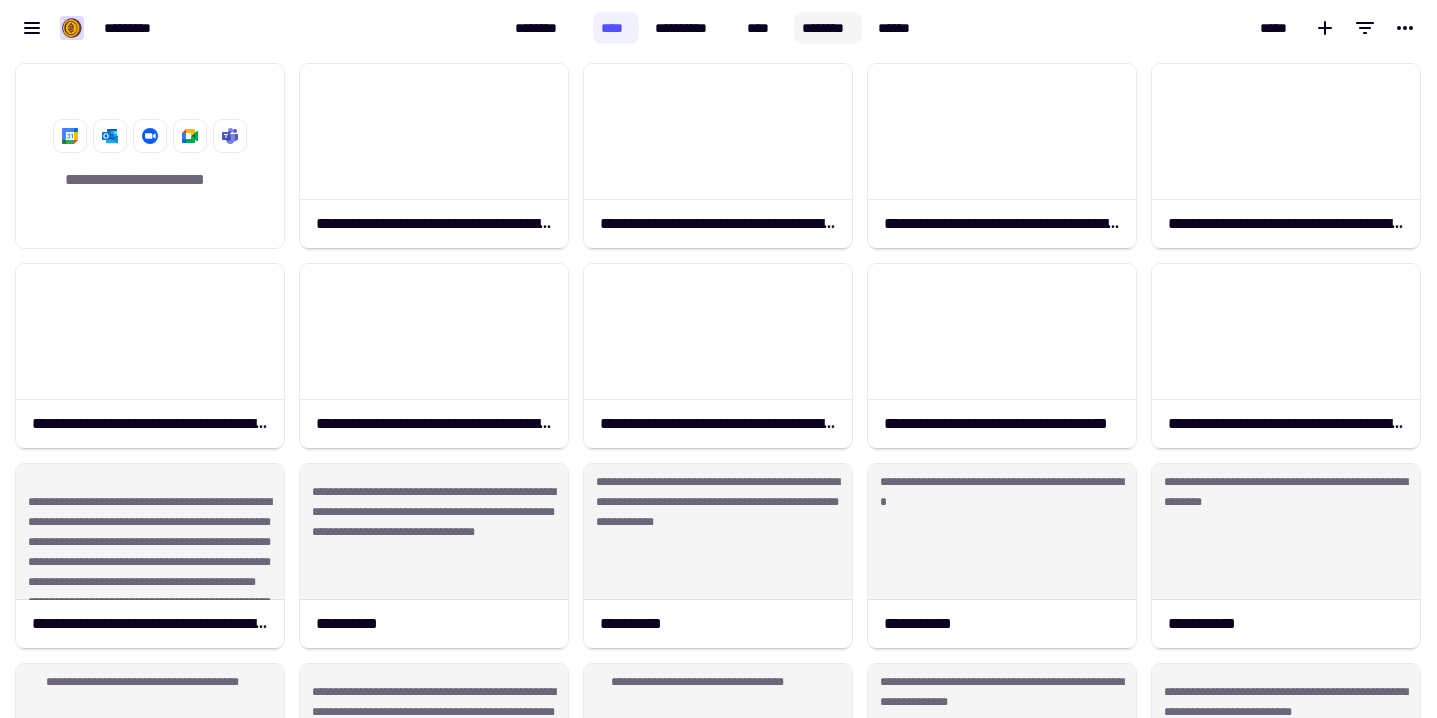 click on "********" 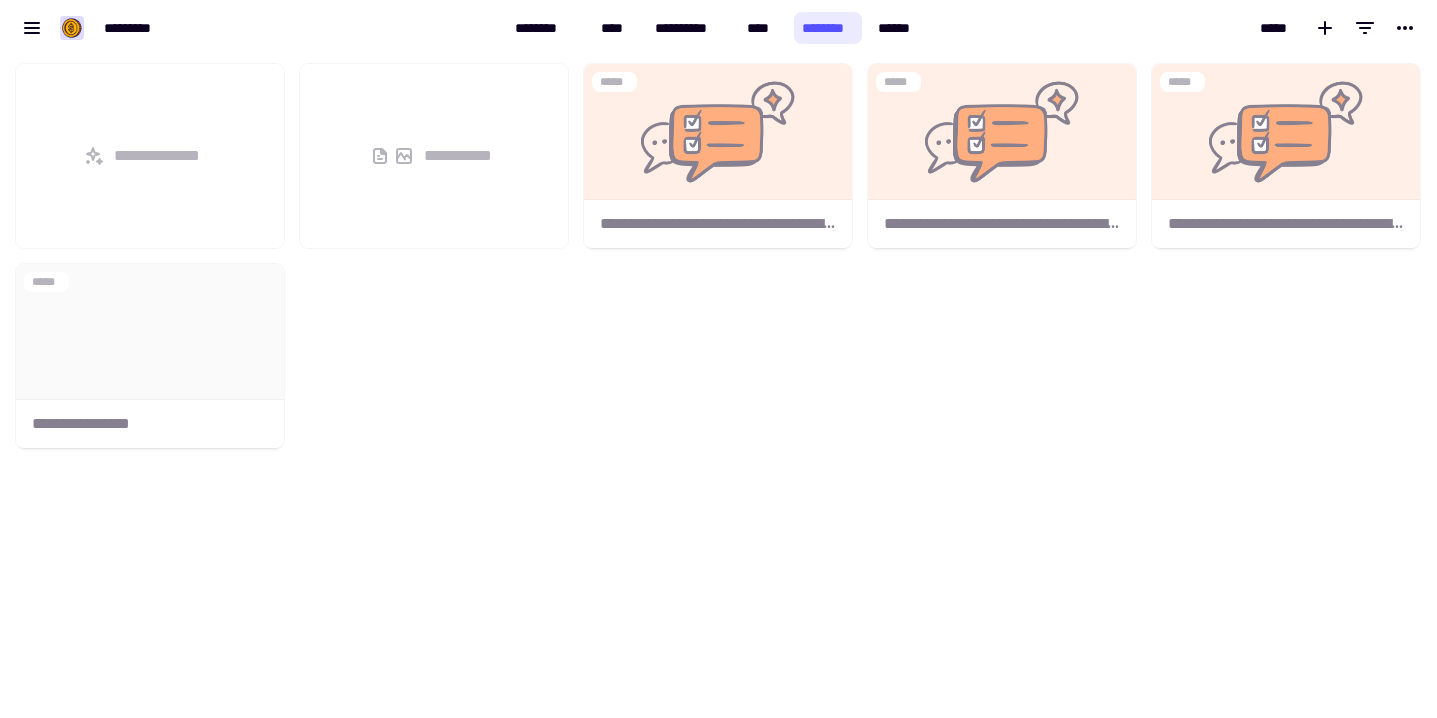 scroll, scrollTop: 1, scrollLeft: 1, axis: both 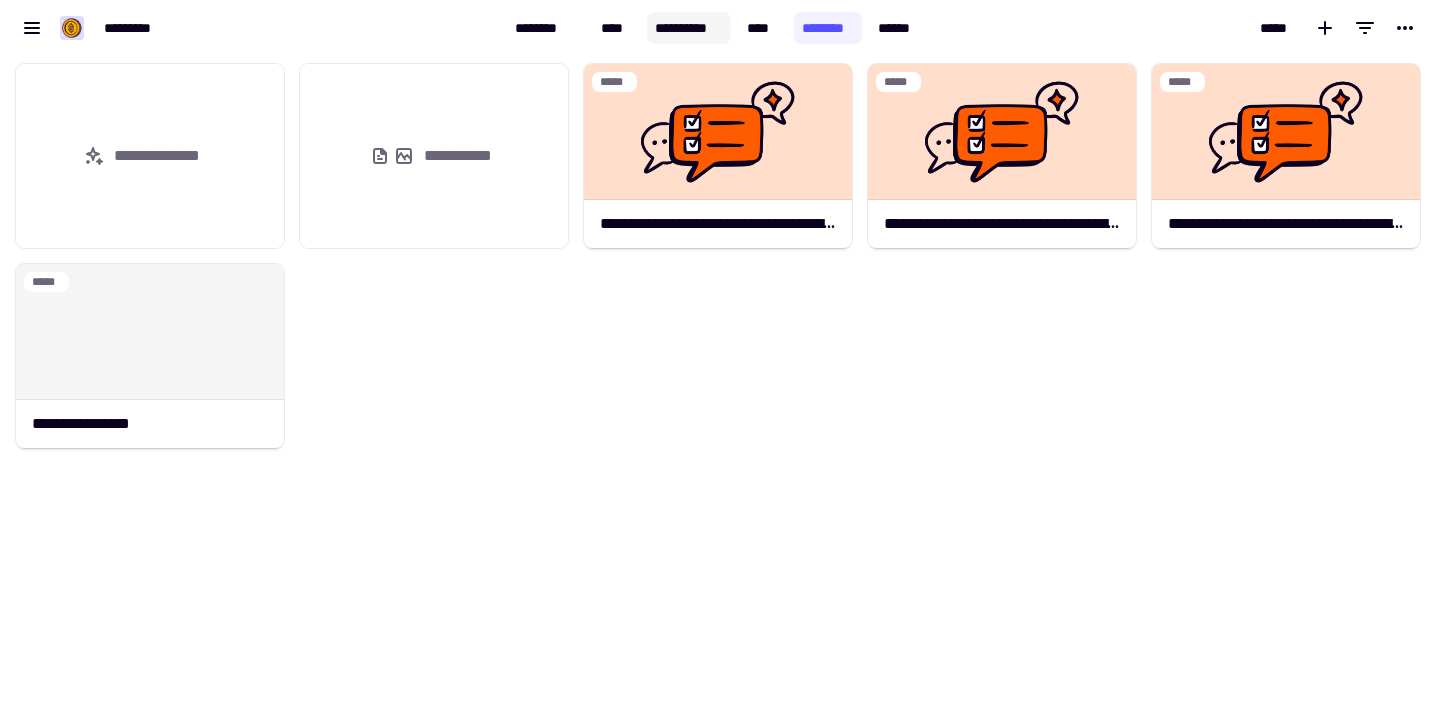 click on "**********" 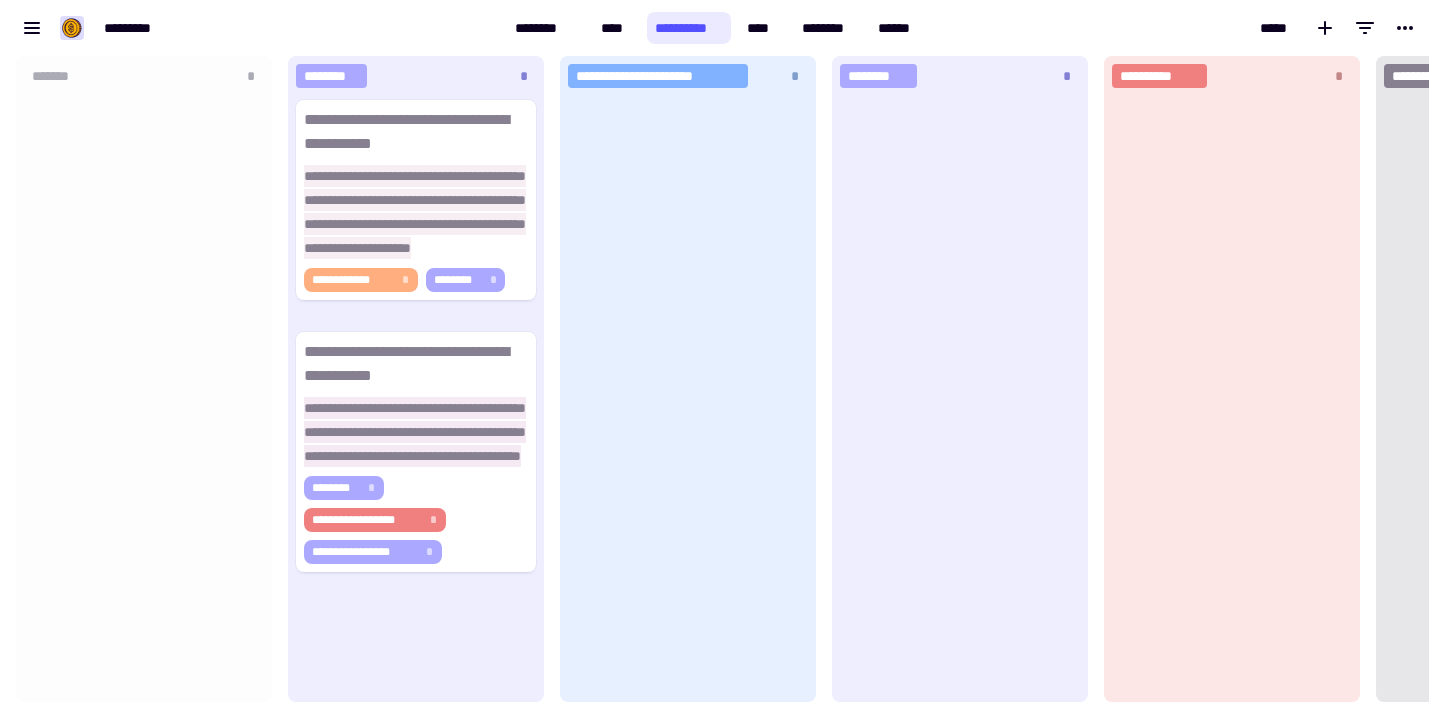 scroll, scrollTop: 1, scrollLeft: 1, axis: both 